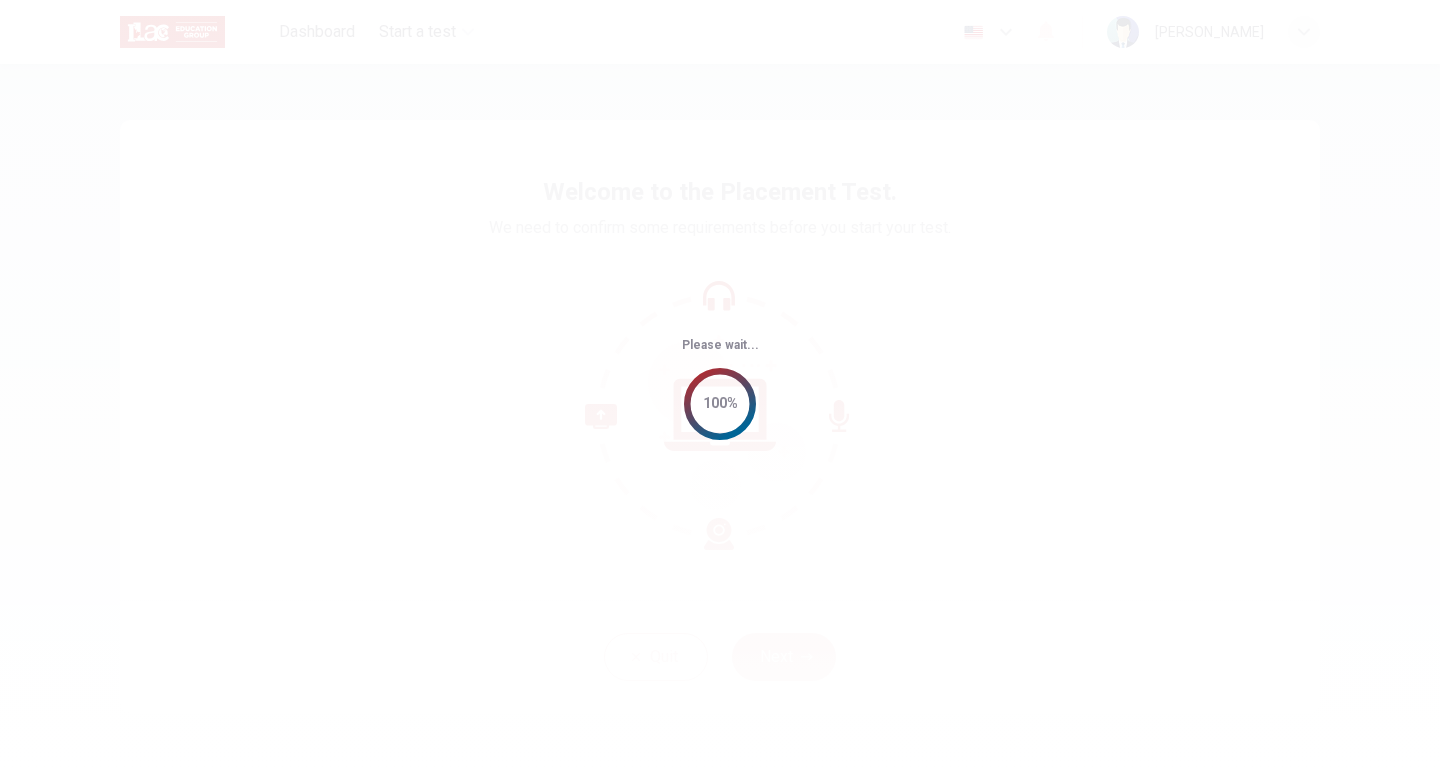 scroll, scrollTop: 0, scrollLeft: 0, axis: both 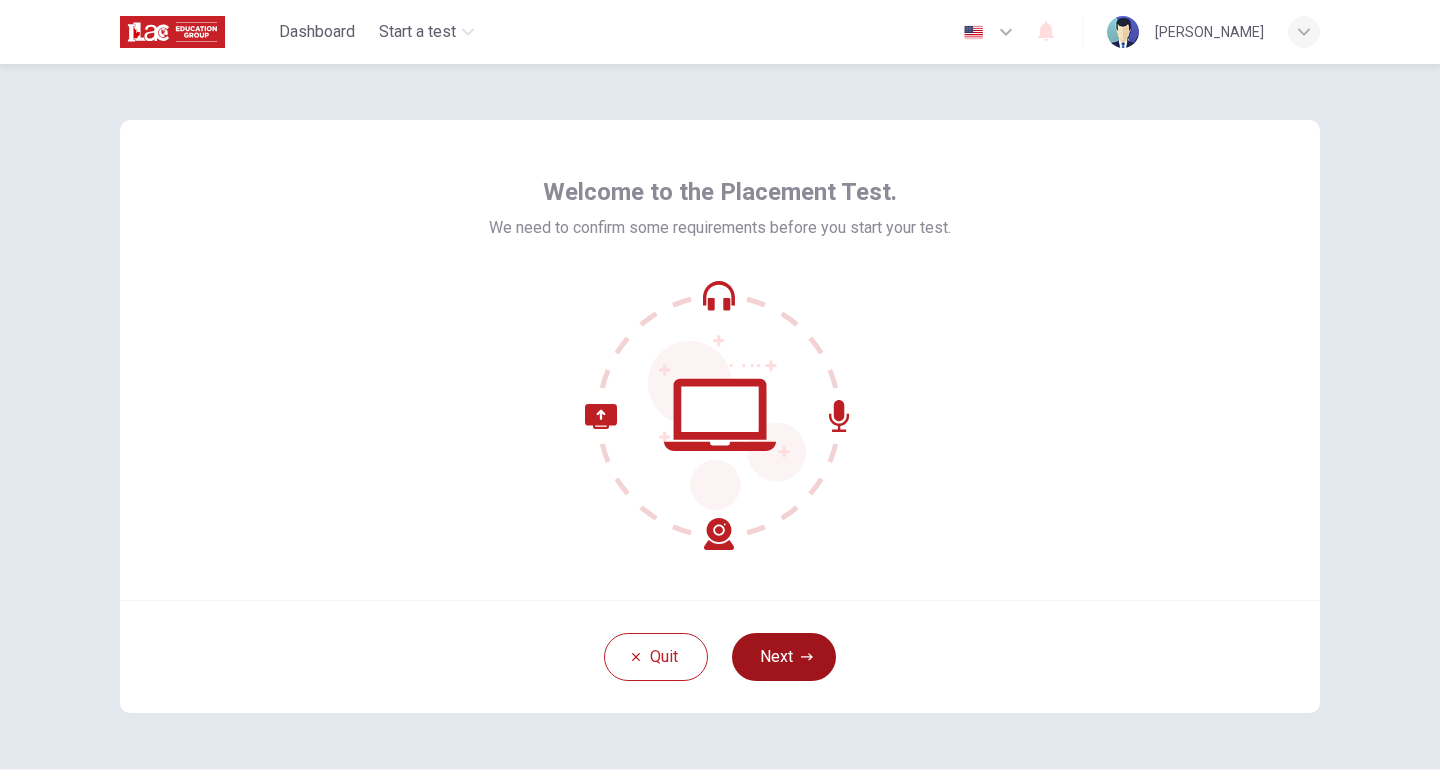 click on "Next" at bounding box center [784, 657] 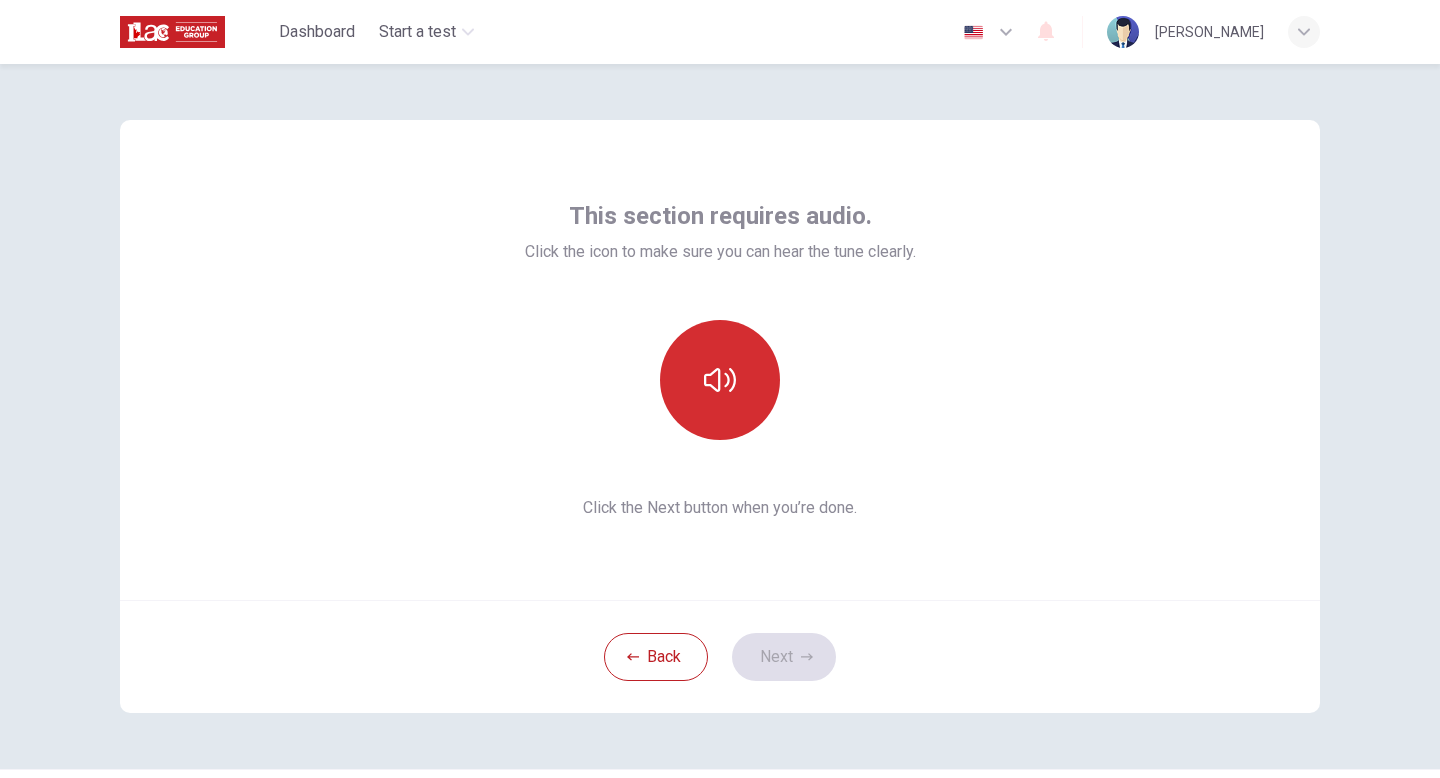 click at bounding box center (720, 380) 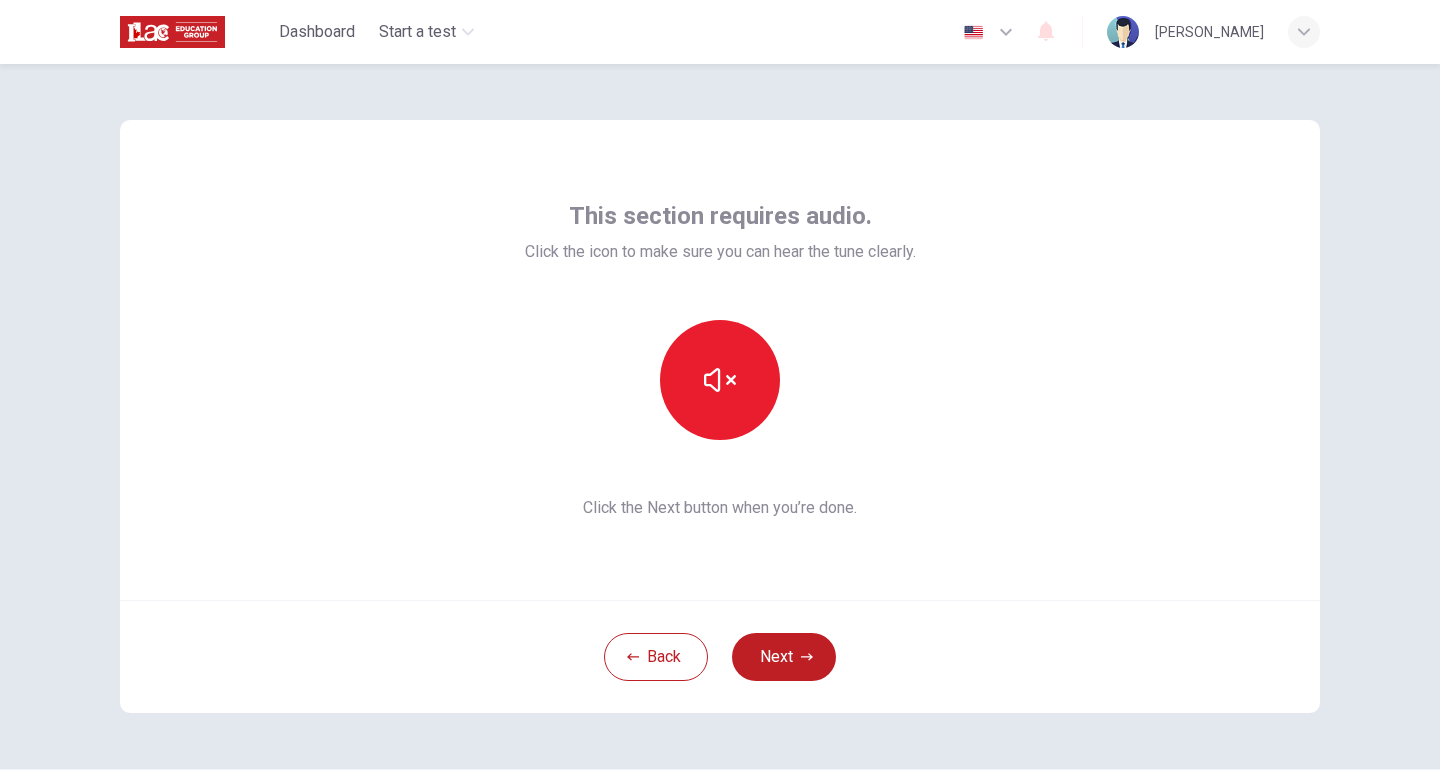 click at bounding box center [720, 380] 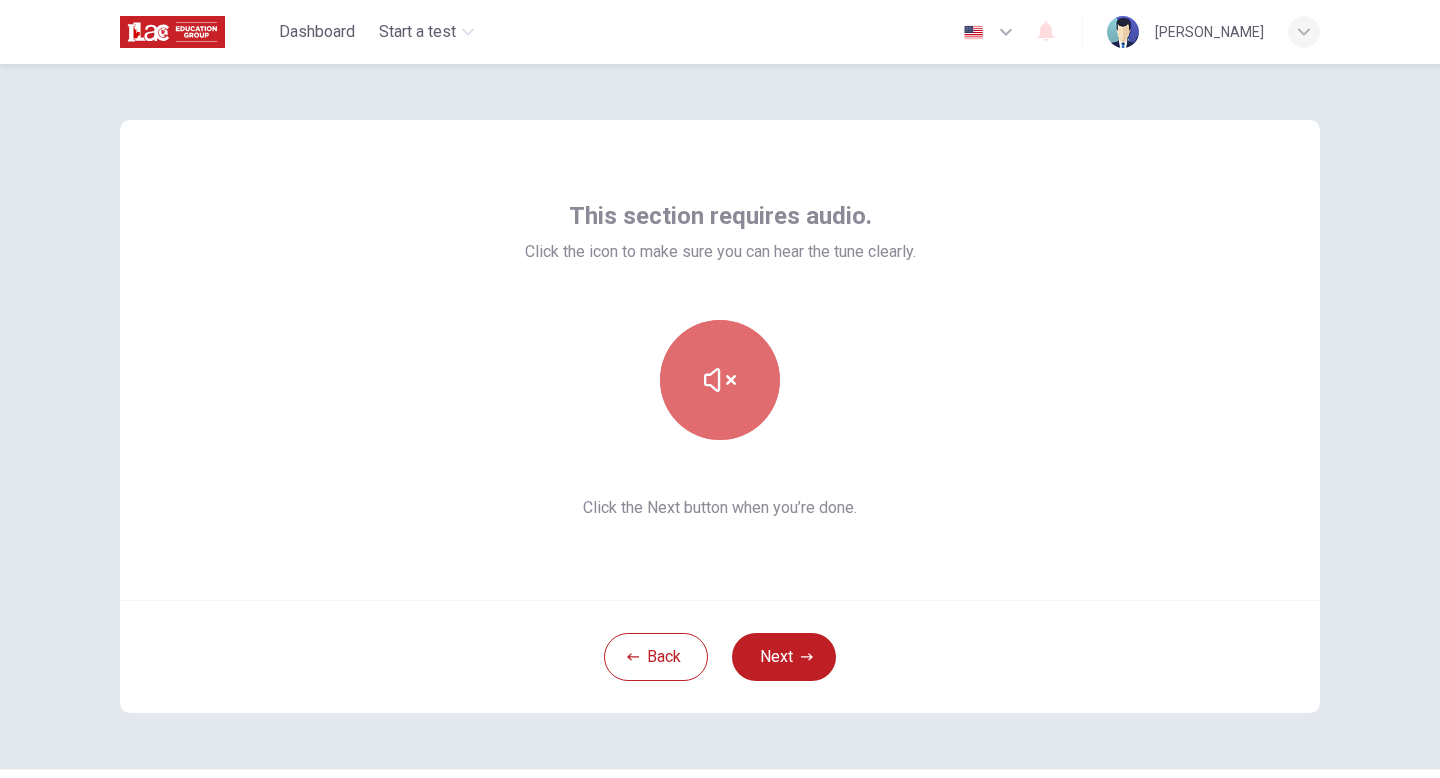 click 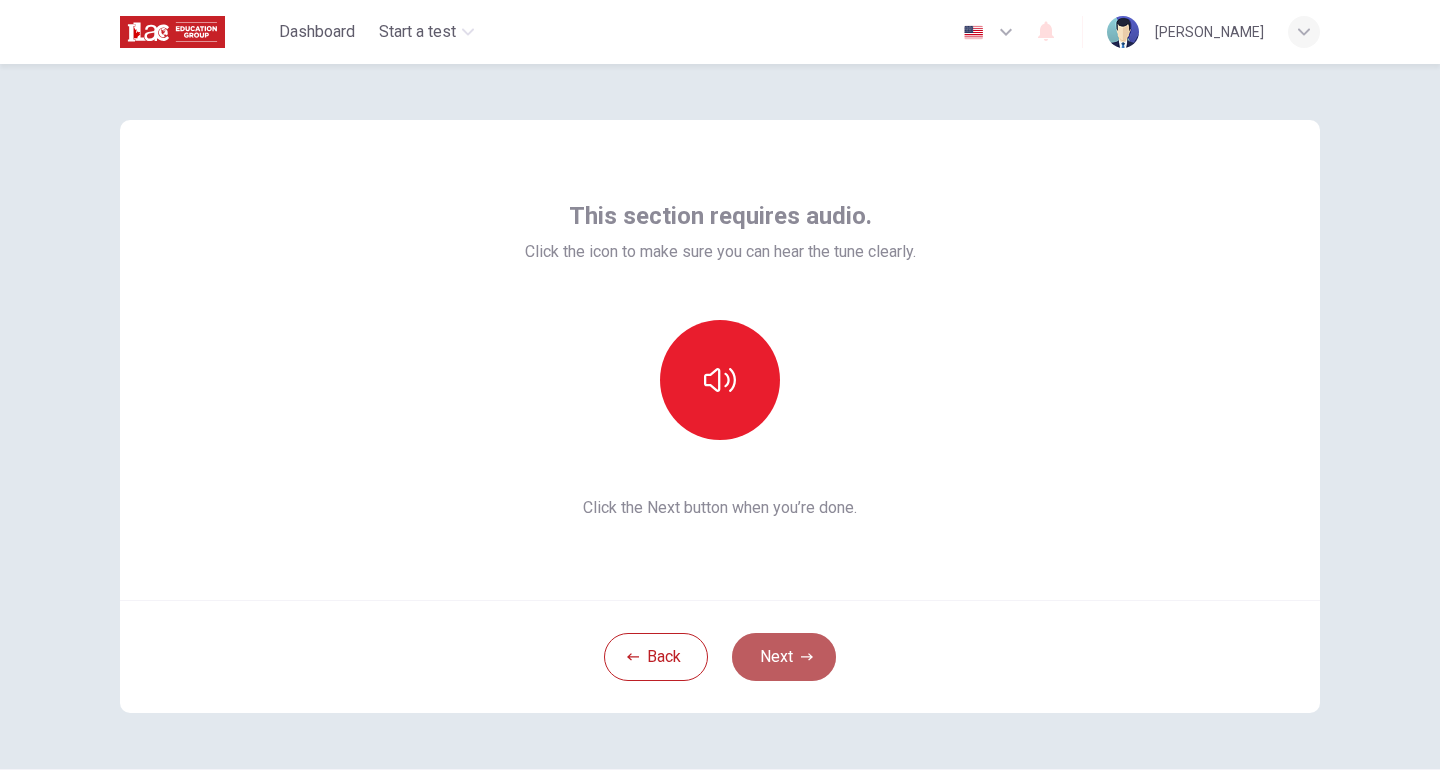 click on "Next" at bounding box center (784, 657) 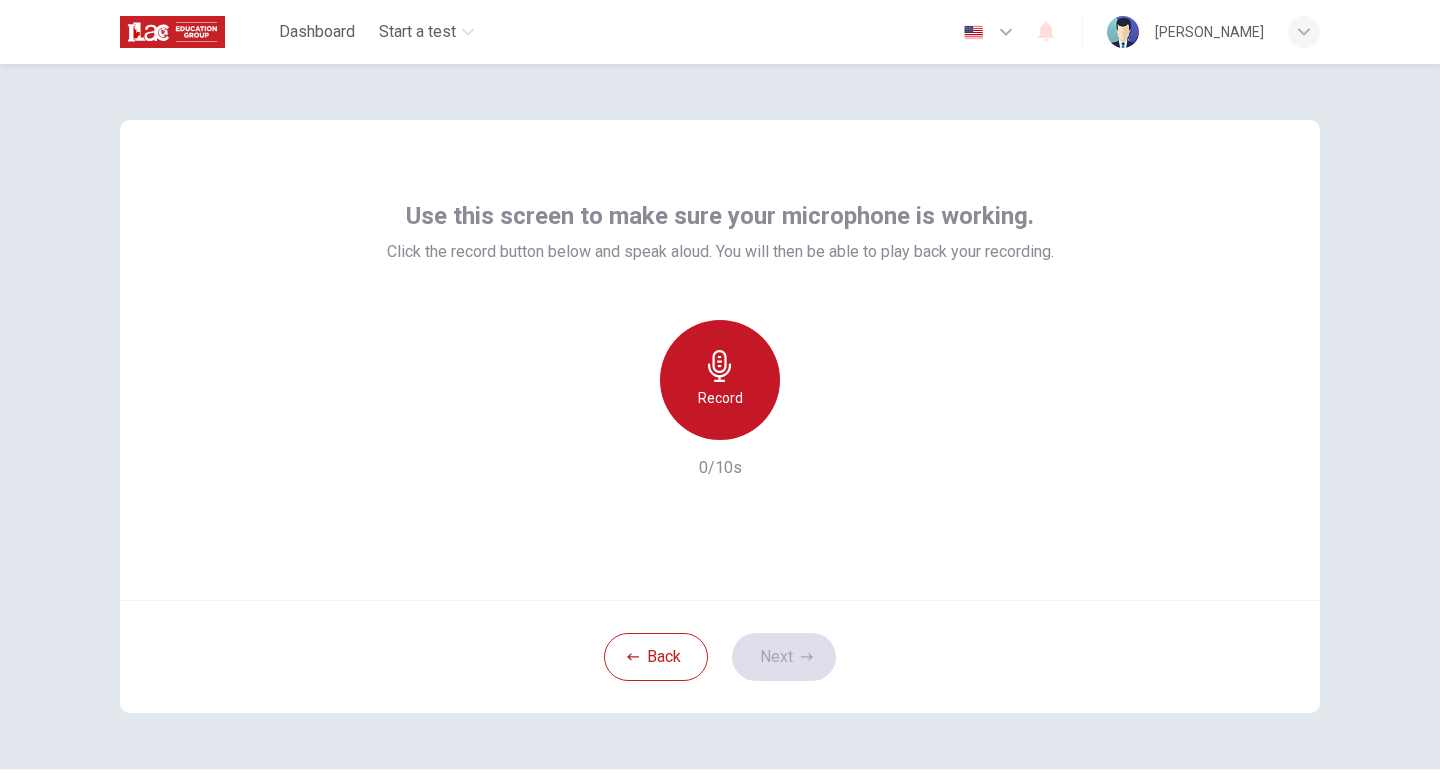 click on "Record" at bounding box center [720, 398] 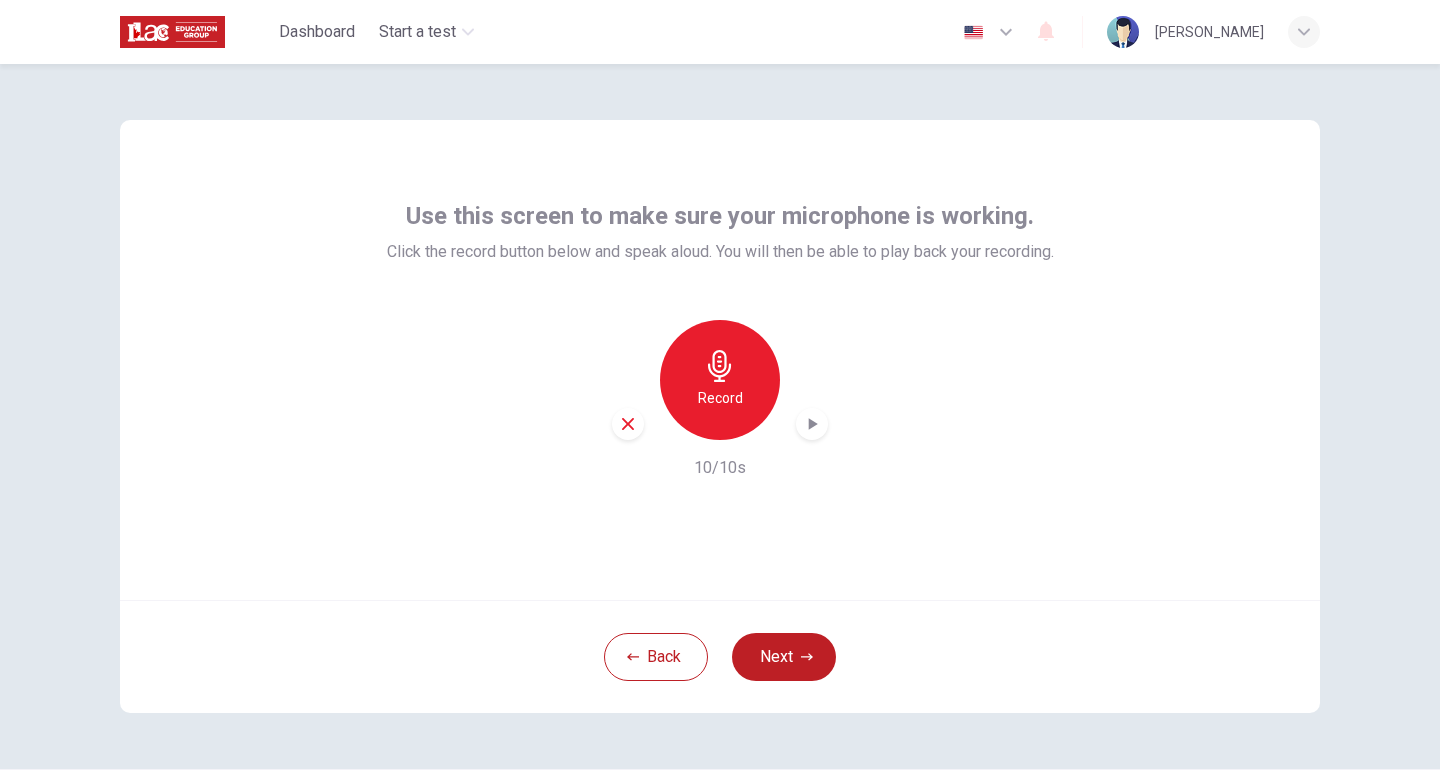click on "Record" at bounding box center [720, 398] 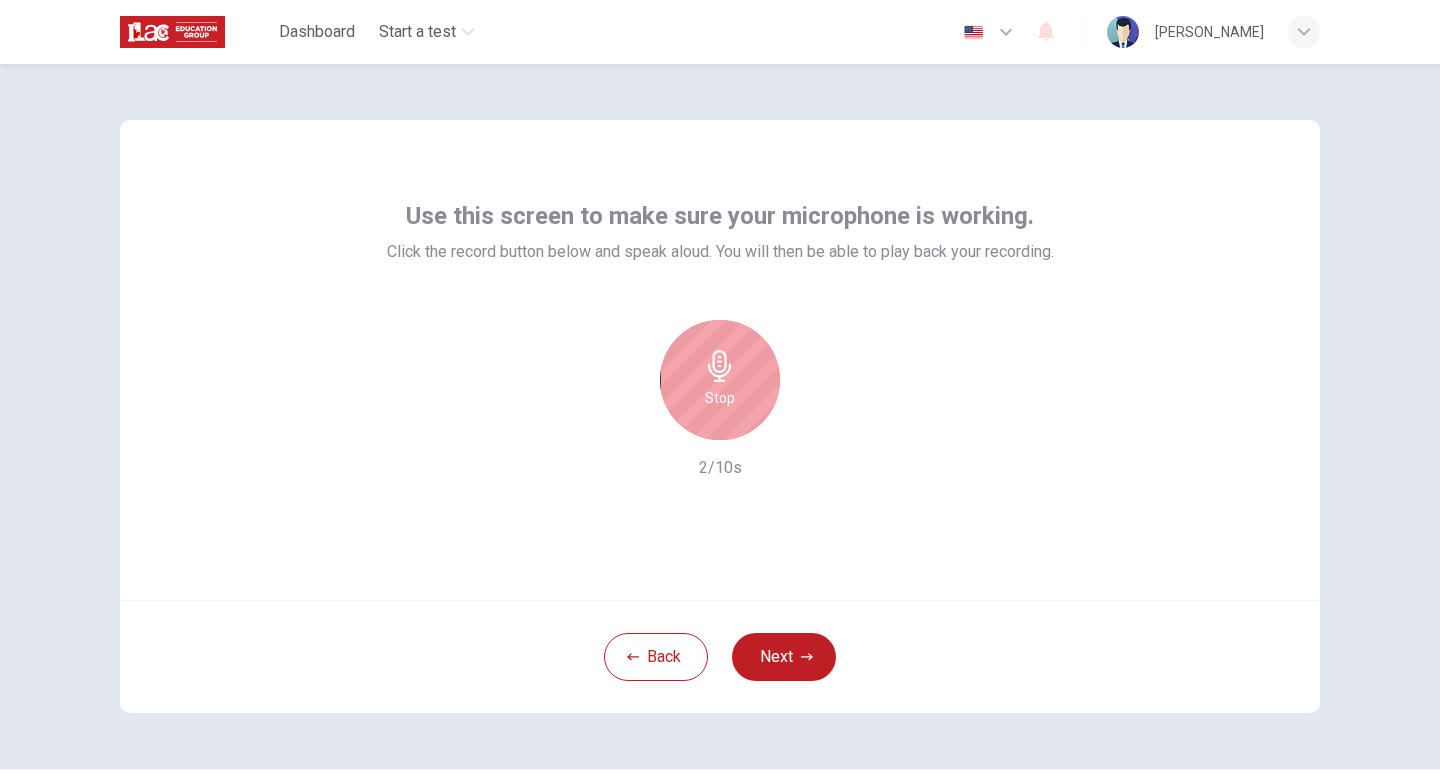 click on "Stop" at bounding box center [720, 398] 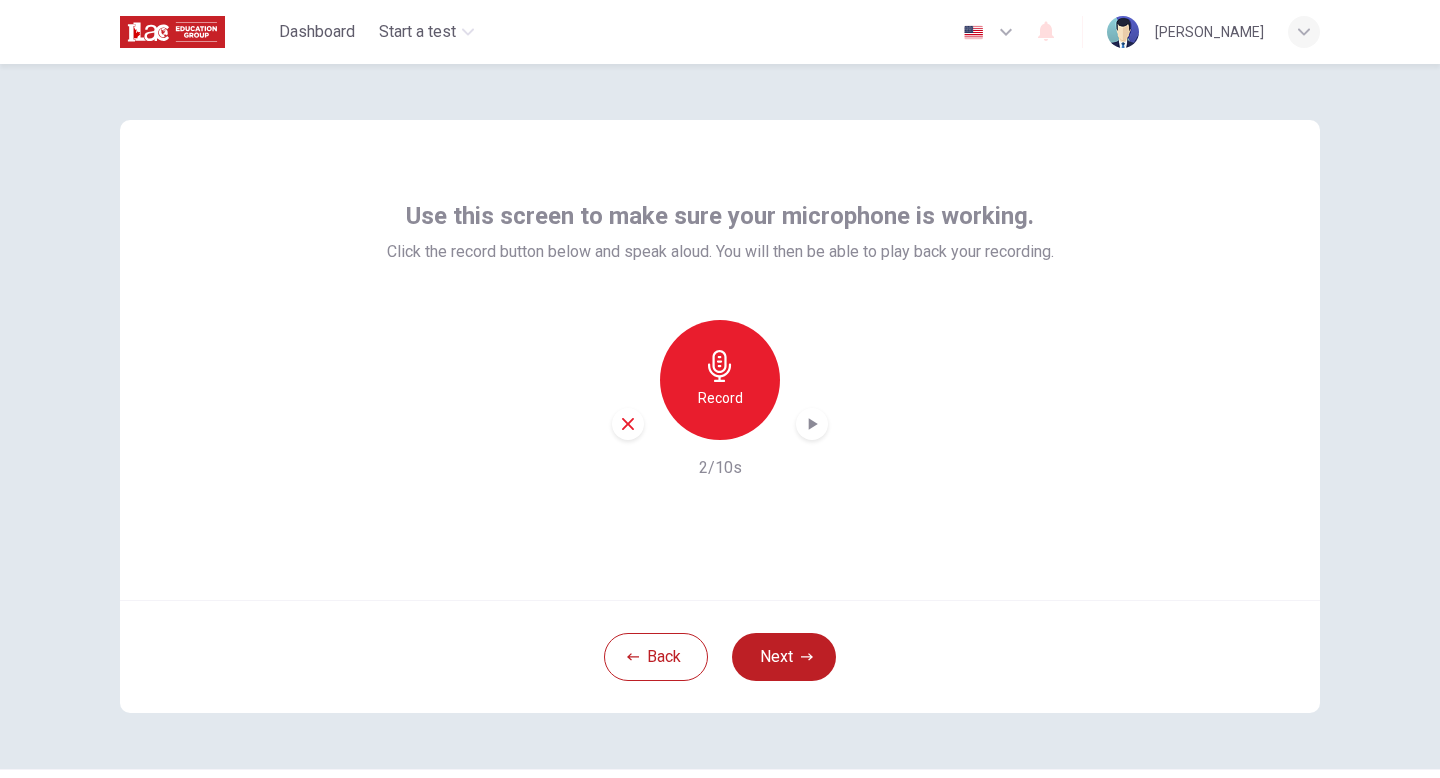 click on "Record" at bounding box center [720, 380] 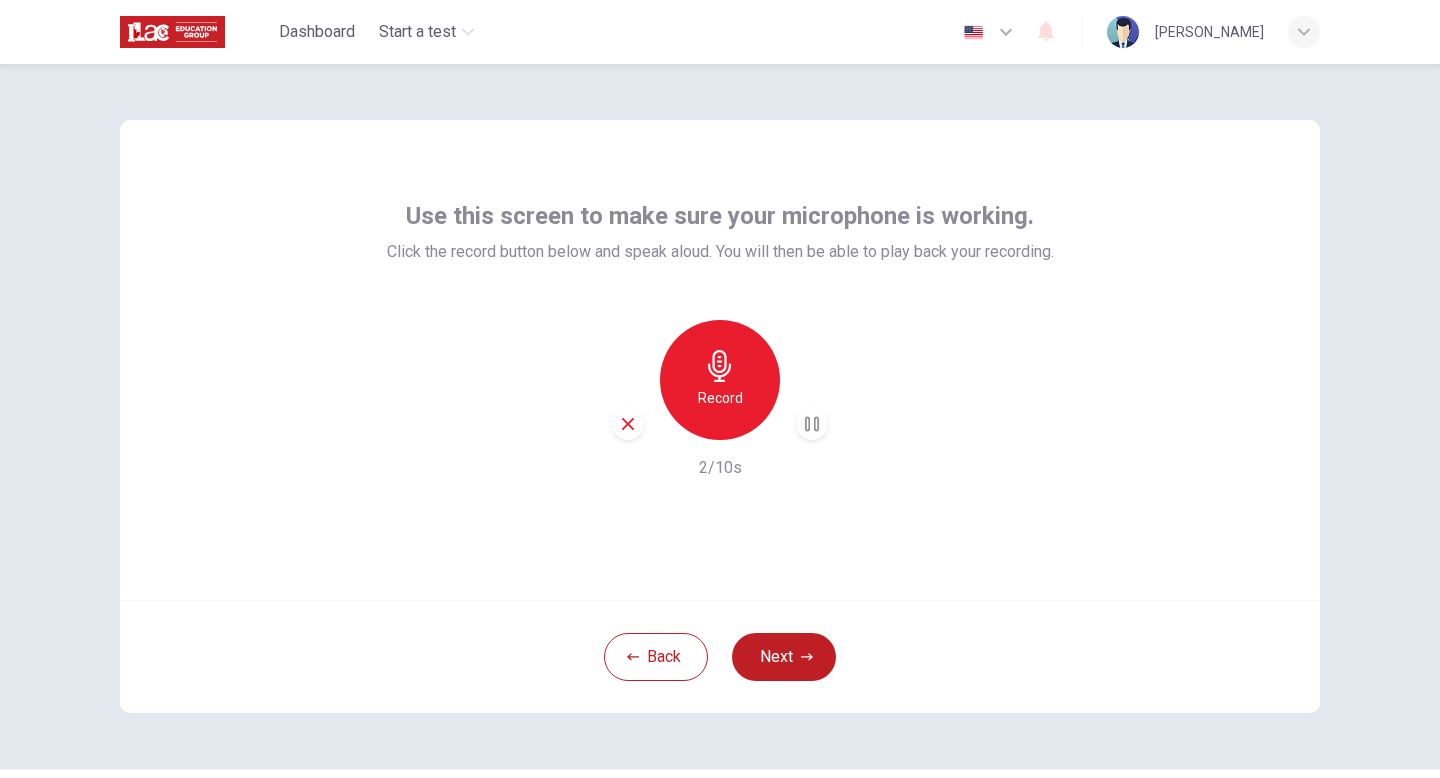 click 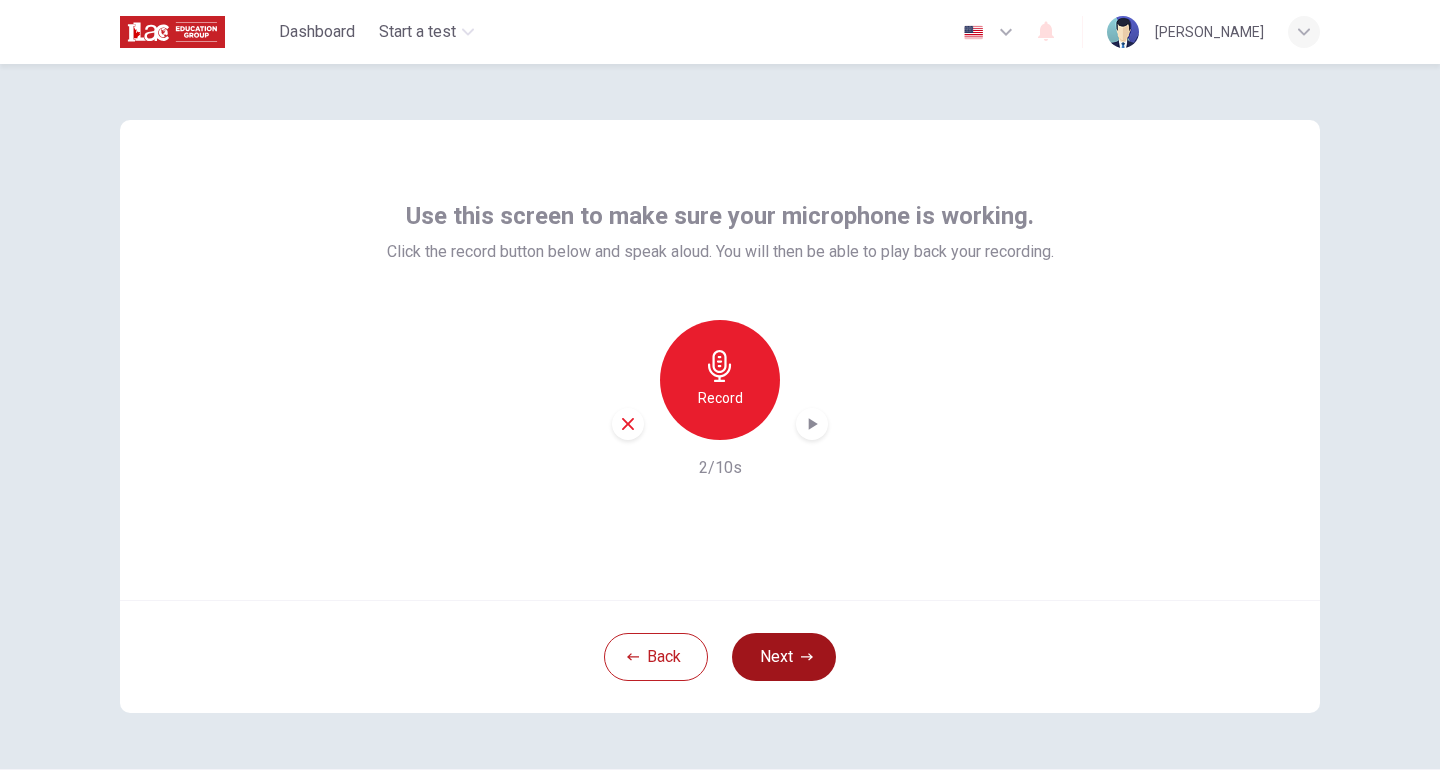 click on "Next" at bounding box center (784, 657) 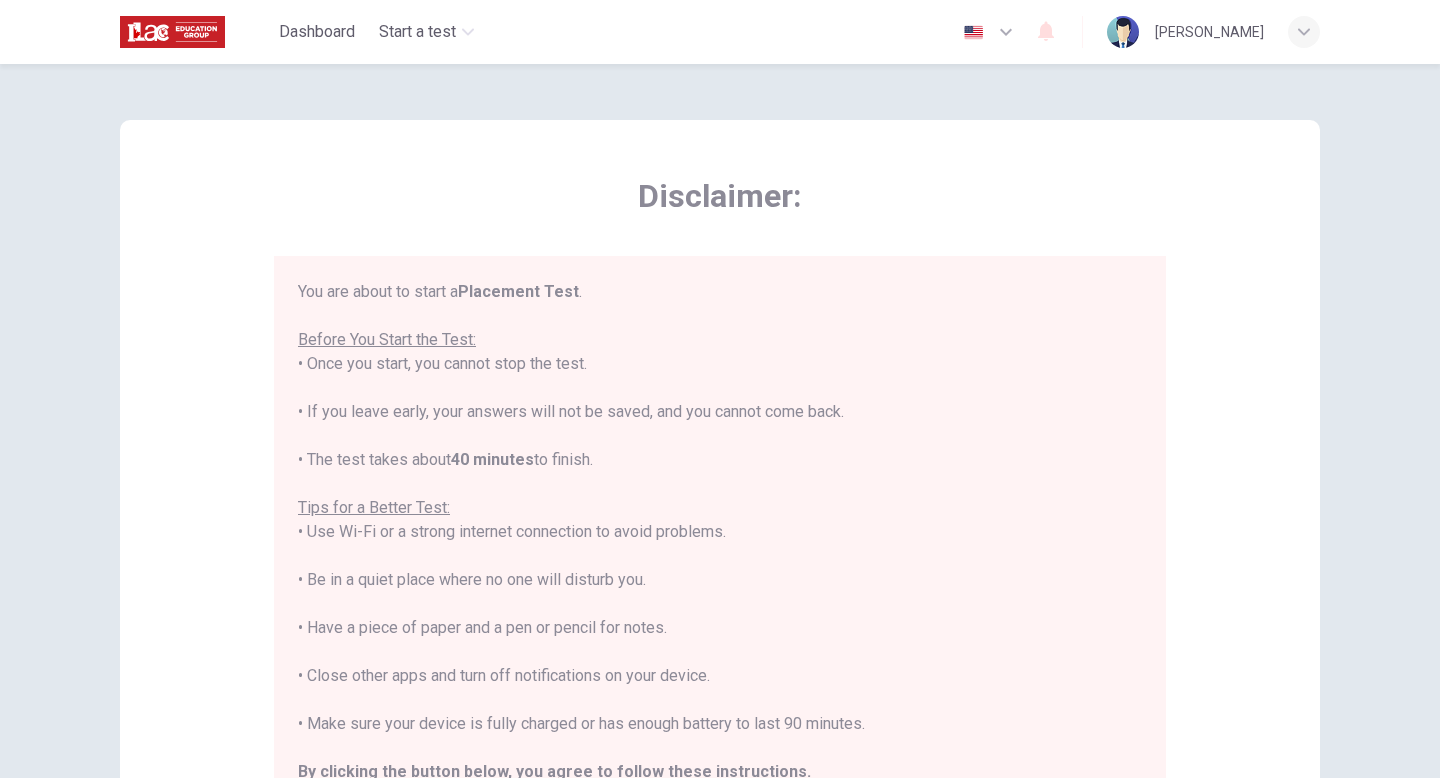 scroll, scrollTop: 23, scrollLeft: 0, axis: vertical 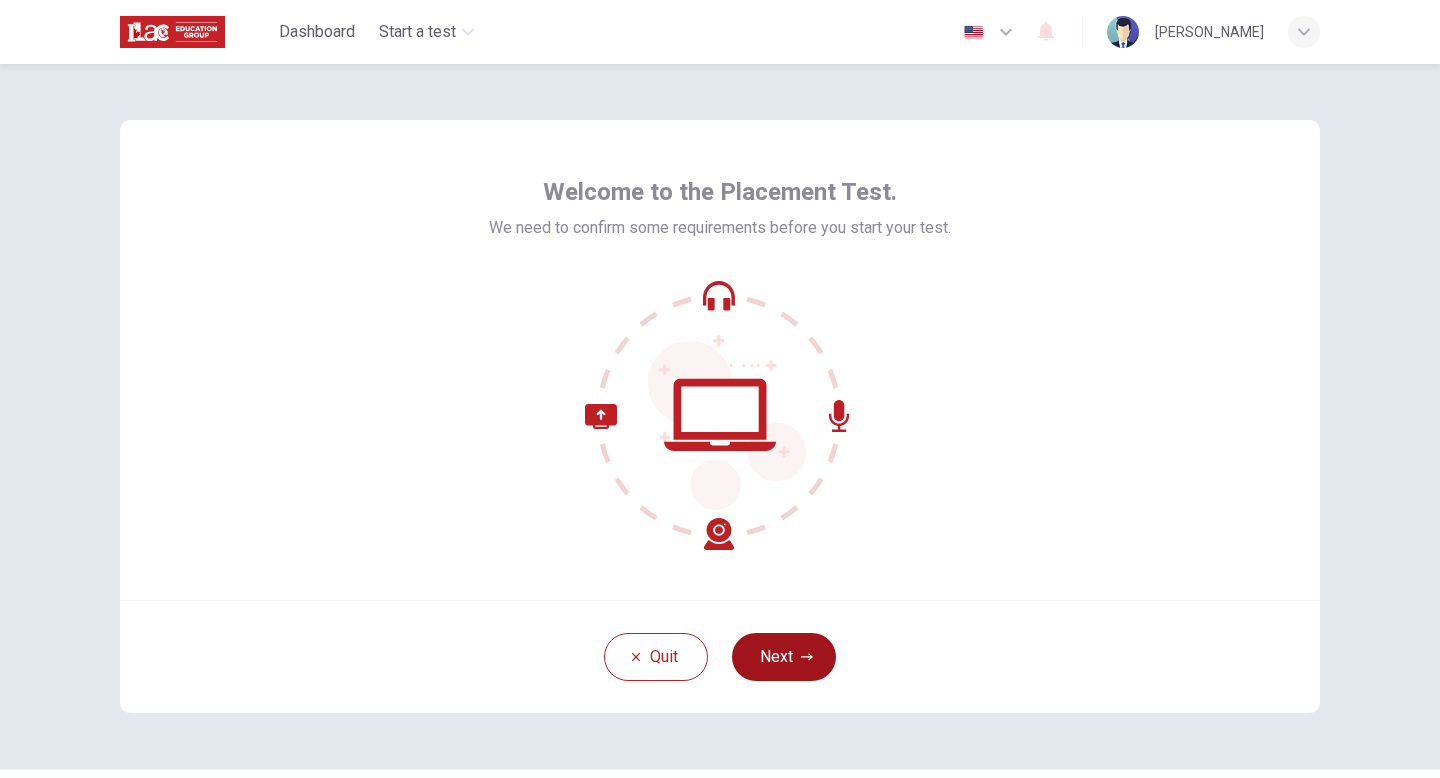 click on "Next" at bounding box center (784, 657) 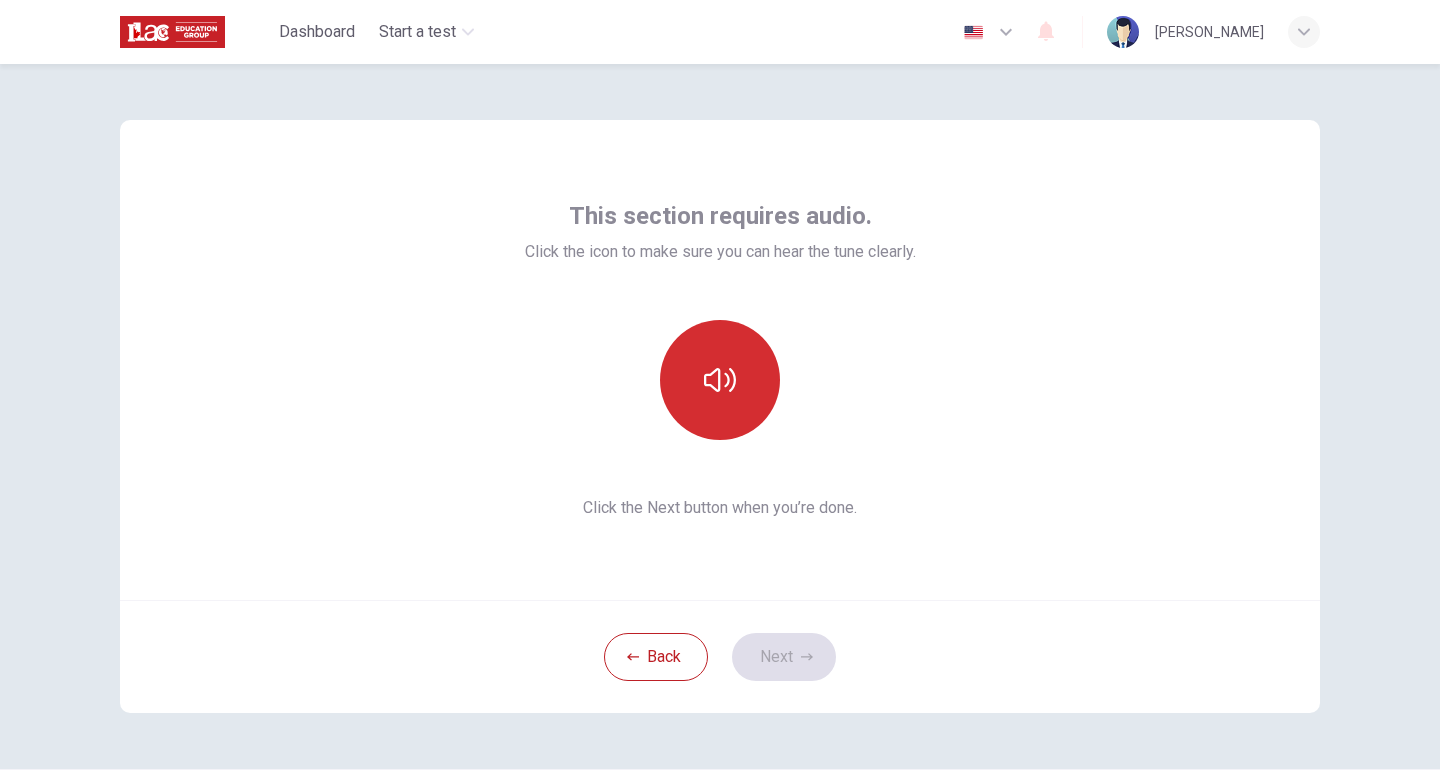 click at bounding box center [720, 380] 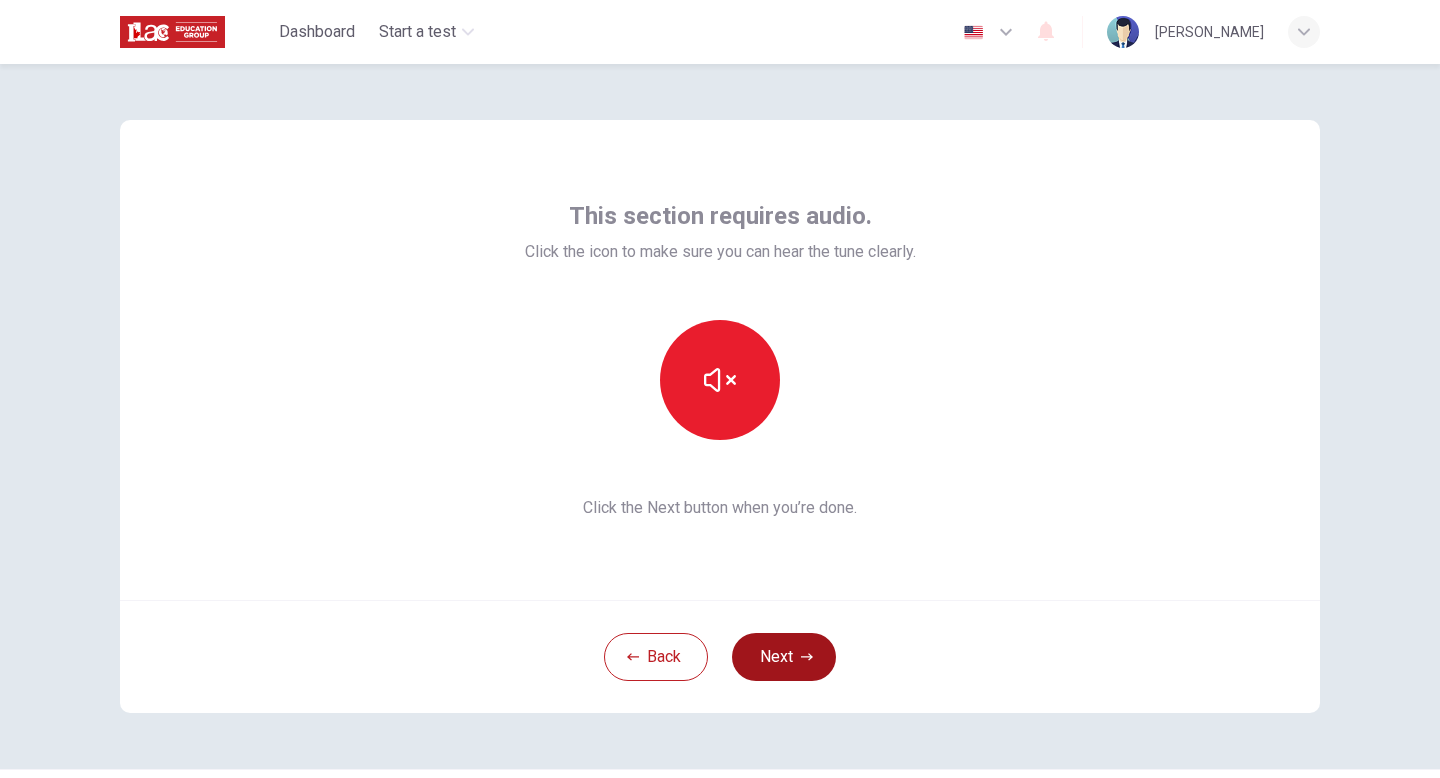 click on "Next" at bounding box center [784, 657] 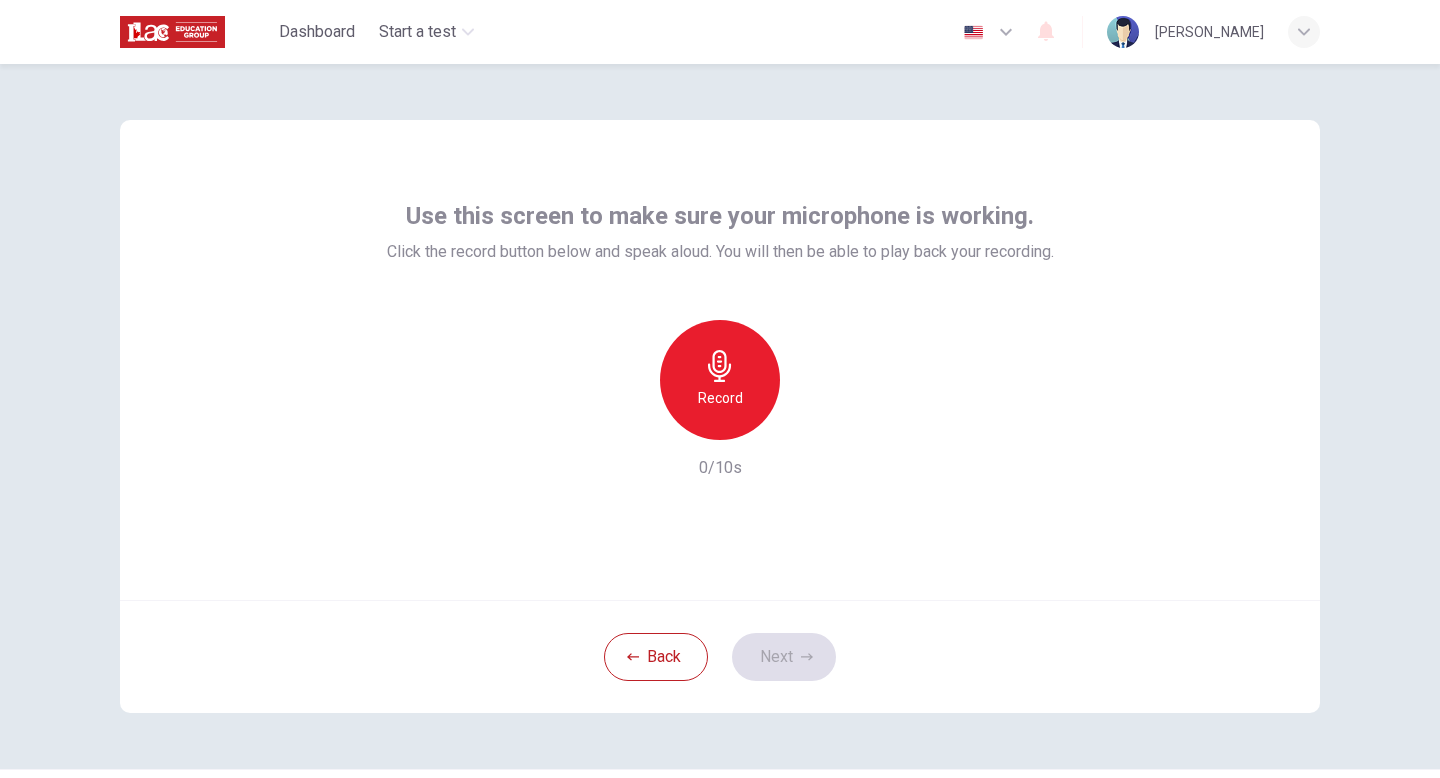 click 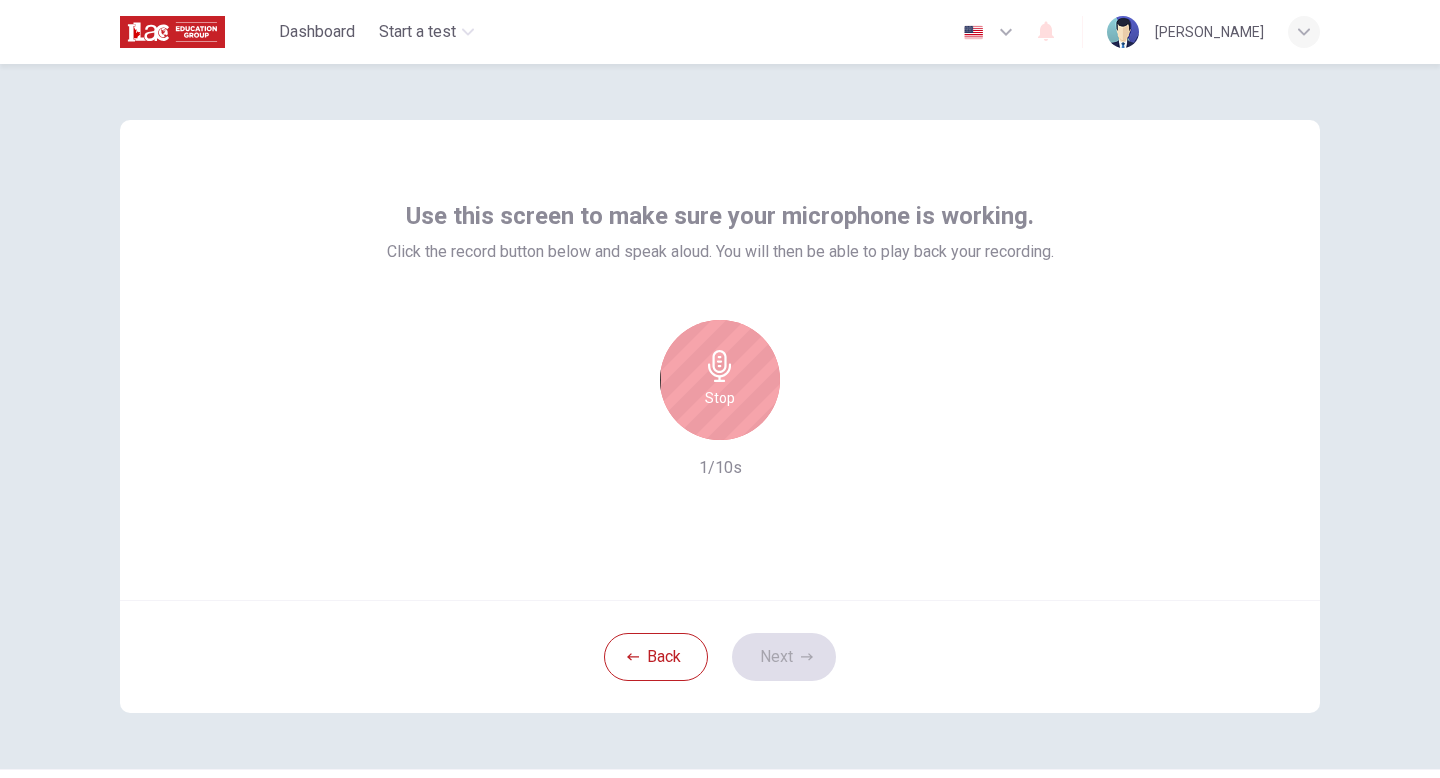 click on "Stop" at bounding box center (720, 380) 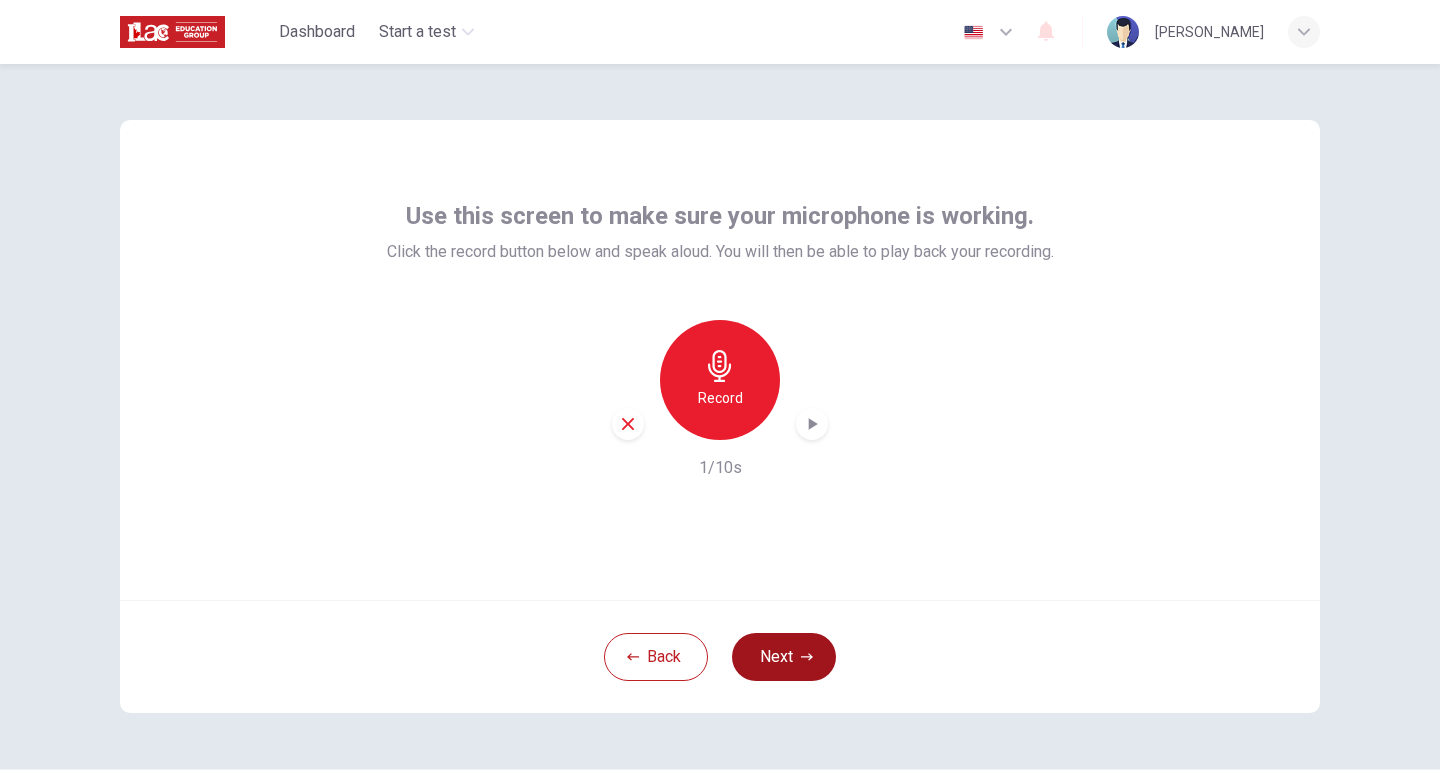 click on "Next" at bounding box center (784, 657) 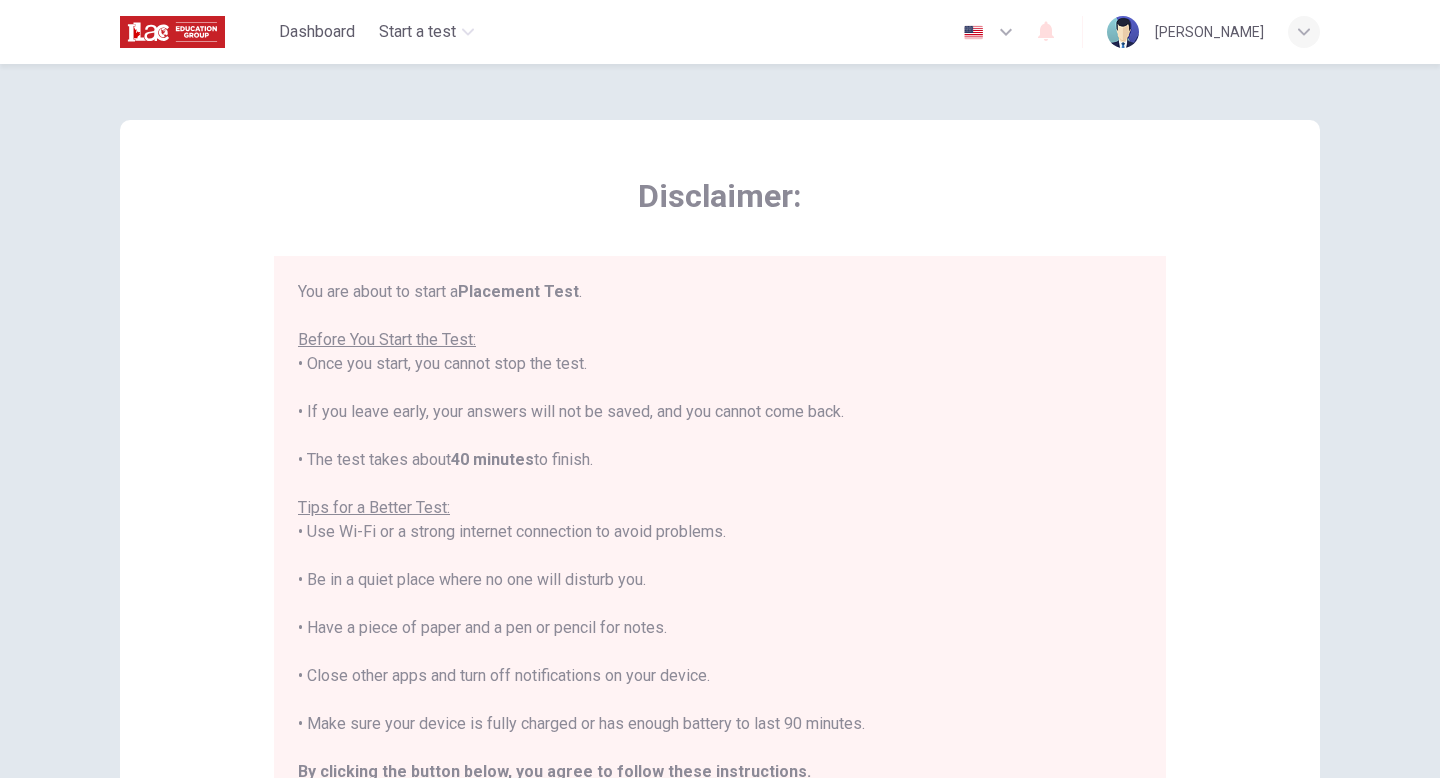 scroll, scrollTop: 23, scrollLeft: 0, axis: vertical 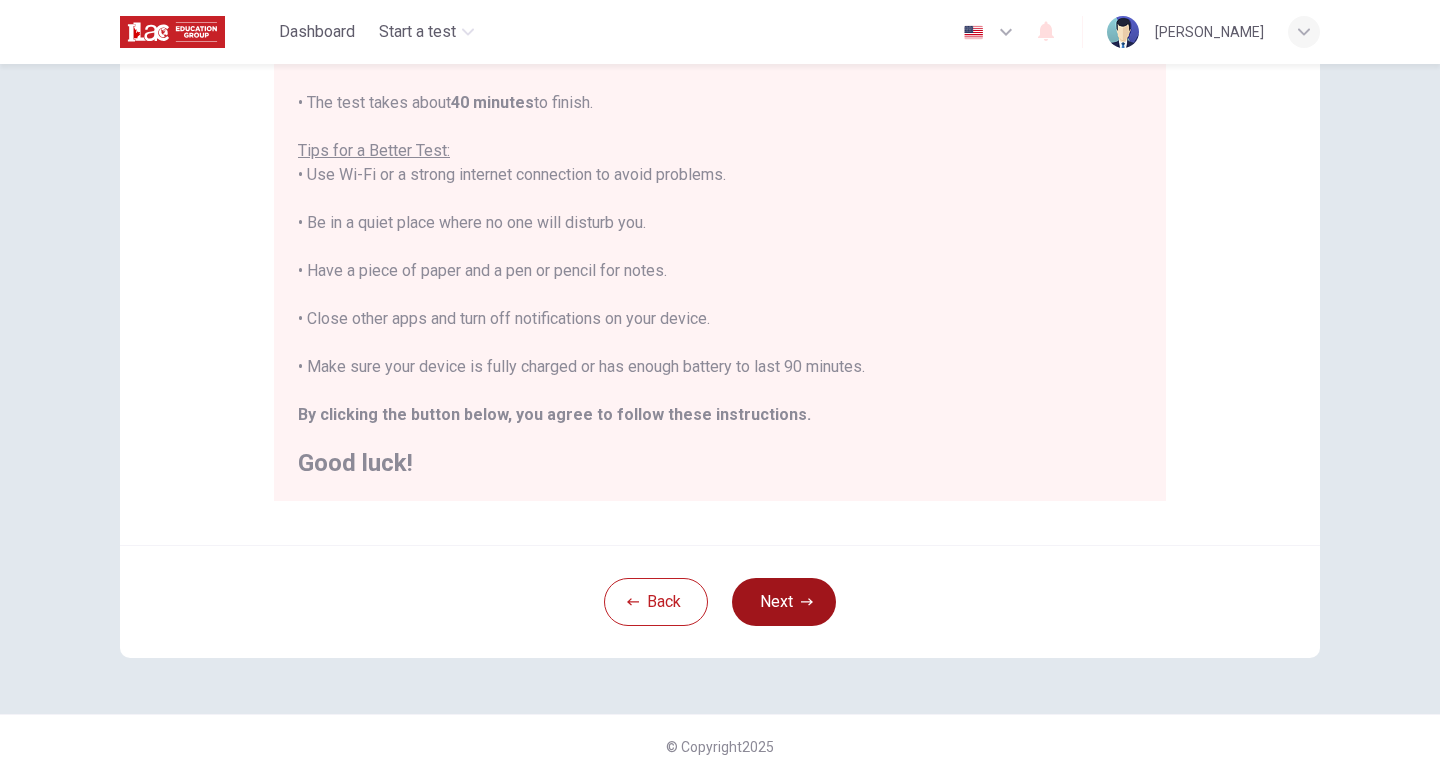 click on "Next" at bounding box center (784, 602) 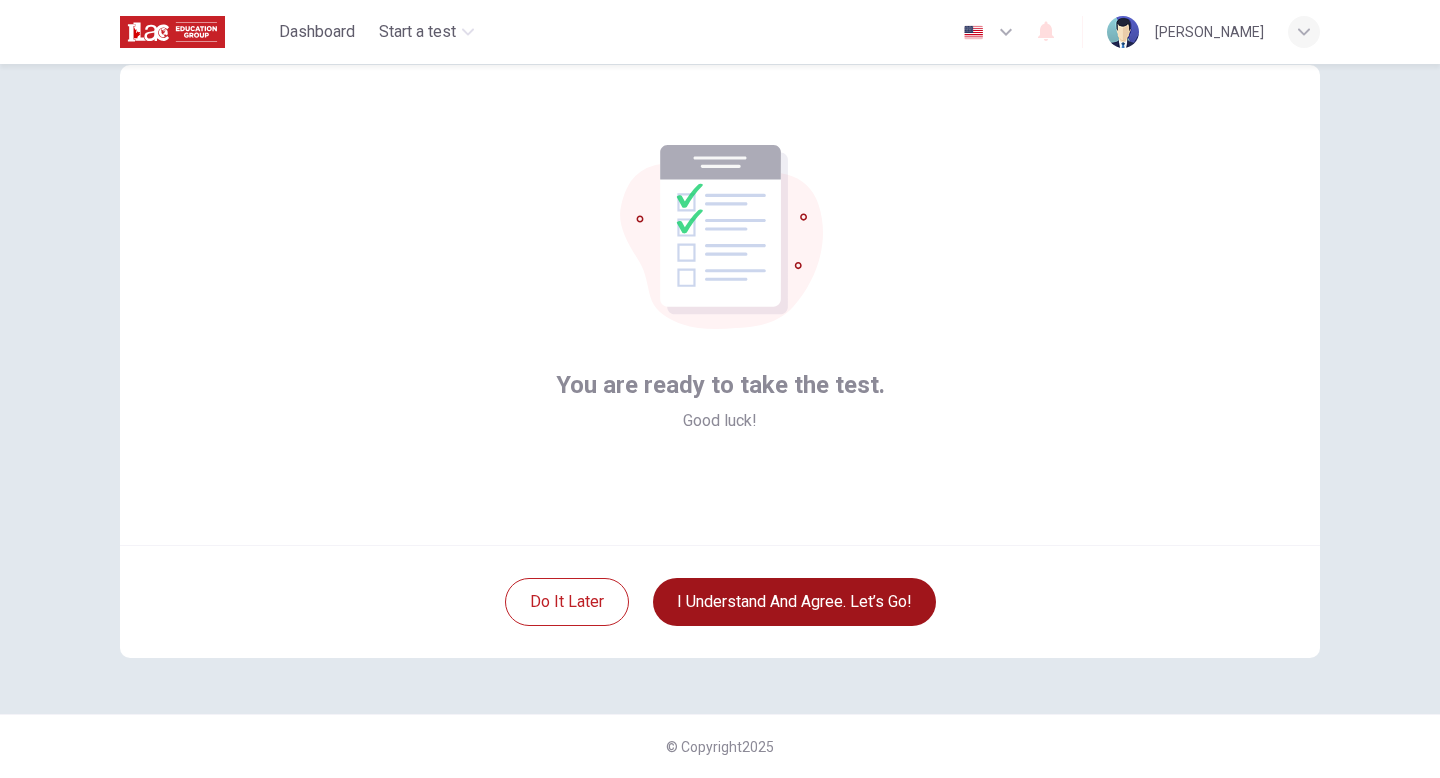 scroll, scrollTop: 55, scrollLeft: 0, axis: vertical 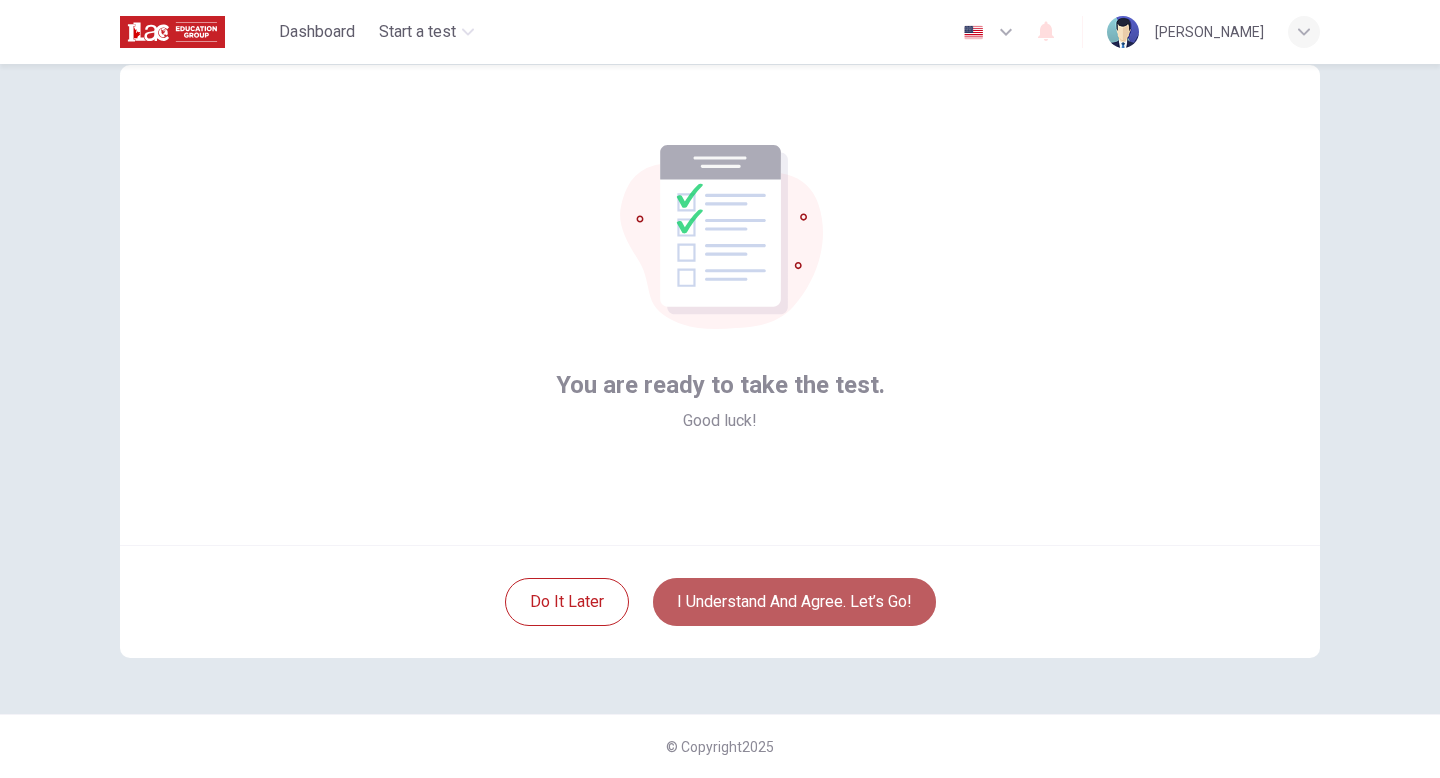 click on "I understand and agree. Let’s go!" at bounding box center (794, 602) 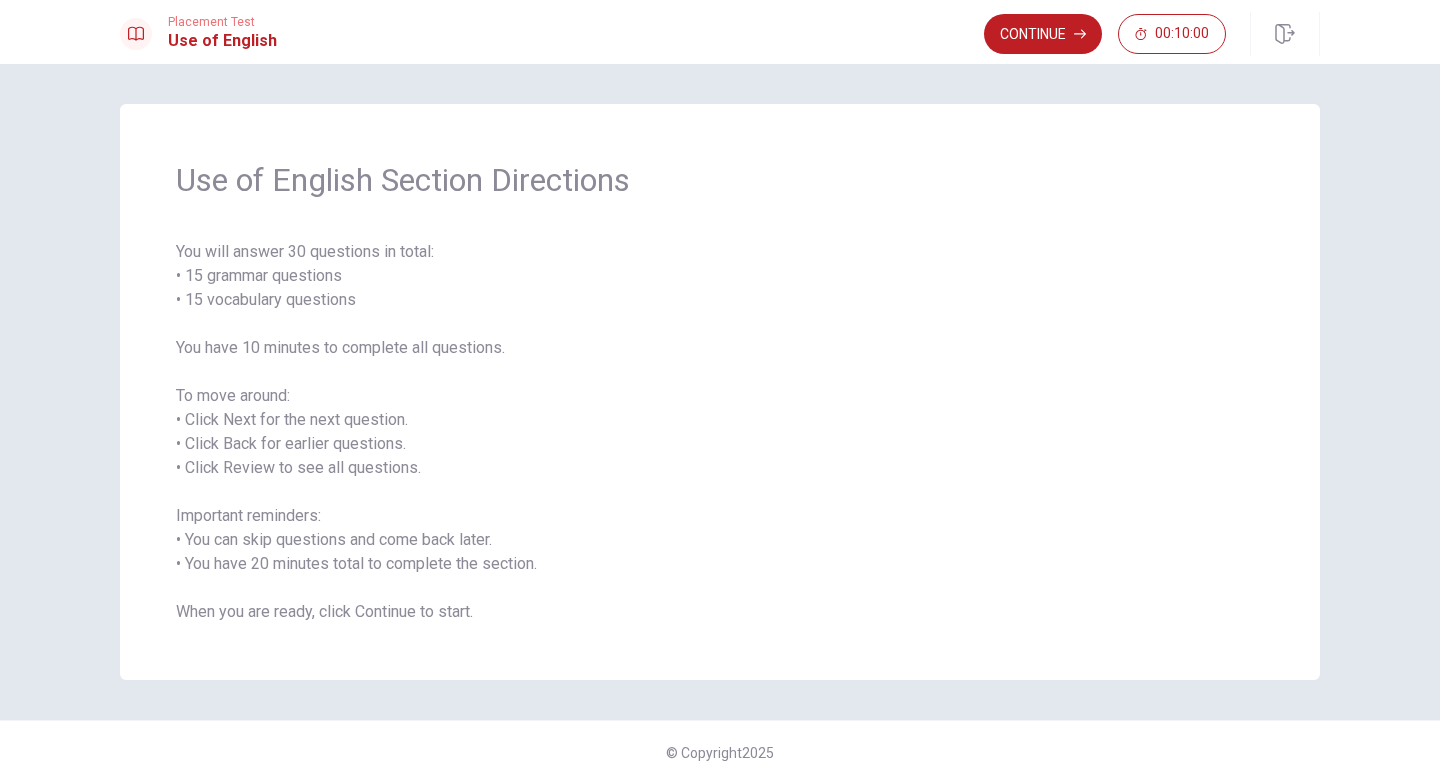 scroll, scrollTop: 6, scrollLeft: 0, axis: vertical 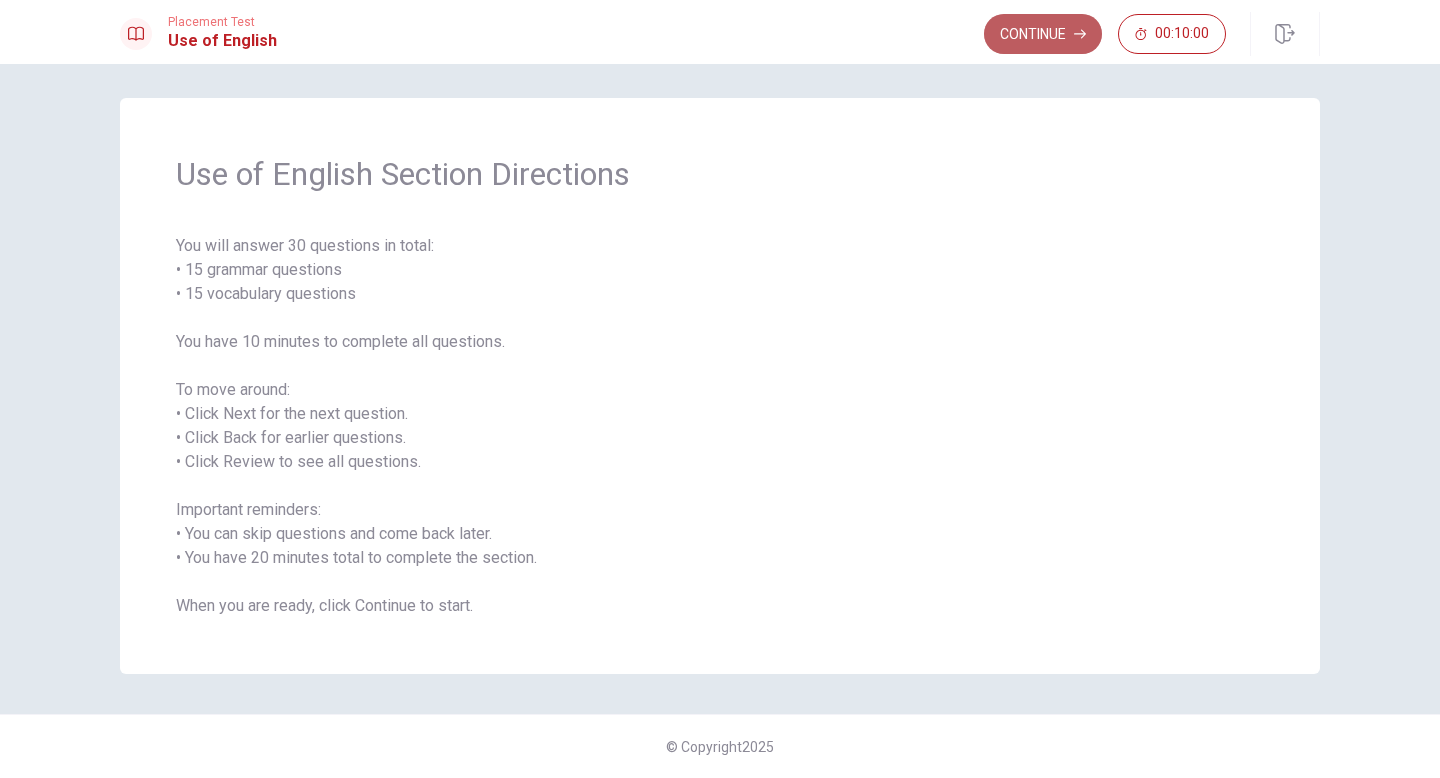 click on "Continue" at bounding box center (1043, 34) 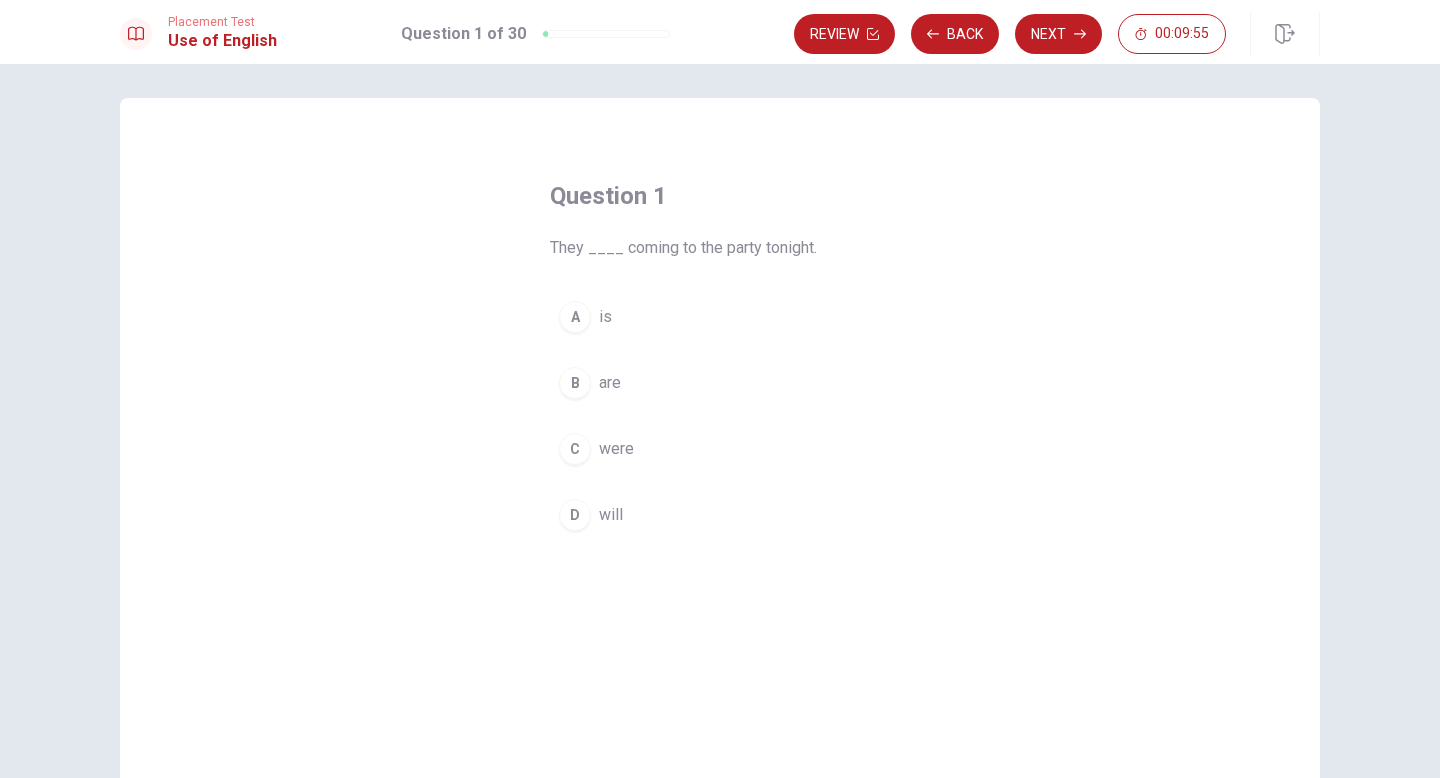 click on "B" at bounding box center [575, 383] 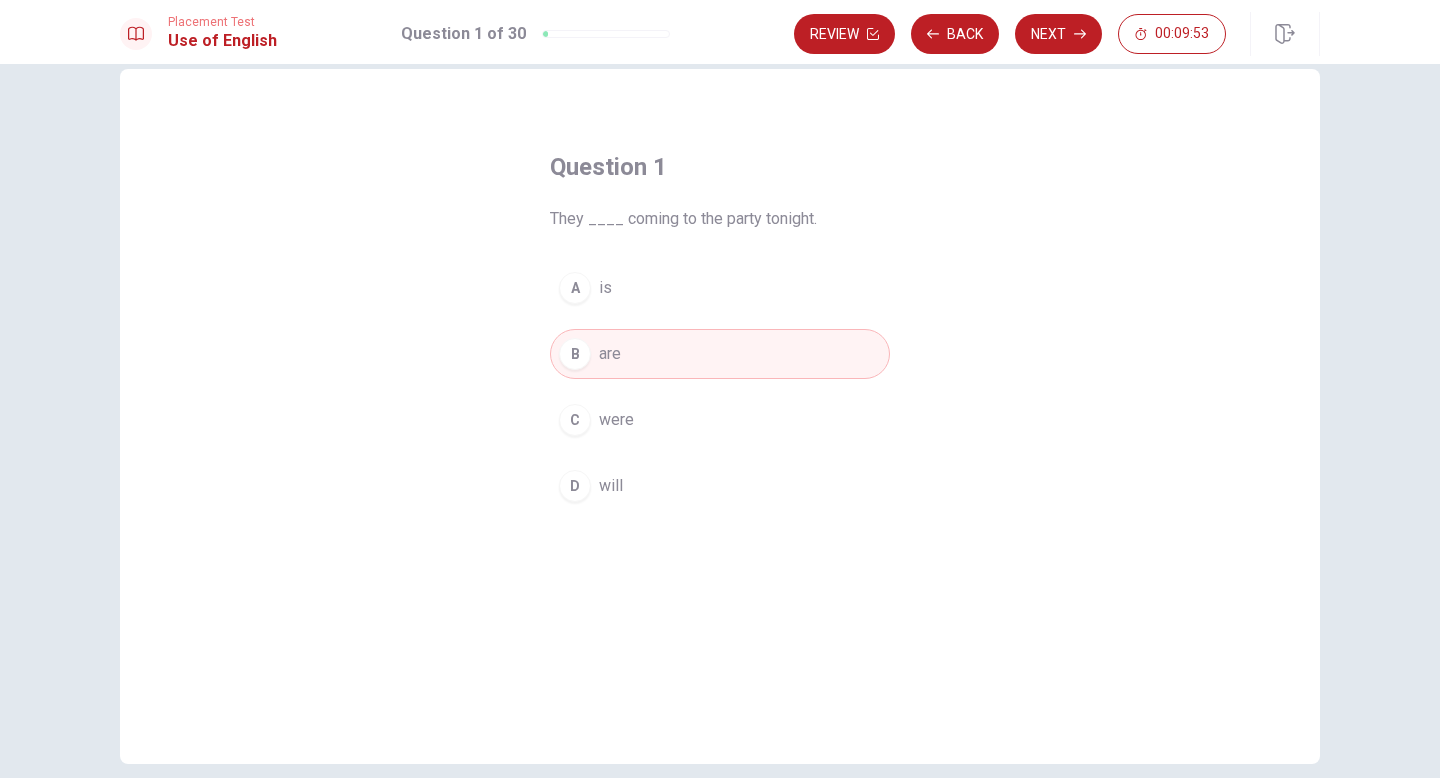 scroll, scrollTop: 44, scrollLeft: 0, axis: vertical 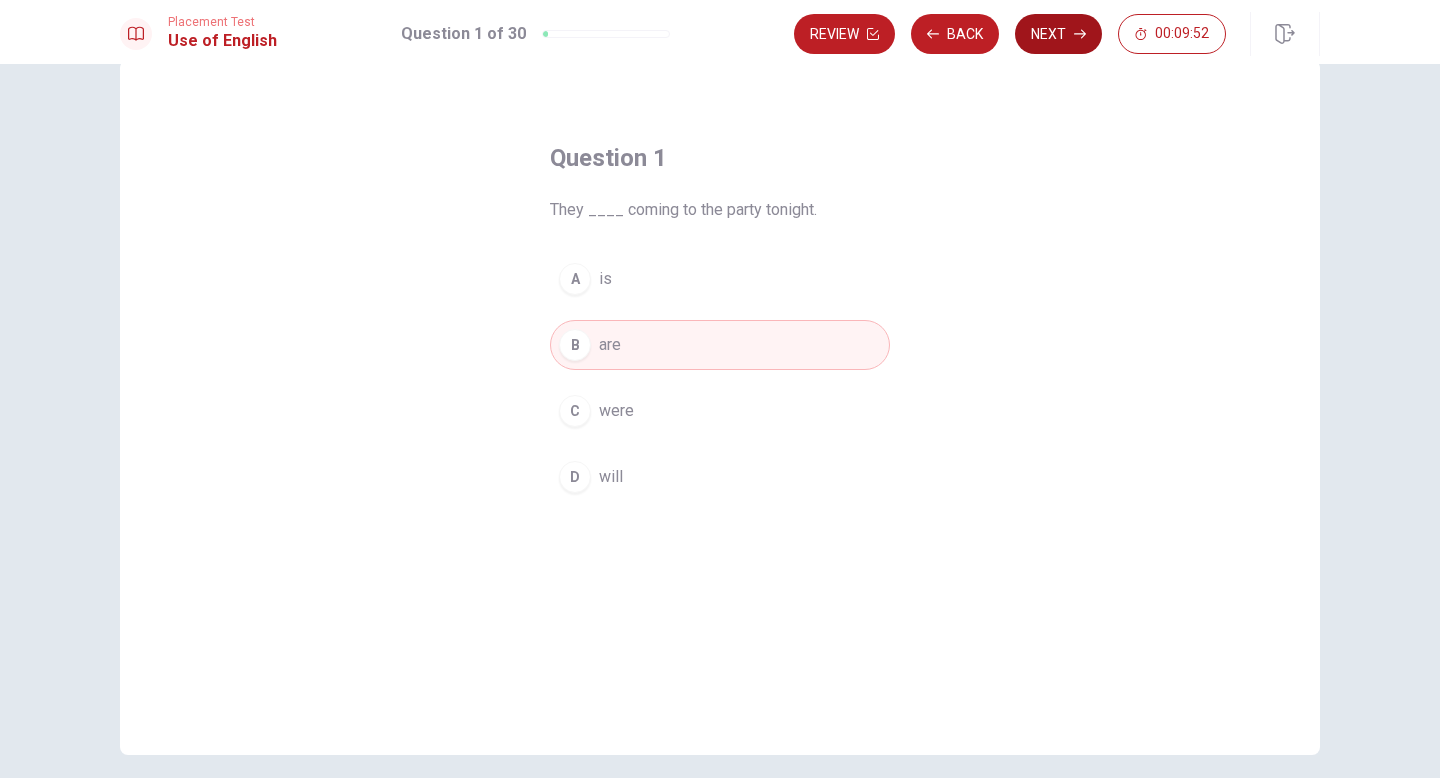 click on "Next" at bounding box center [1058, 34] 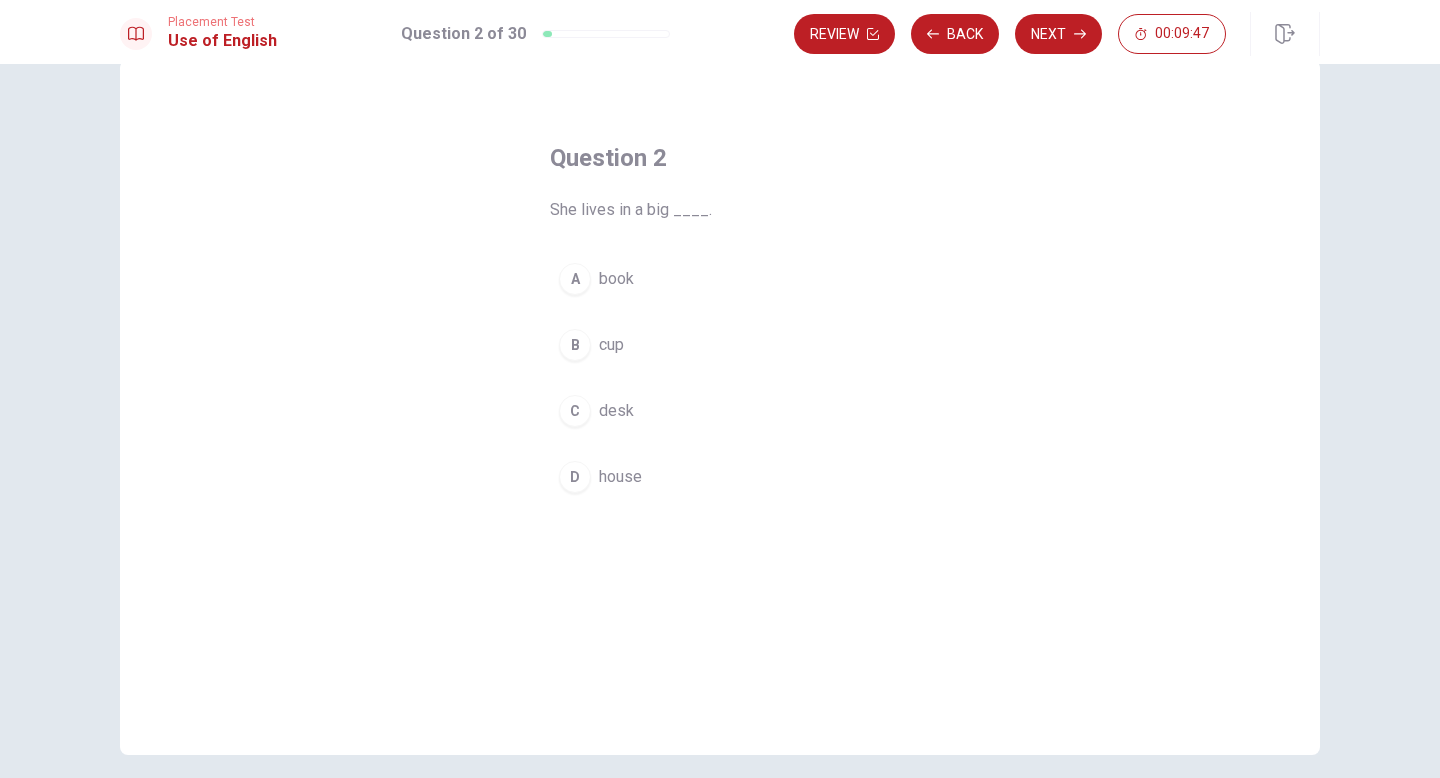 click on "D" at bounding box center [575, 477] 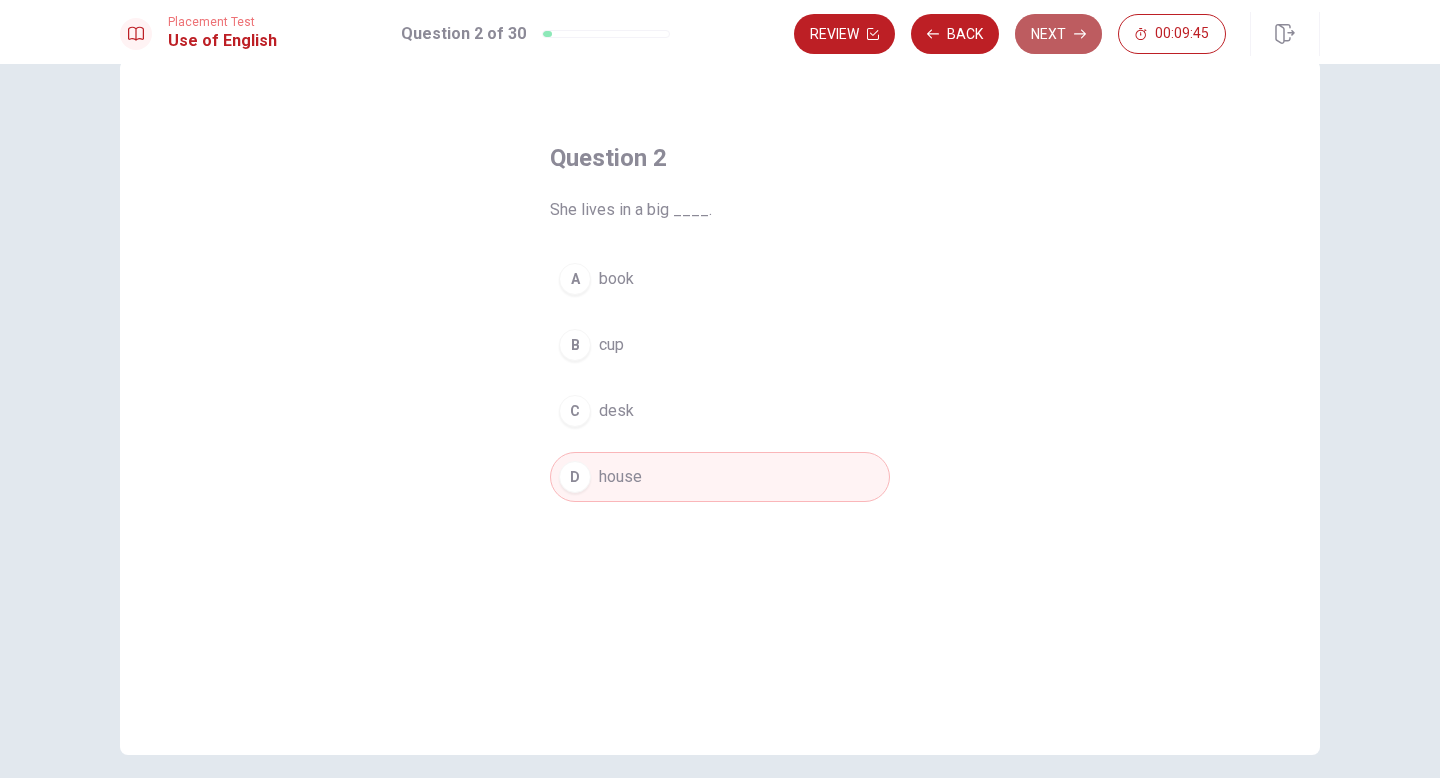click on "Next" at bounding box center [1058, 34] 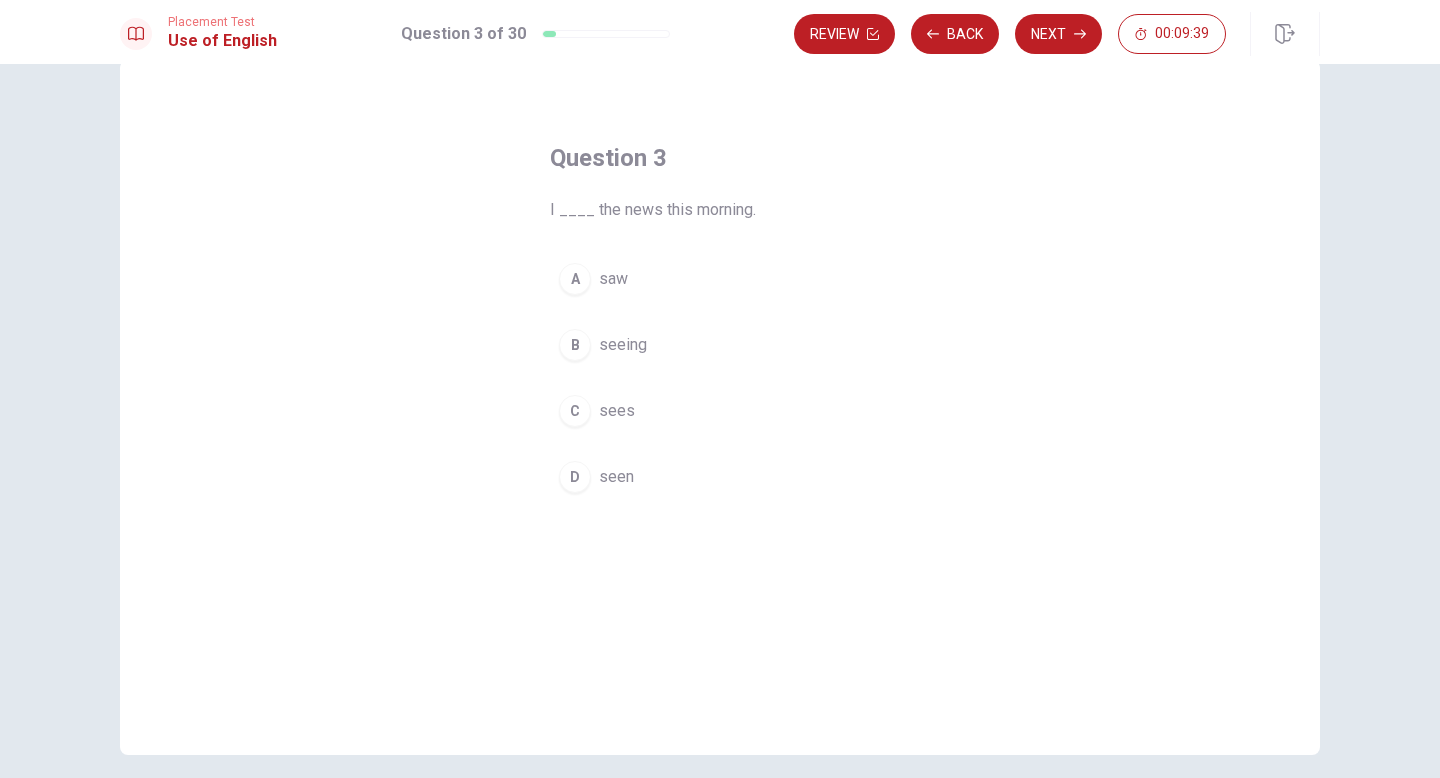 click on "A" at bounding box center [575, 279] 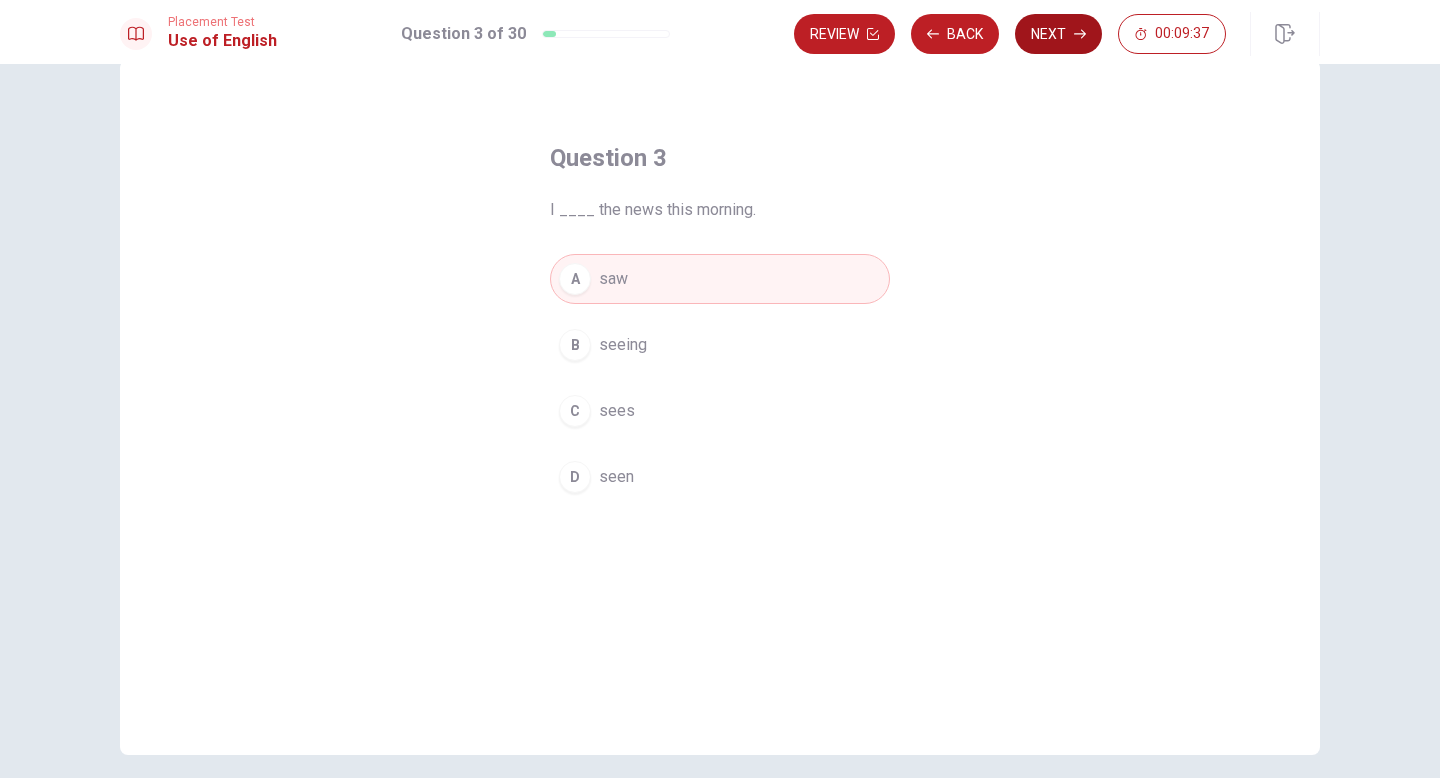 click on "Next" at bounding box center [1058, 34] 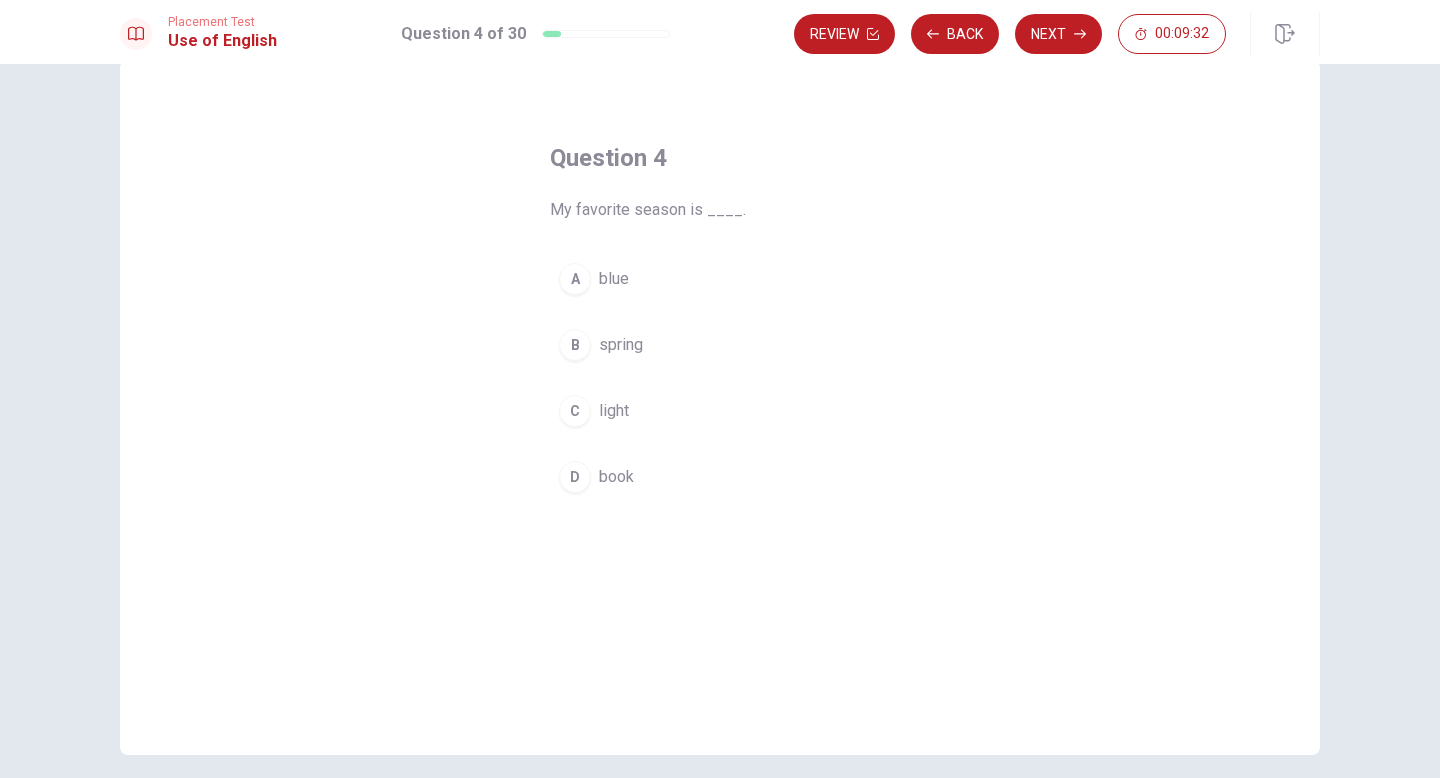 click on "B" at bounding box center (575, 345) 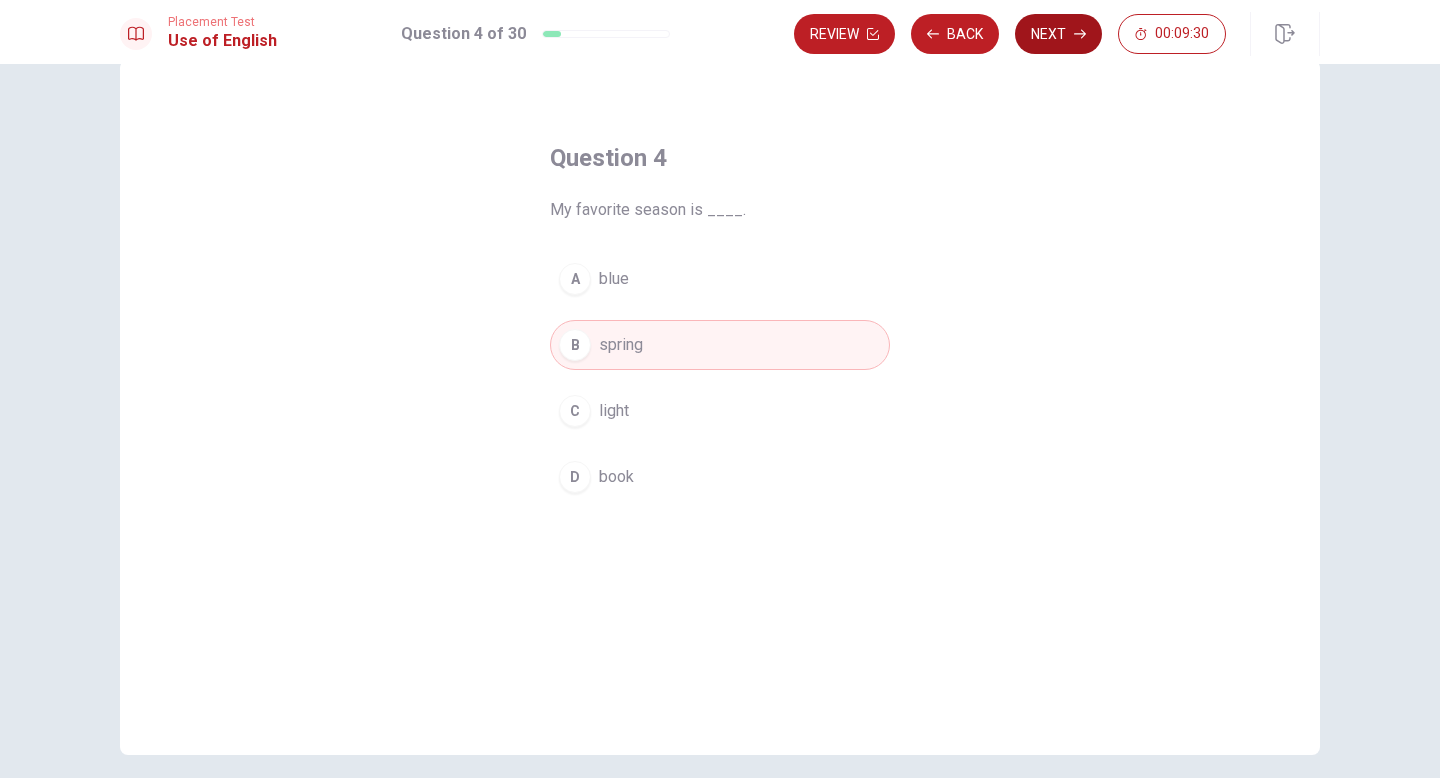click on "Next" at bounding box center [1058, 34] 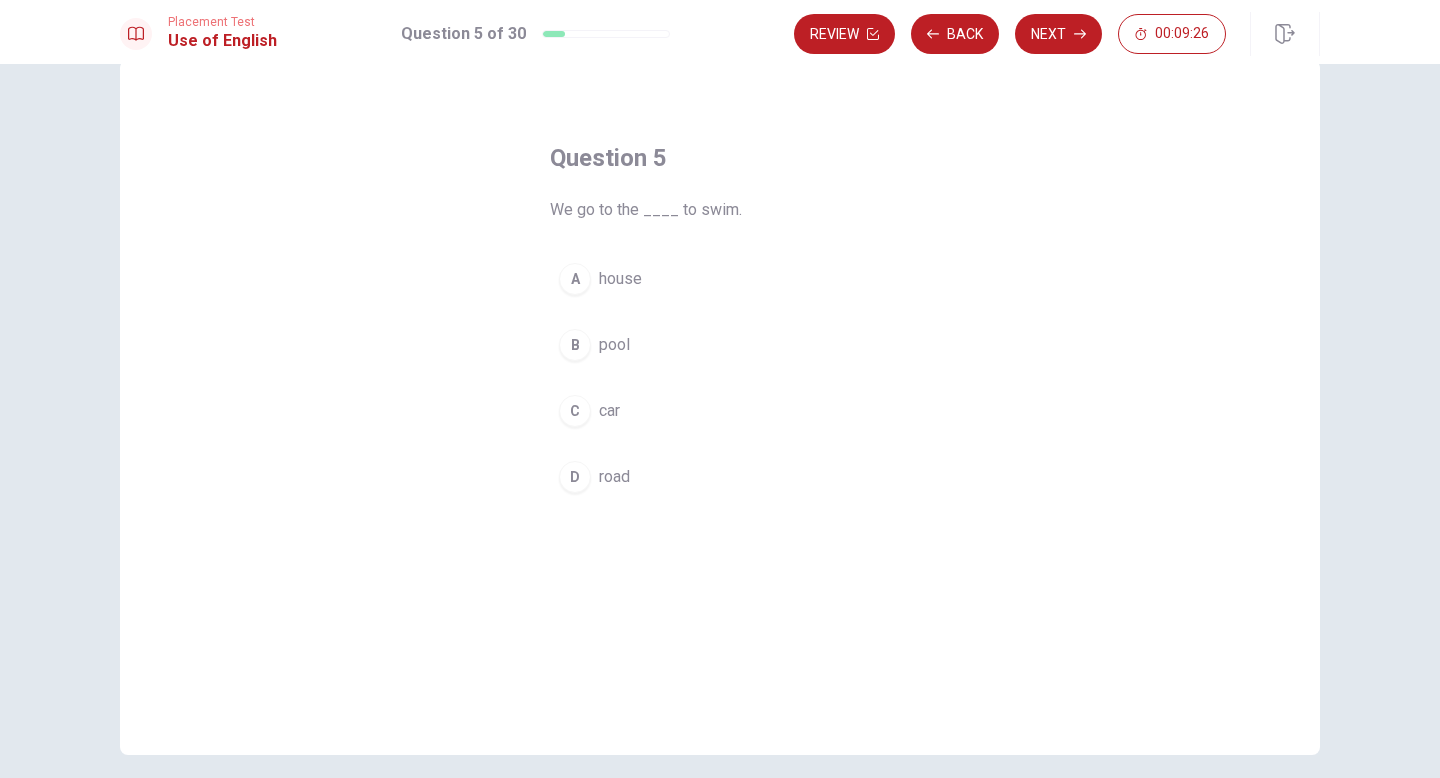 click on "B" at bounding box center (575, 345) 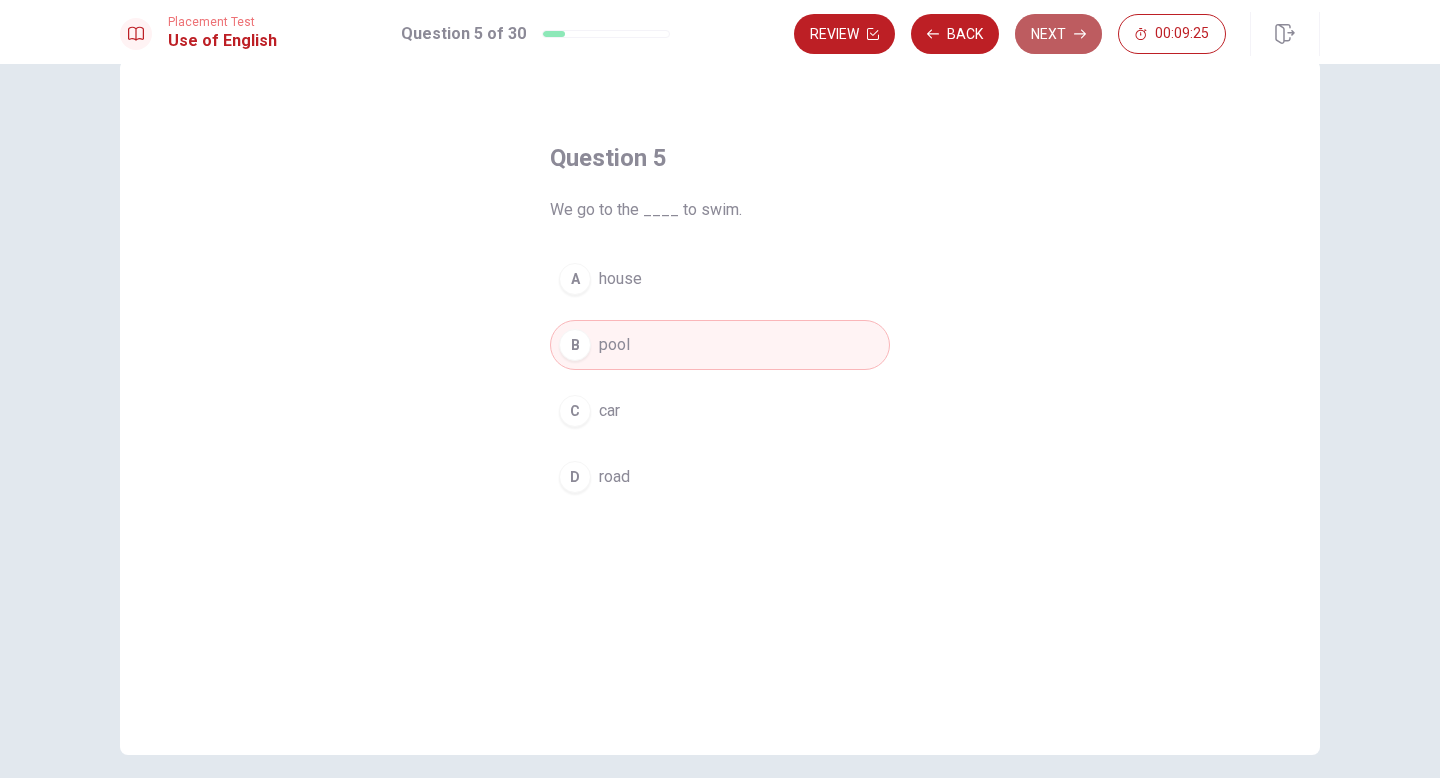 click on "Next" at bounding box center [1058, 34] 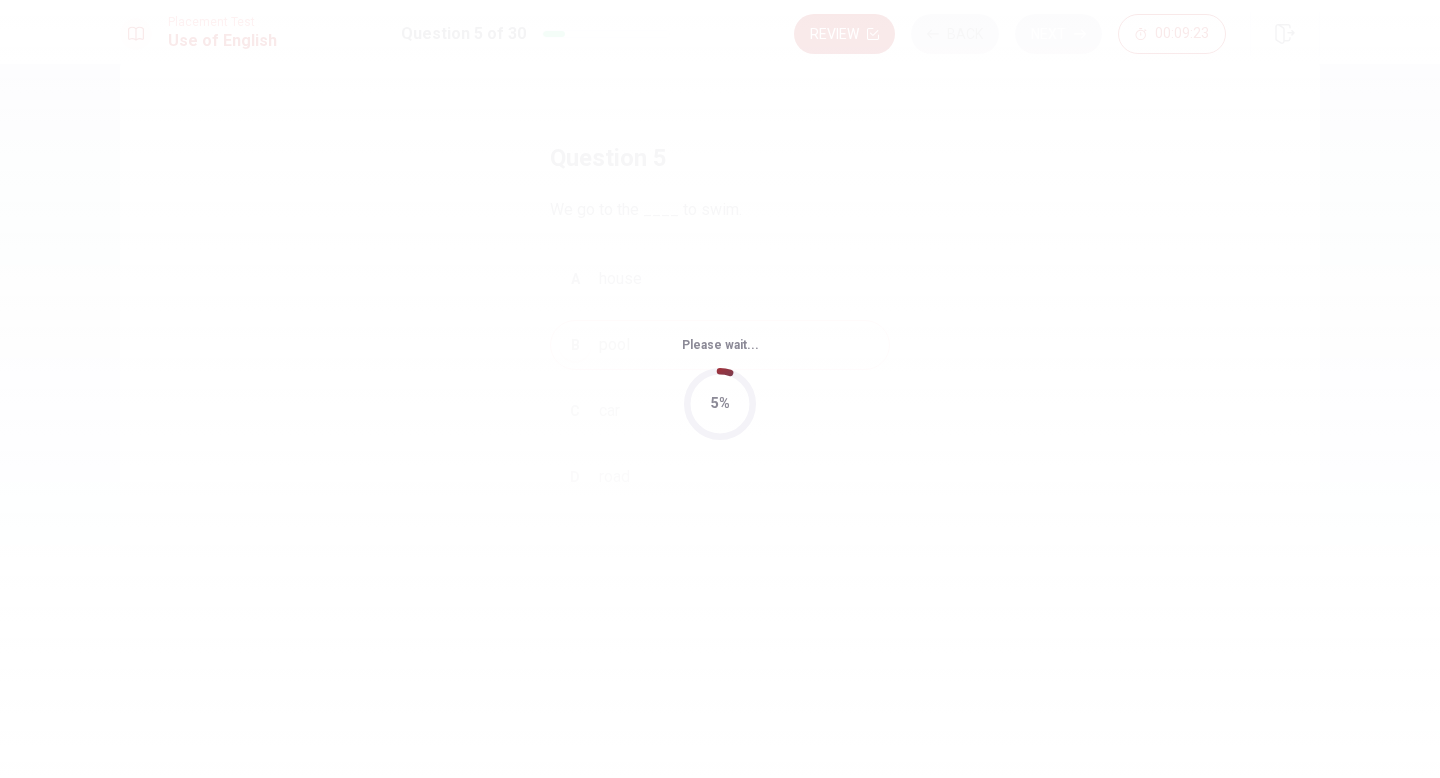 scroll, scrollTop: 0, scrollLeft: 0, axis: both 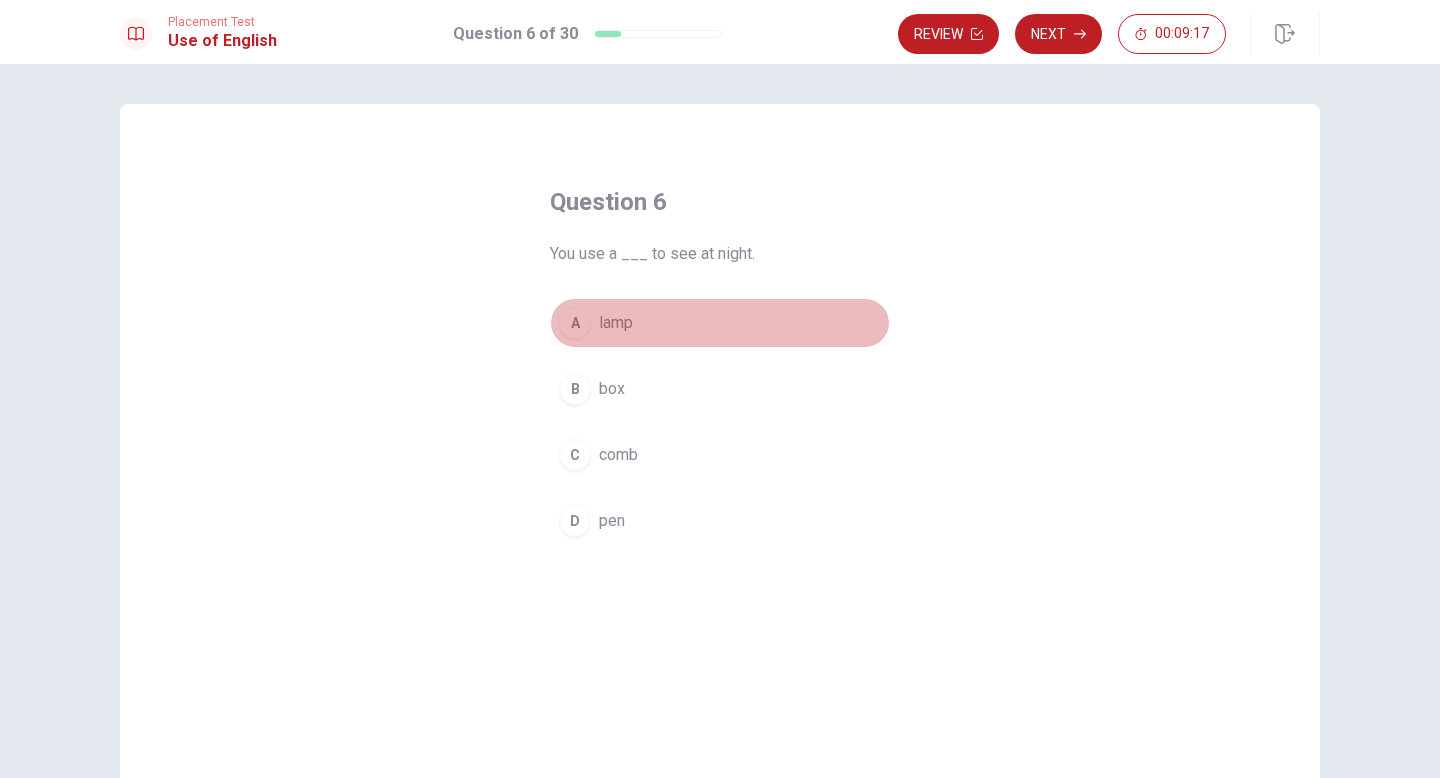 click on "A" at bounding box center [575, 323] 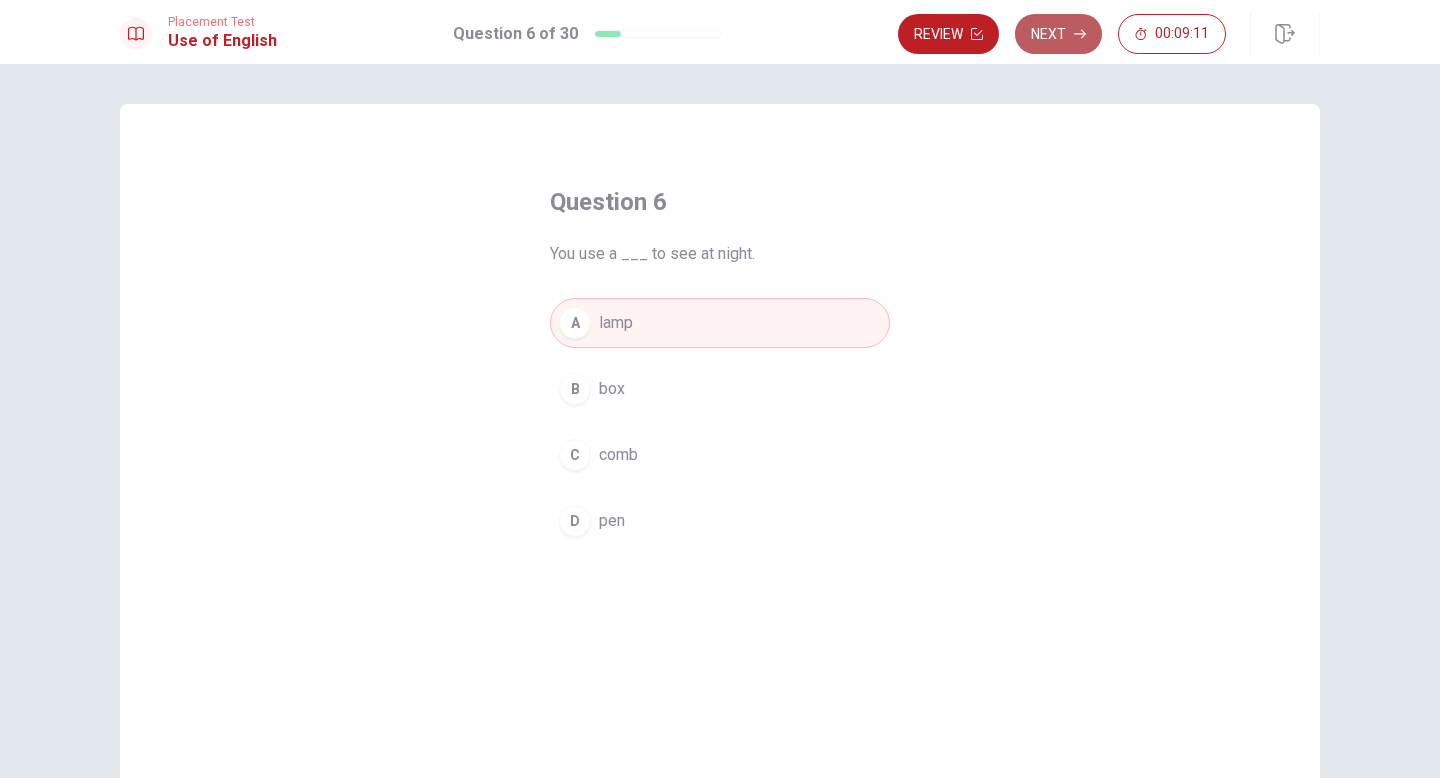 click on "Next" at bounding box center [1058, 34] 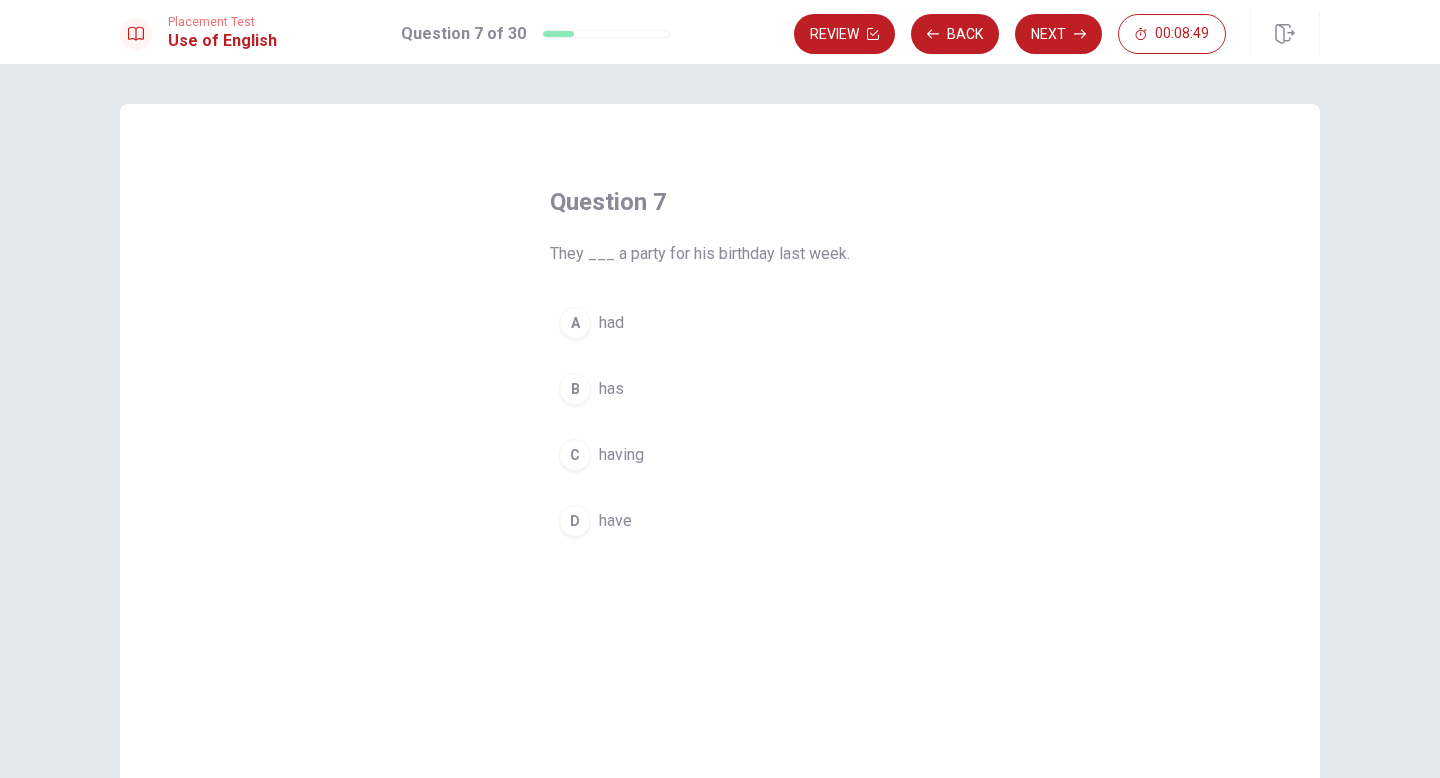 click on "A" at bounding box center (575, 323) 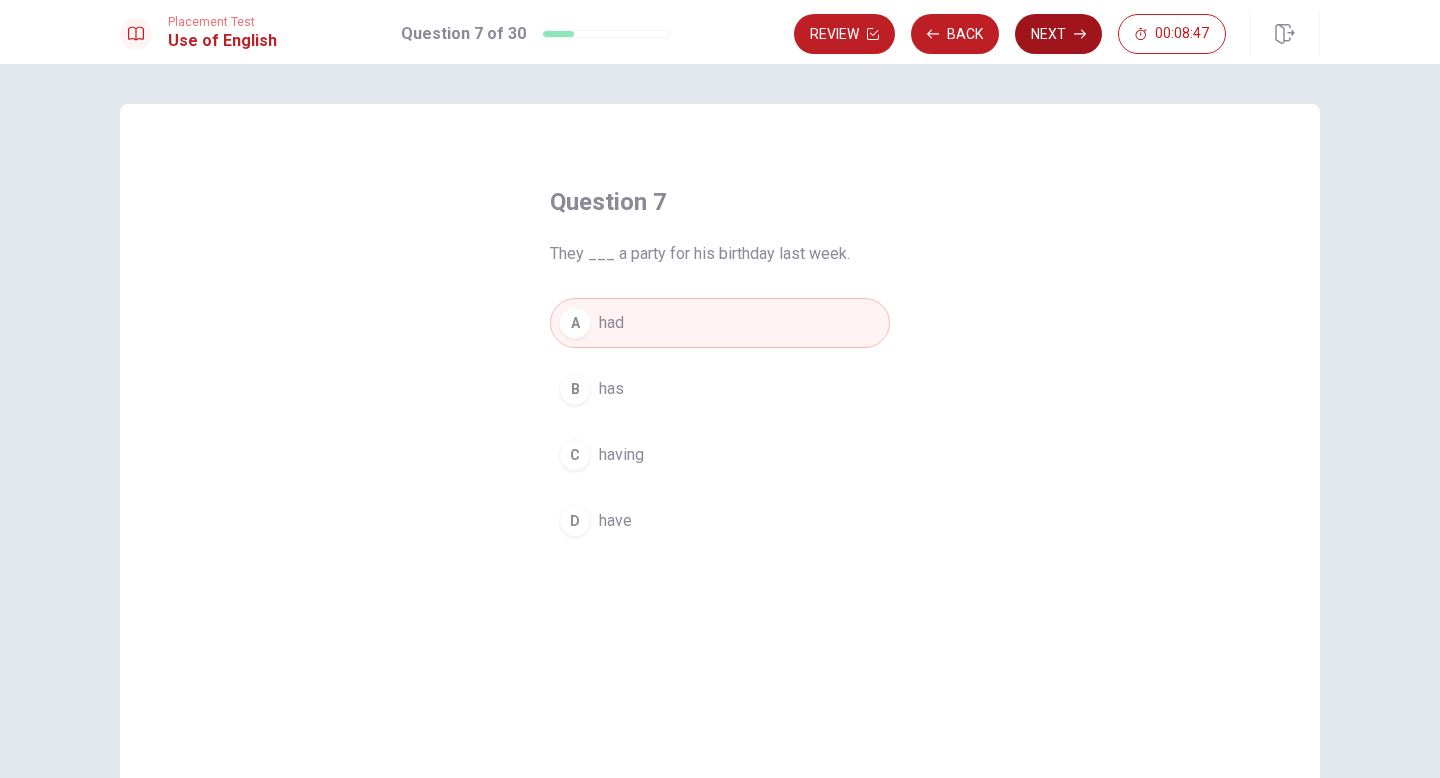click on "Next" at bounding box center [1058, 34] 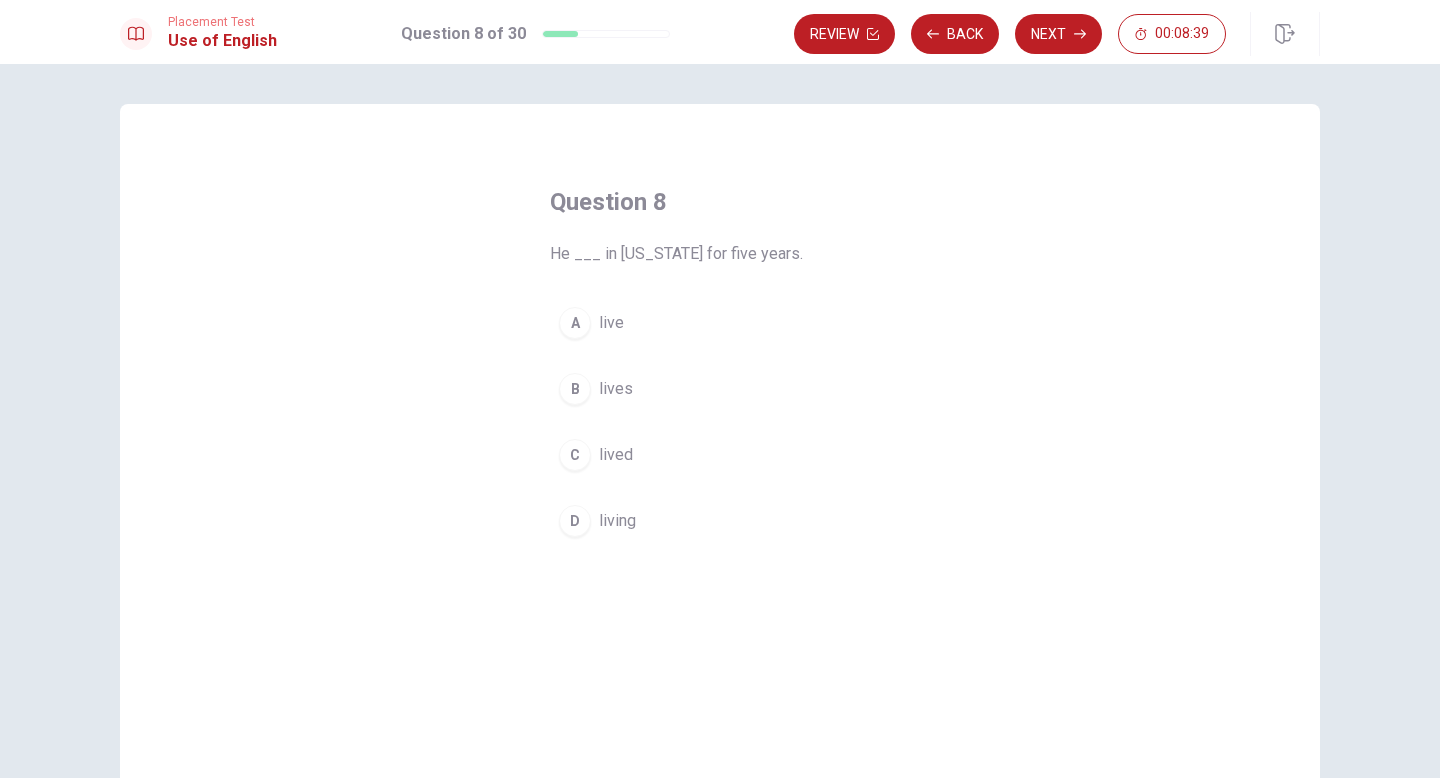 click on "A" at bounding box center (575, 323) 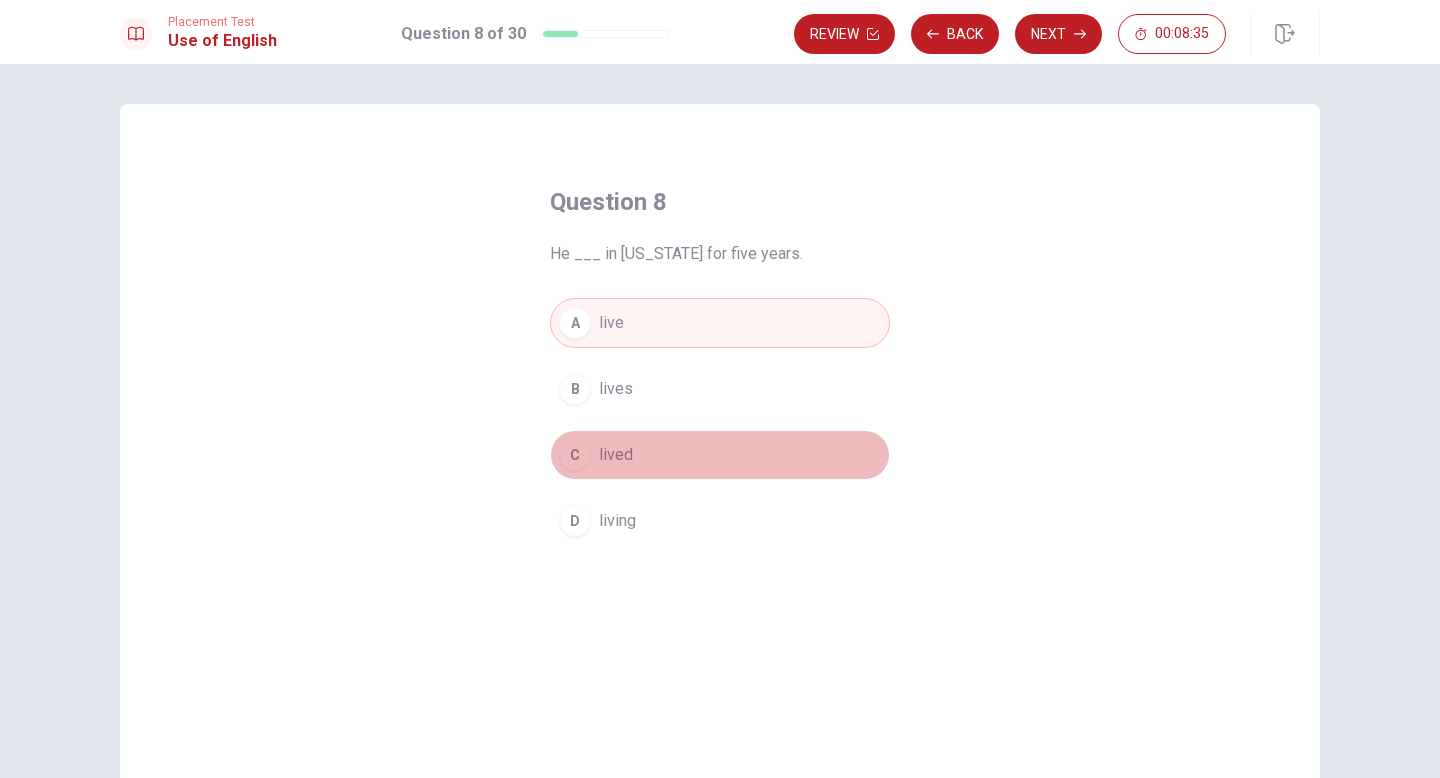 click on "C" at bounding box center (575, 455) 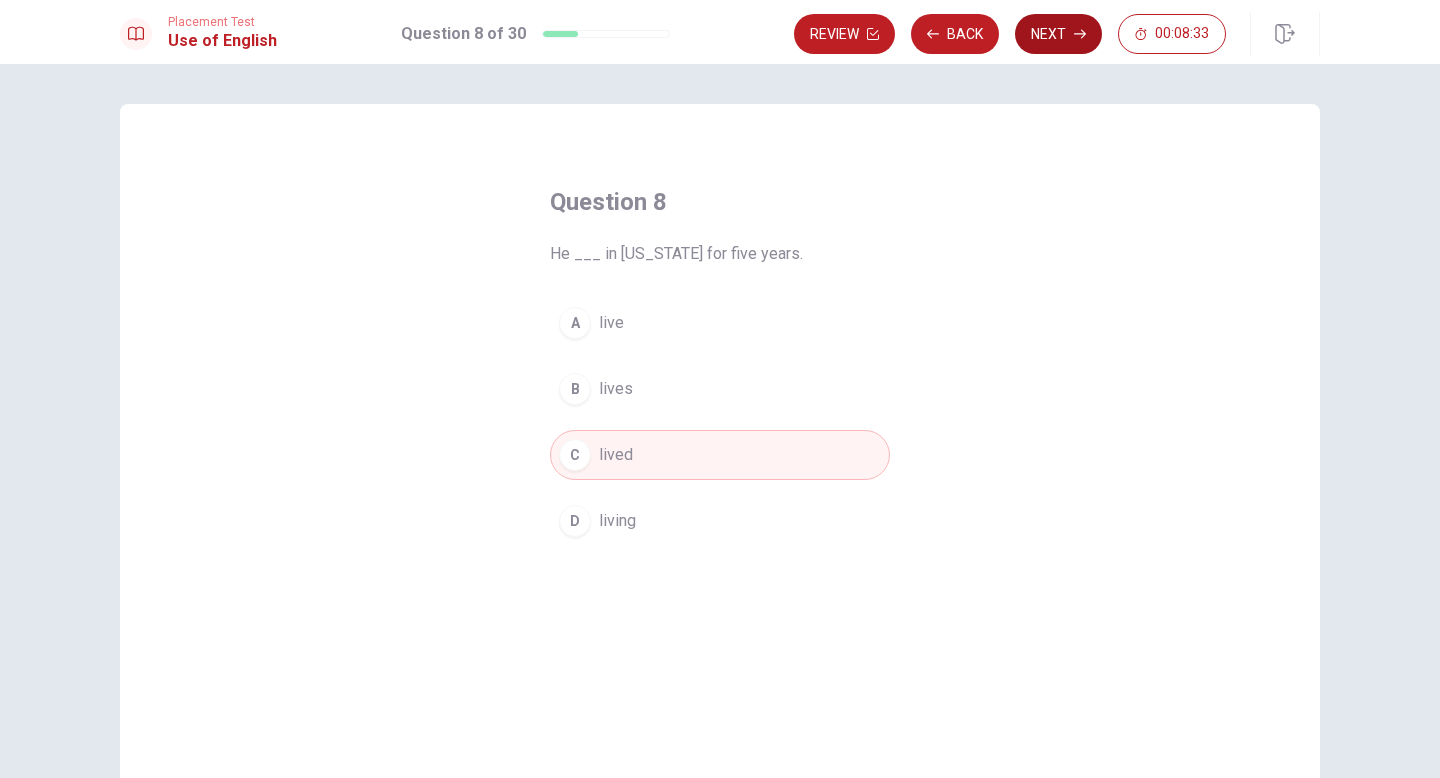 click on "Next" at bounding box center [1058, 34] 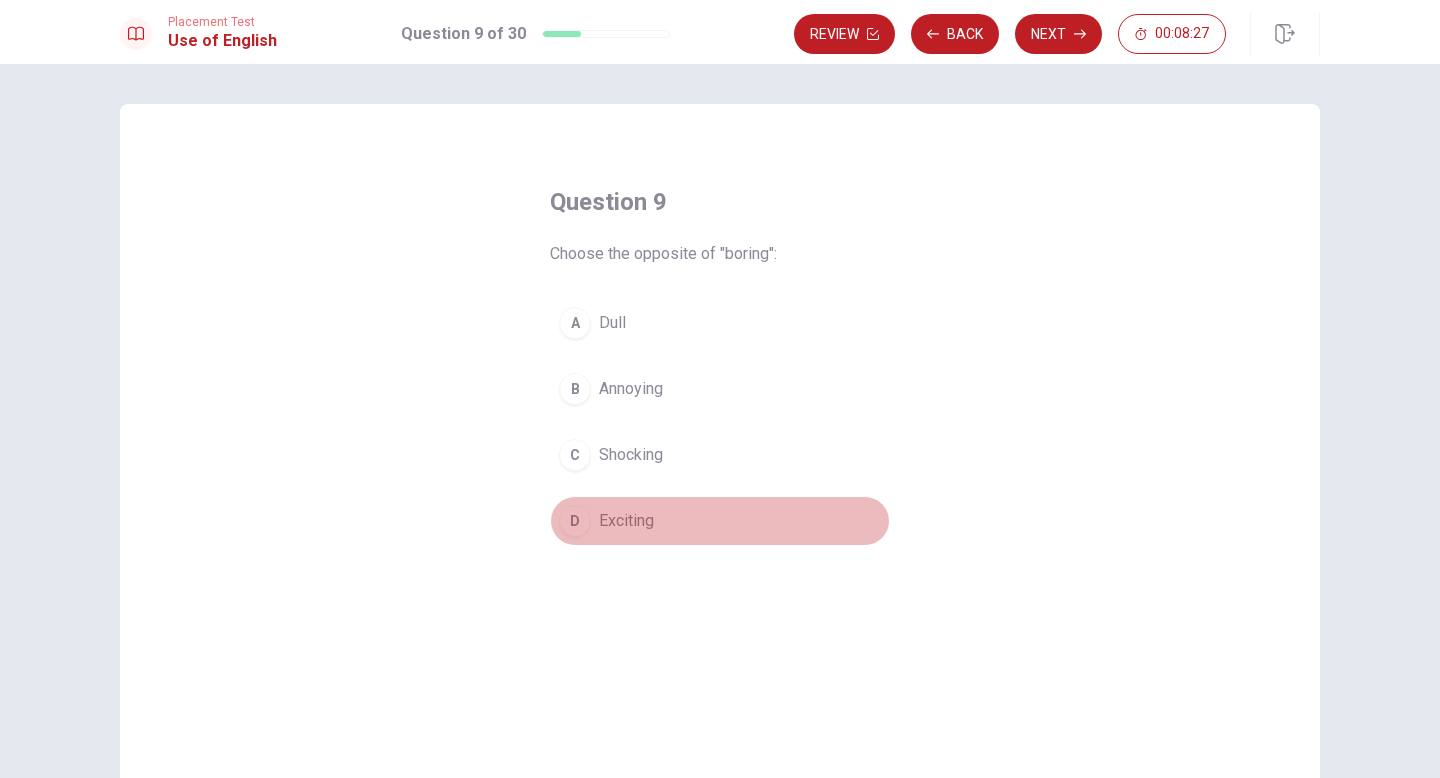 click on "D" at bounding box center (575, 521) 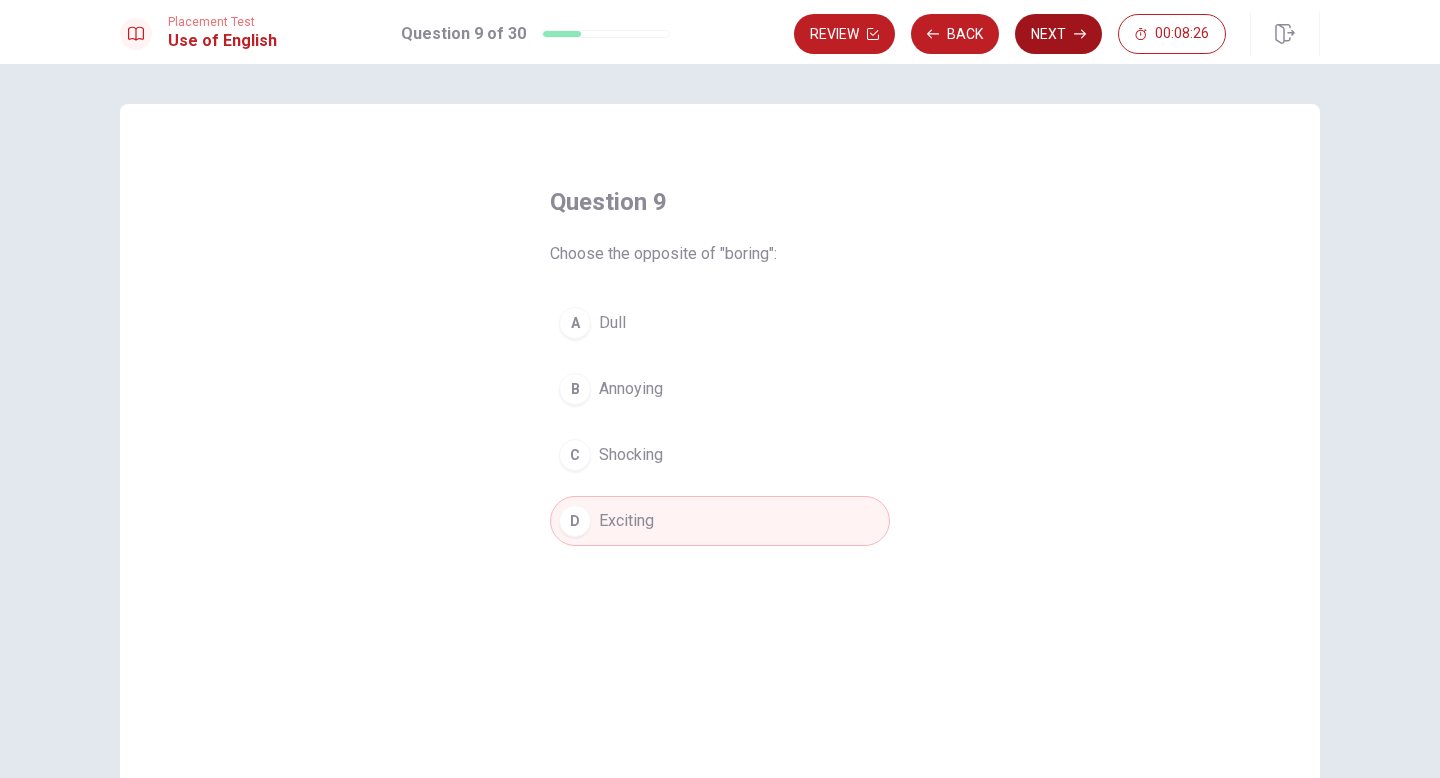 click on "Next" at bounding box center (1058, 34) 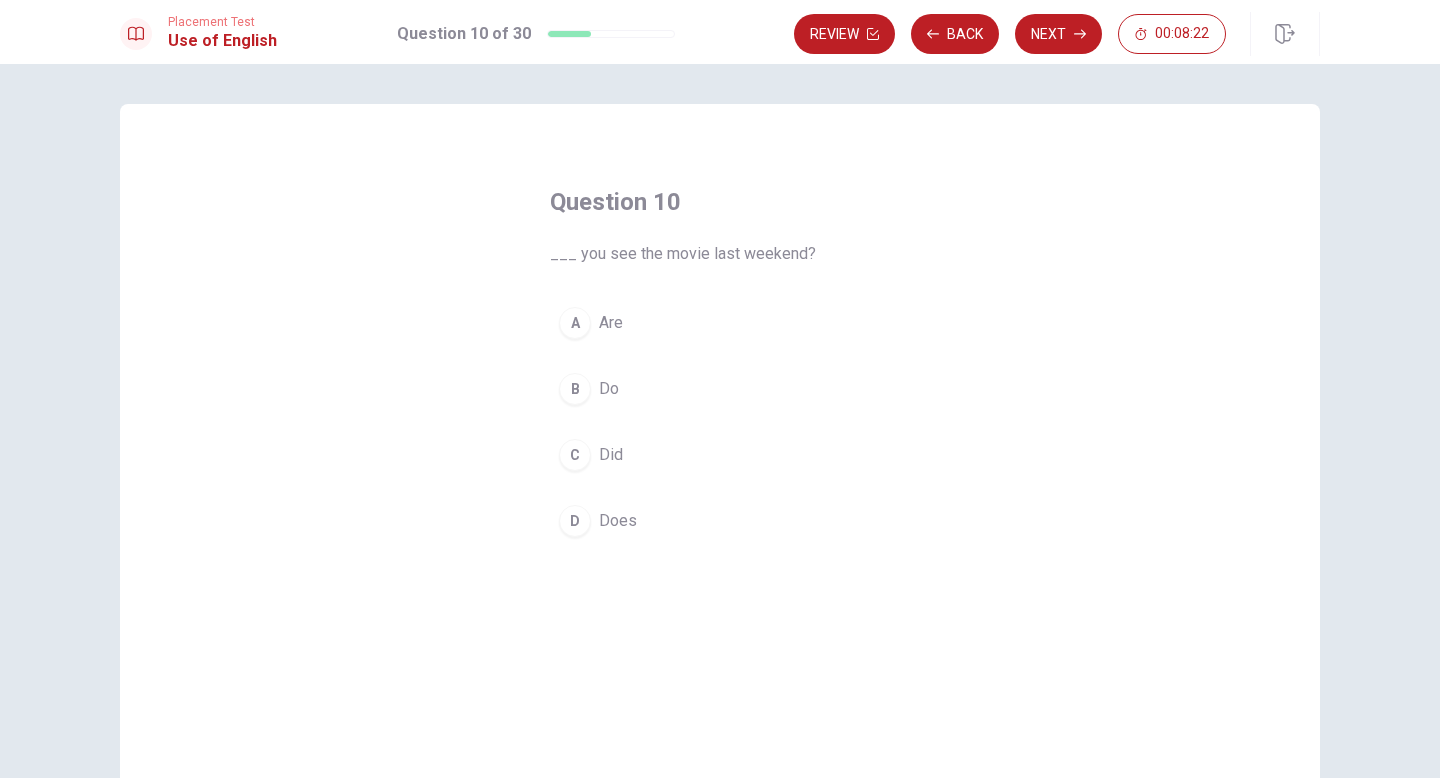 click on "B" at bounding box center (575, 389) 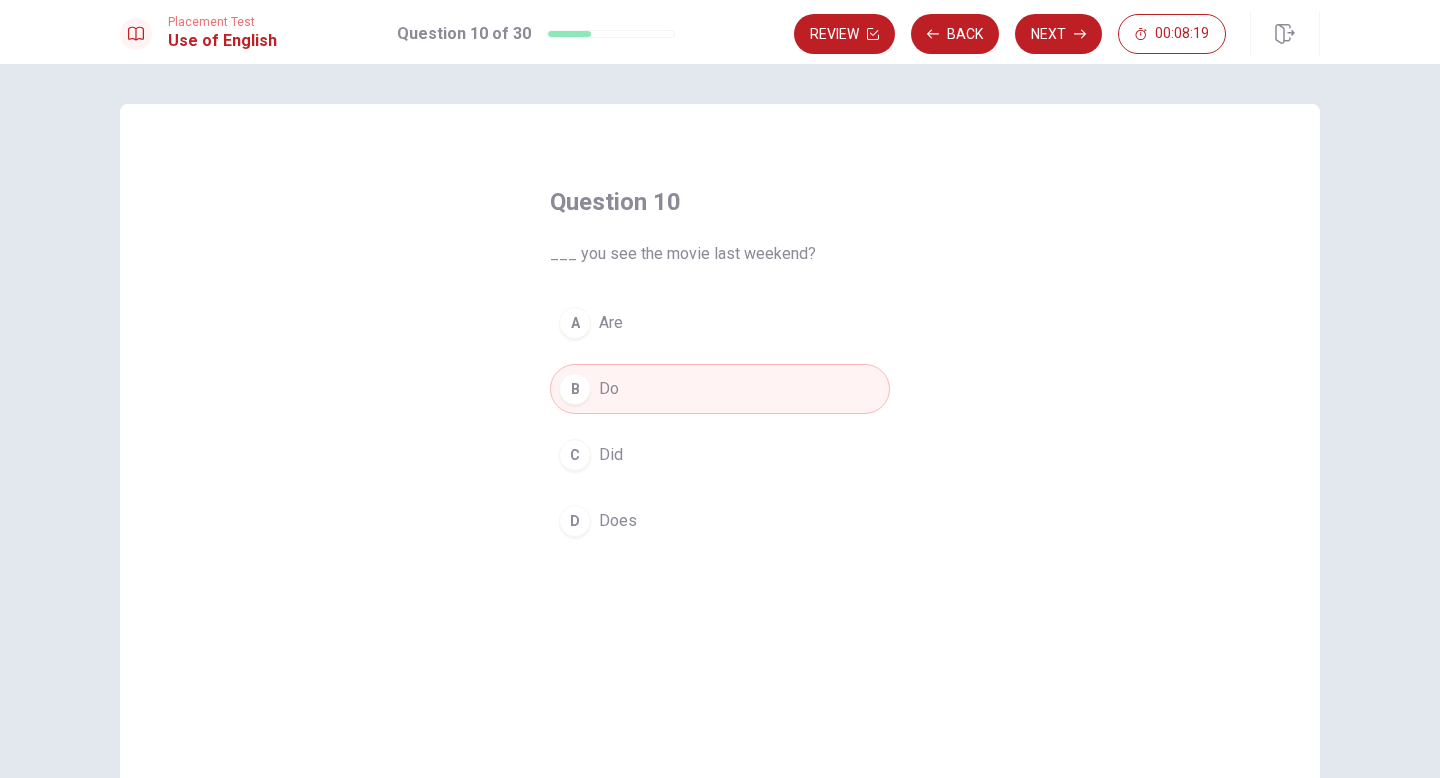 click on "C" at bounding box center (575, 455) 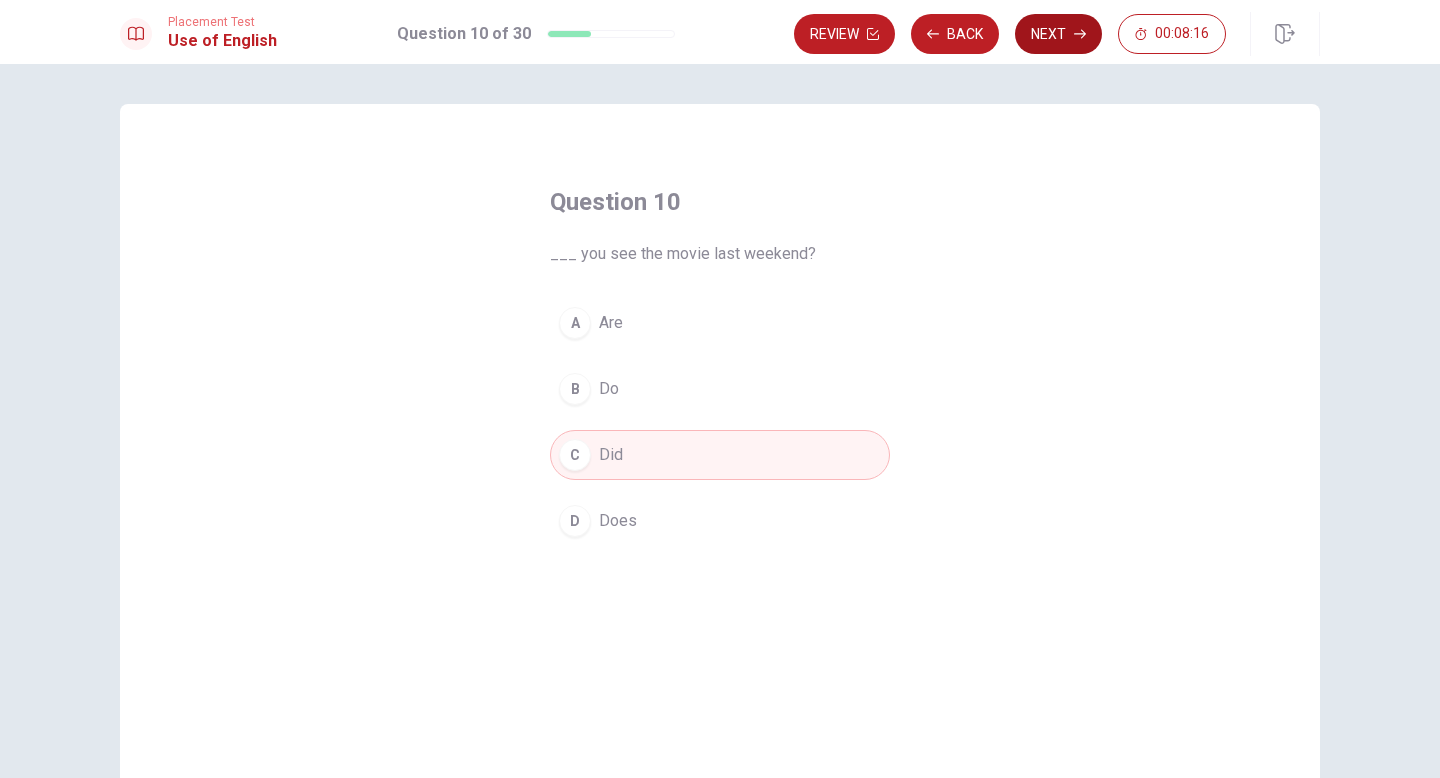 click on "Next" at bounding box center (1058, 34) 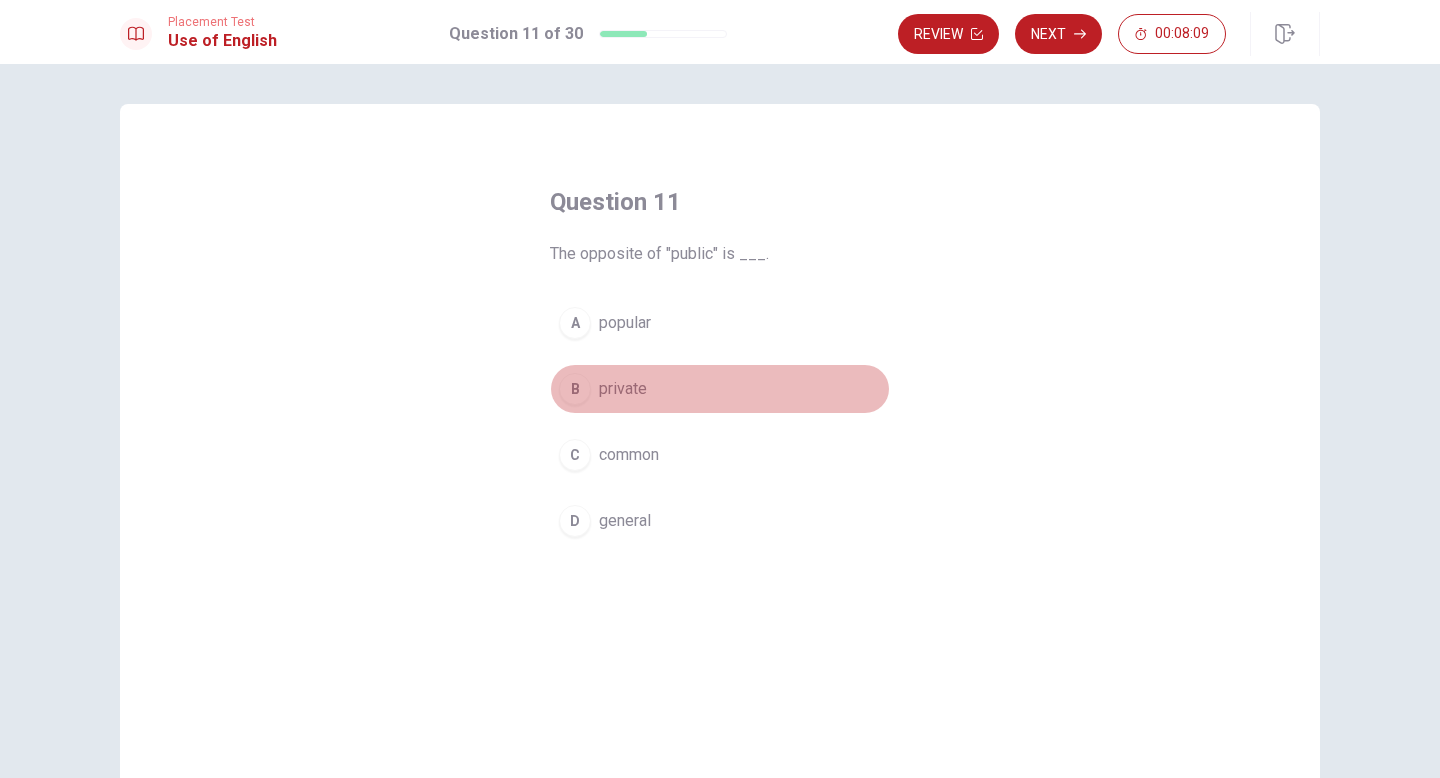 click on "B" at bounding box center (575, 389) 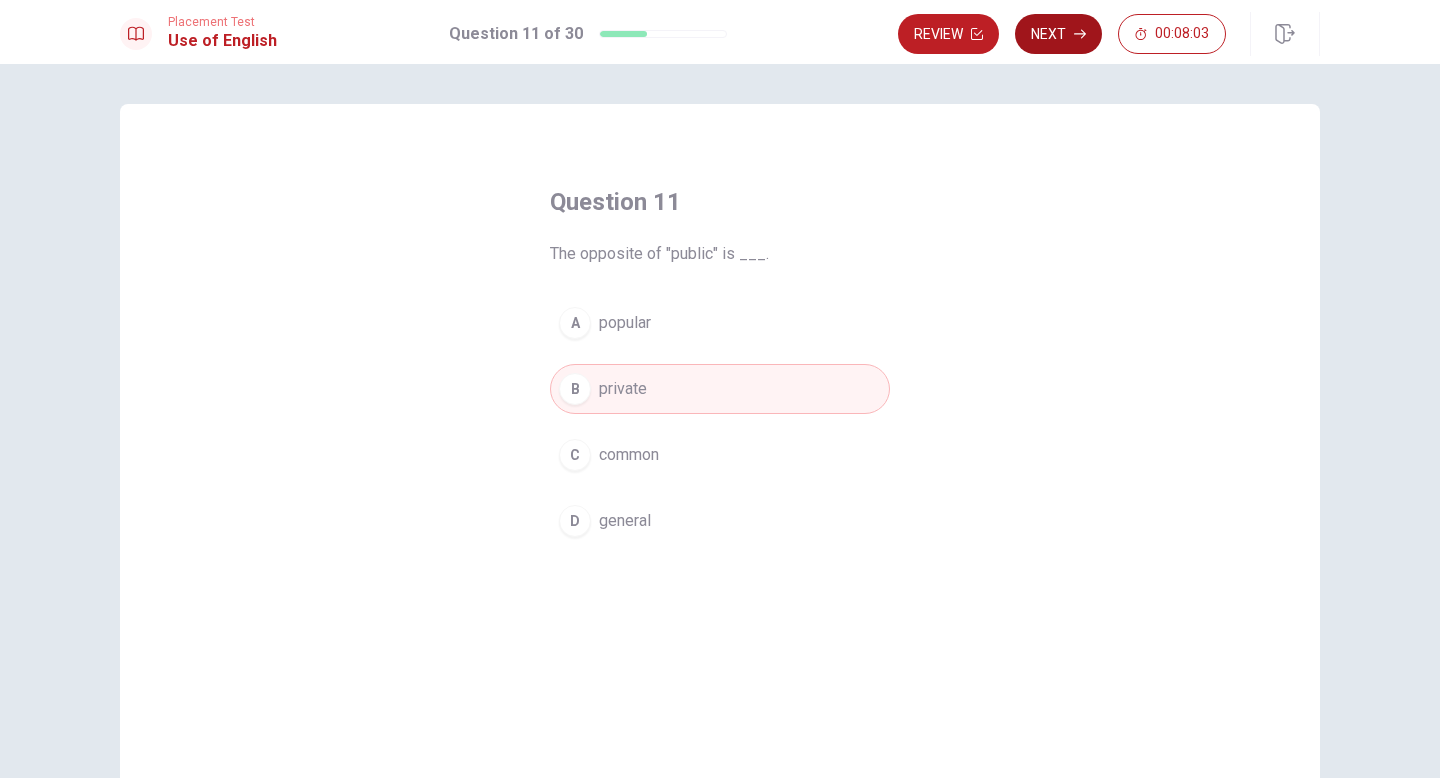 click on "Next" at bounding box center (1058, 34) 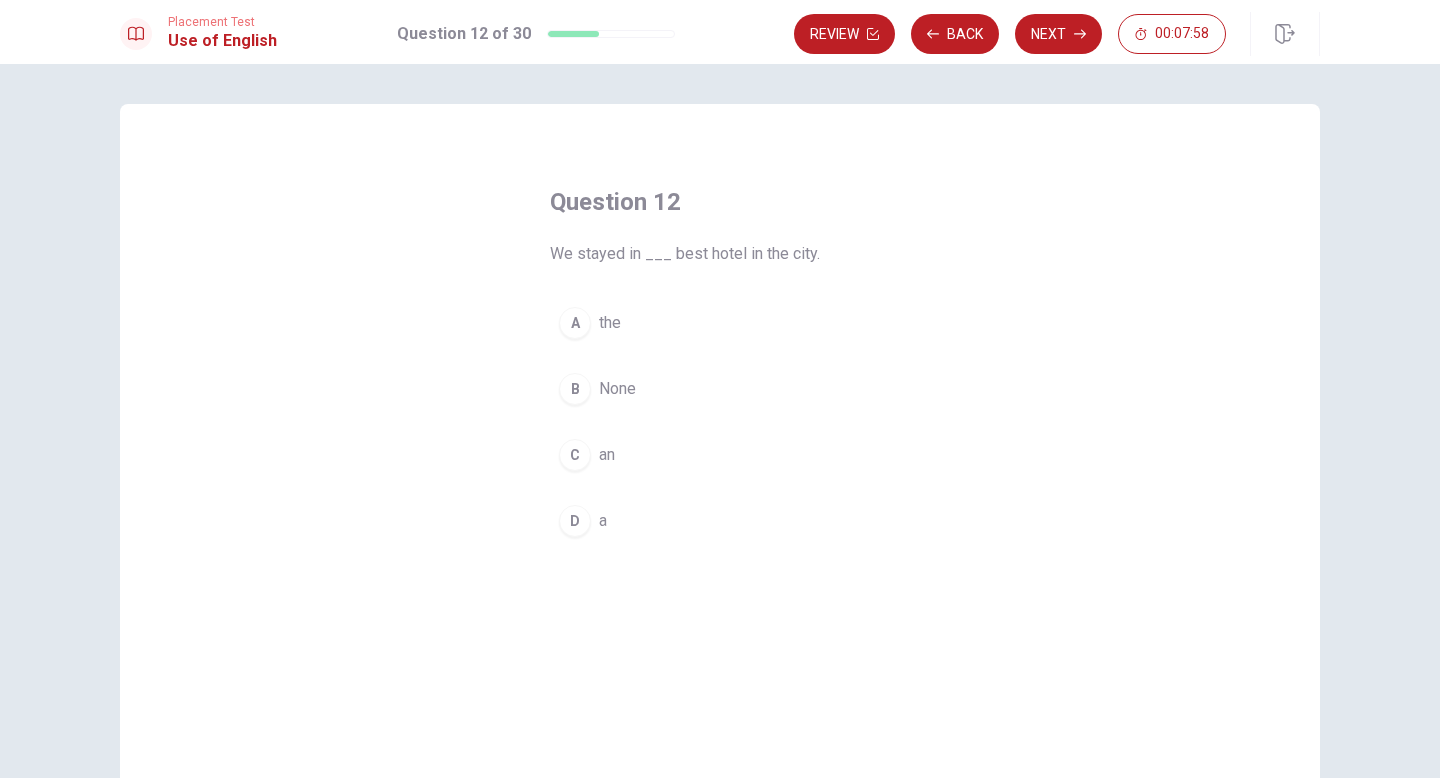 click on "A" at bounding box center (575, 323) 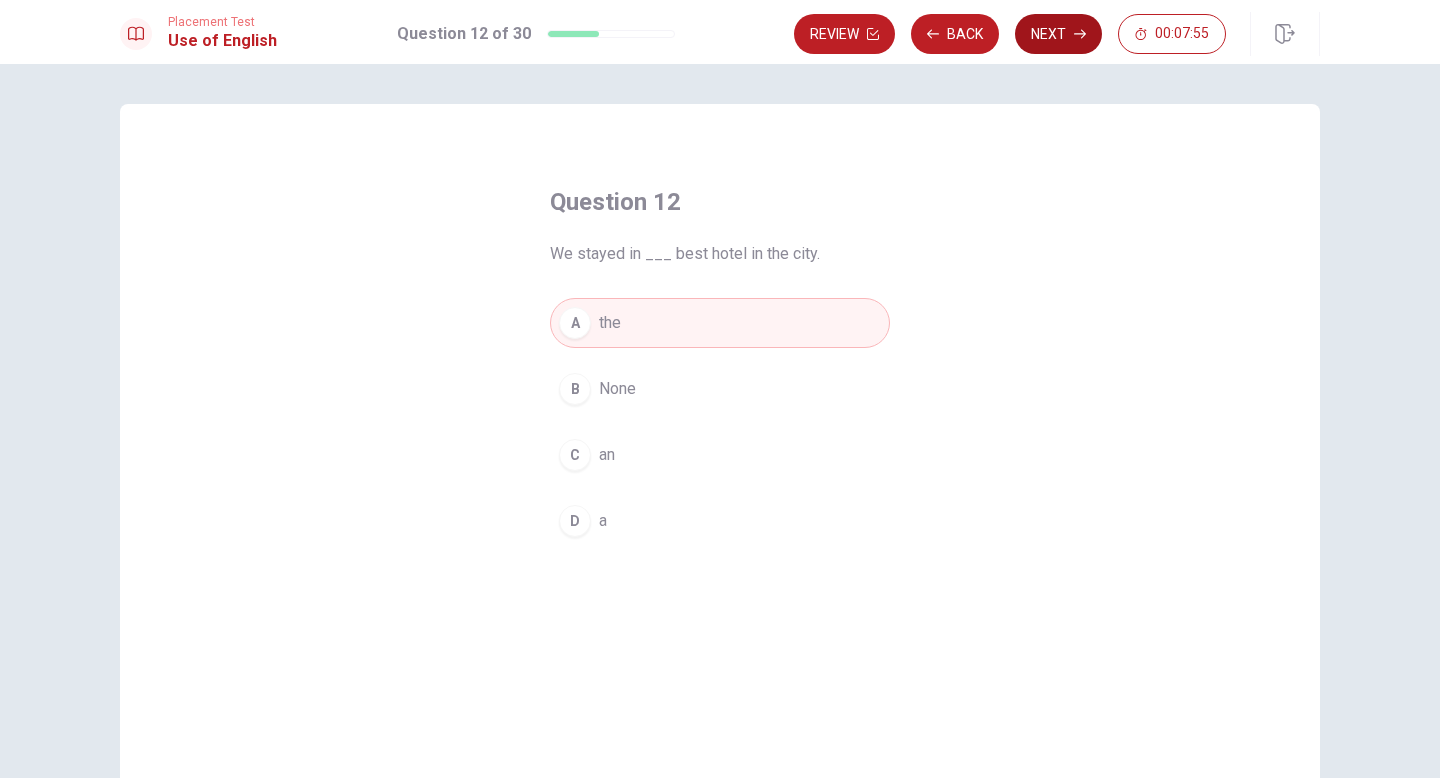 click on "Next" at bounding box center [1058, 34] 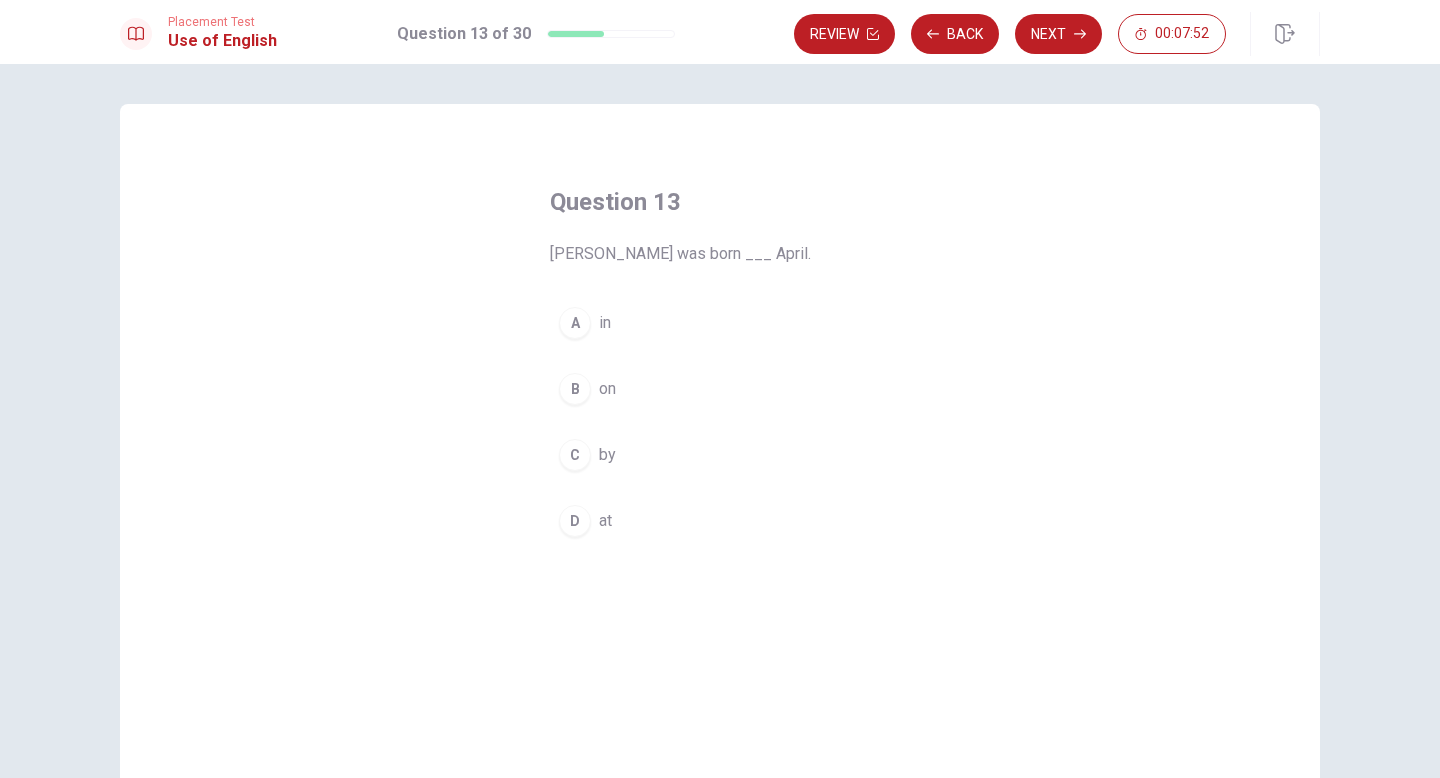 click on "A" at bounding box center (575, 323) 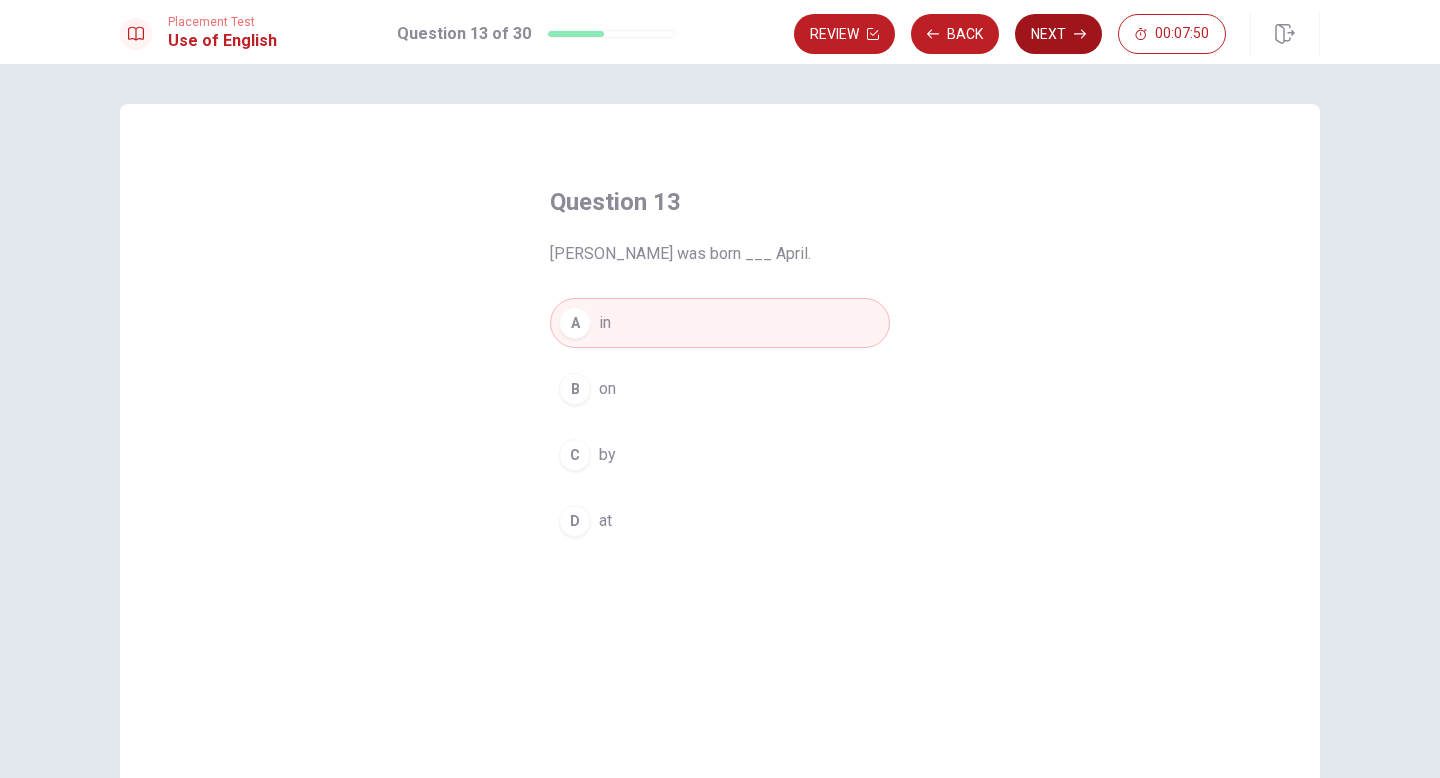 click on "Next" at bounding box center [1058, 34] 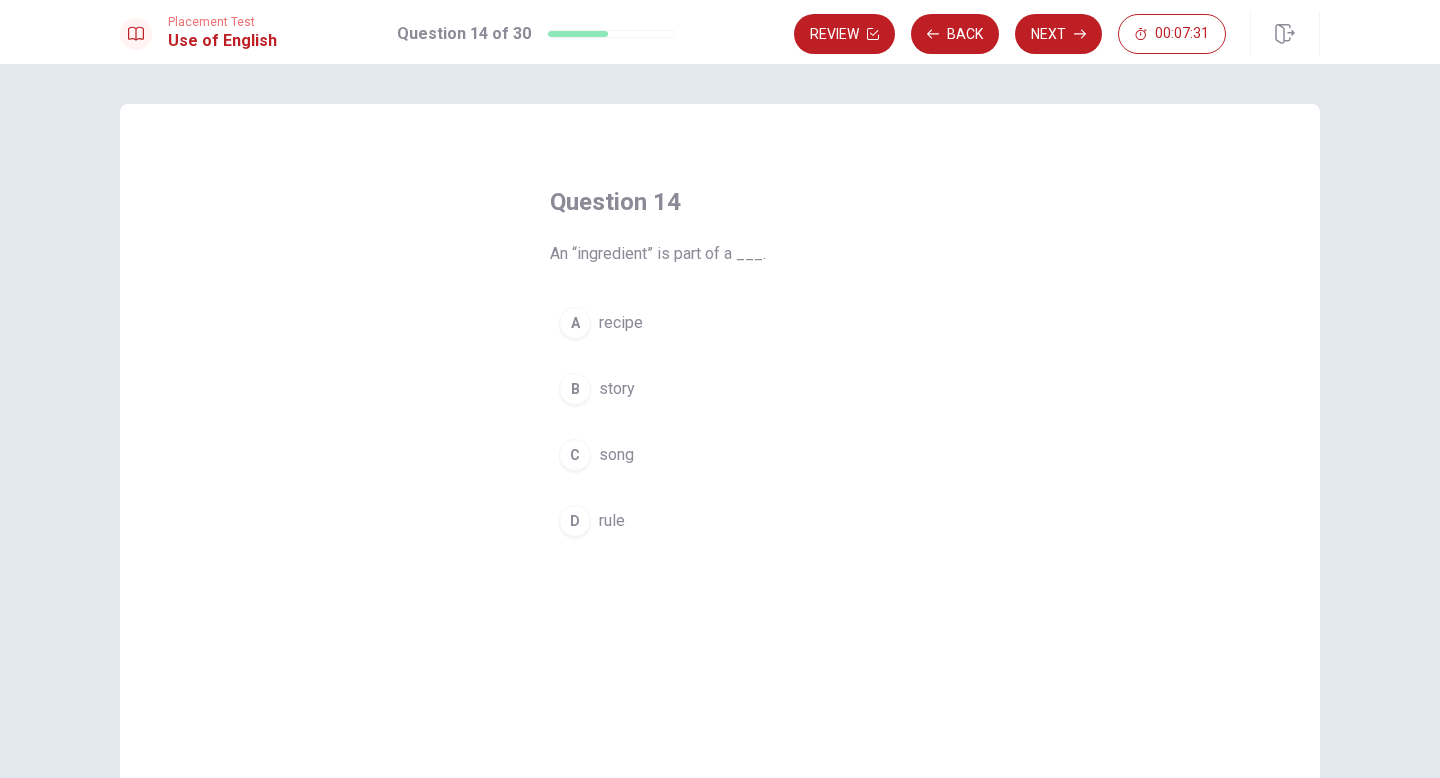 click on "A" at bounding box center [575, 323] 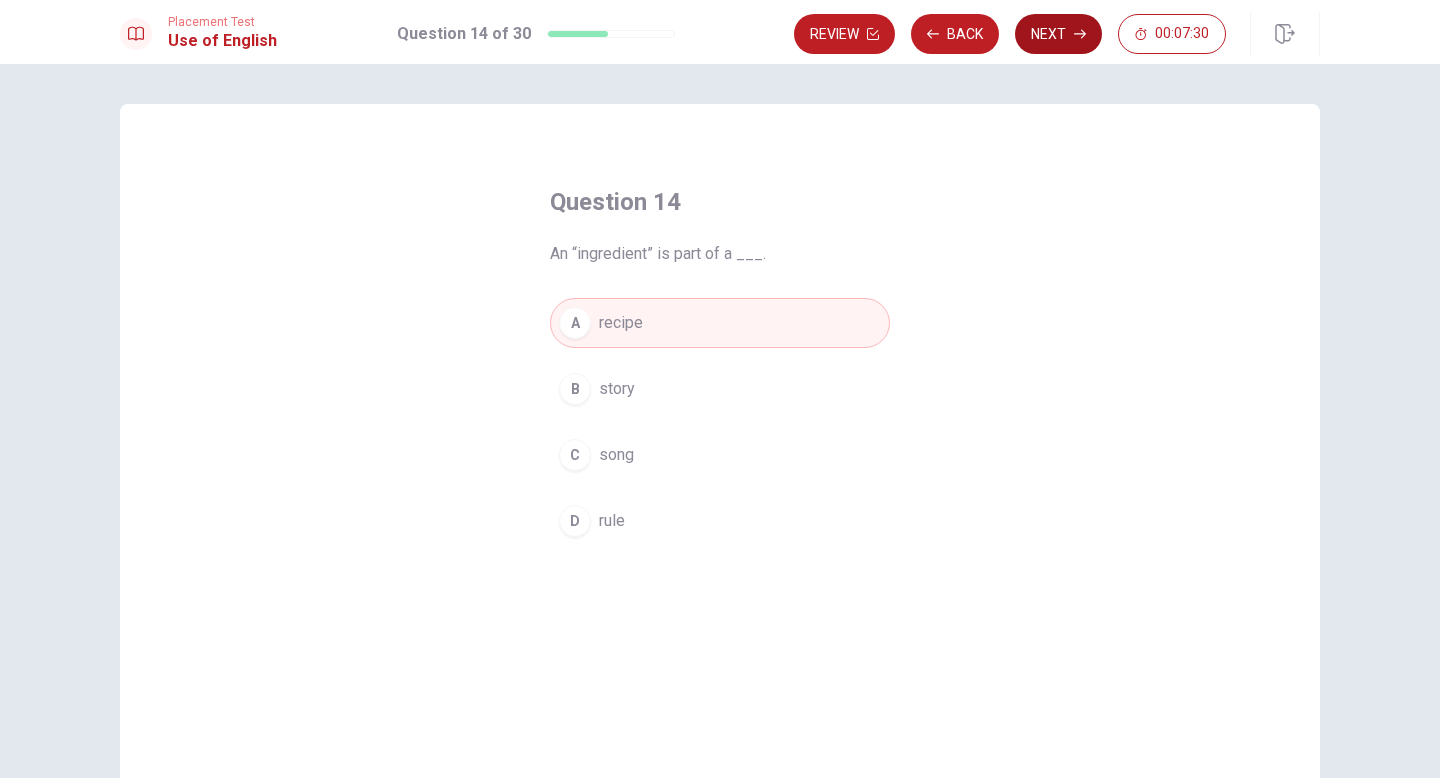 click on "Next" at bounding box center (1058, 34) 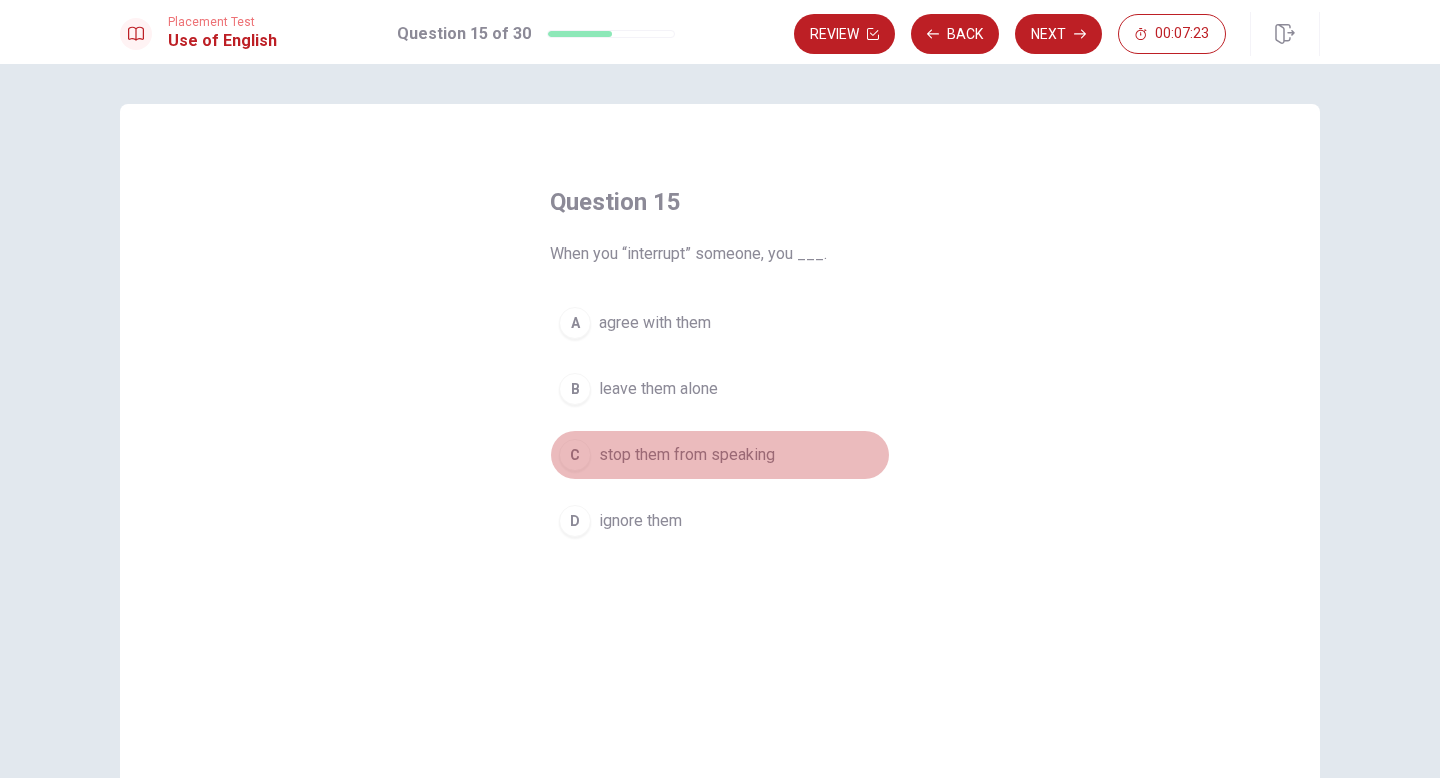 click on "C" at bounding box center (575, 455) 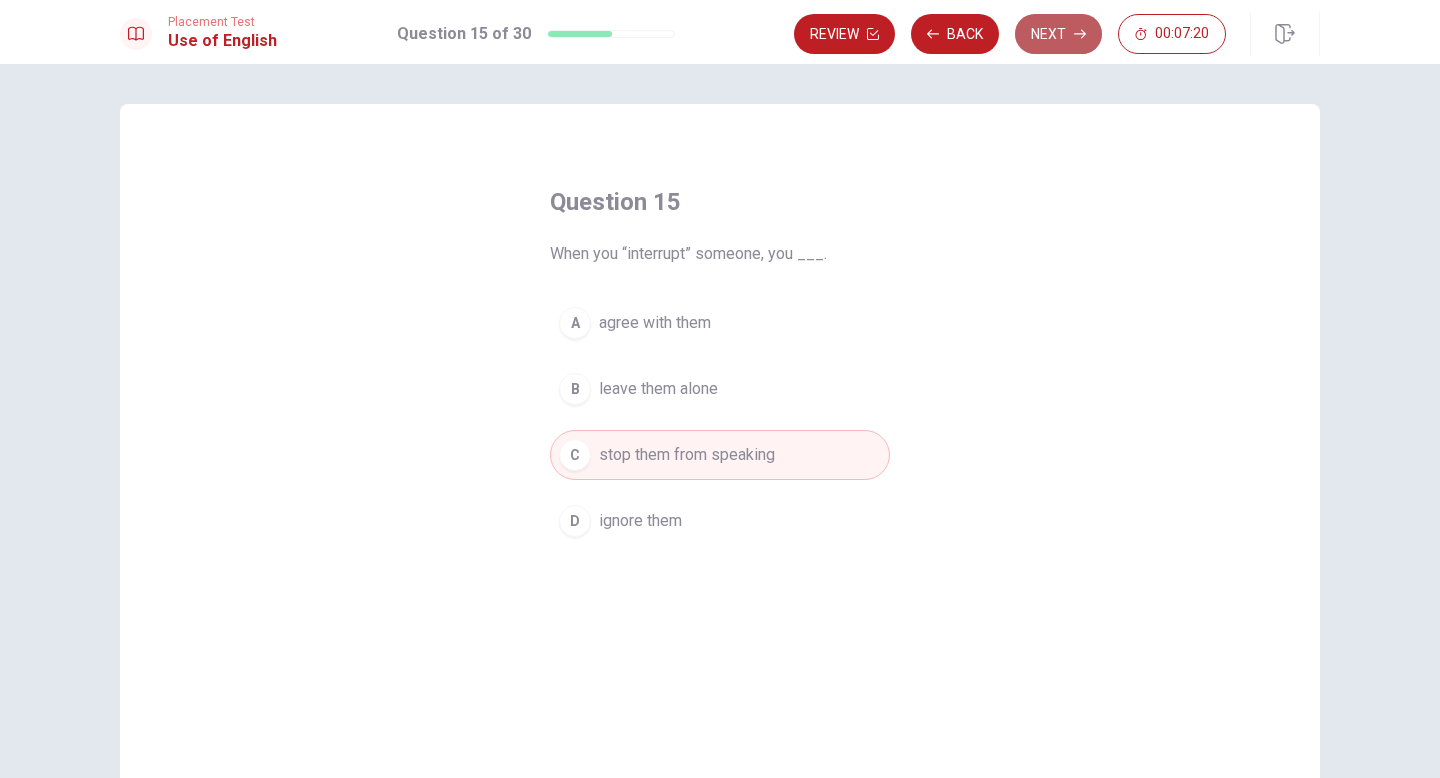 click on "Next" at bounding box center (1058, 34) 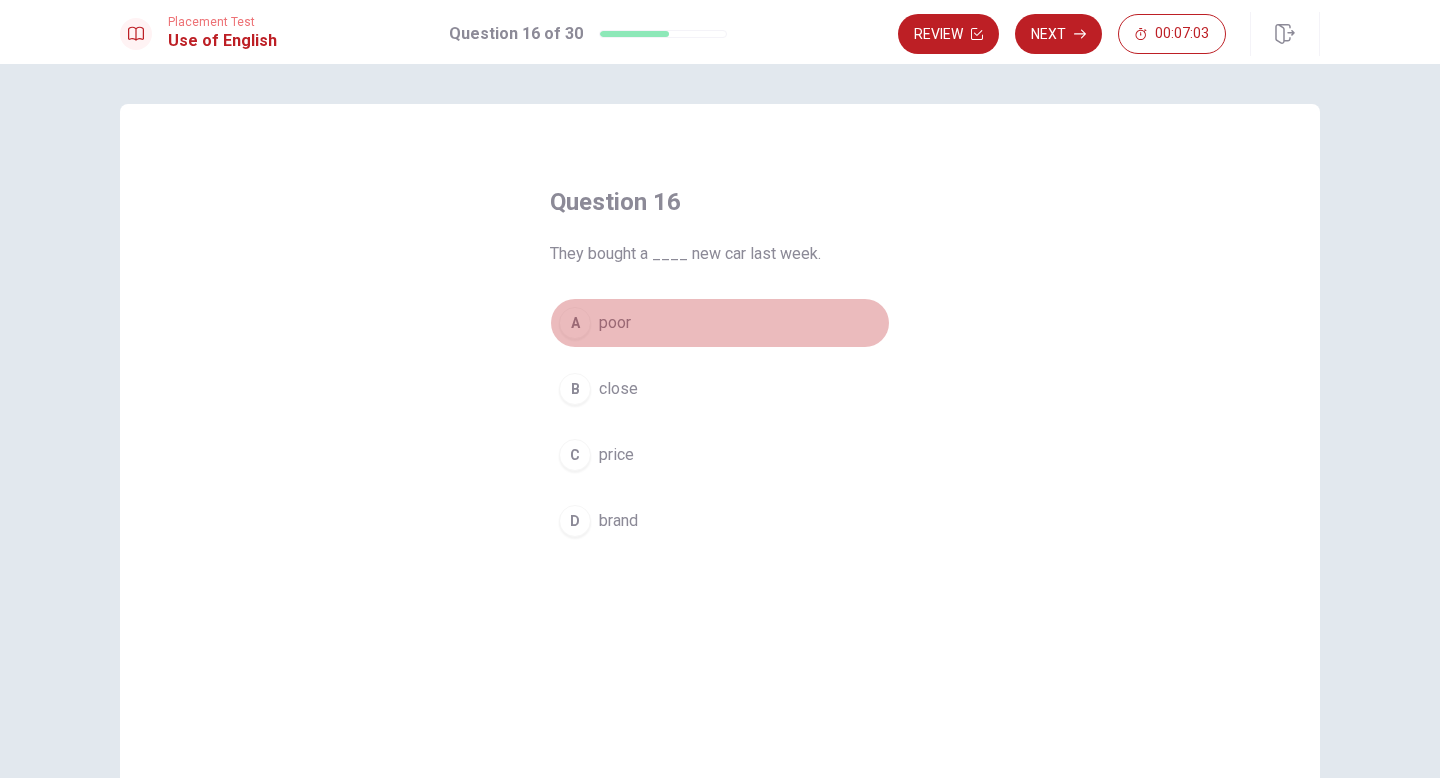click on "A" at bounding box center [575, 323] 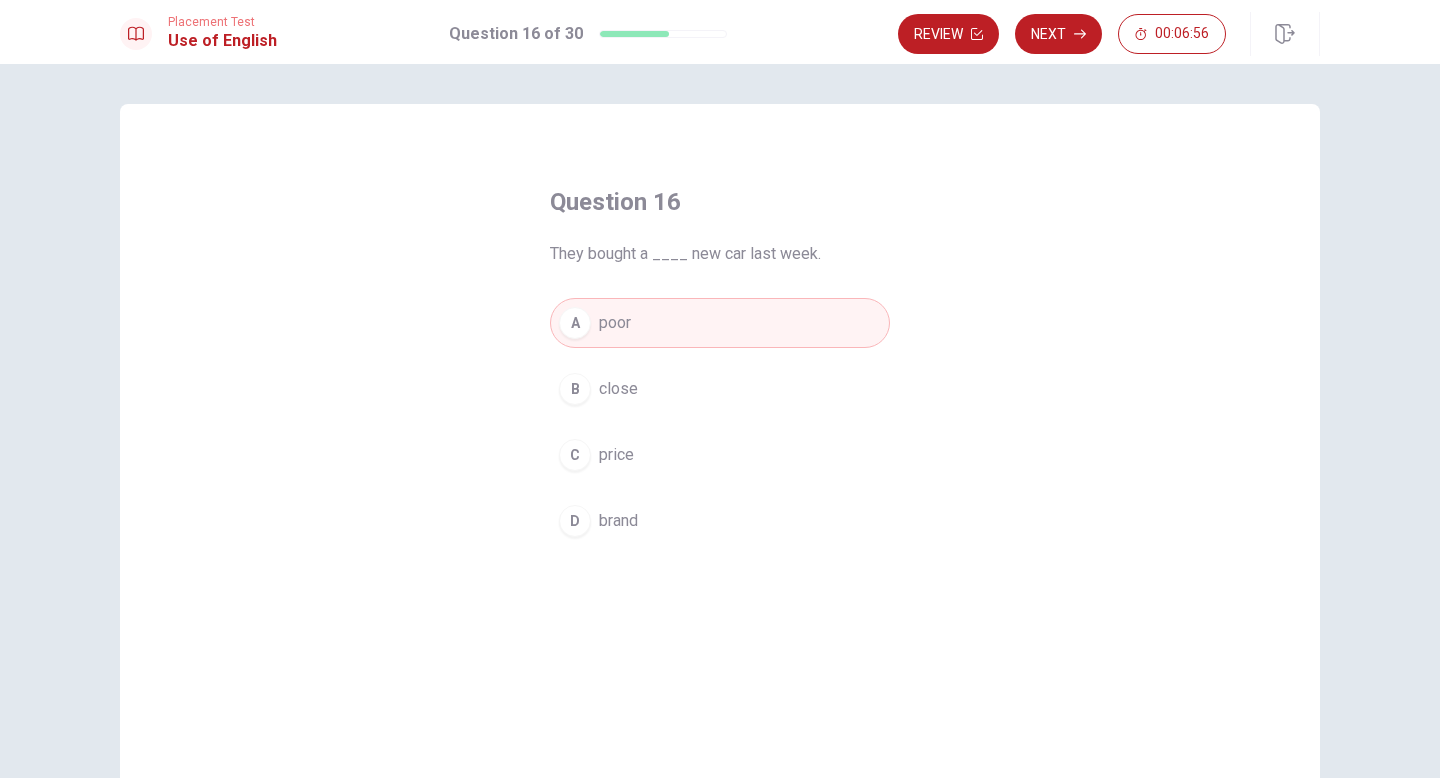 click on "D" at bounding box center [575, 521] 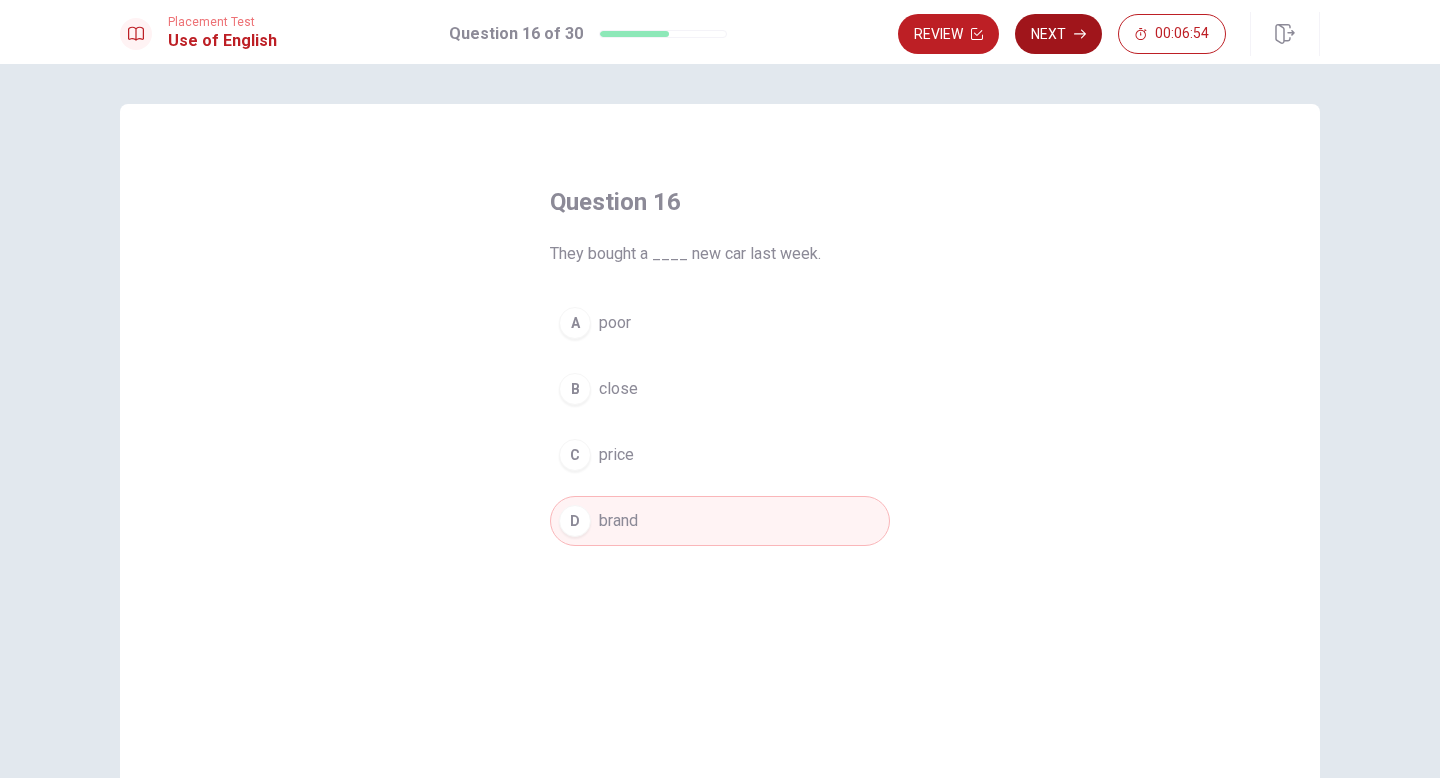 click on "Next" at bounding box center (1058, 34) 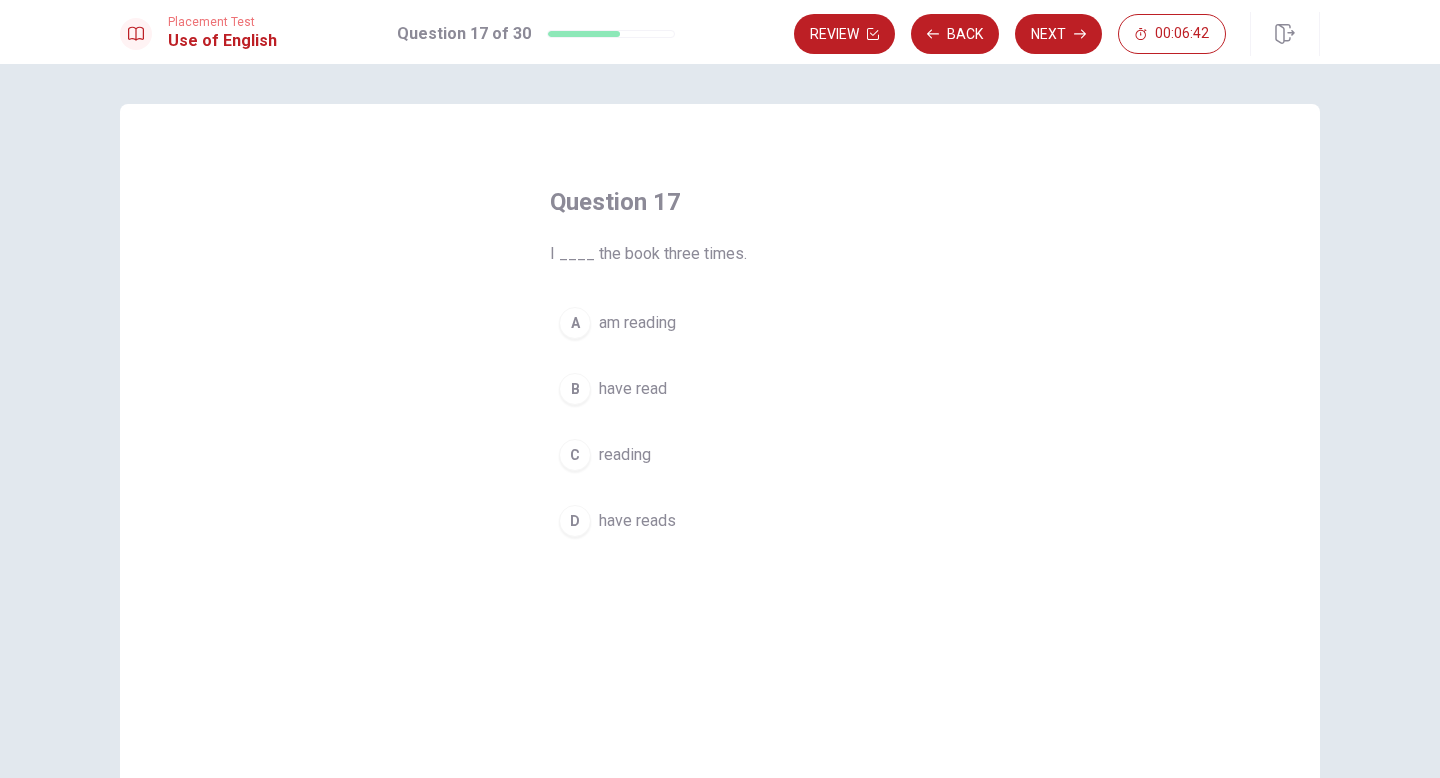 click on "B" at bounding box center (575, 389) 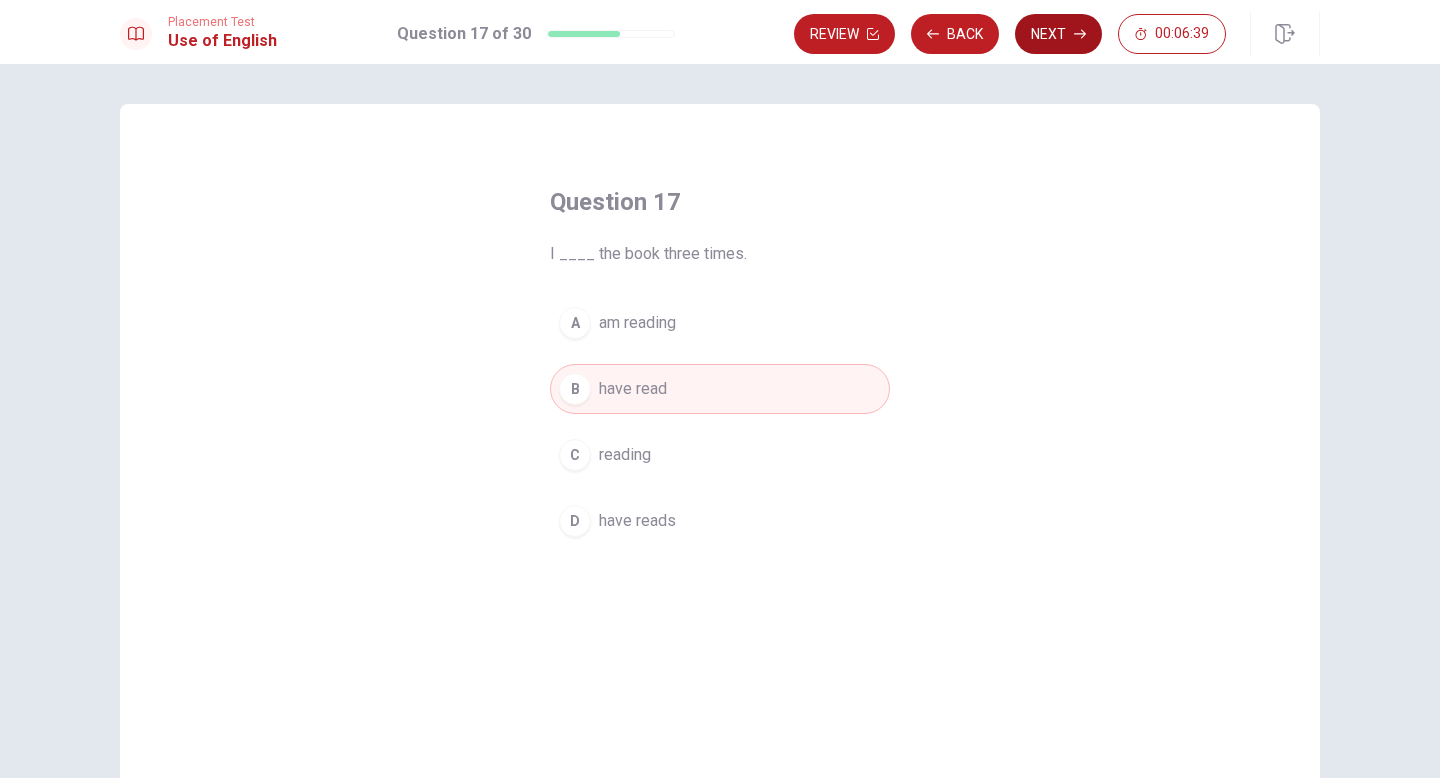 click on "Next" at bounding box center [1058, 34] 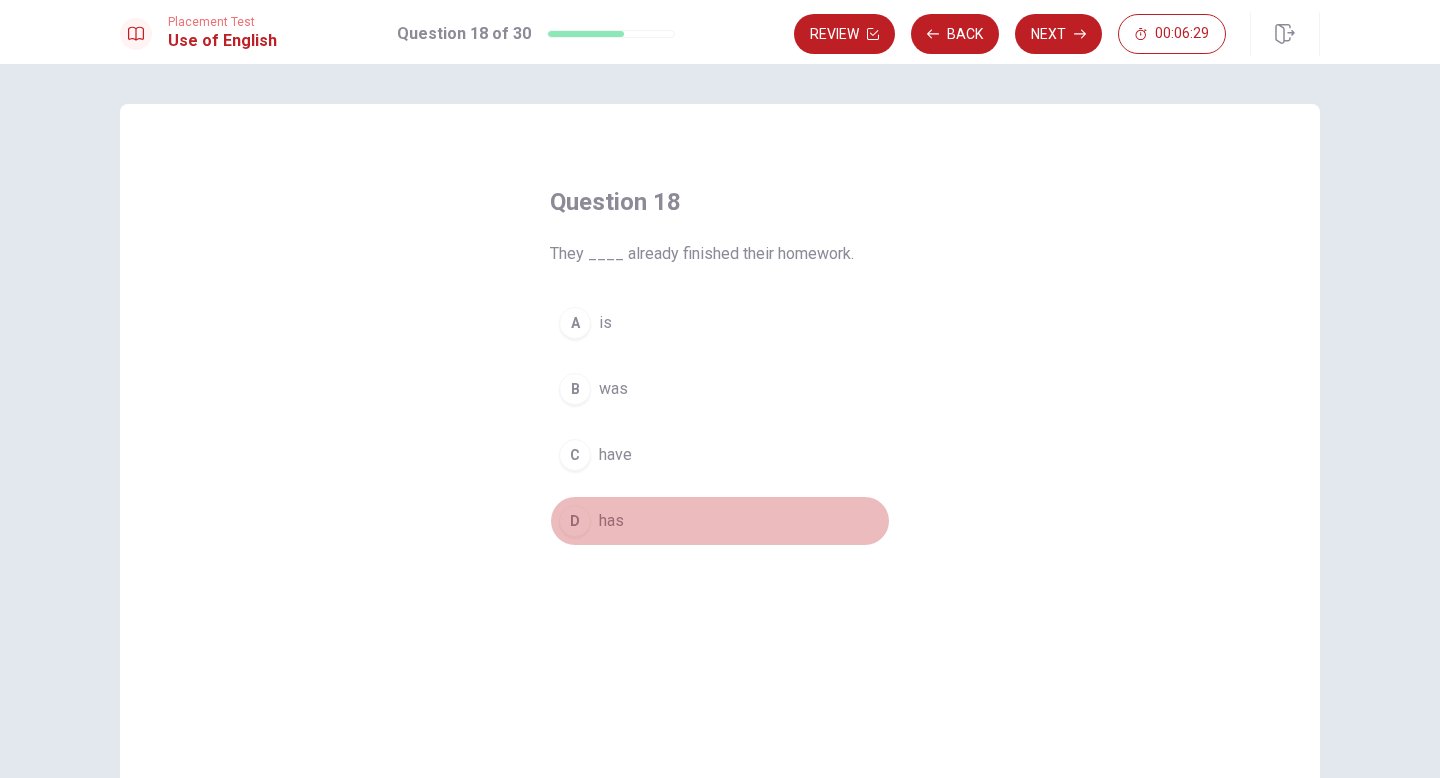 click on "D" at bounding box center [575, 521] 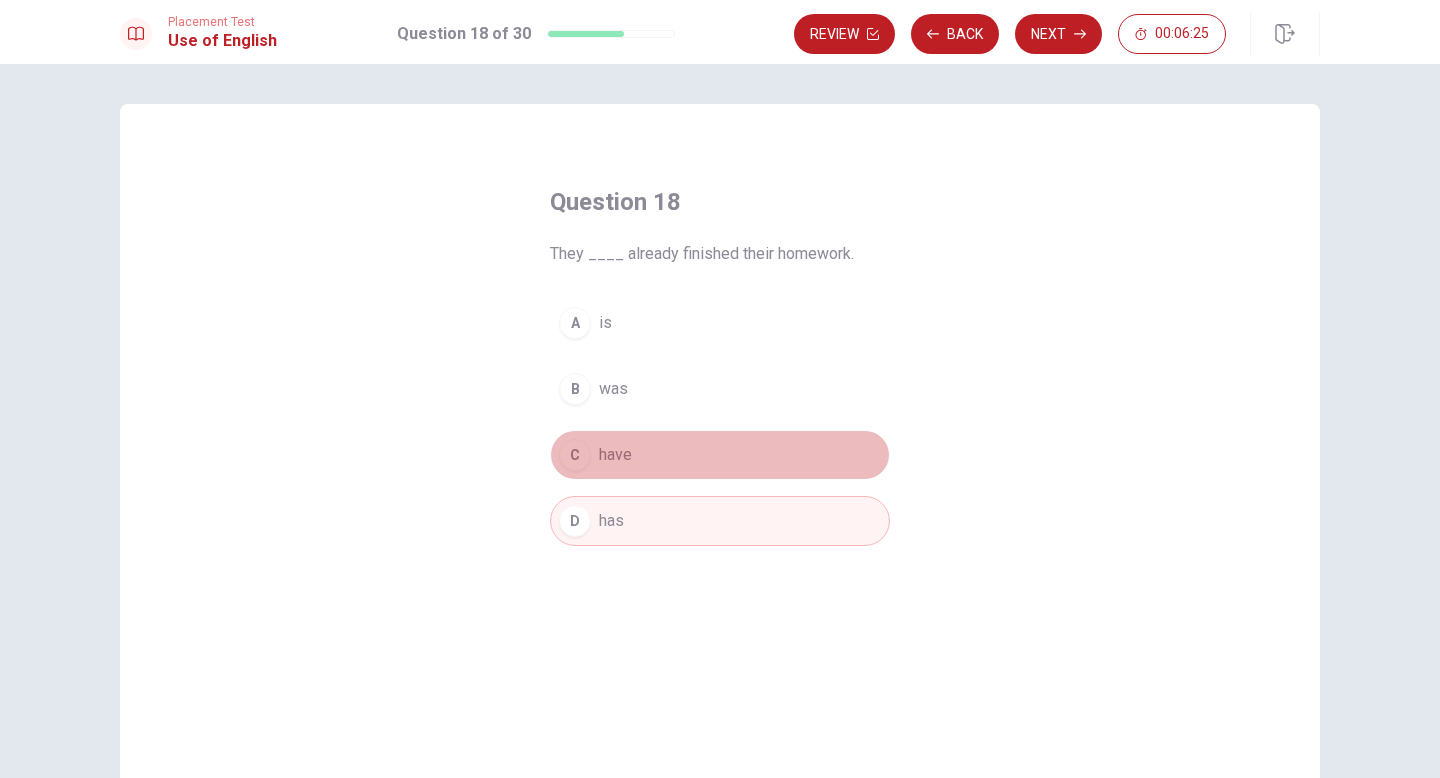 click on "C" at bounding box center (575, 455) 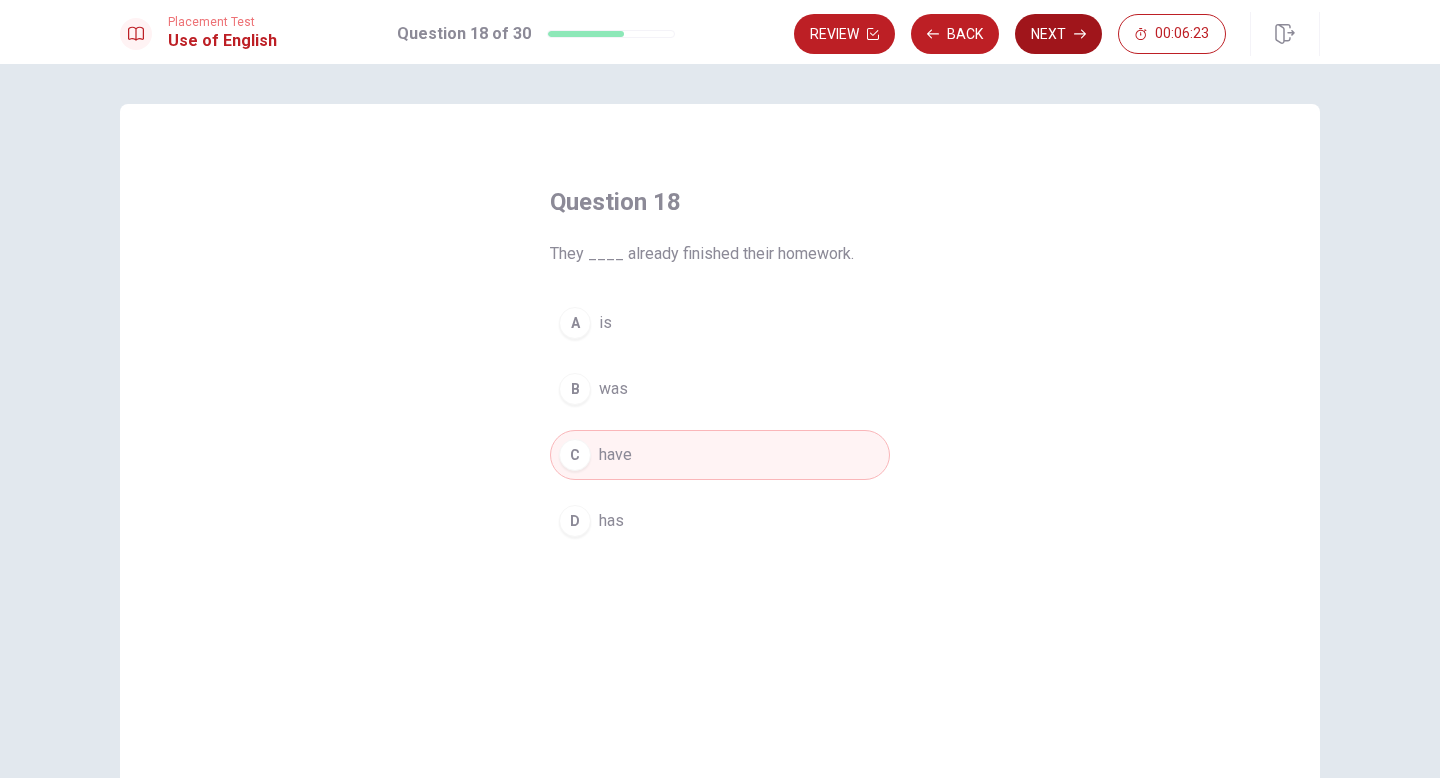 click on "Next" at bounding box center (1058, 34) 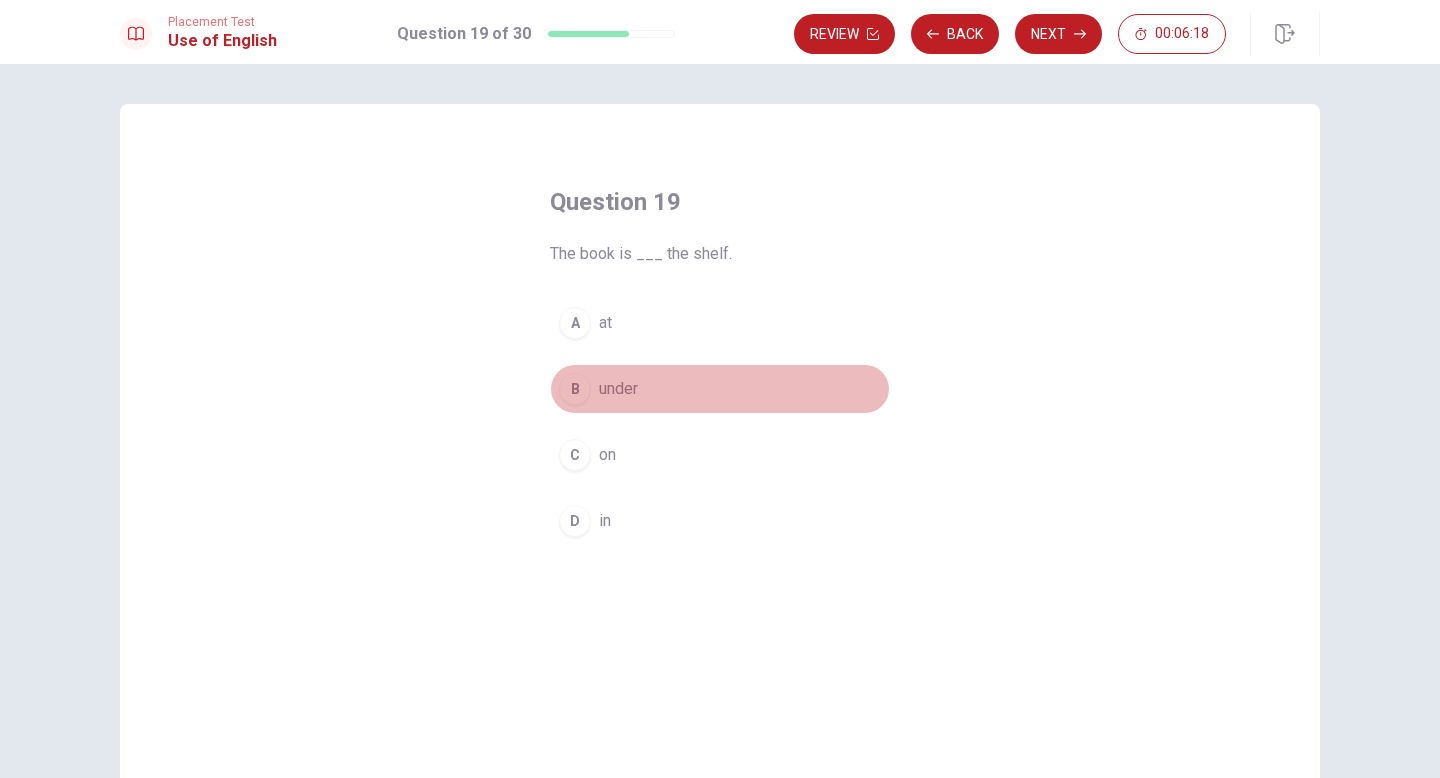click on "B" at bounding box center (575, 389) 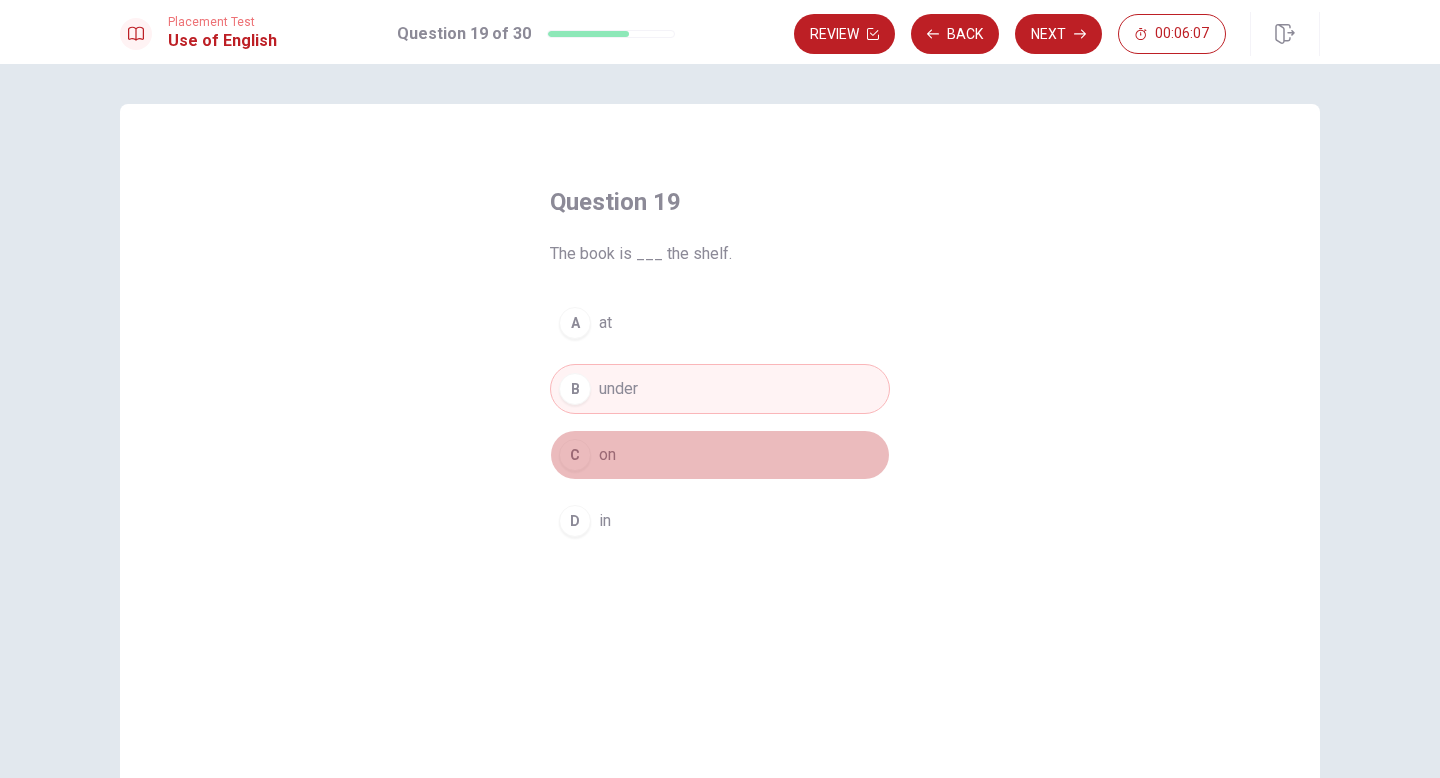 click on "C" at bounding box center (575, 455) 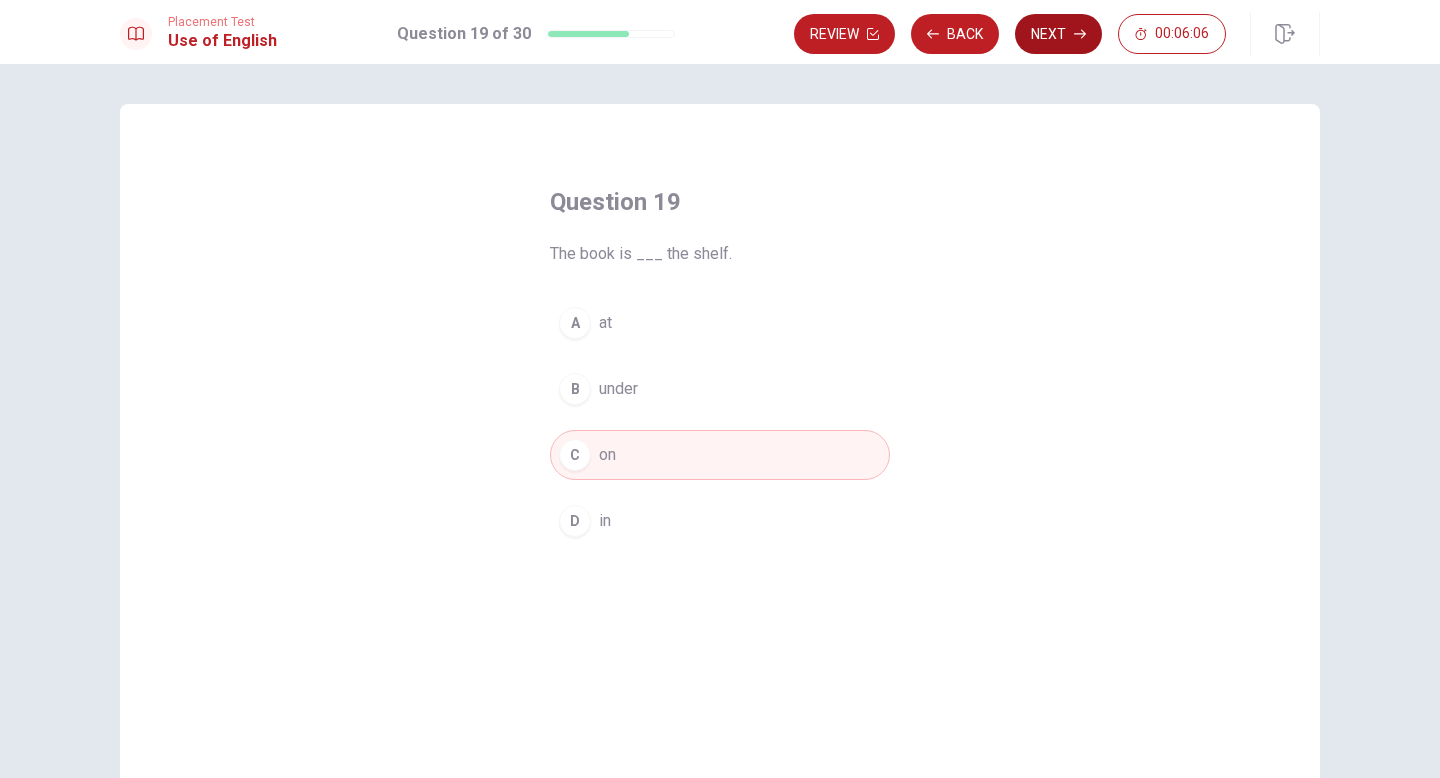 click on "Next" at bounding box center (1058, 34) 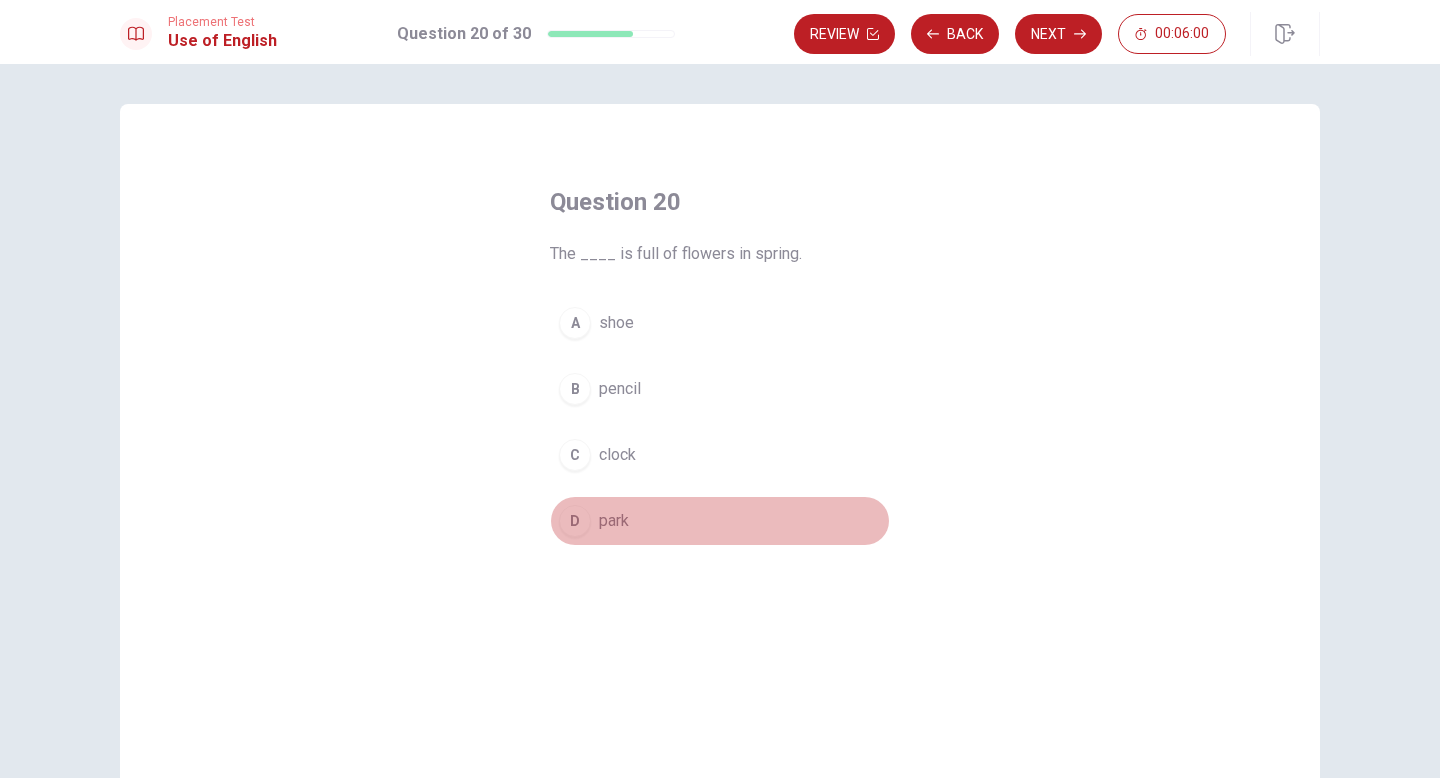click on "D" at bounding box center [575, 521] 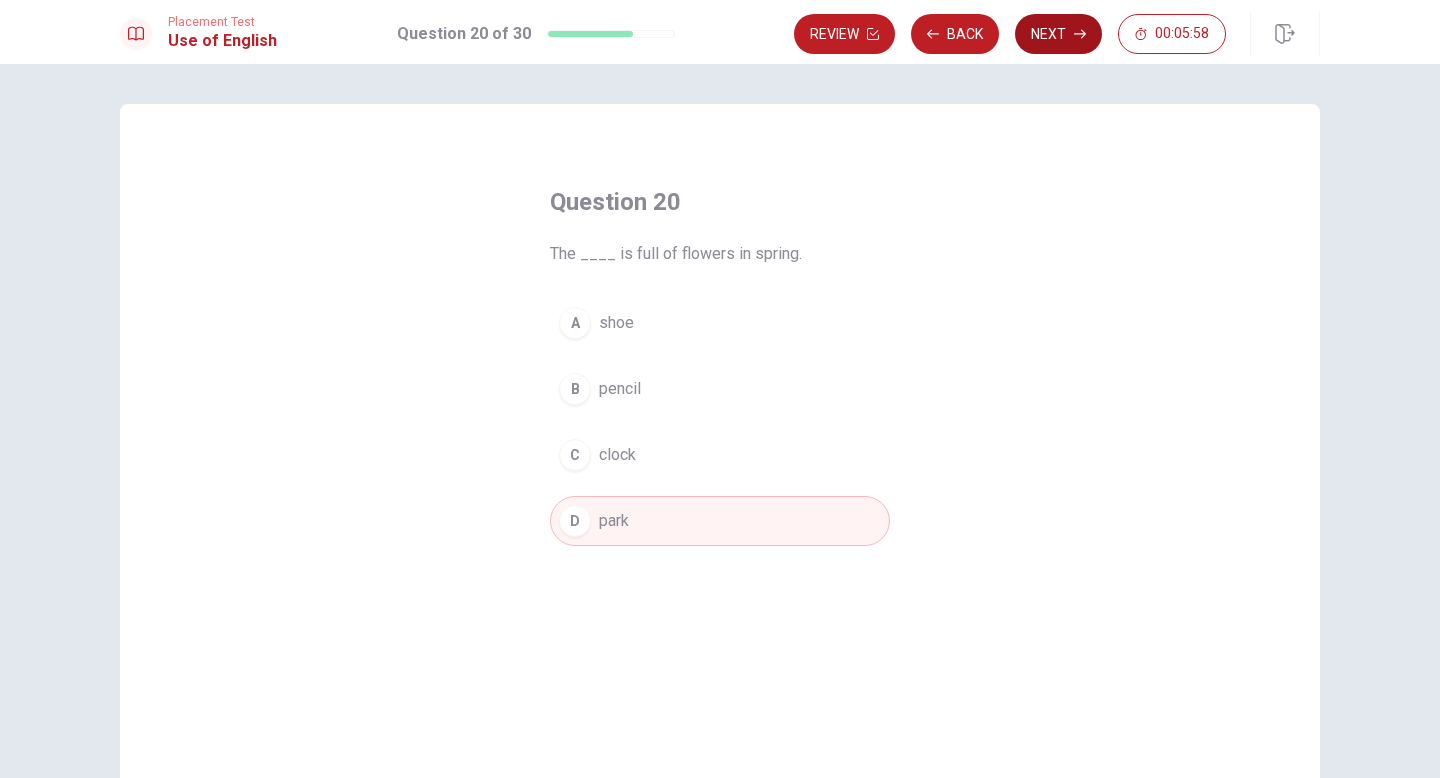 click on "Next" at bounding box center [1058, 34] 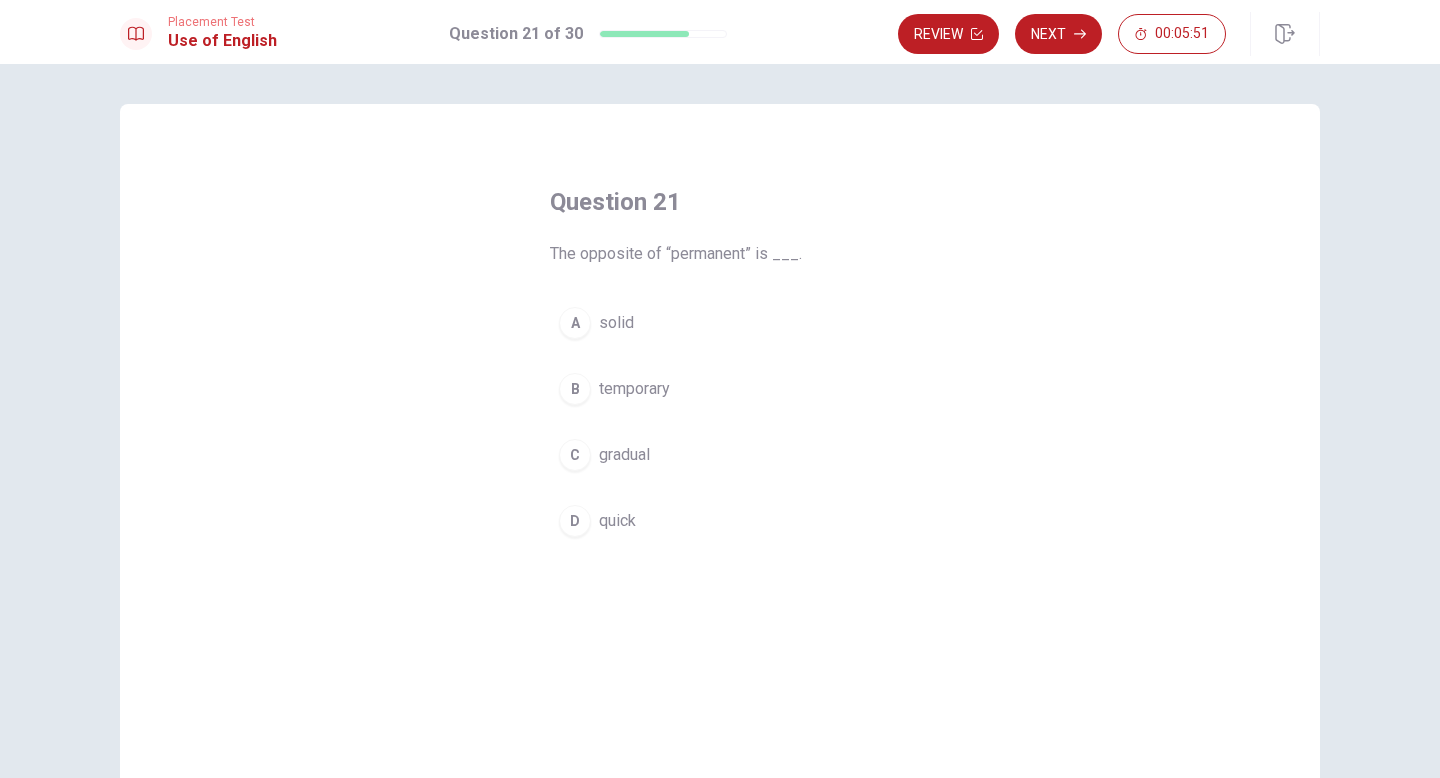 click on "B" at bounding box center [575, 389] 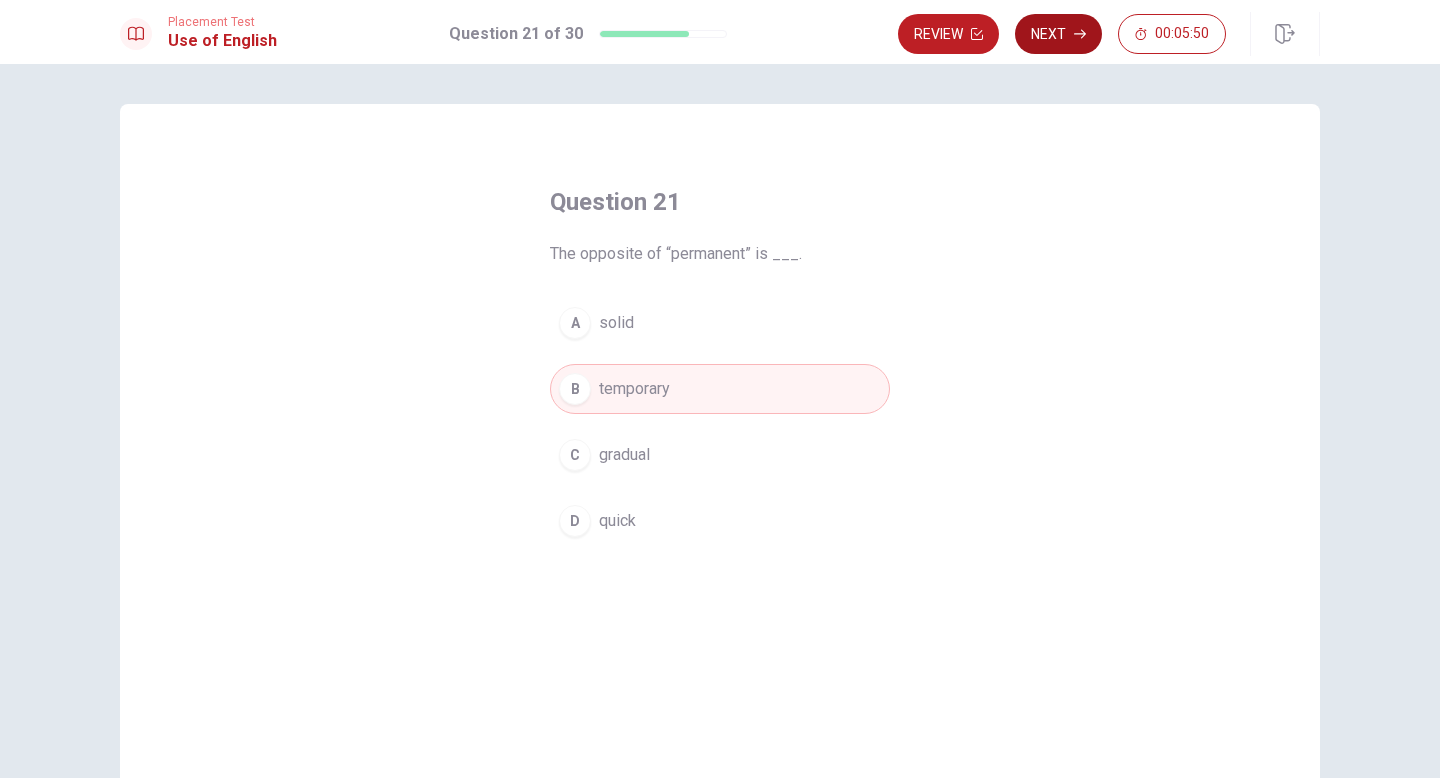 click 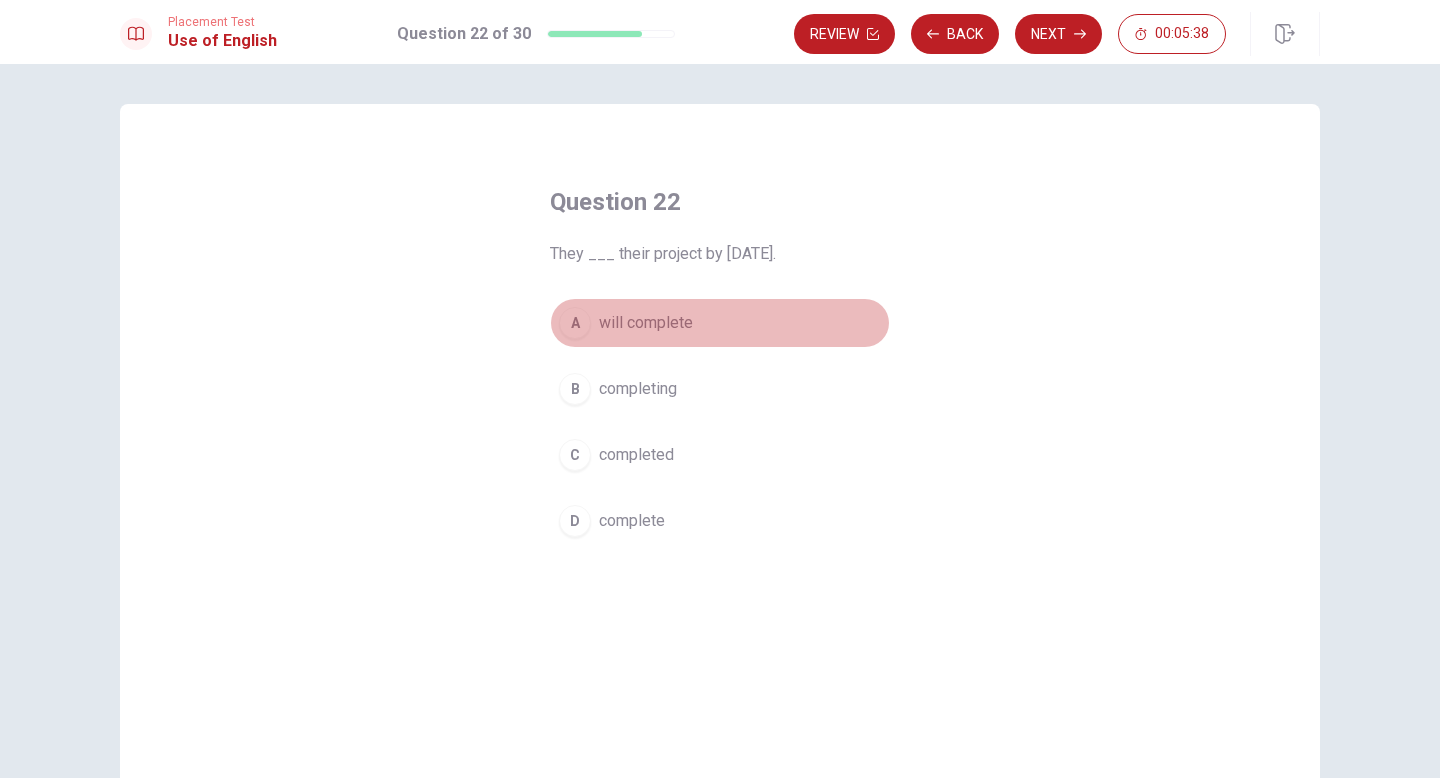click on "A" at bounding box center [575, 323] 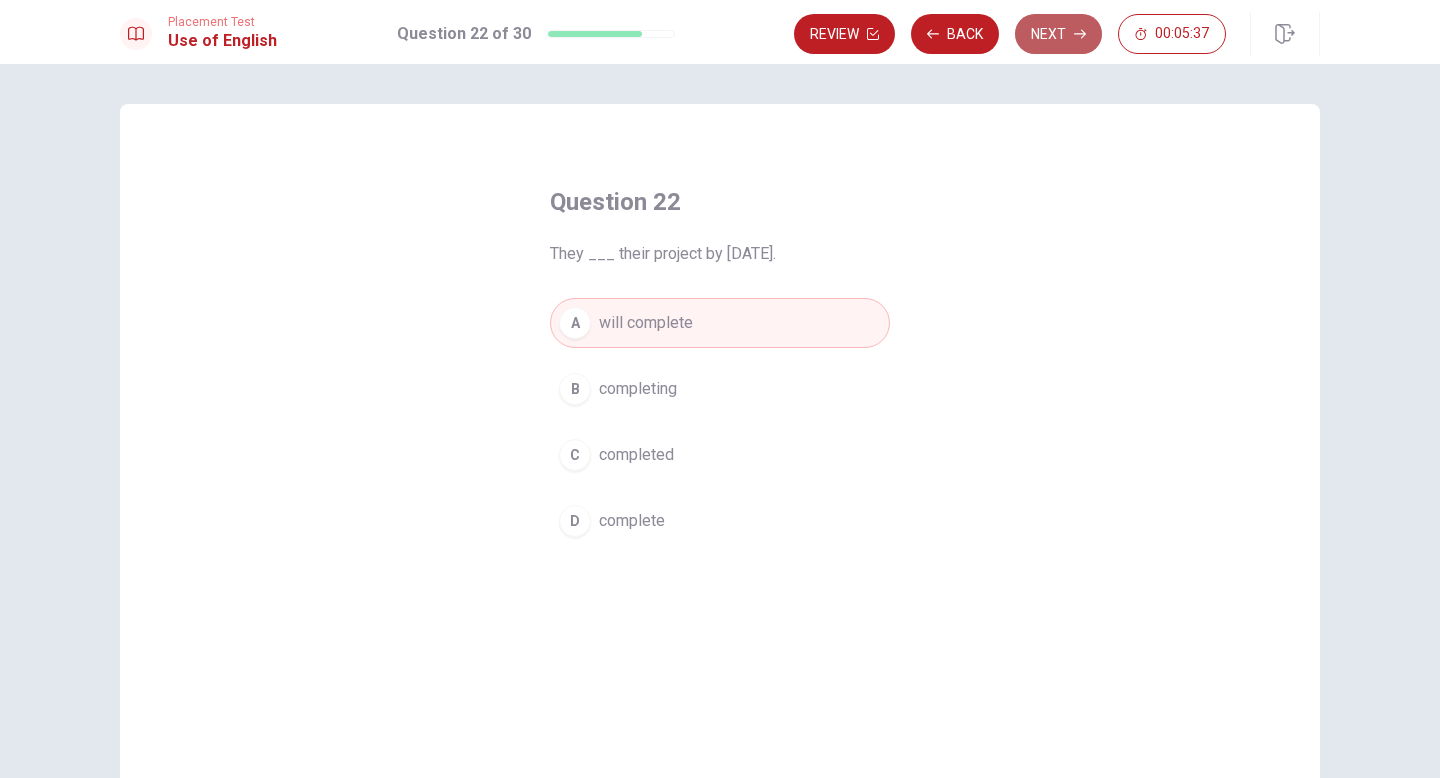 click on "Next" at bounding box center (1058, 34) 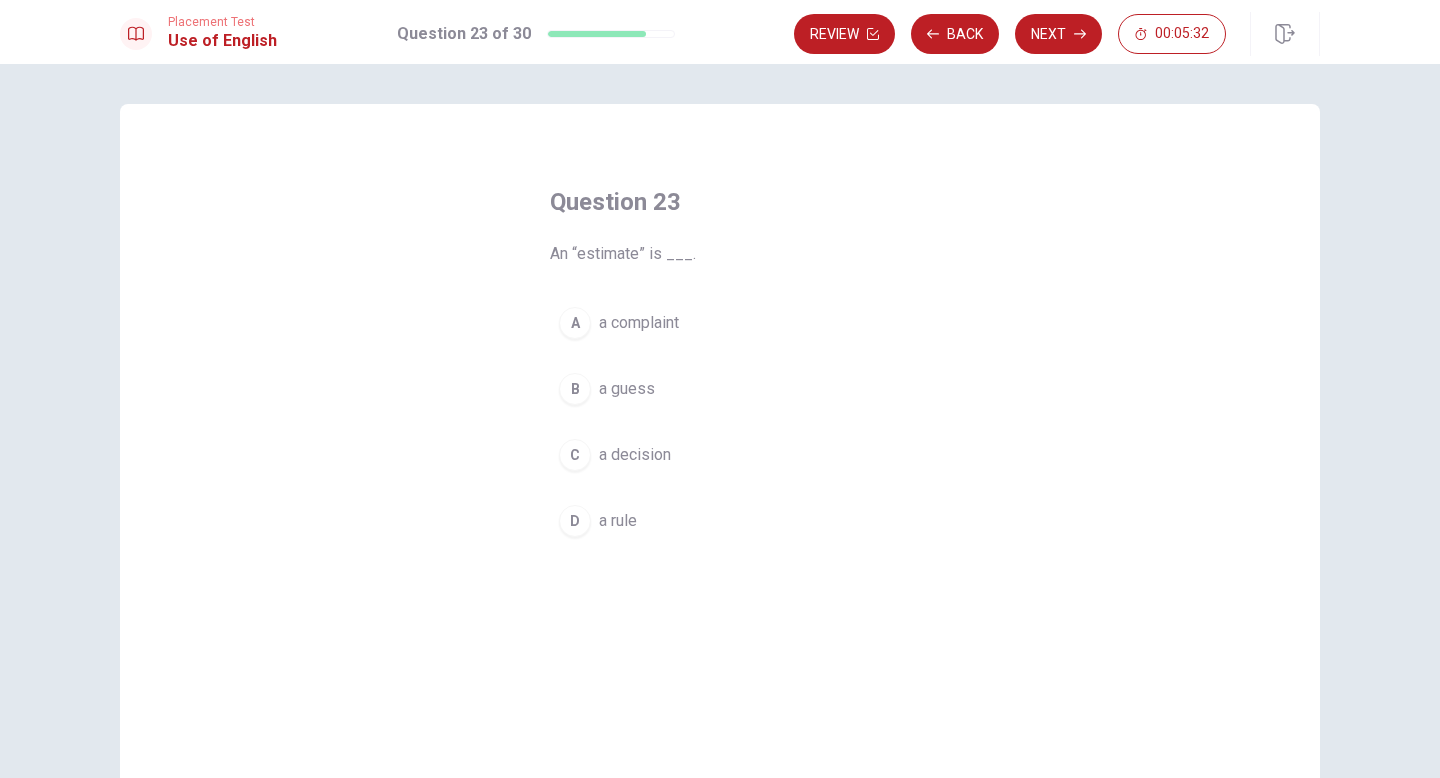 click on "B" at bounding box center [575, 389] 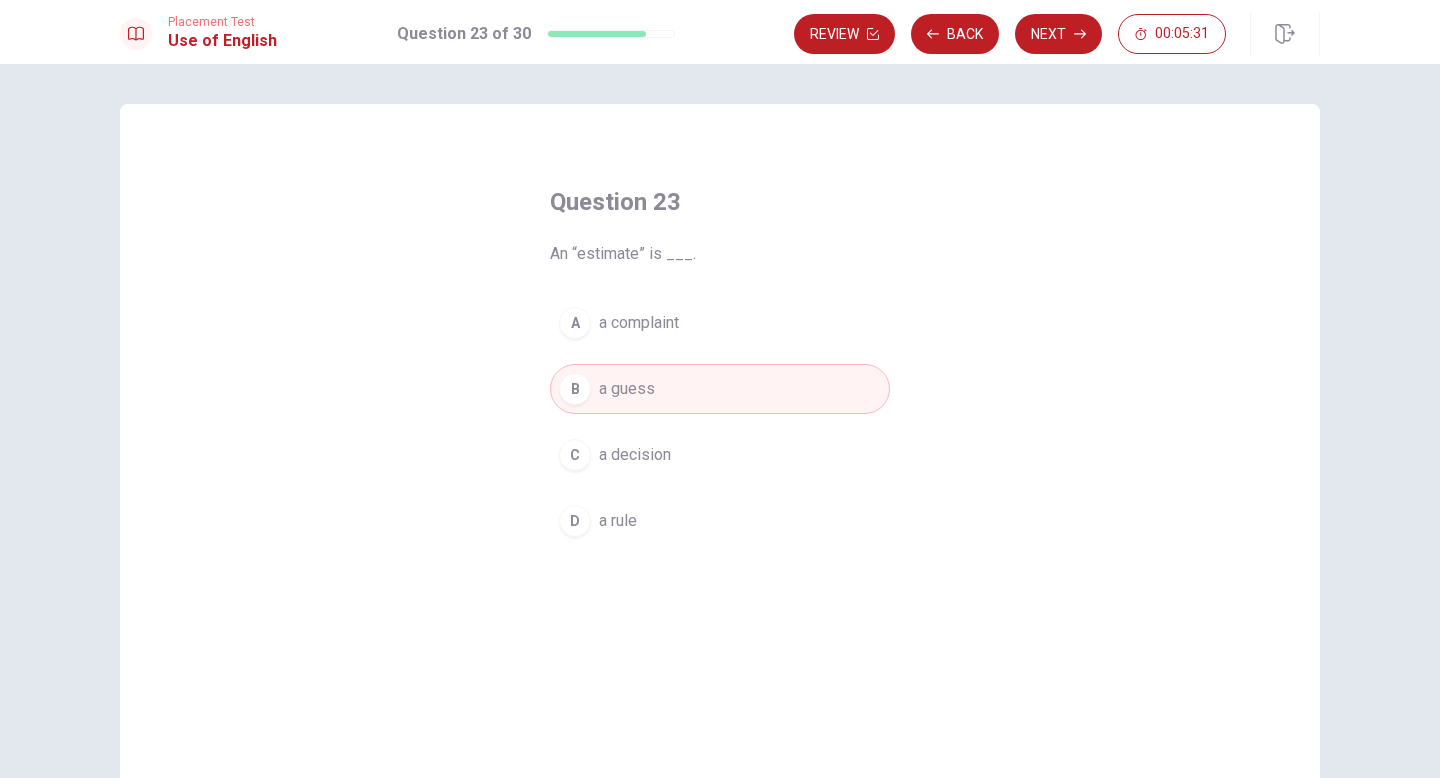 click on "B" at bounding box center (575, 389) 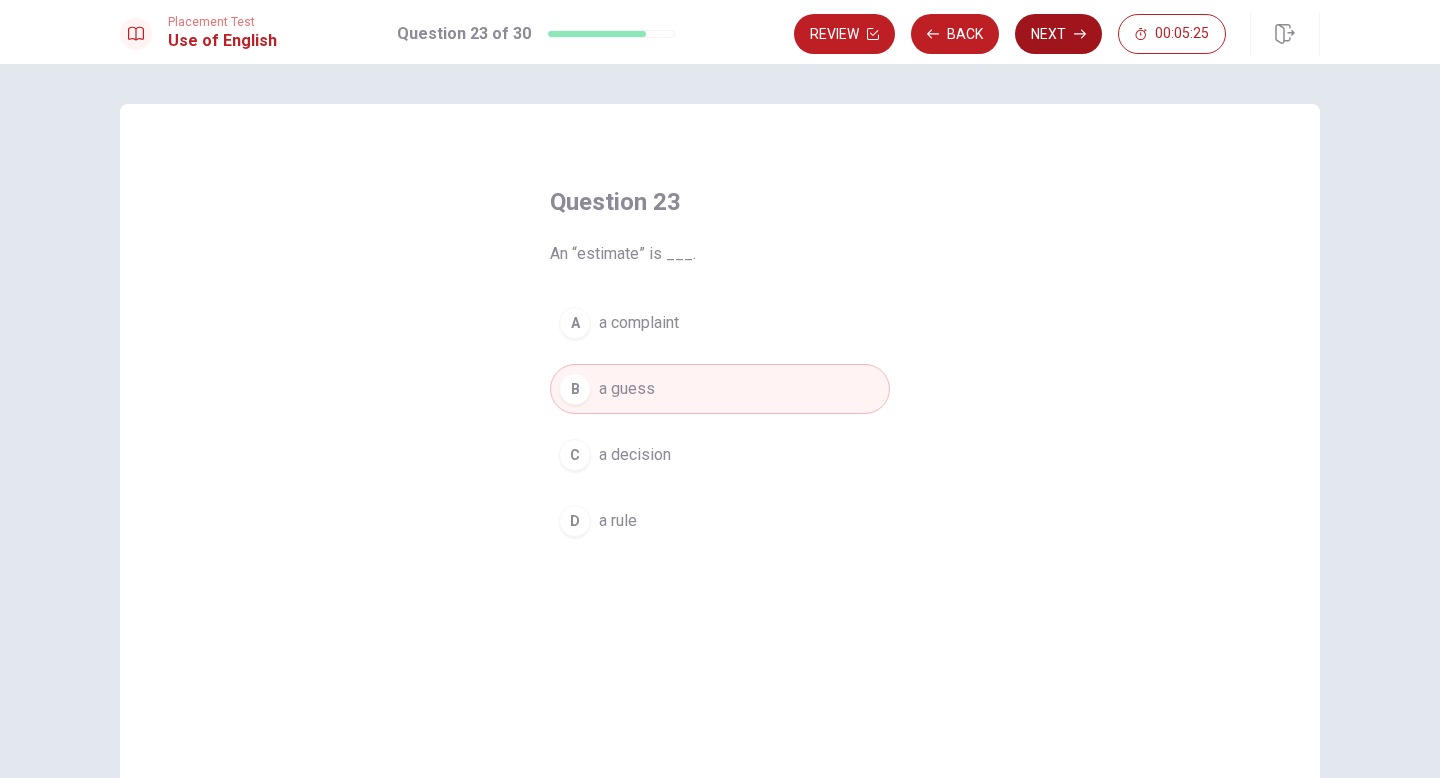 click on "Next" at bounding box center [1058, 34] 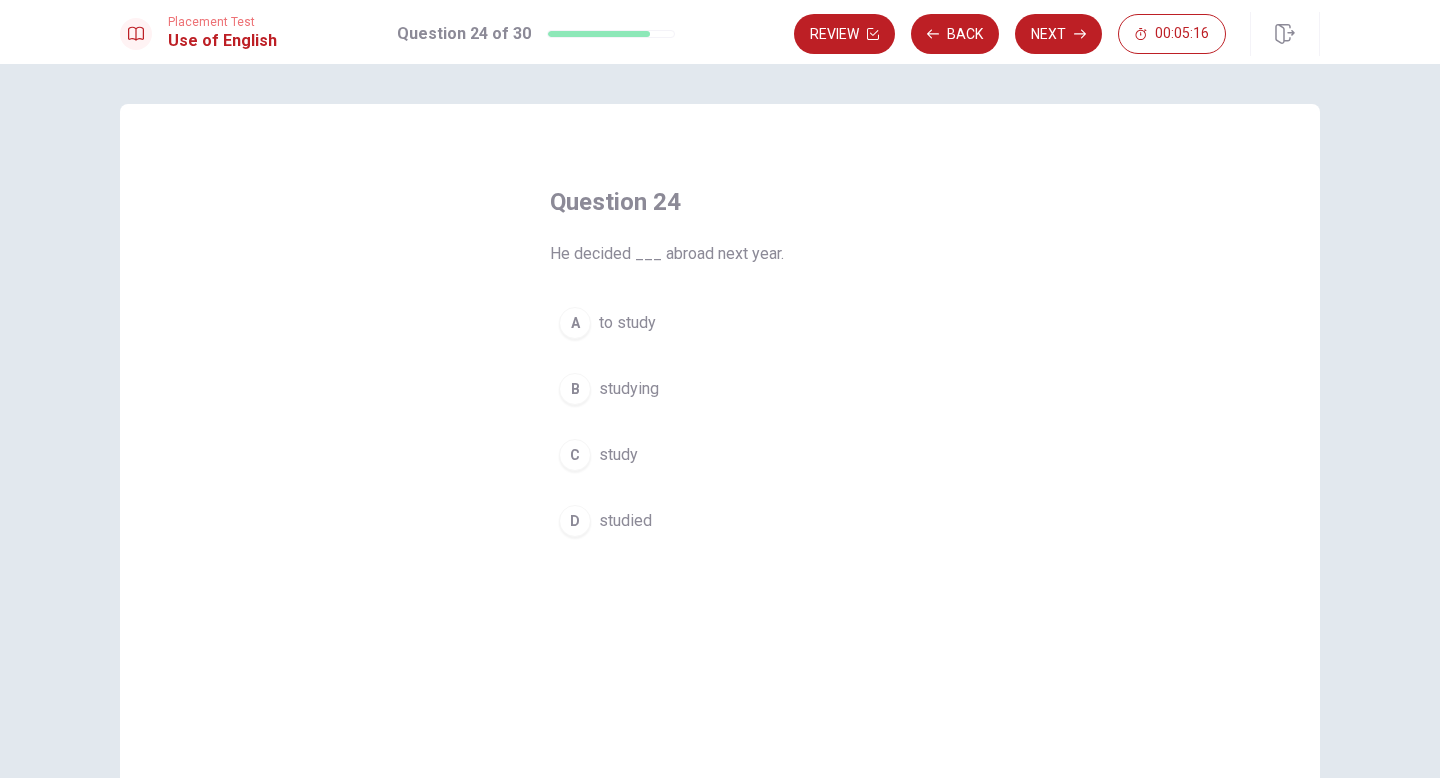 click on "A" at bounding box center [575, 323] 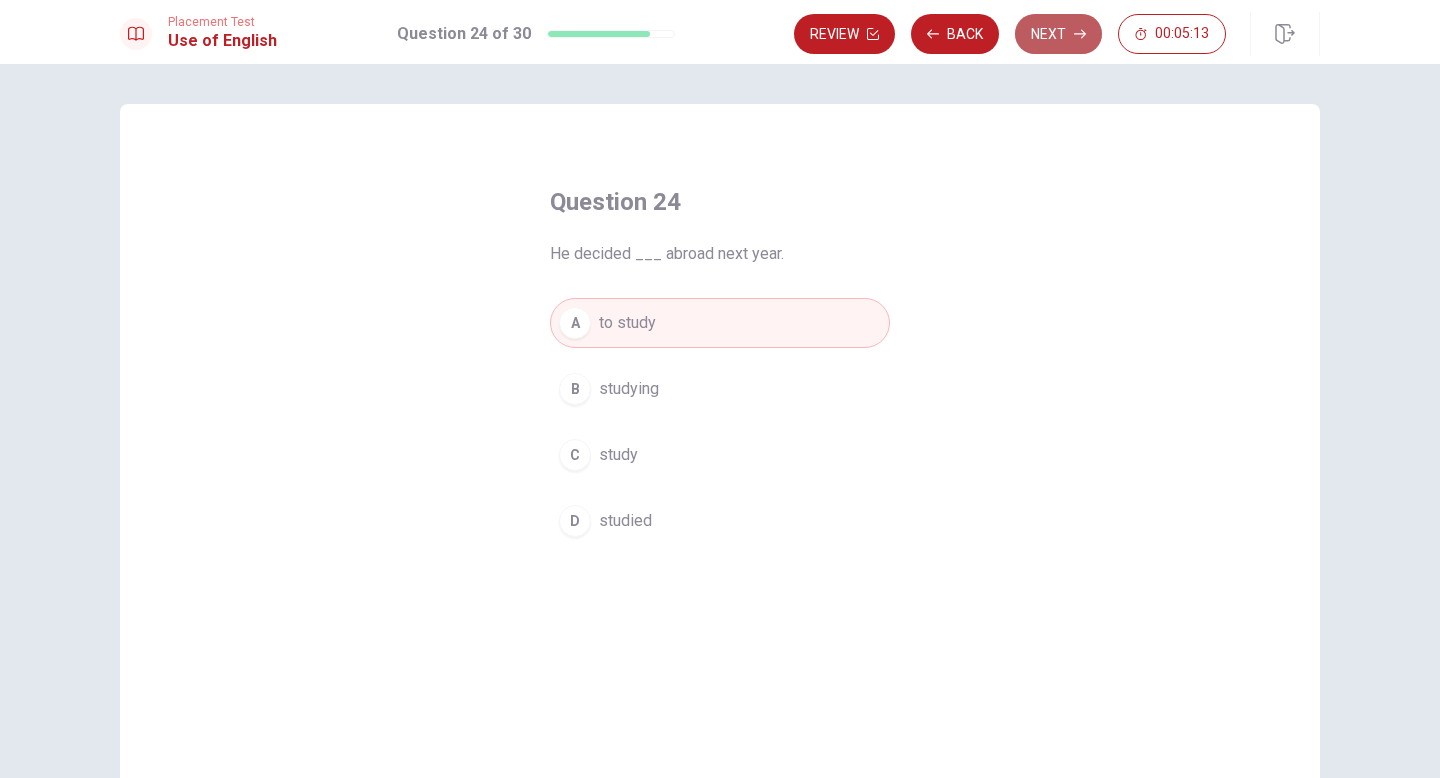 click on "Next" at bounding box center (1058, 34) 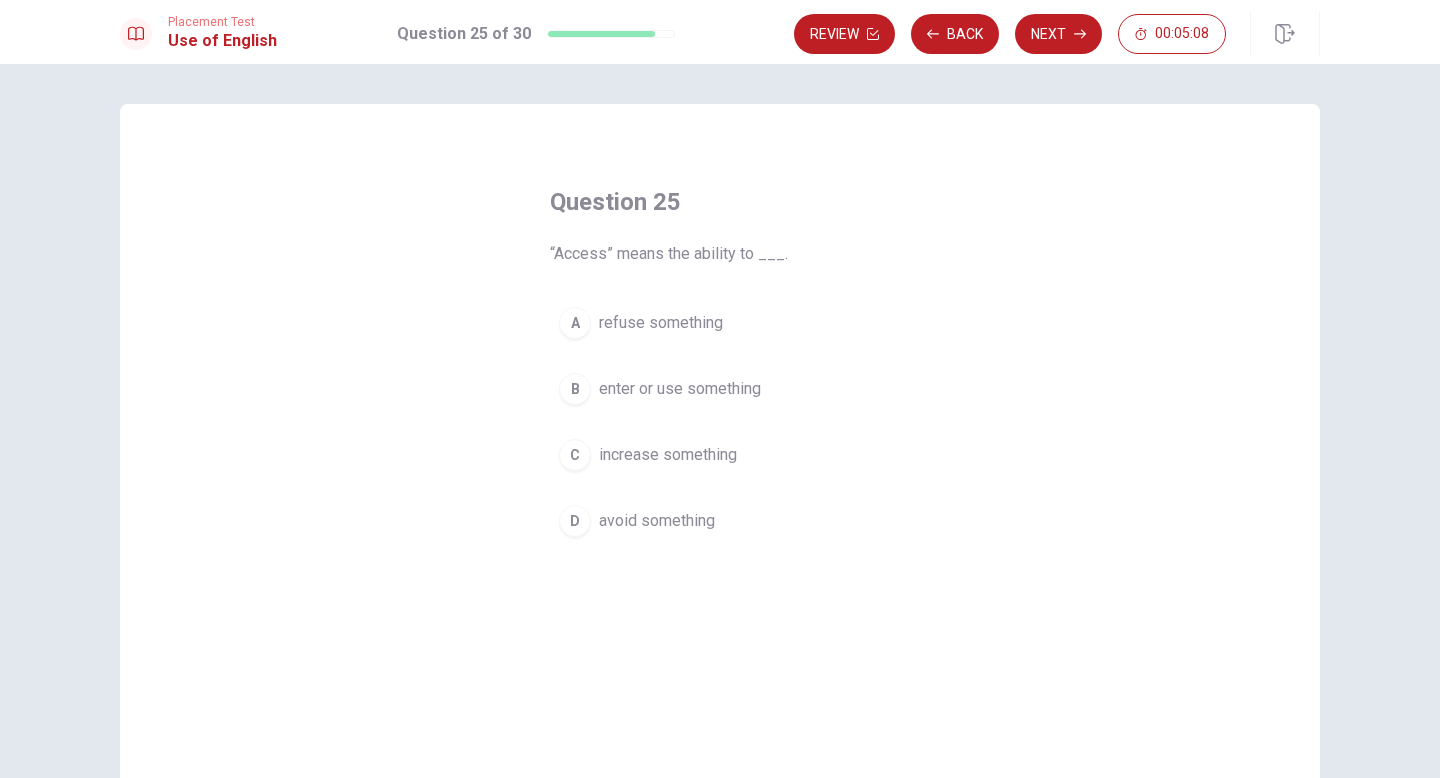 click on "B" at bounding box center (575, 389) 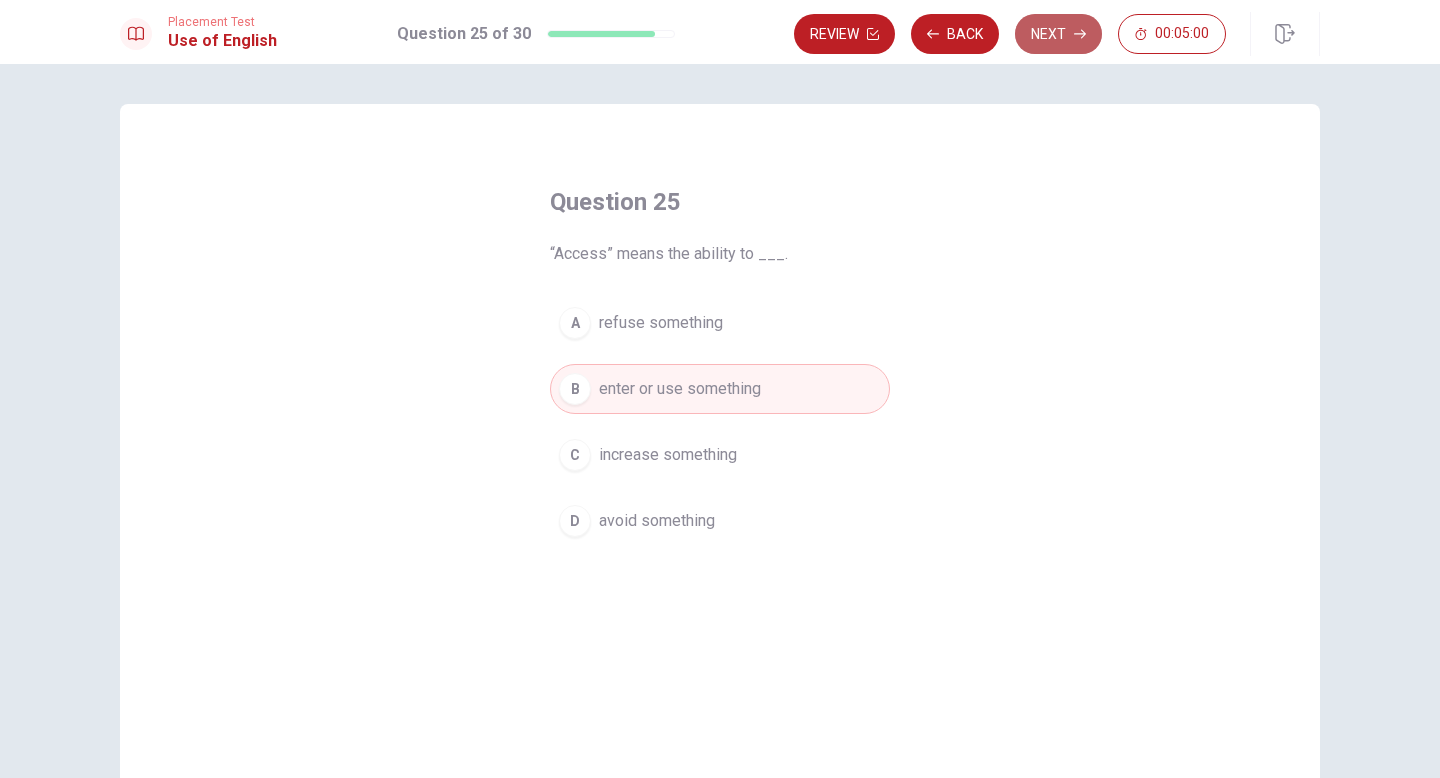 click on "Next" at bounding box center [1058, 34] 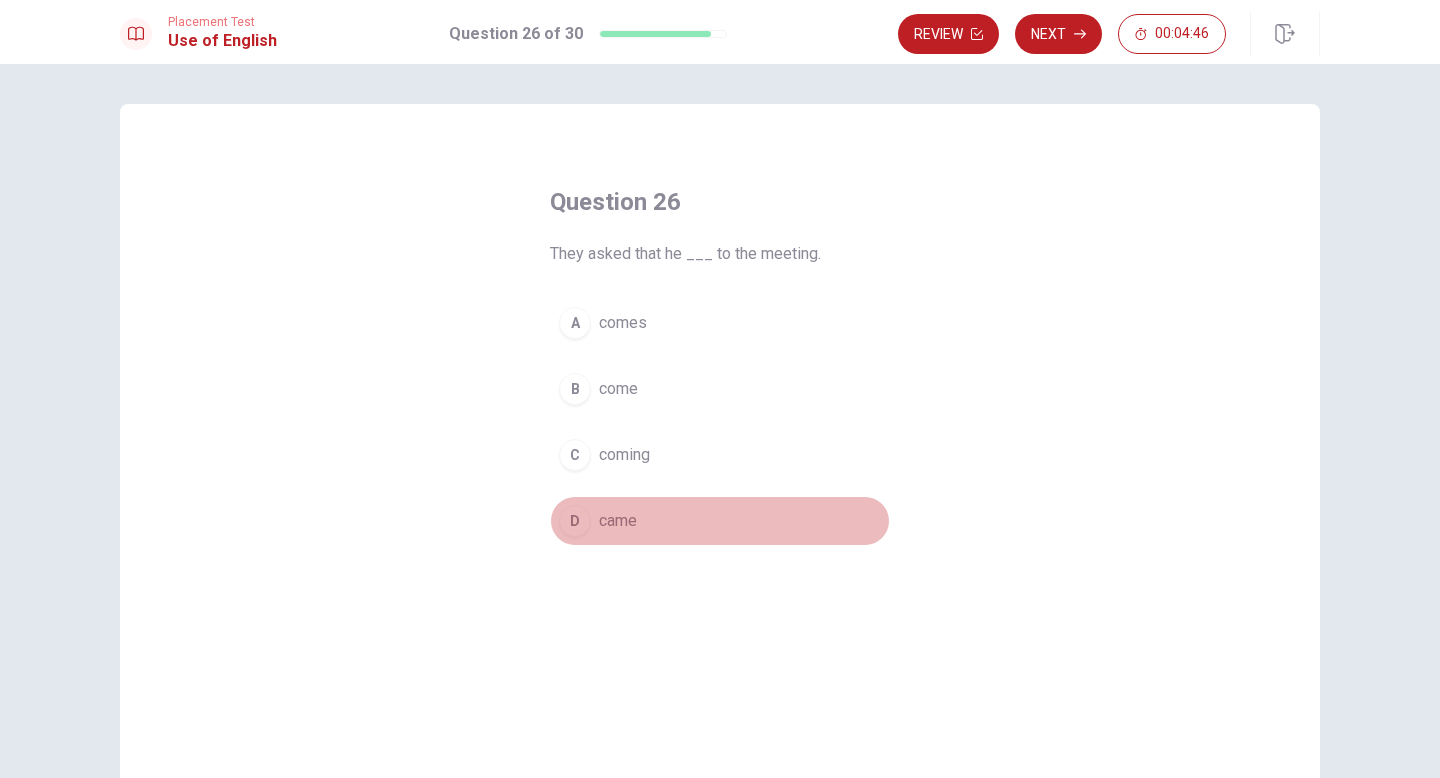 click on "D" at bounding box center [575, 521] 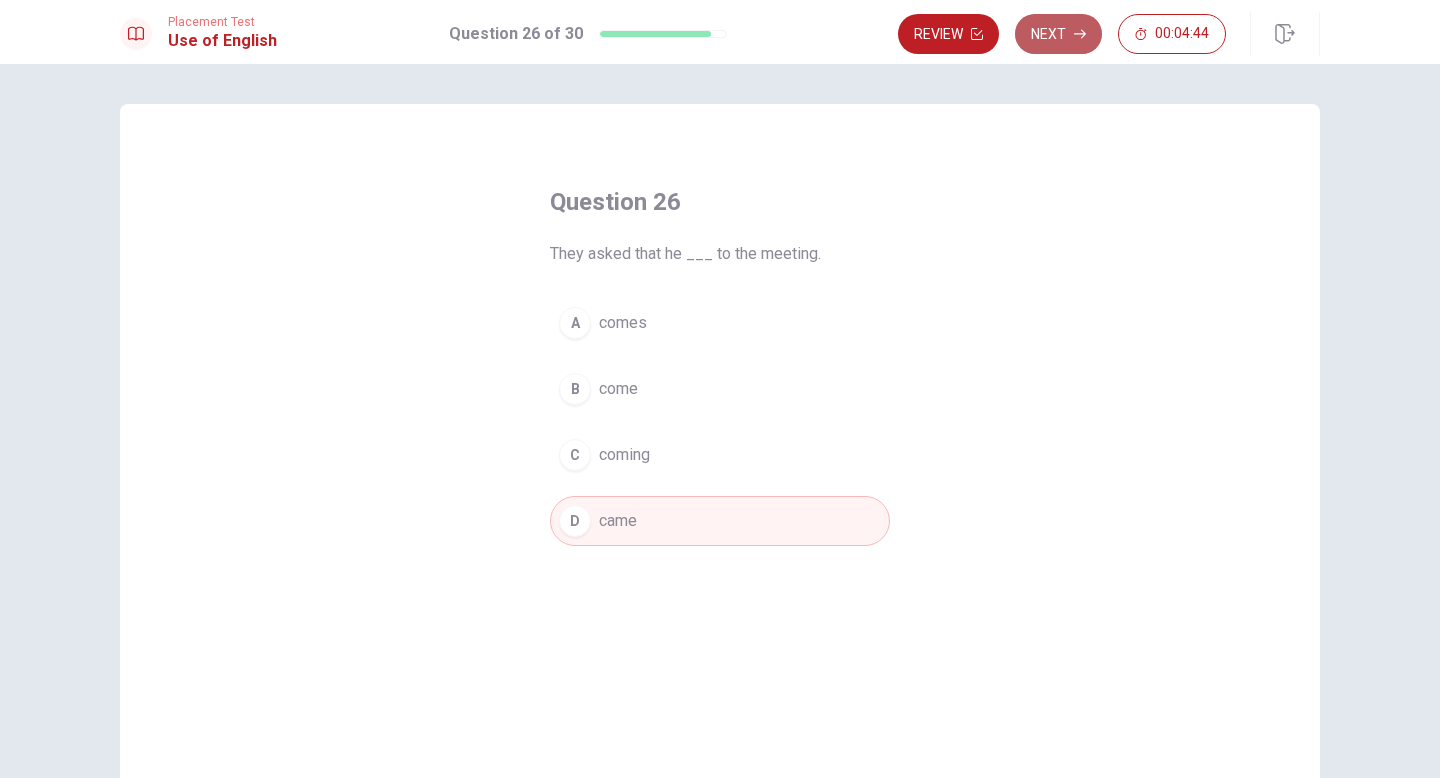 click on "Next" at bounding box center (1058, 34) 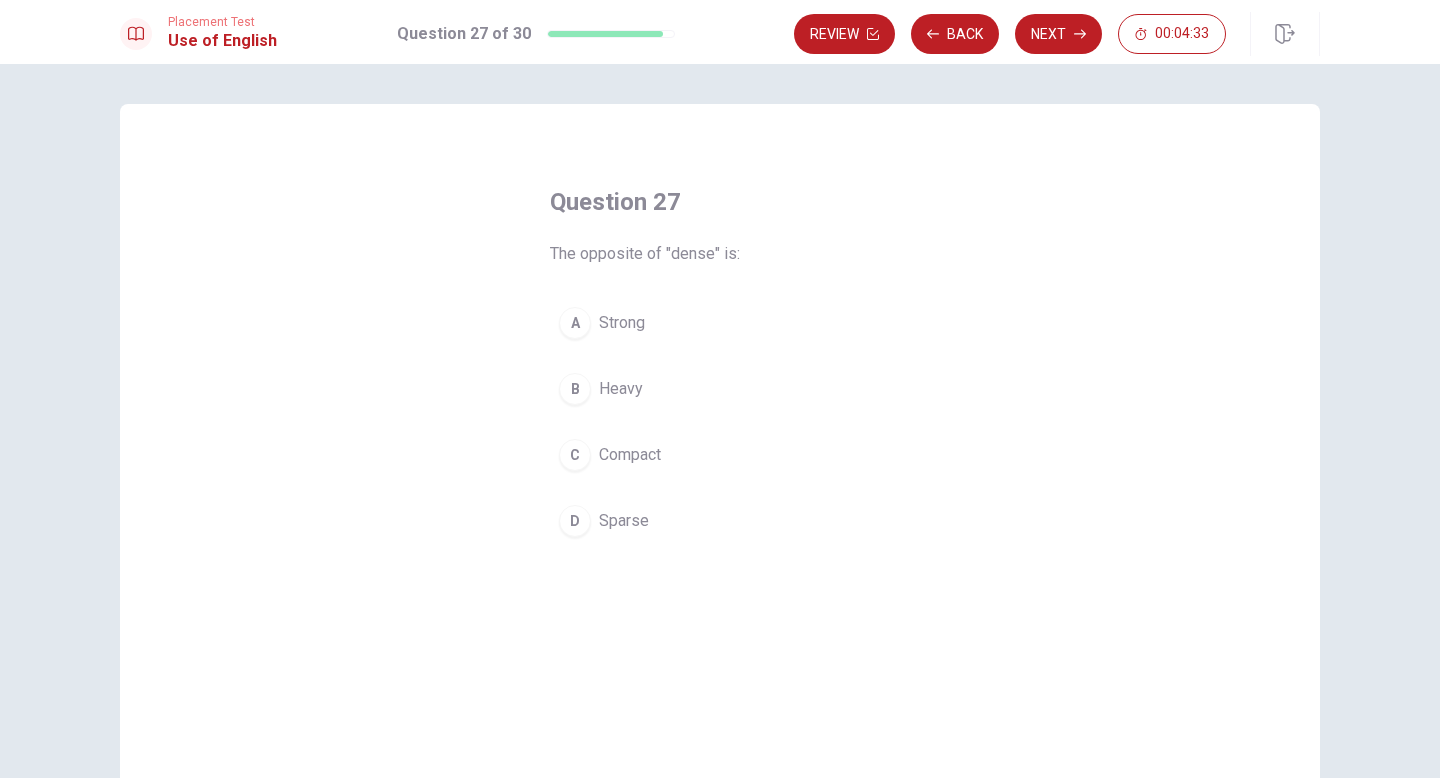 click on "C" at bounding box center [575, 455] 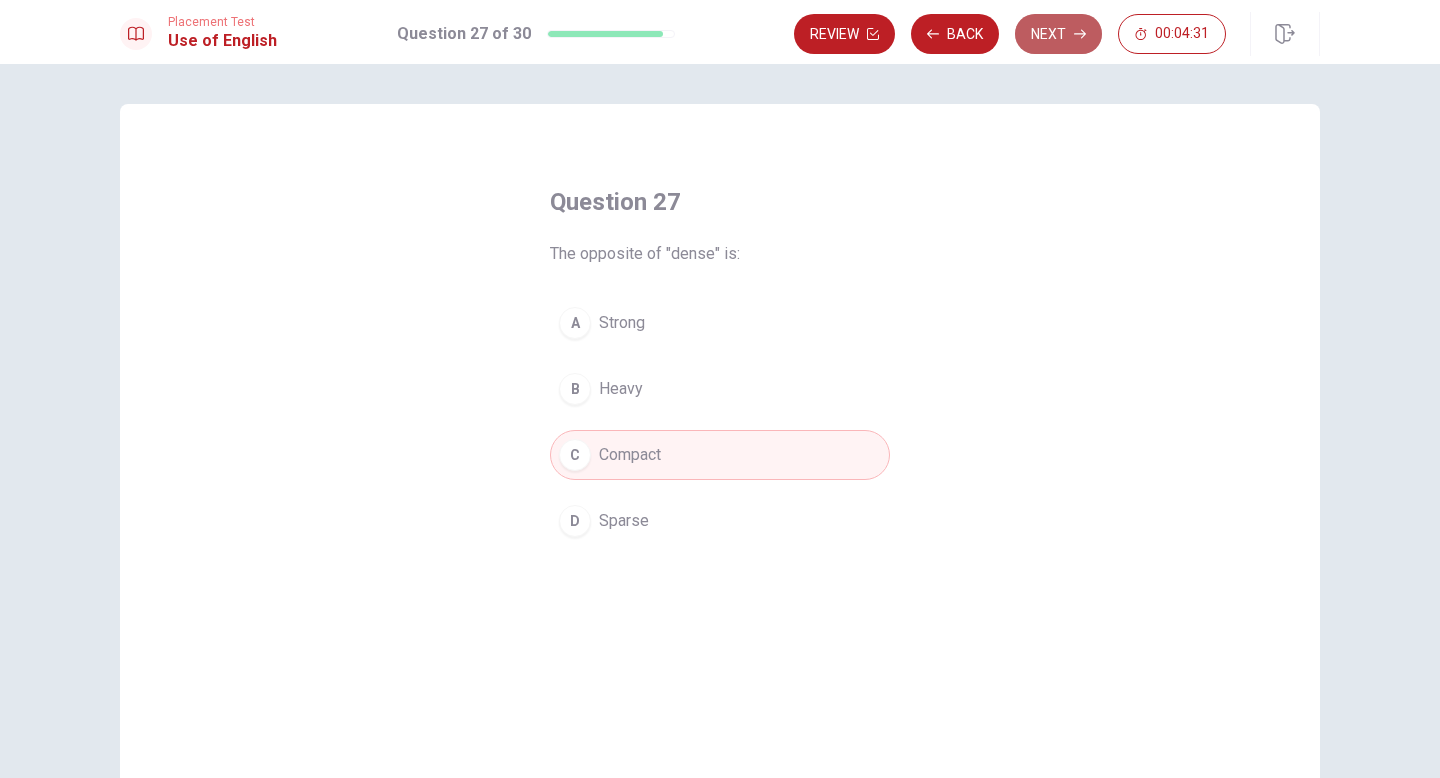 click on "Next" at bounding box center (1058, 34) 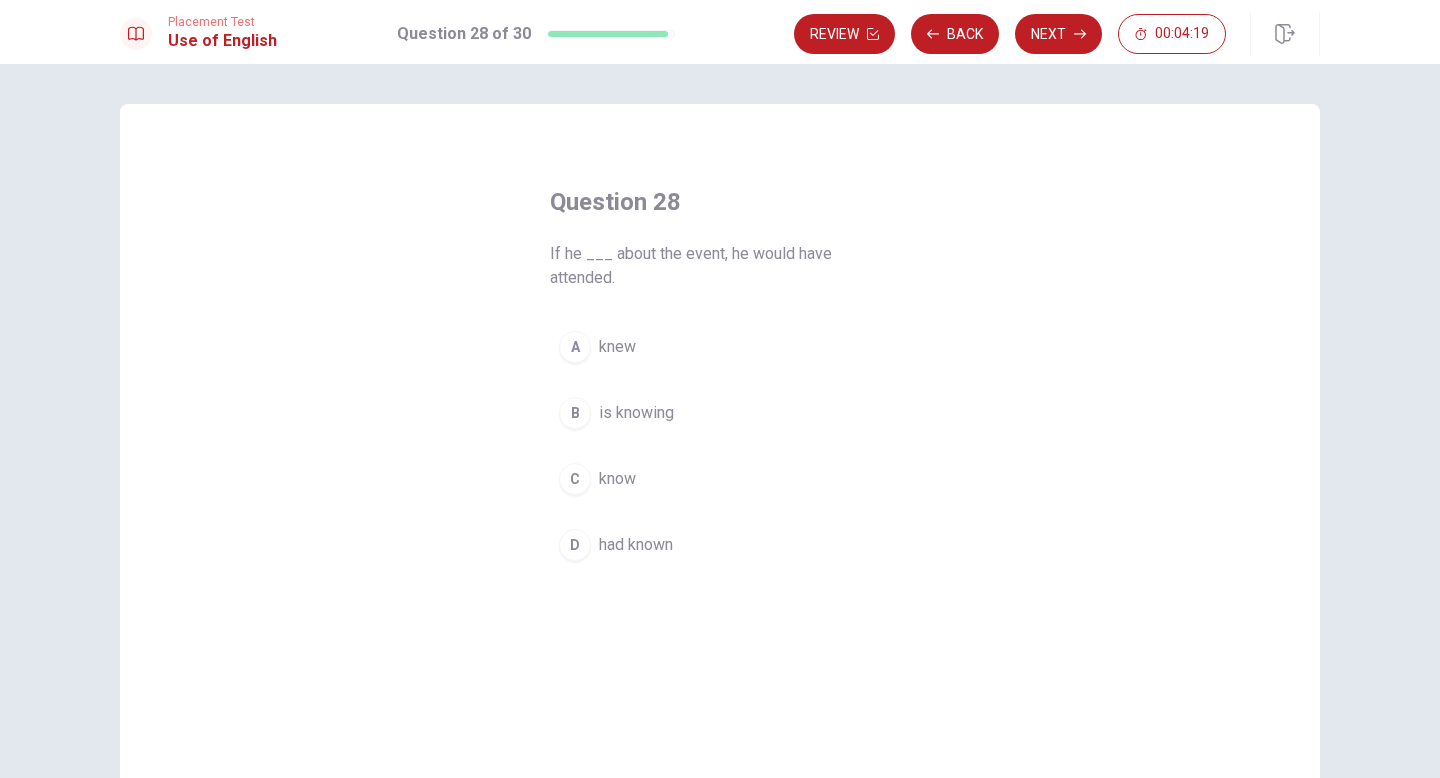 click on "C" at bounding box center [575, 479] 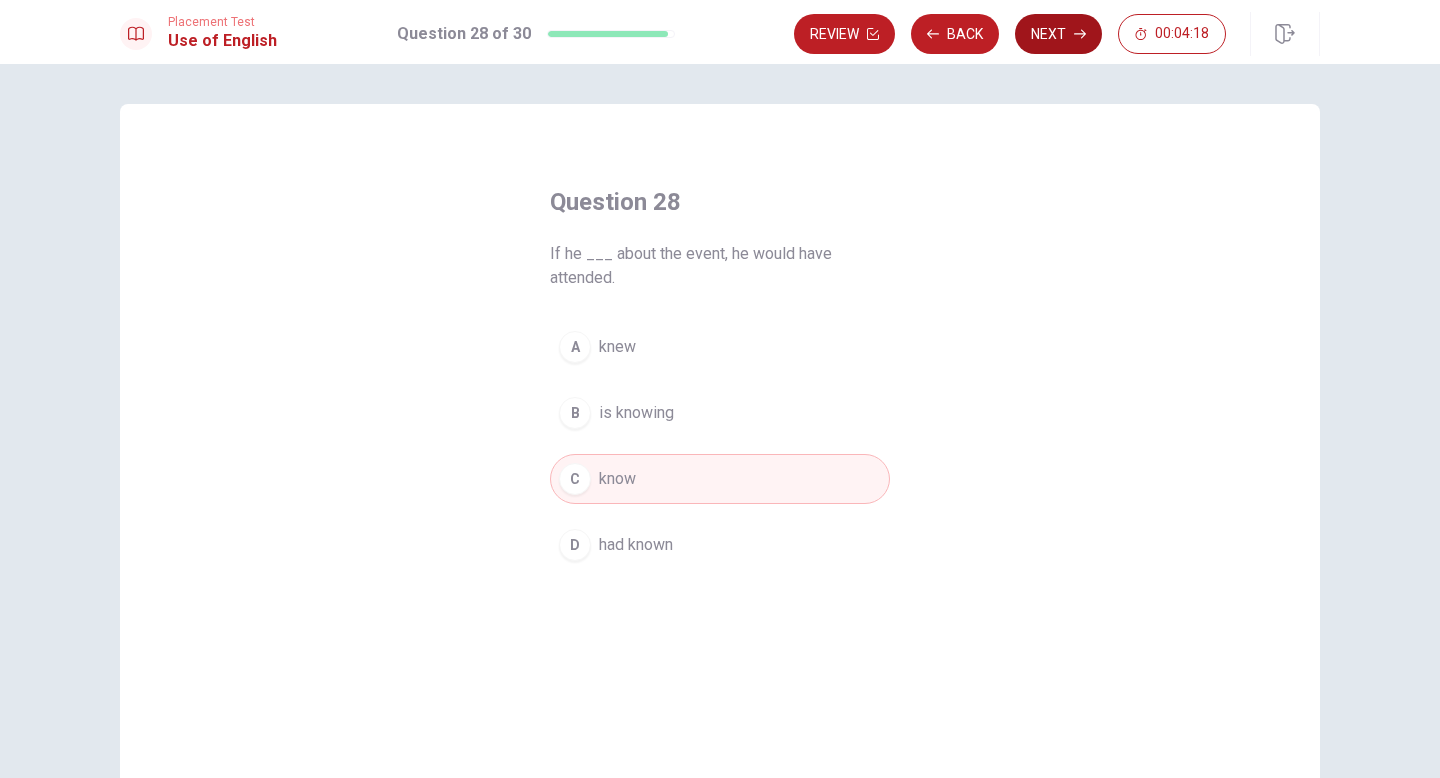 click 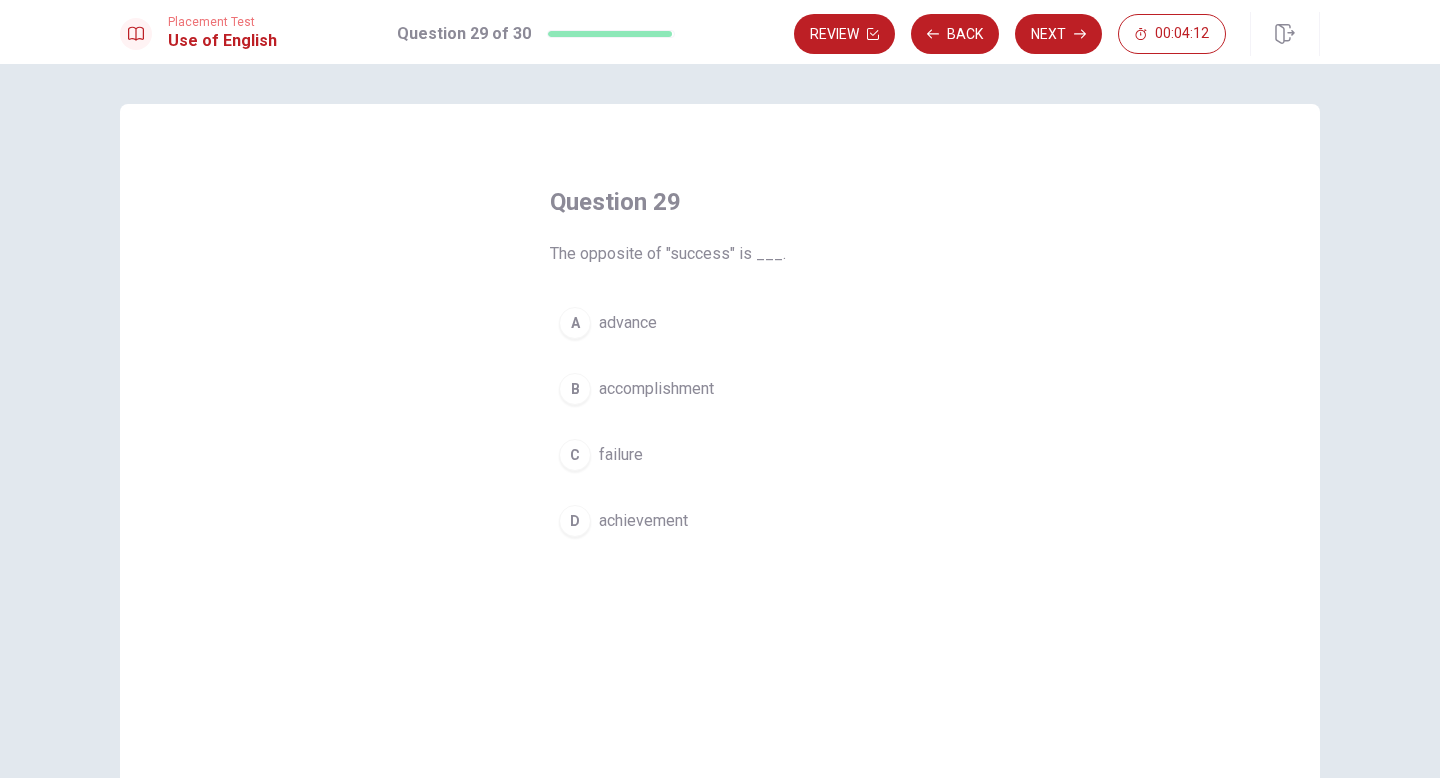 click on "C" at bounding box center [575, 455] 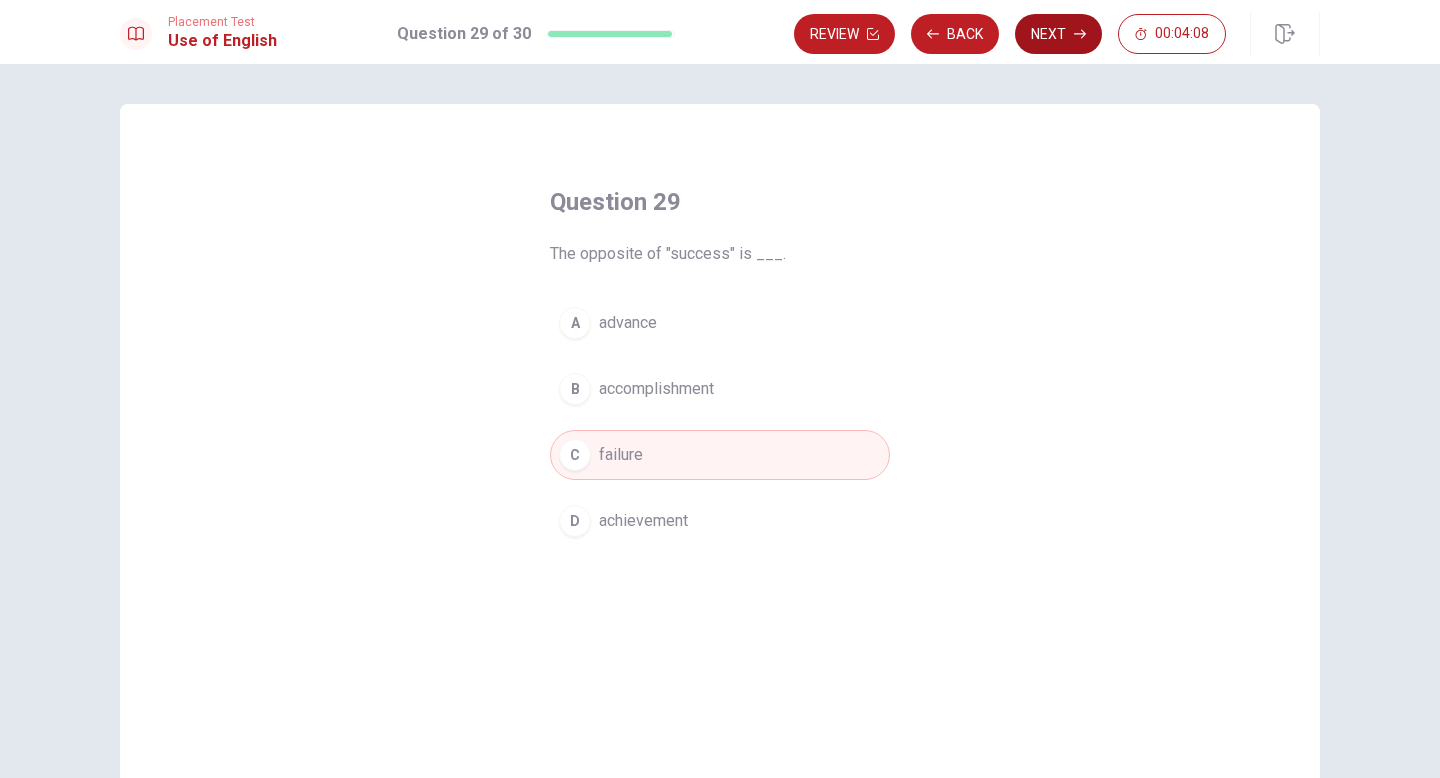 click on "Next" at bounding box center [1058, 34] 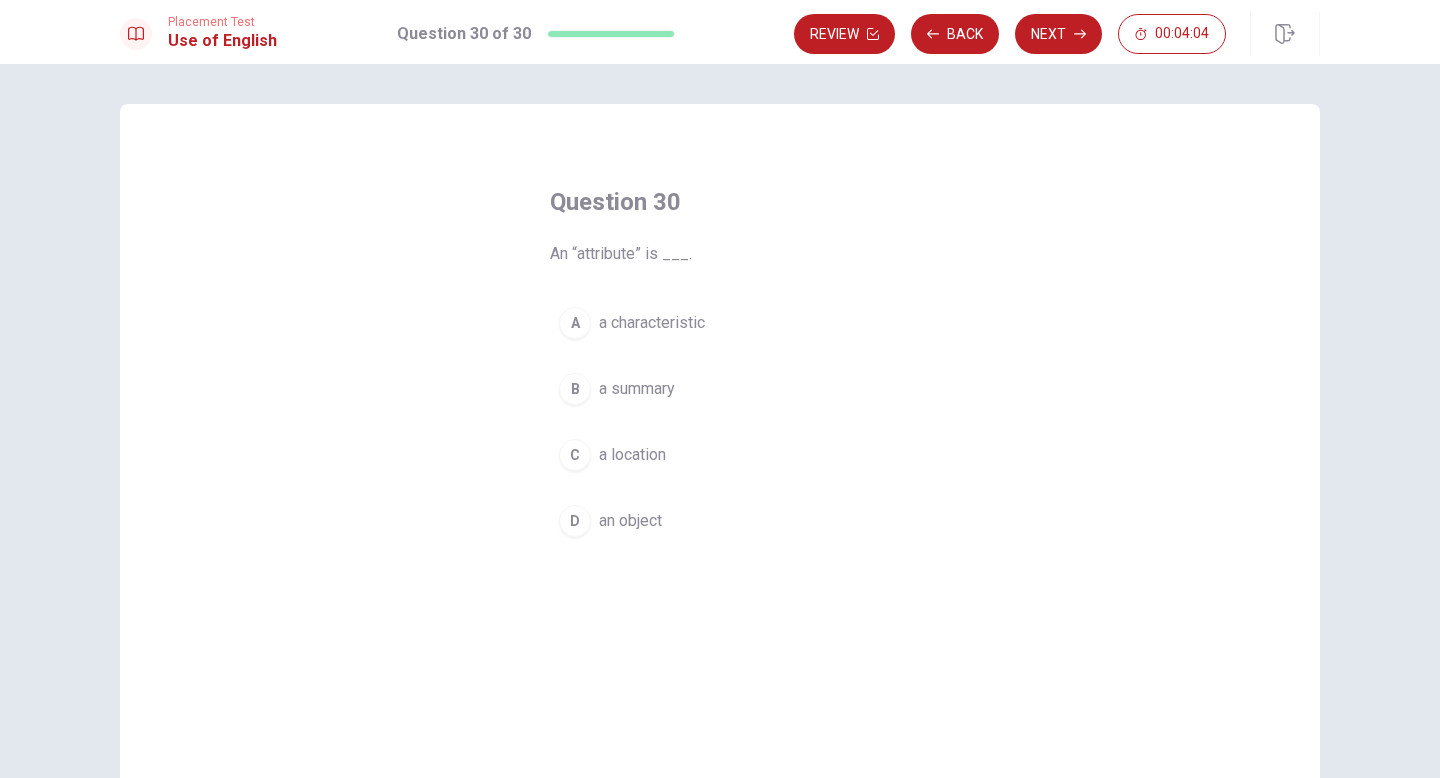 click on "A" at bounding box center (575, 323) 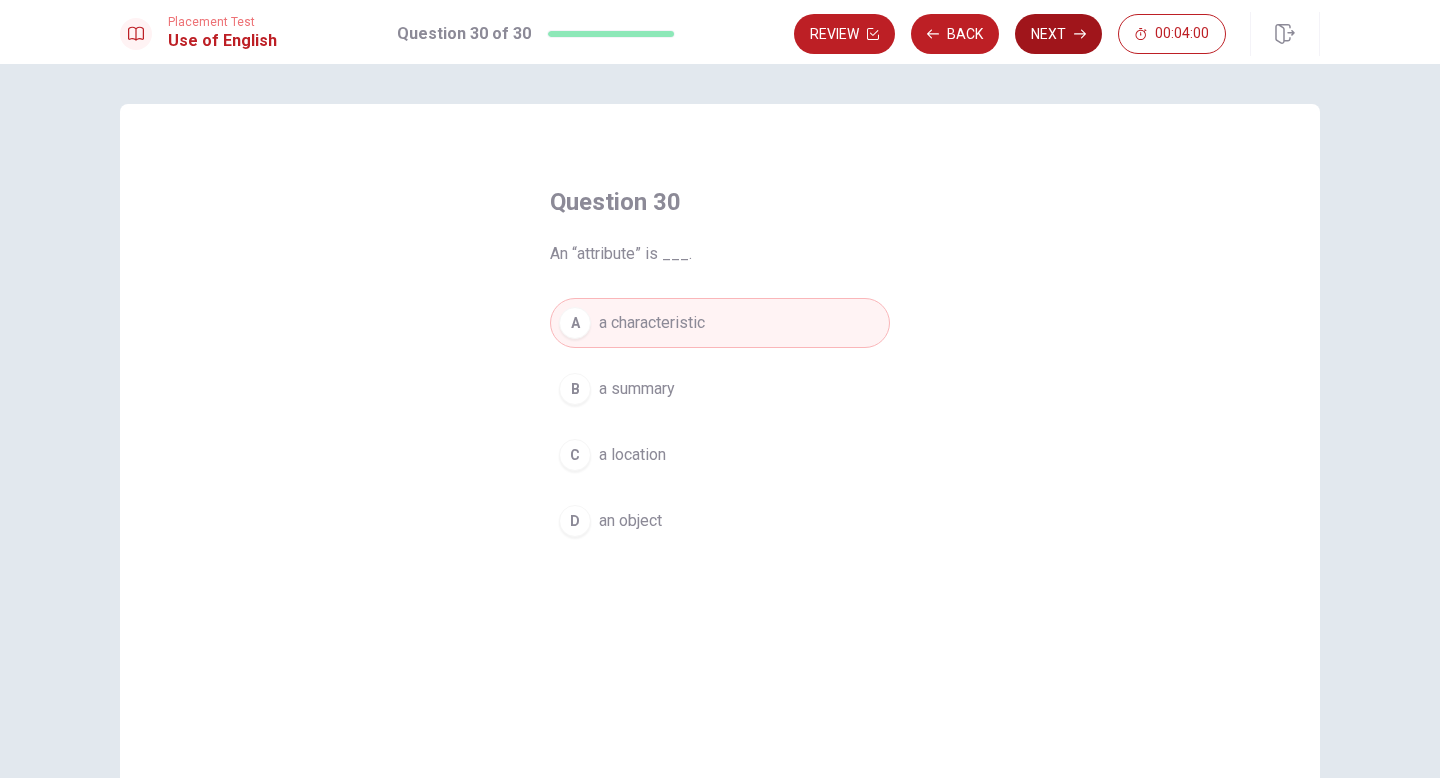 click on "Next" at bounding box center (1058, 34) 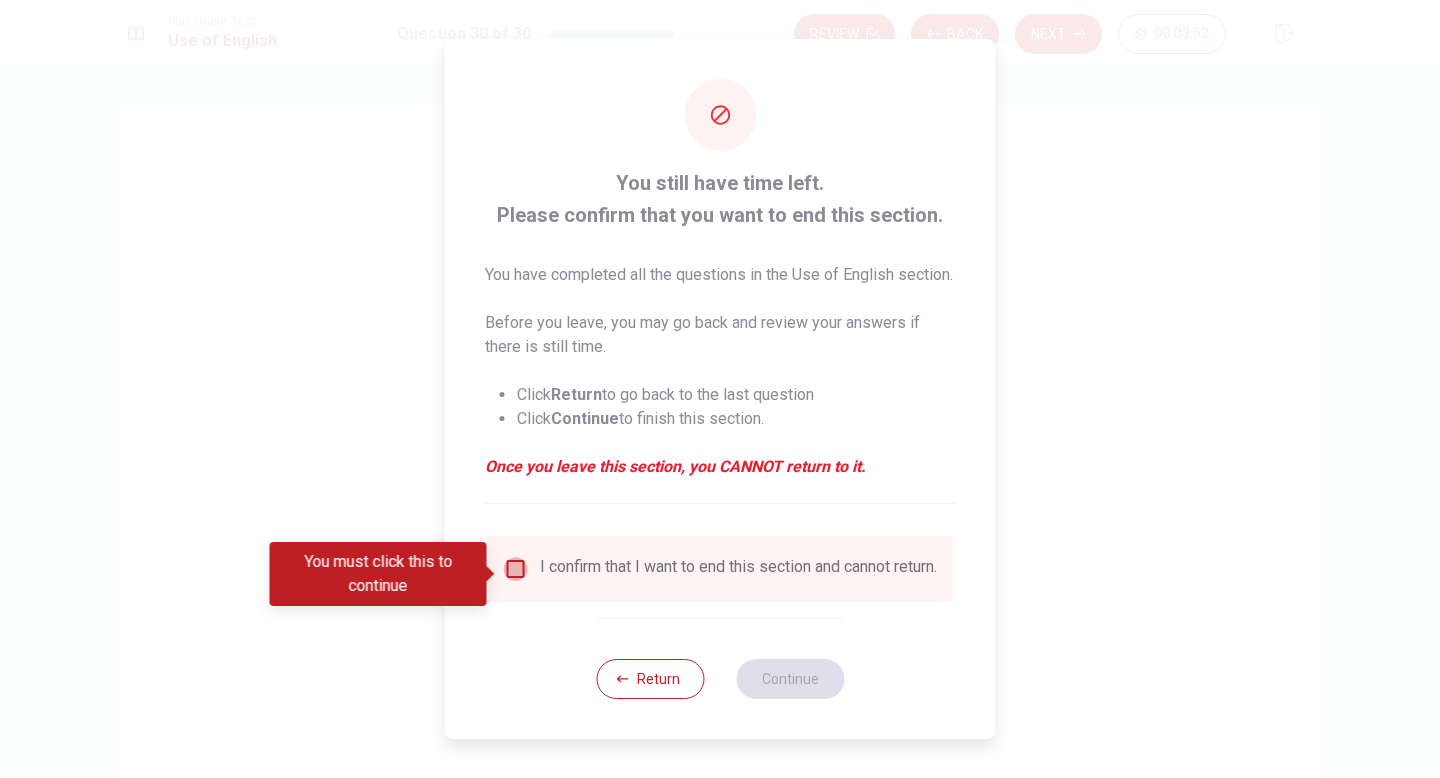 click at bounding box center [516, 569] 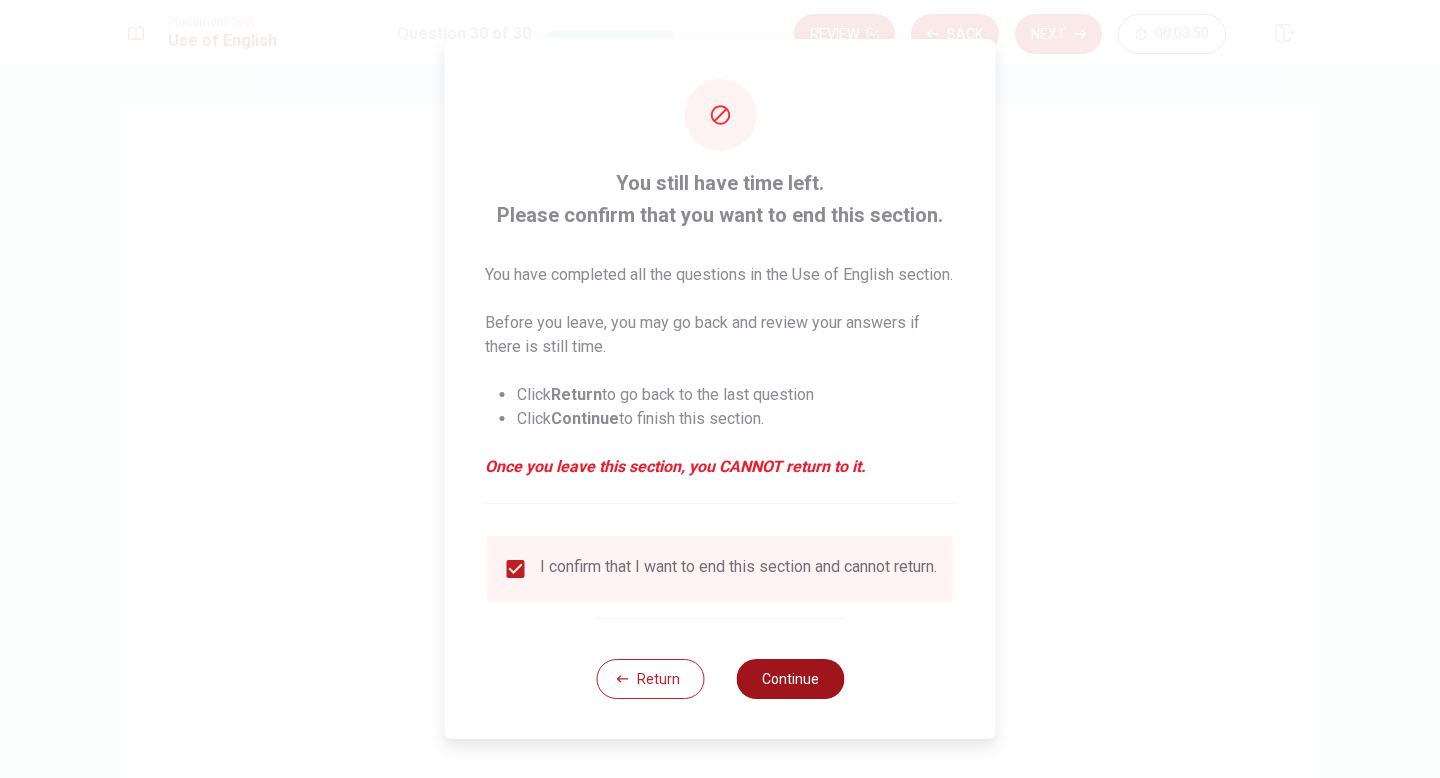 click on "Continue" at bounding box center (790, 679) 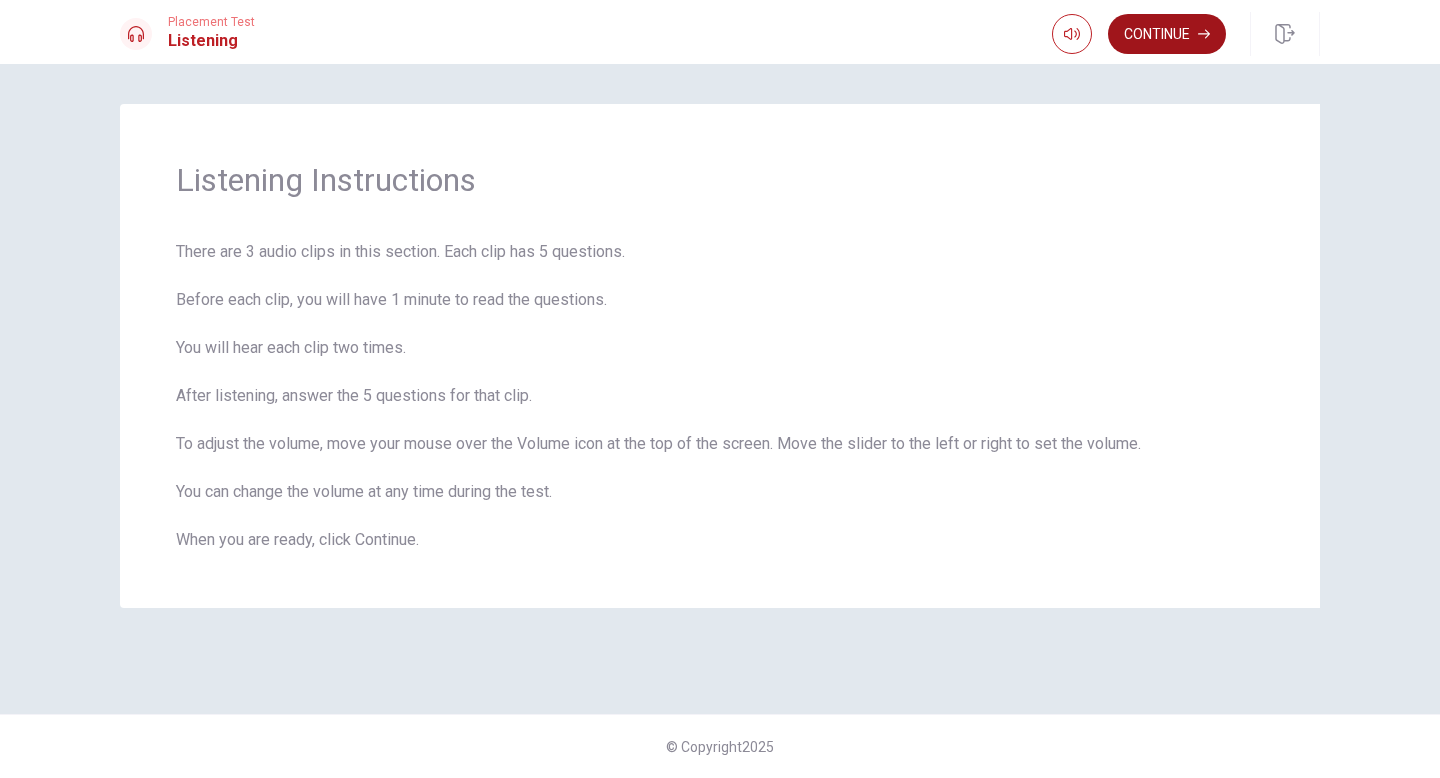 click on "Continue" at bounding box center [1167, 34] 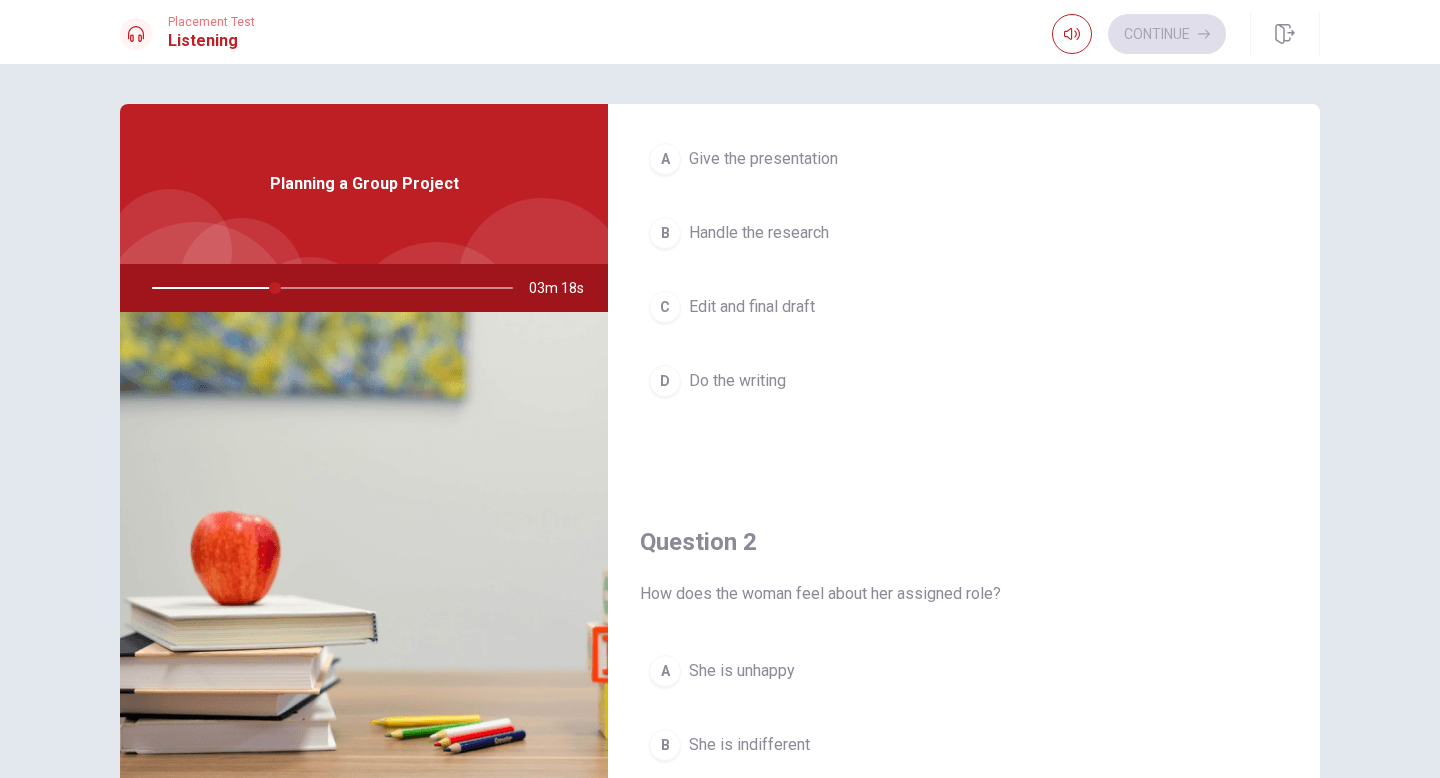 scroll, scrollTop: 0, scrollLeft: 0, axis: both 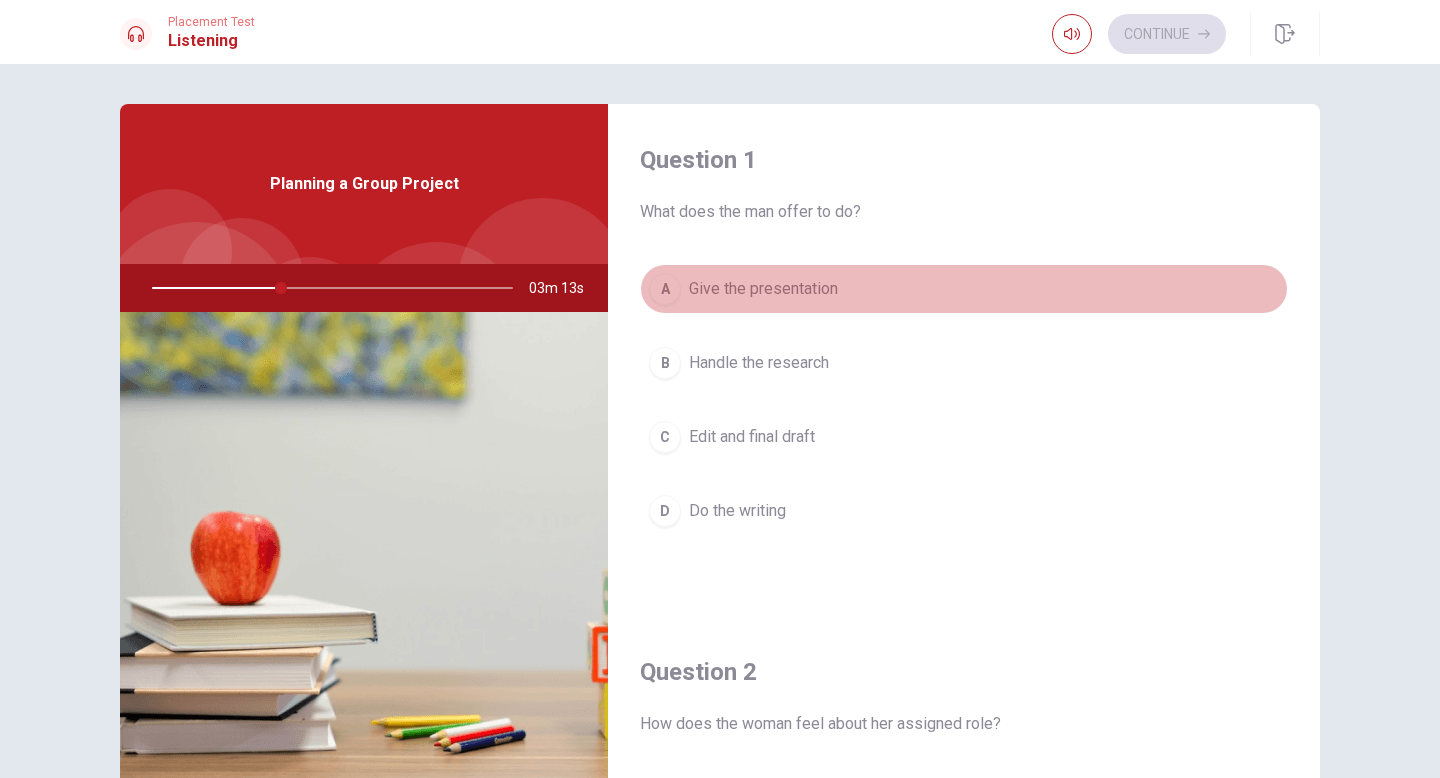 click on "A" at bounding box center (665, 289) 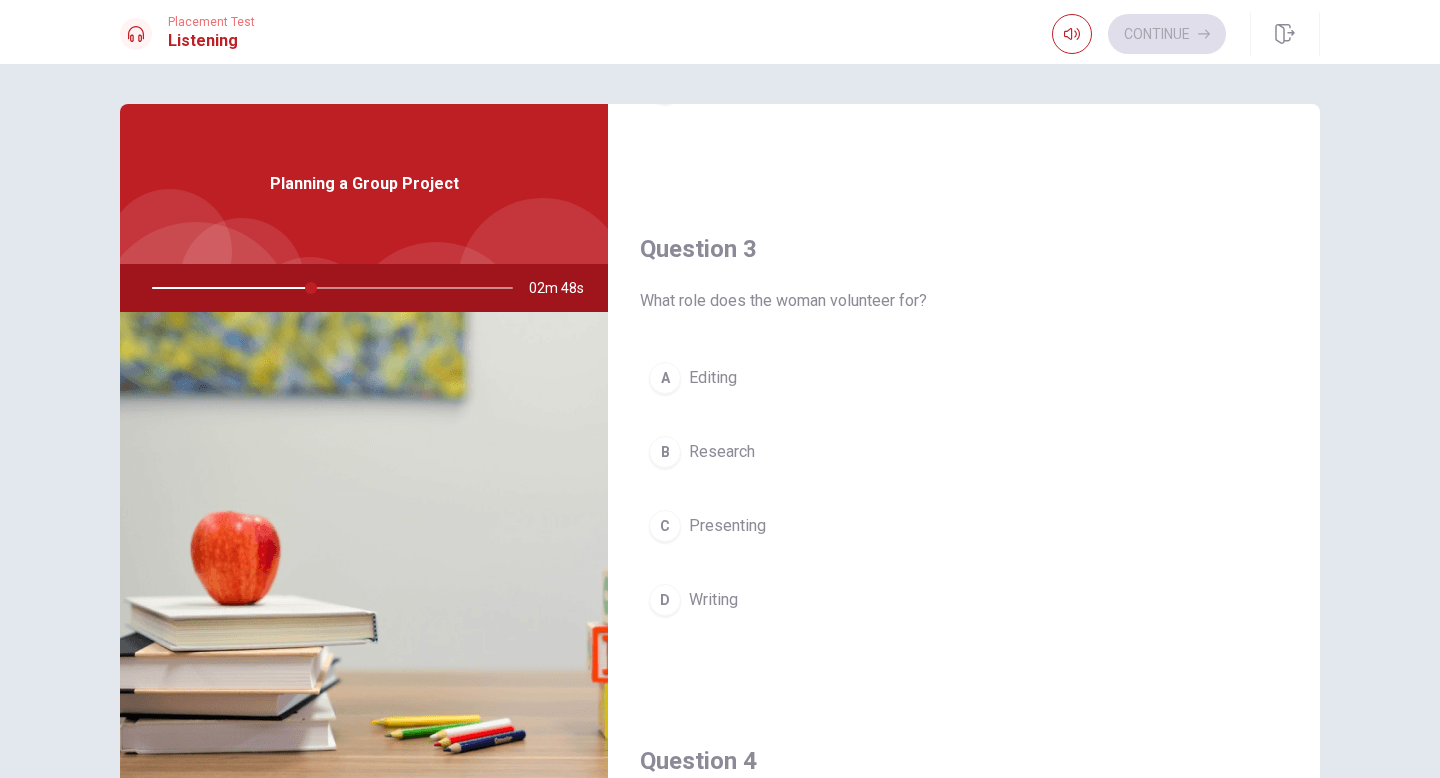 scroll, scrollTop: 927, scrollLeft: 0, axis: vertical 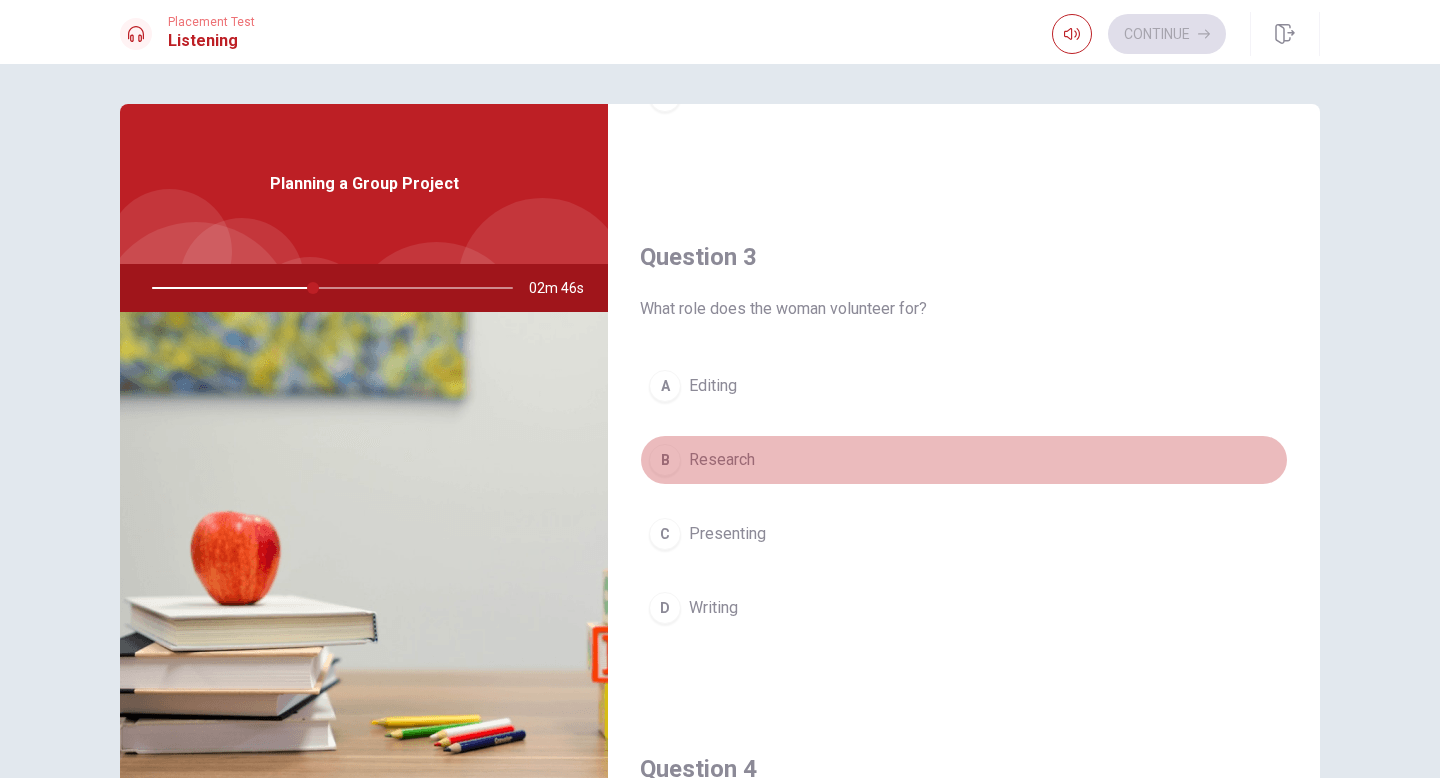 click on "B" at bounding box center (665, 460) 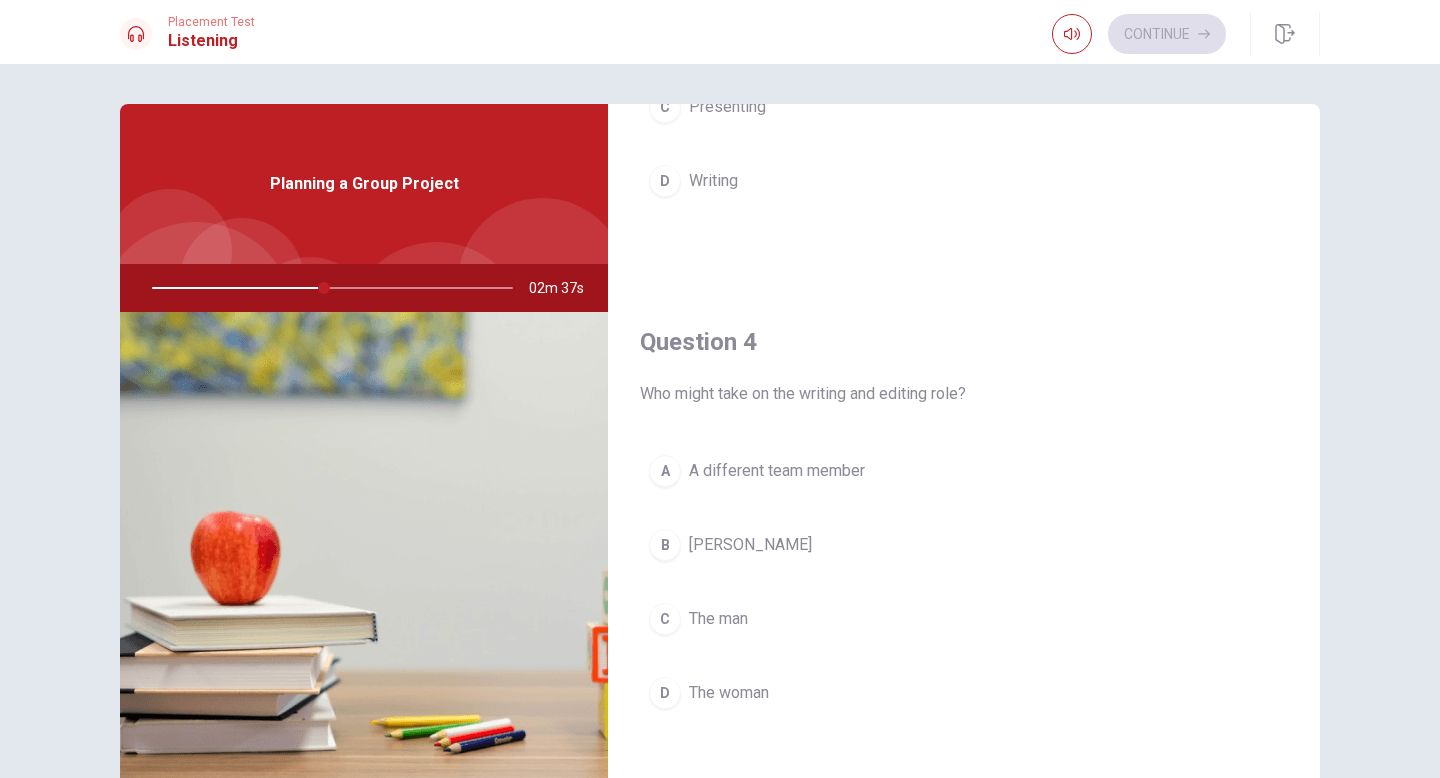 scroll, scrollTop: 1357, scrollLeft: 0, axis: vertical 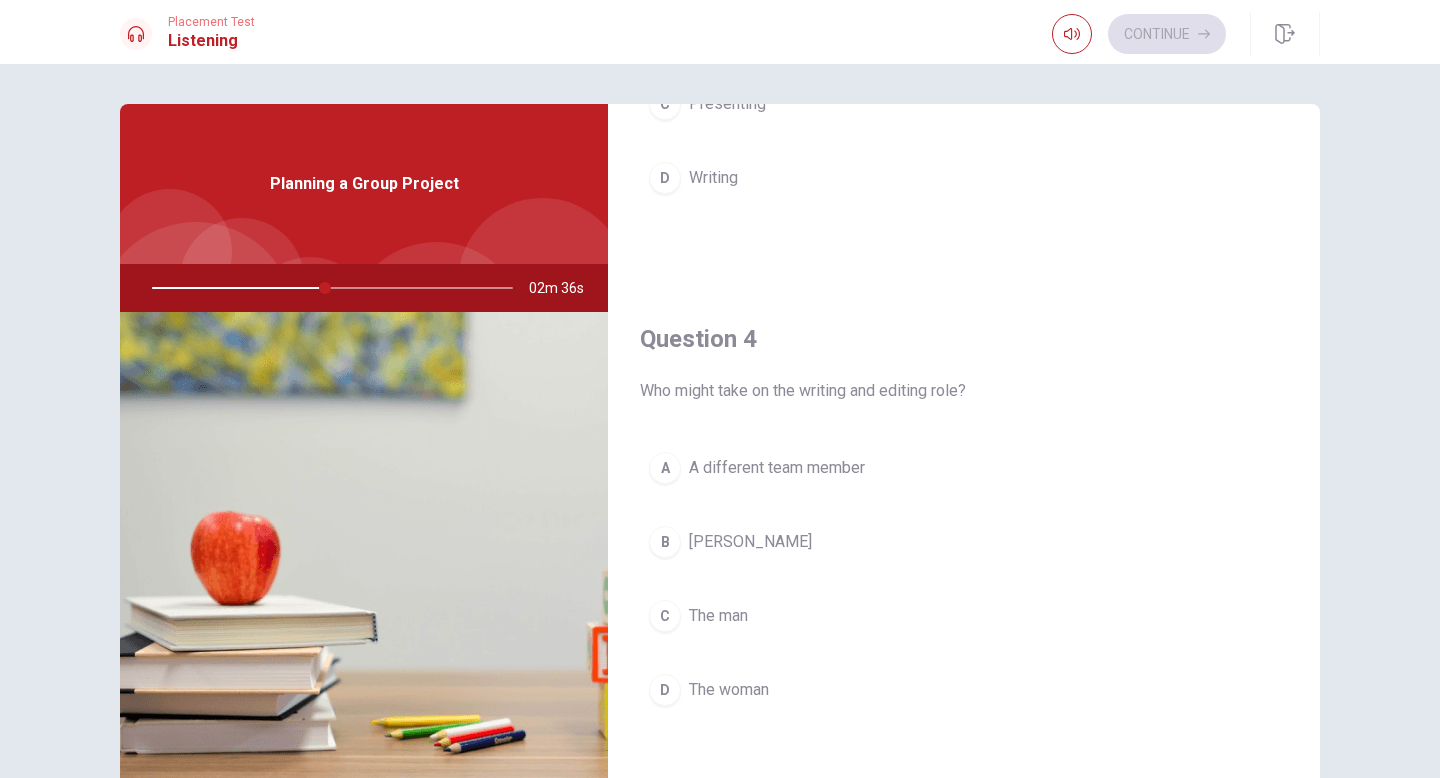 click on "B" at bounding box center [665, 542] 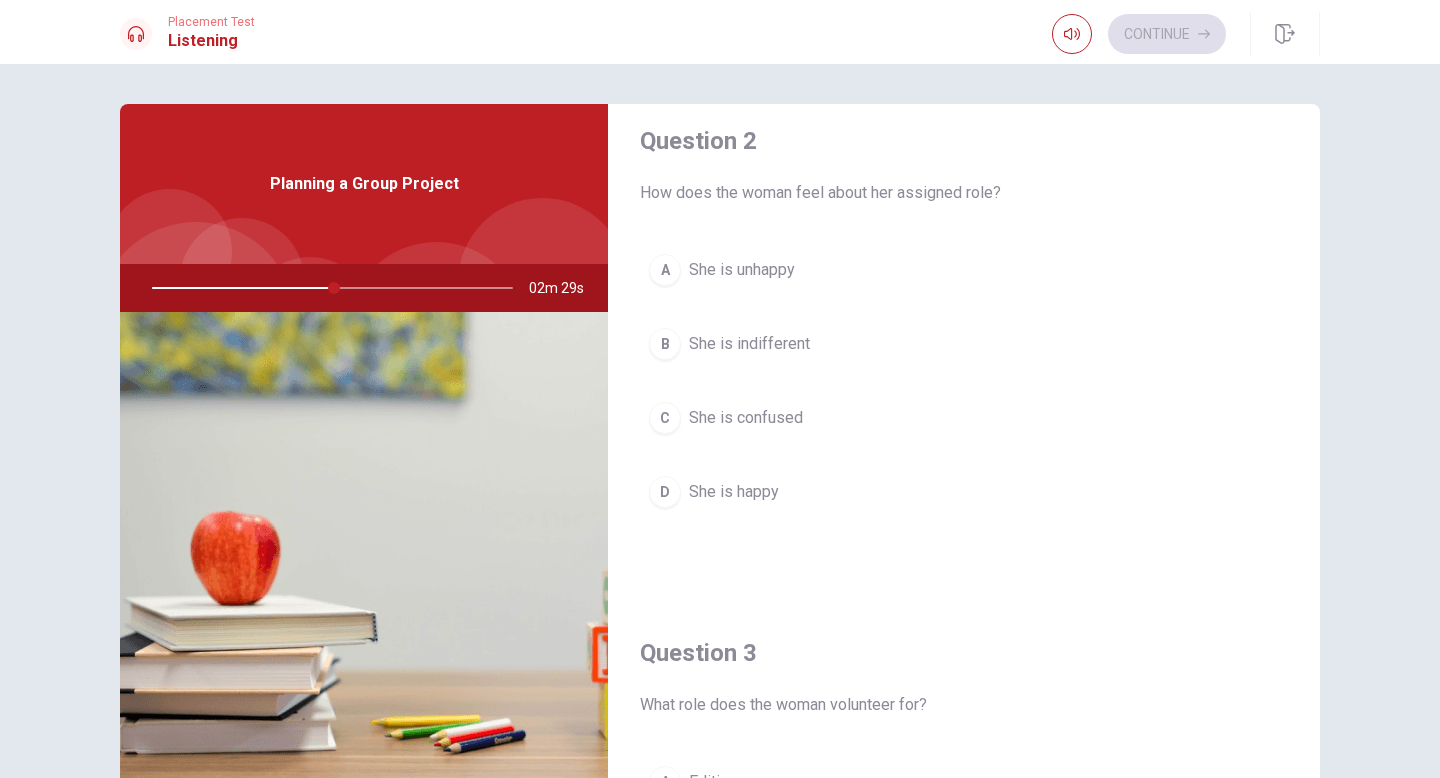 scroll, scrollTop: 493, scrollLeft: 0, axis: vertical 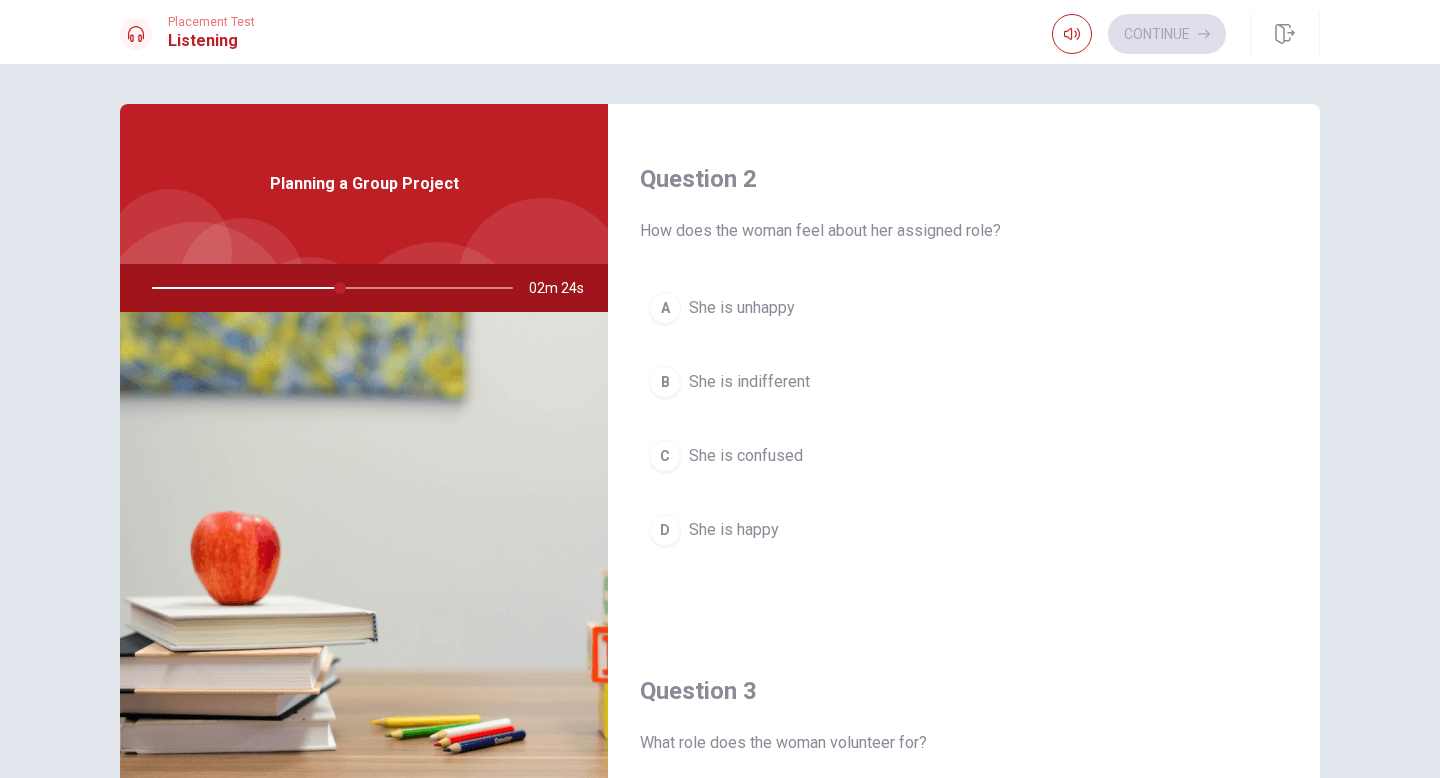 click on "B She is indifferent" at bounding box center (964, 382) 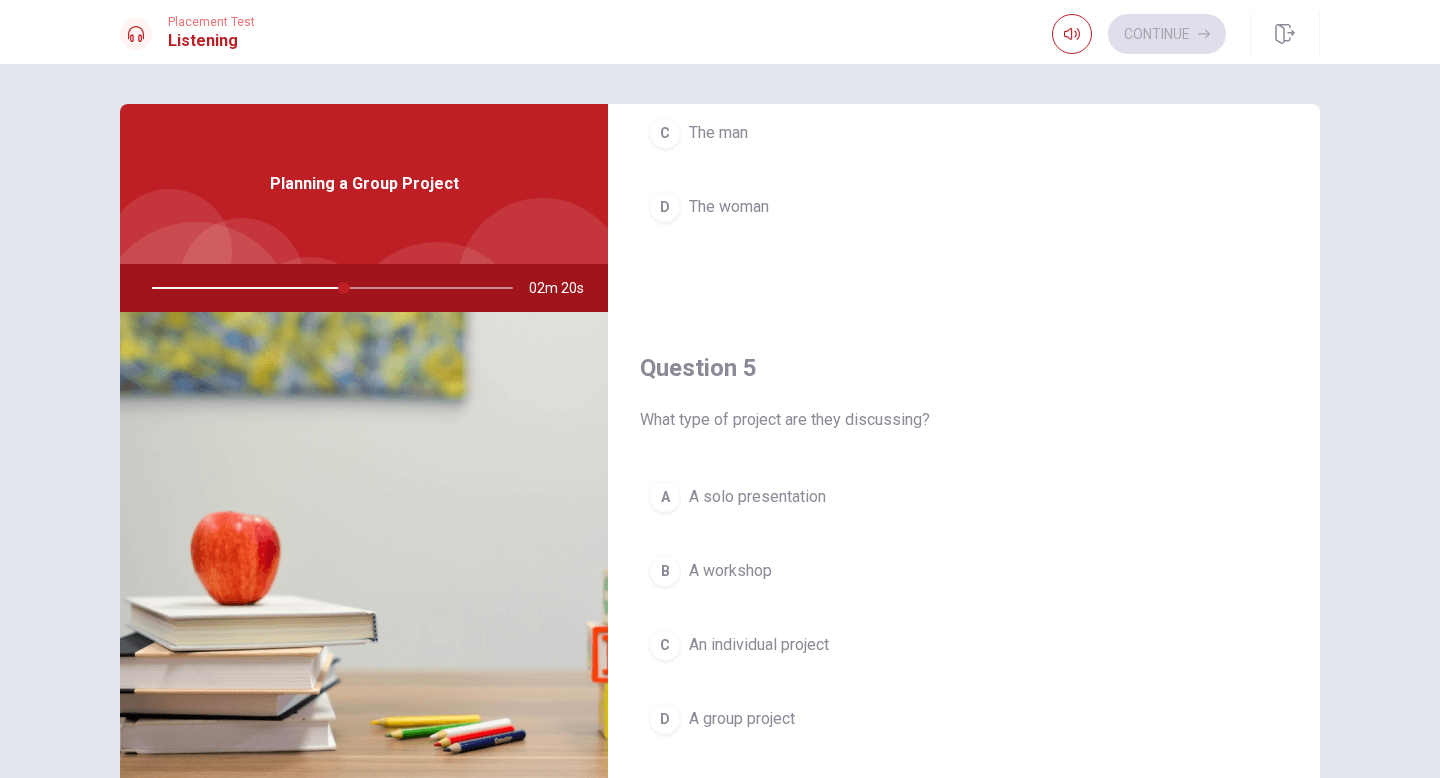 scroll, scrollTop: 1865, scrollLeft: 0, axis: vertical 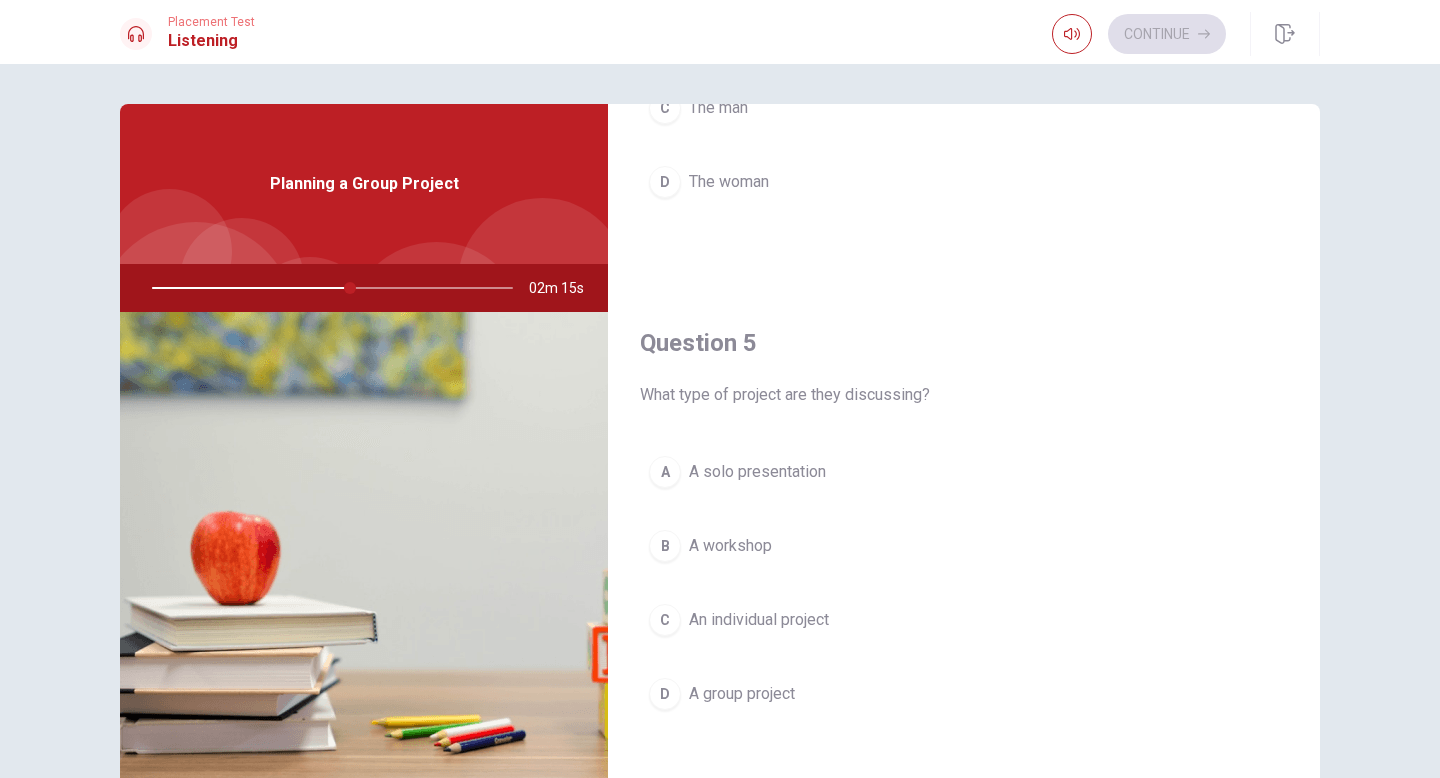 click on "D" at bounding box center (665, 694) 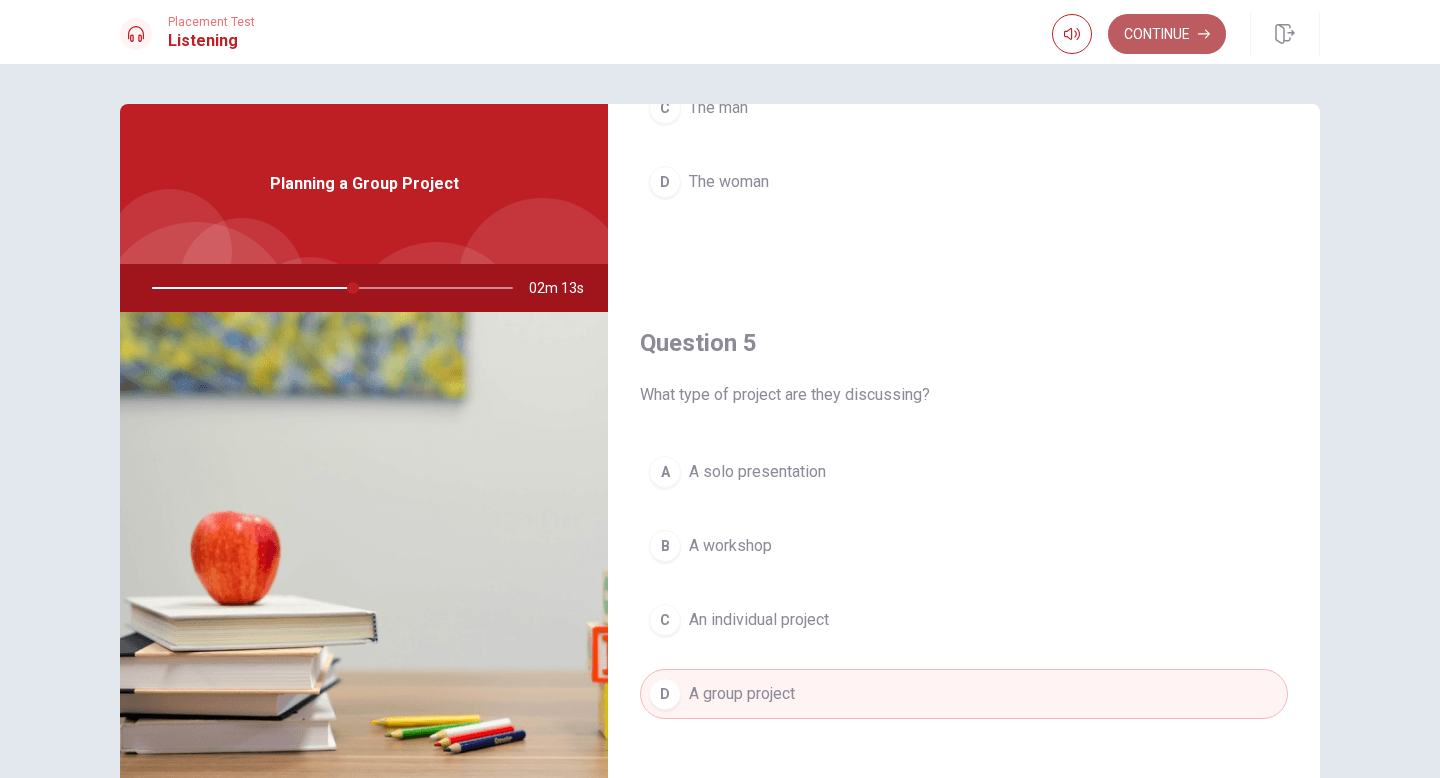 click on "Continue" at bounding box center (1167, 34) 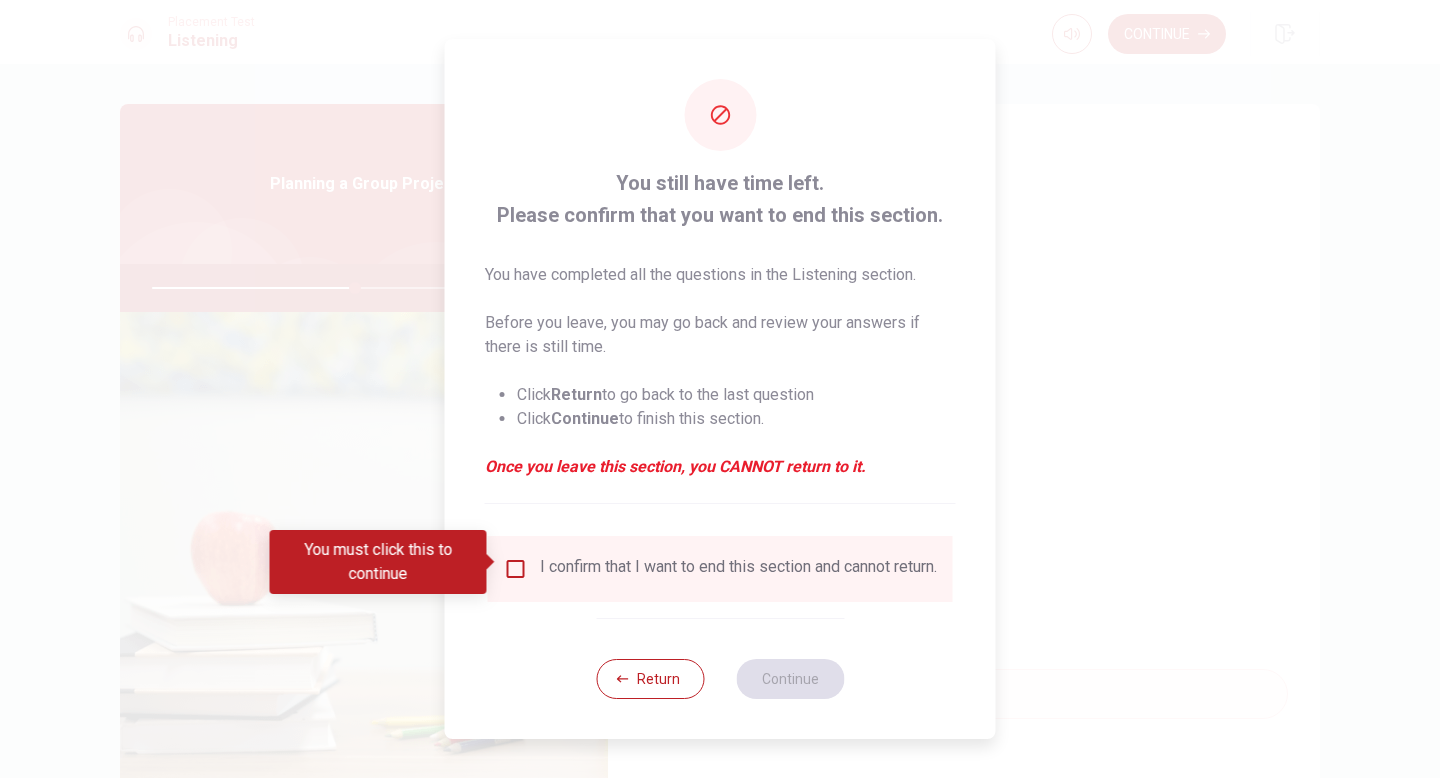 click at bounding box center (516, 569) 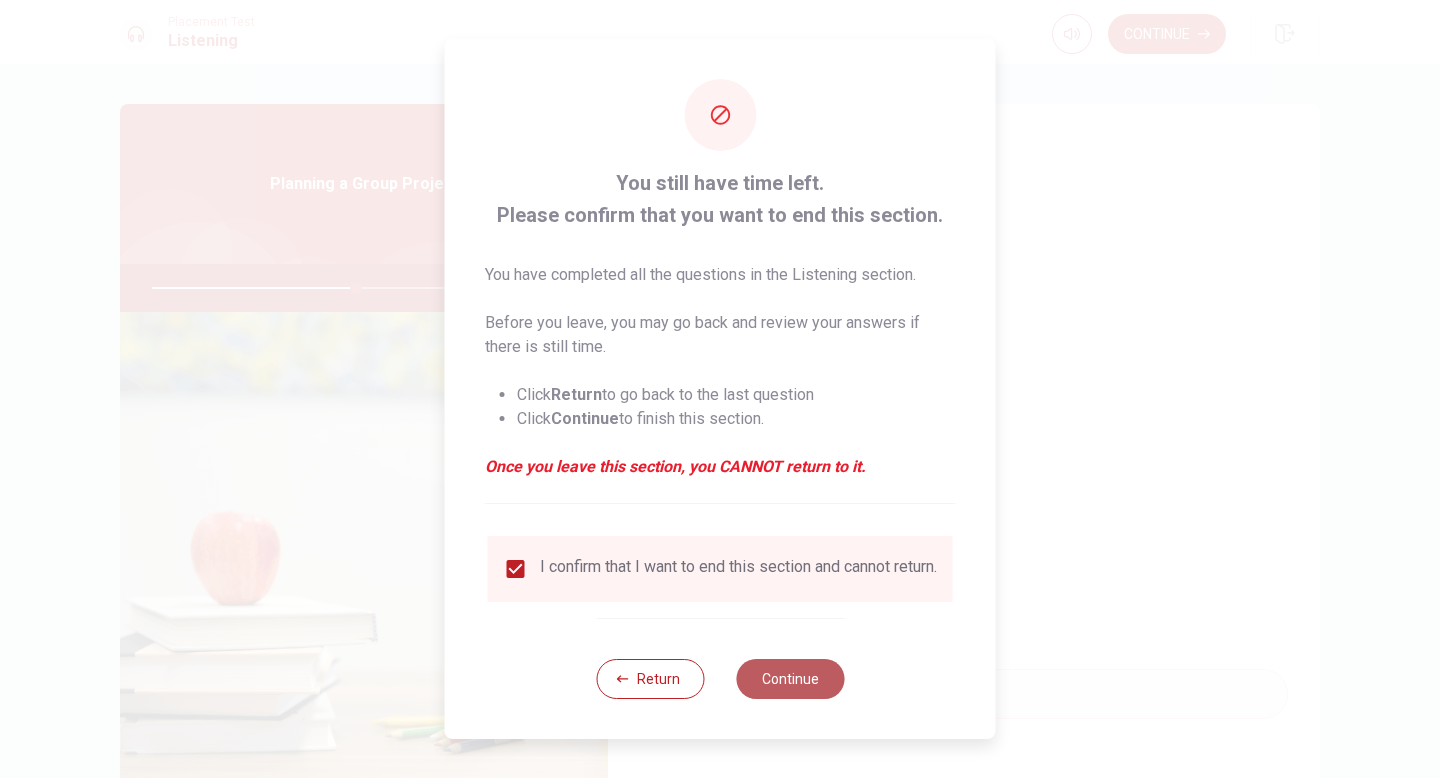 click on "Continue" at bounding box center [790, 679] 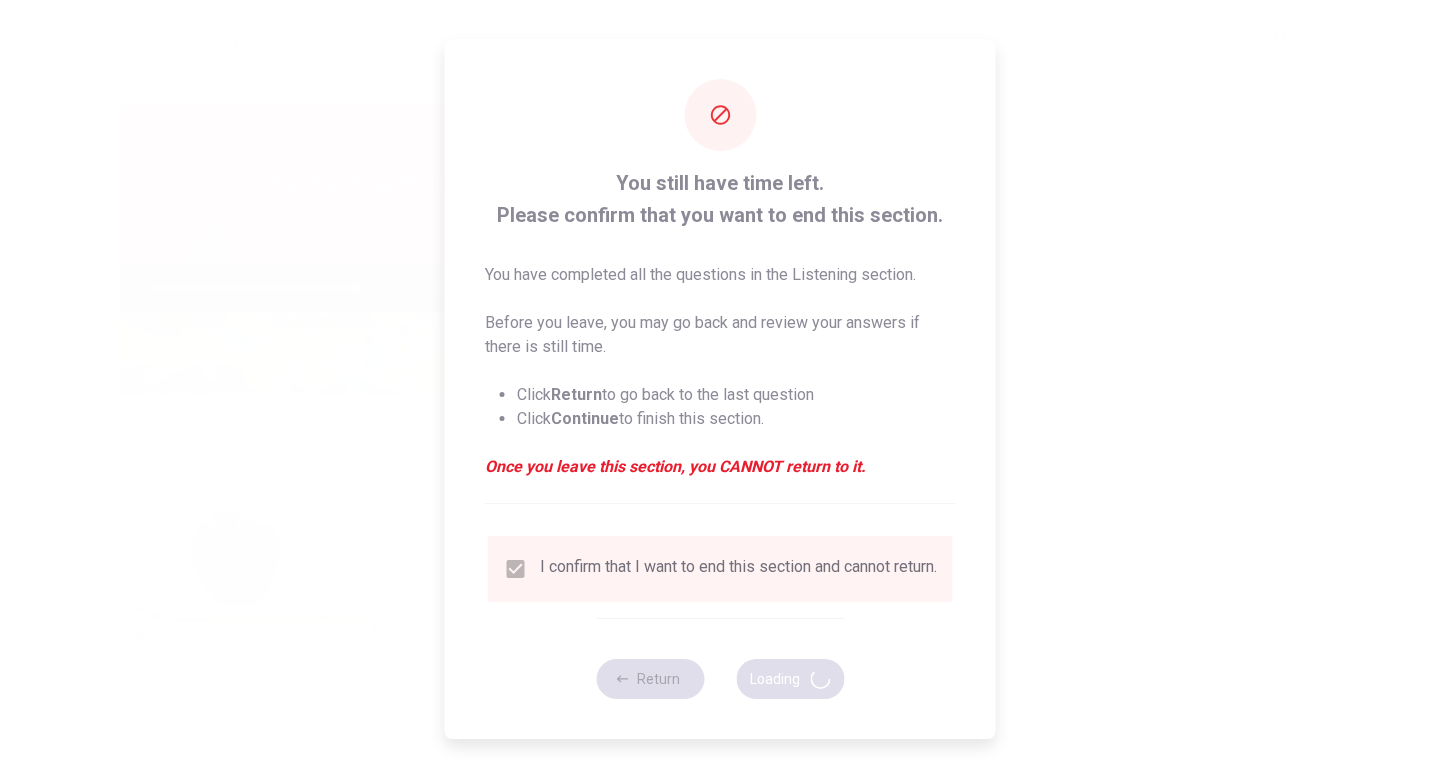 type on "57" 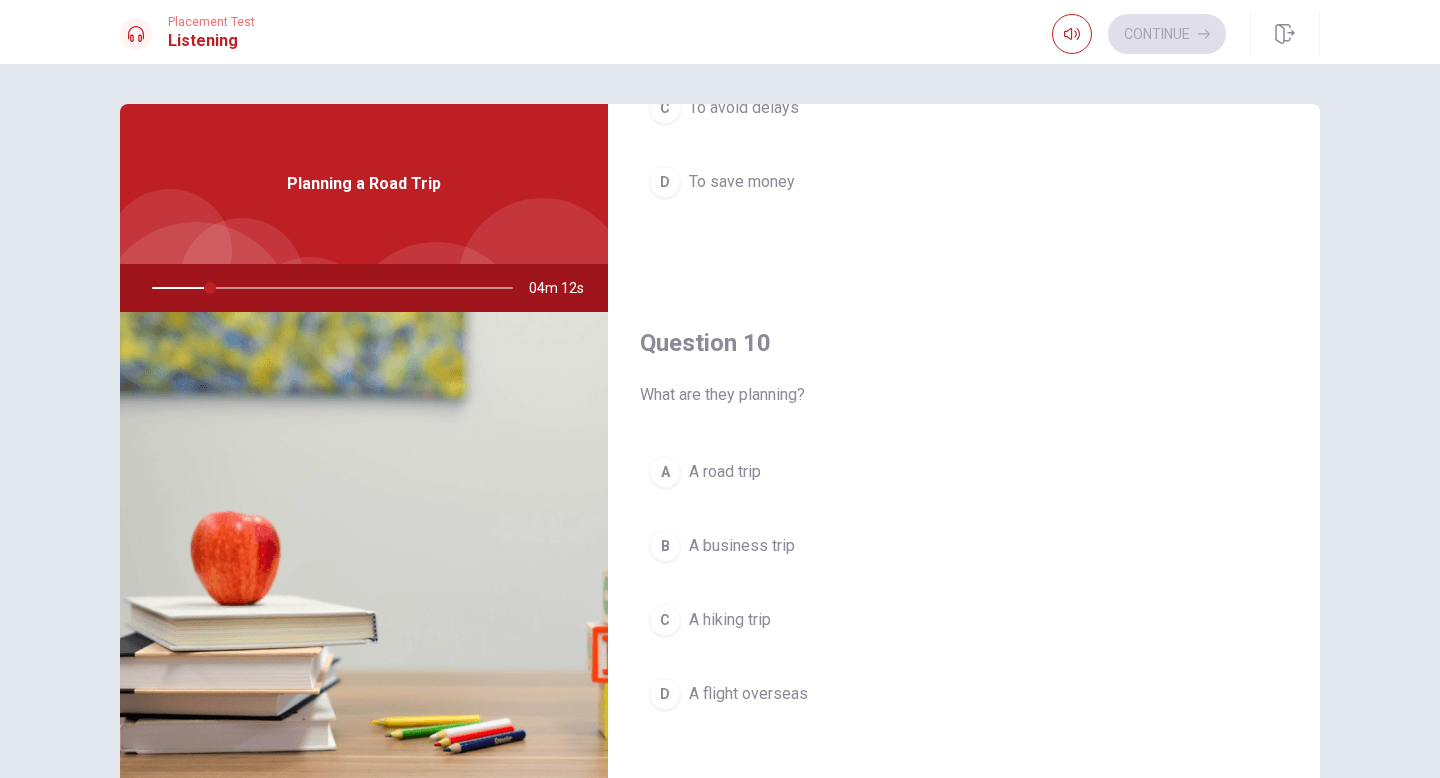 scroll, scrollTop: 1864, scrollLeft: 0, axis: vertical 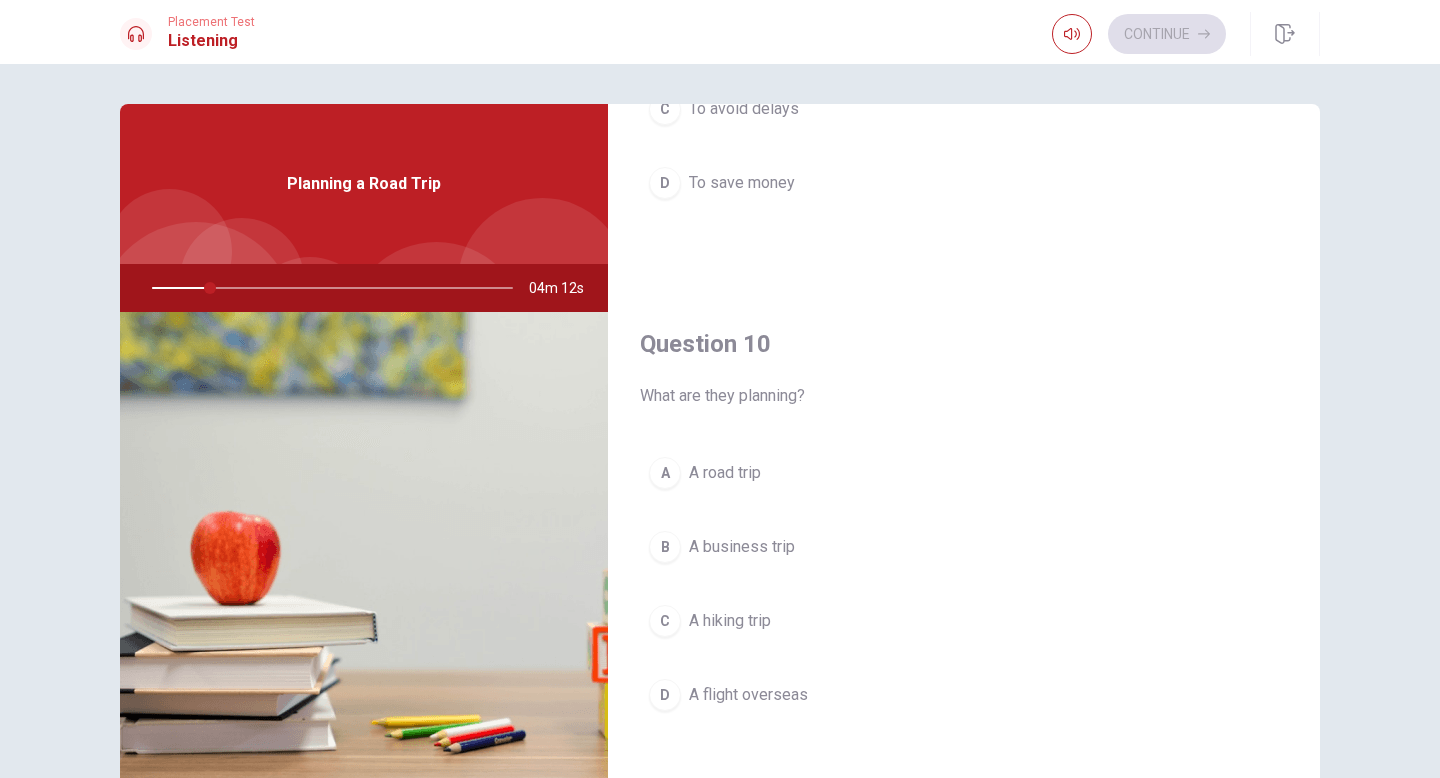 click on "A A road trip" at bounding box center [964, 473] 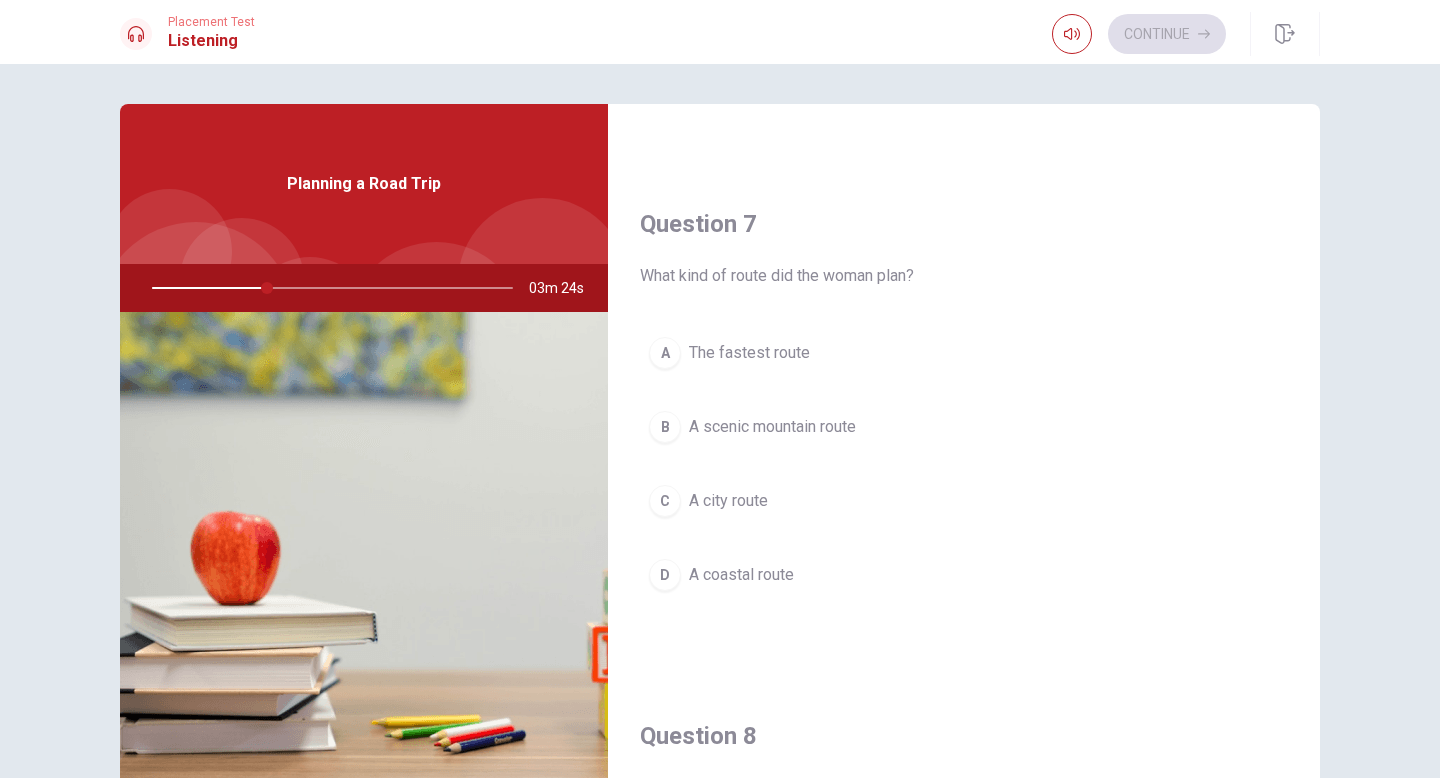 scroll, scrollTop: 487, scrollLeft: 0, axis: vertical 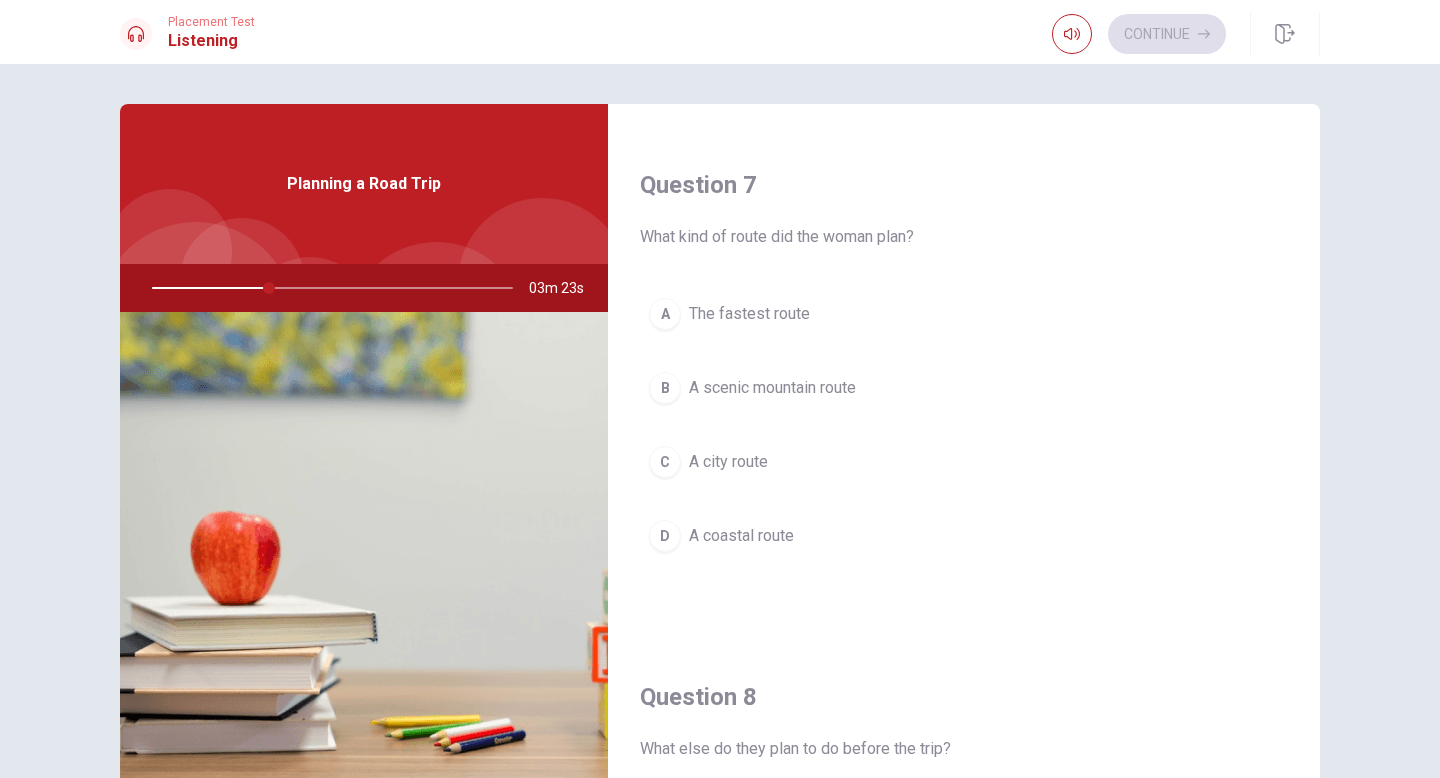 click on "B" at bounding box center (665, 388) 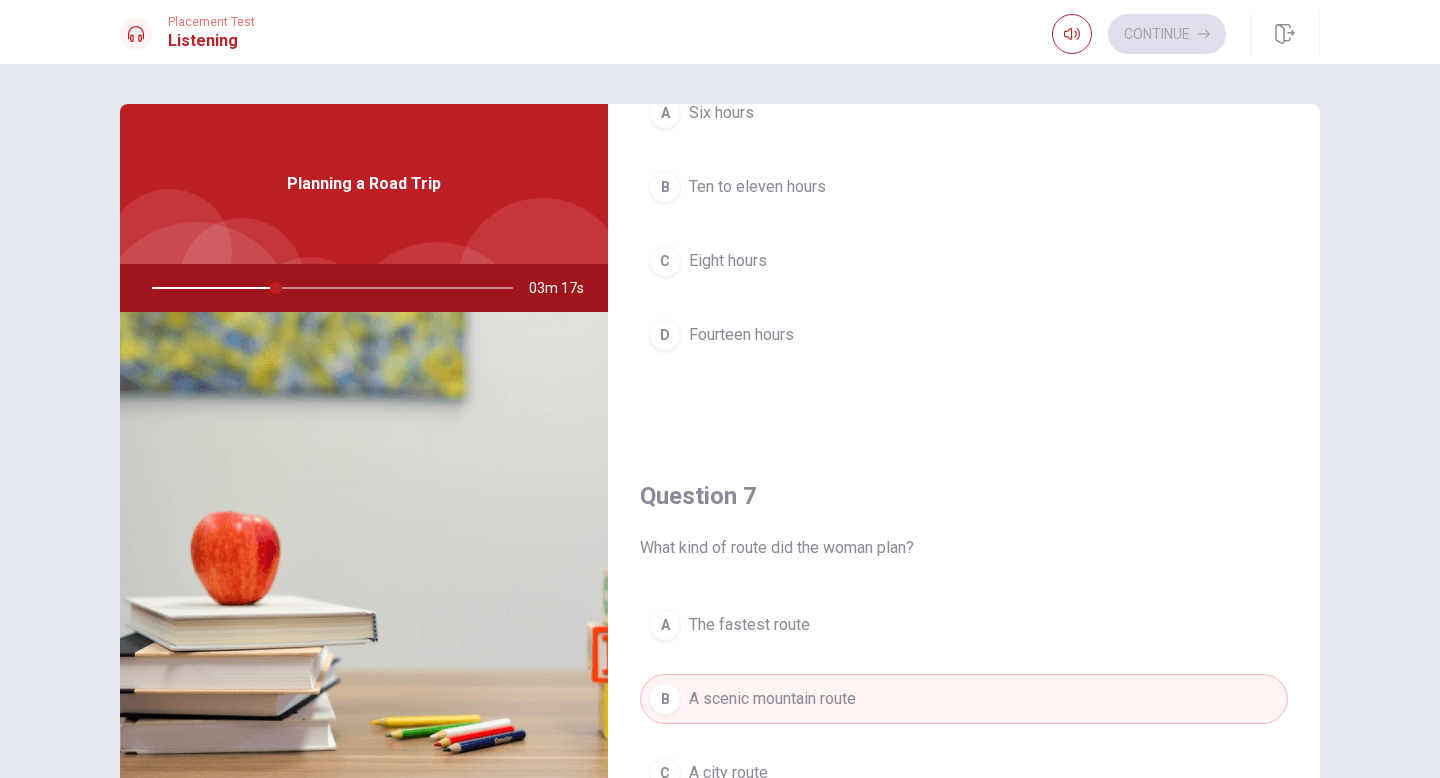 scroll, scrollTop: 0, scrollLeft: 0, axis: both 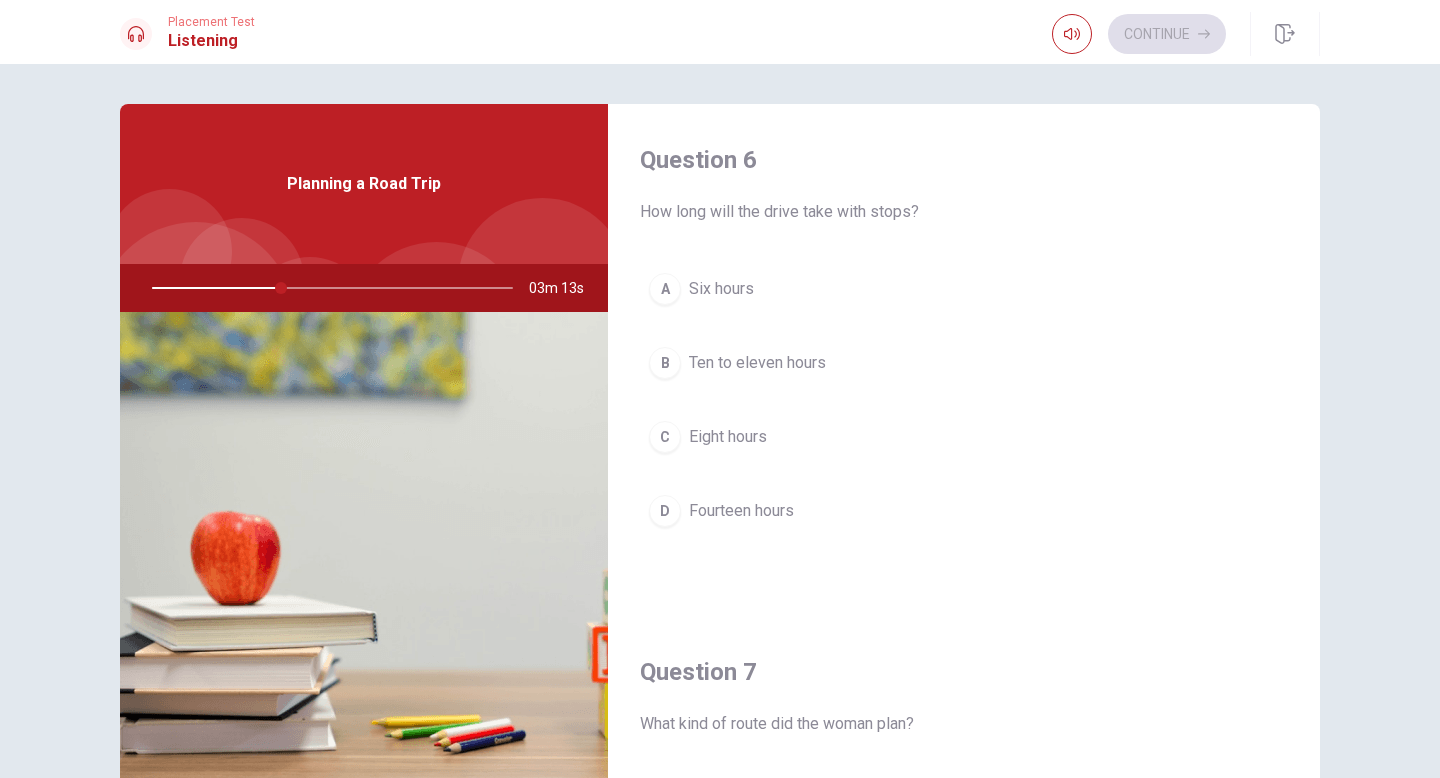 click on "C" at bounding box center (665, 437) 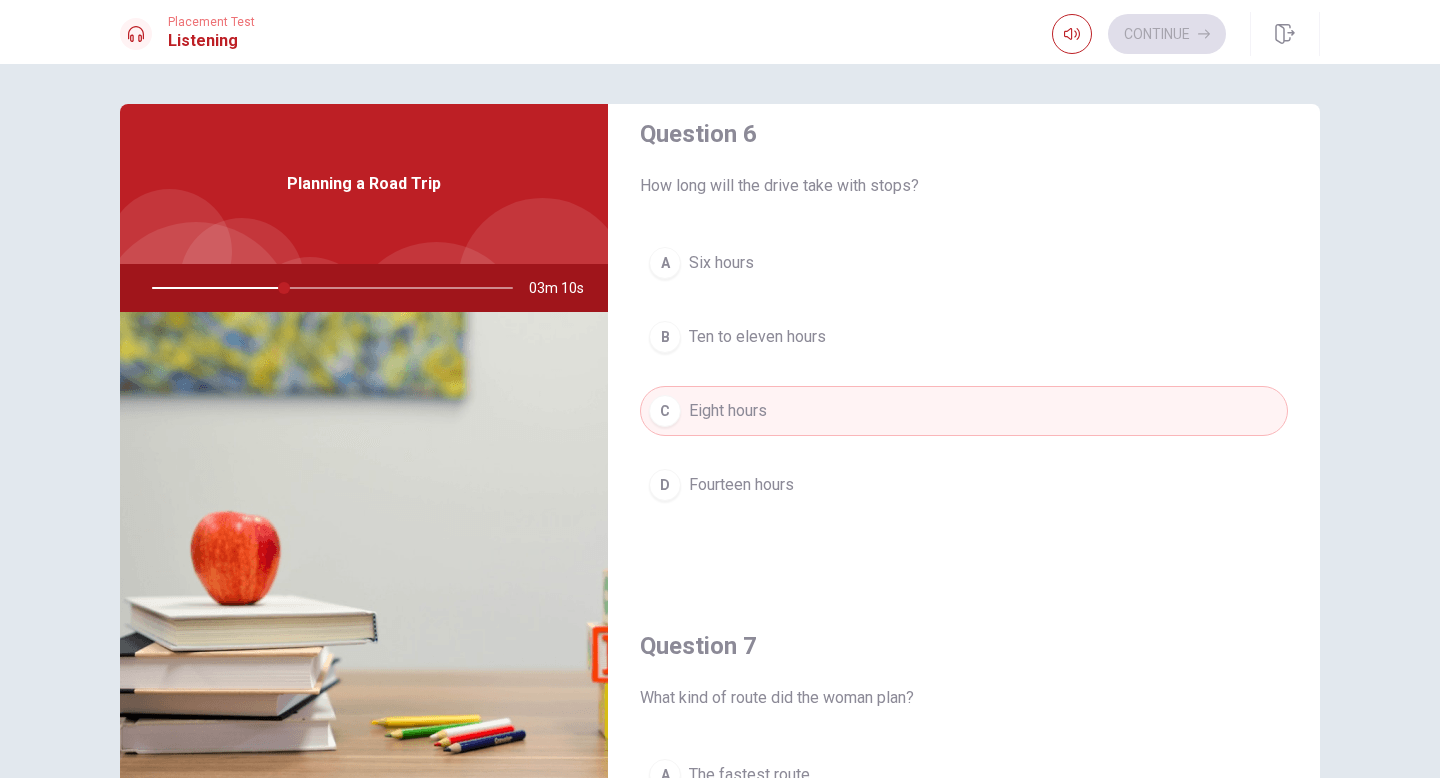 scroll, scrollTop: 0, scrollLeft: 0, axis: both 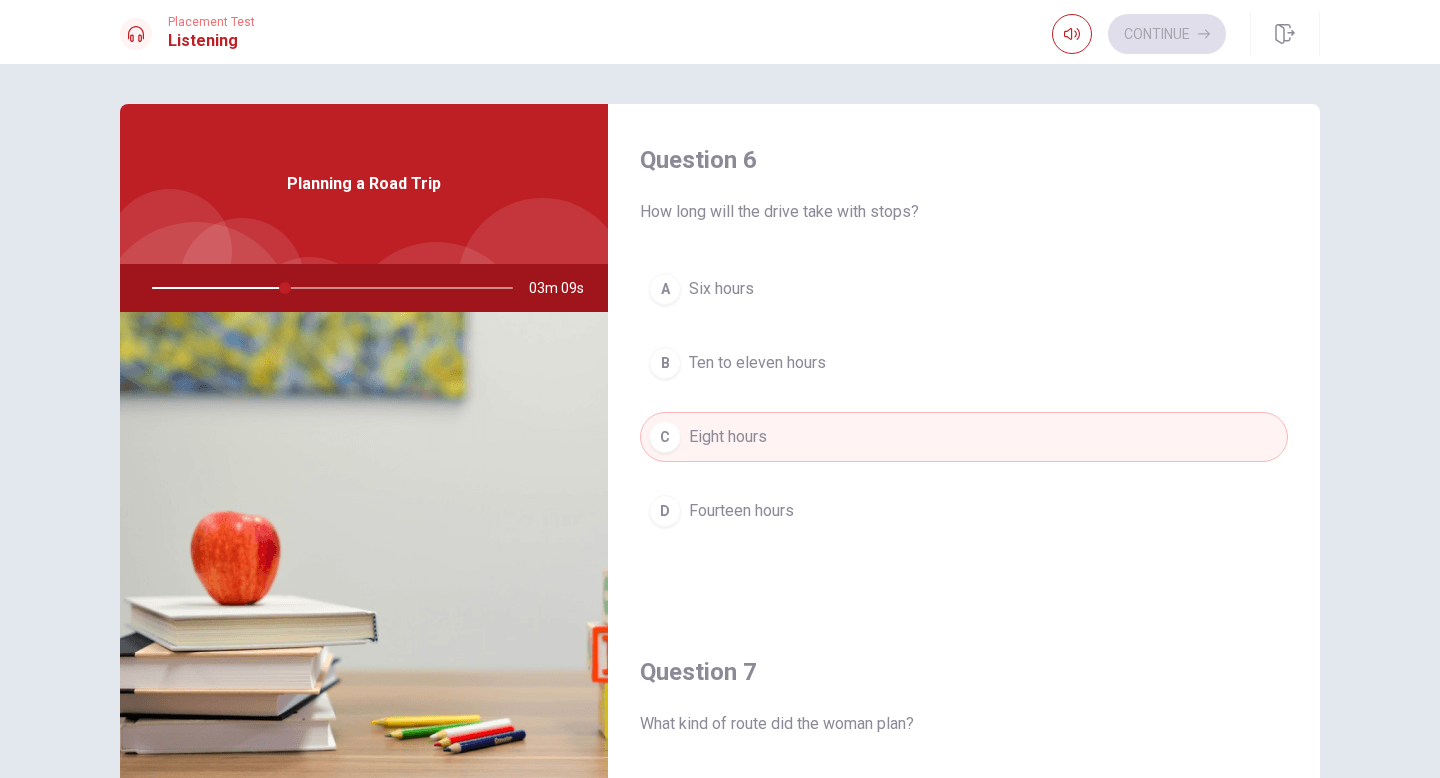 click on "B" at bounding box center [665, 363] 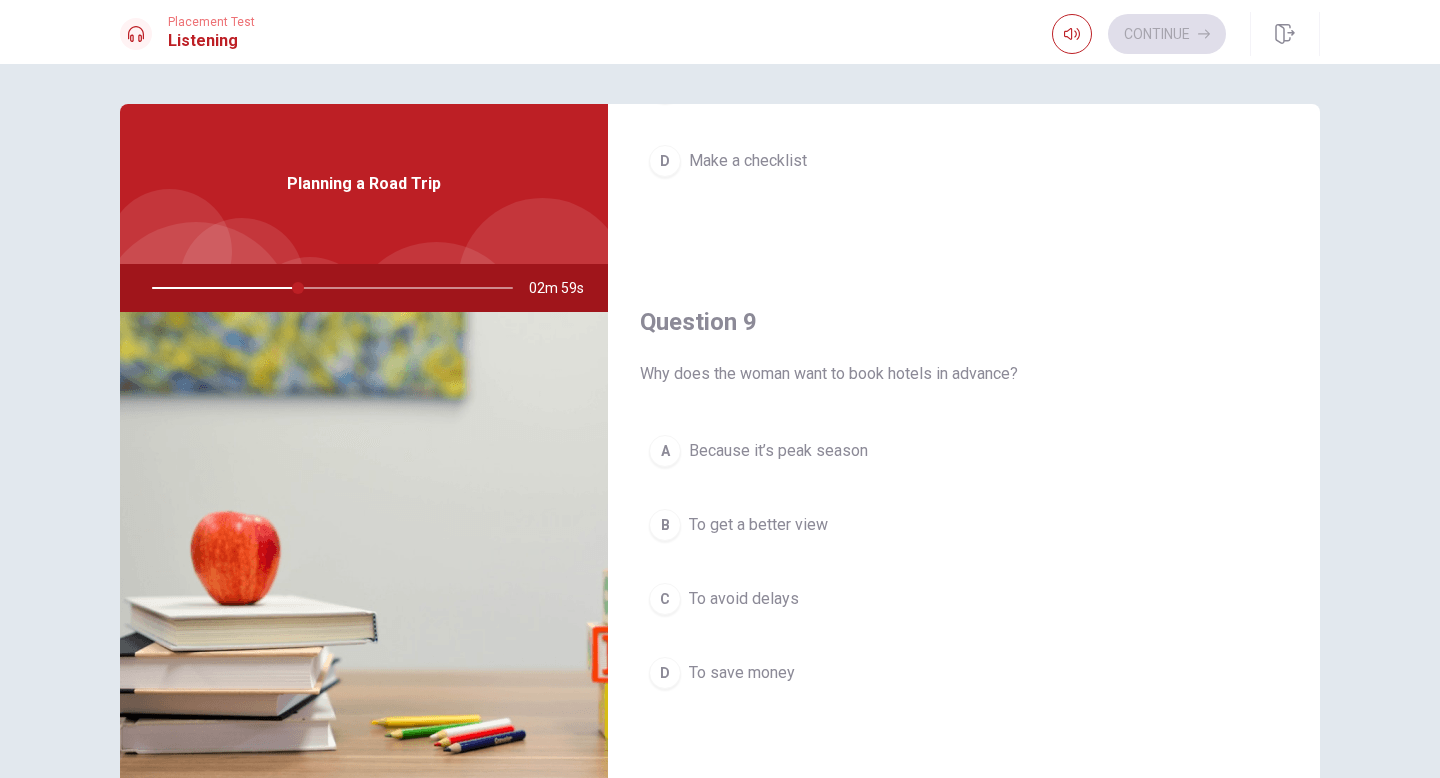 scroll, scrollTop: 1372, scrollLeft: 0, axis: vertical 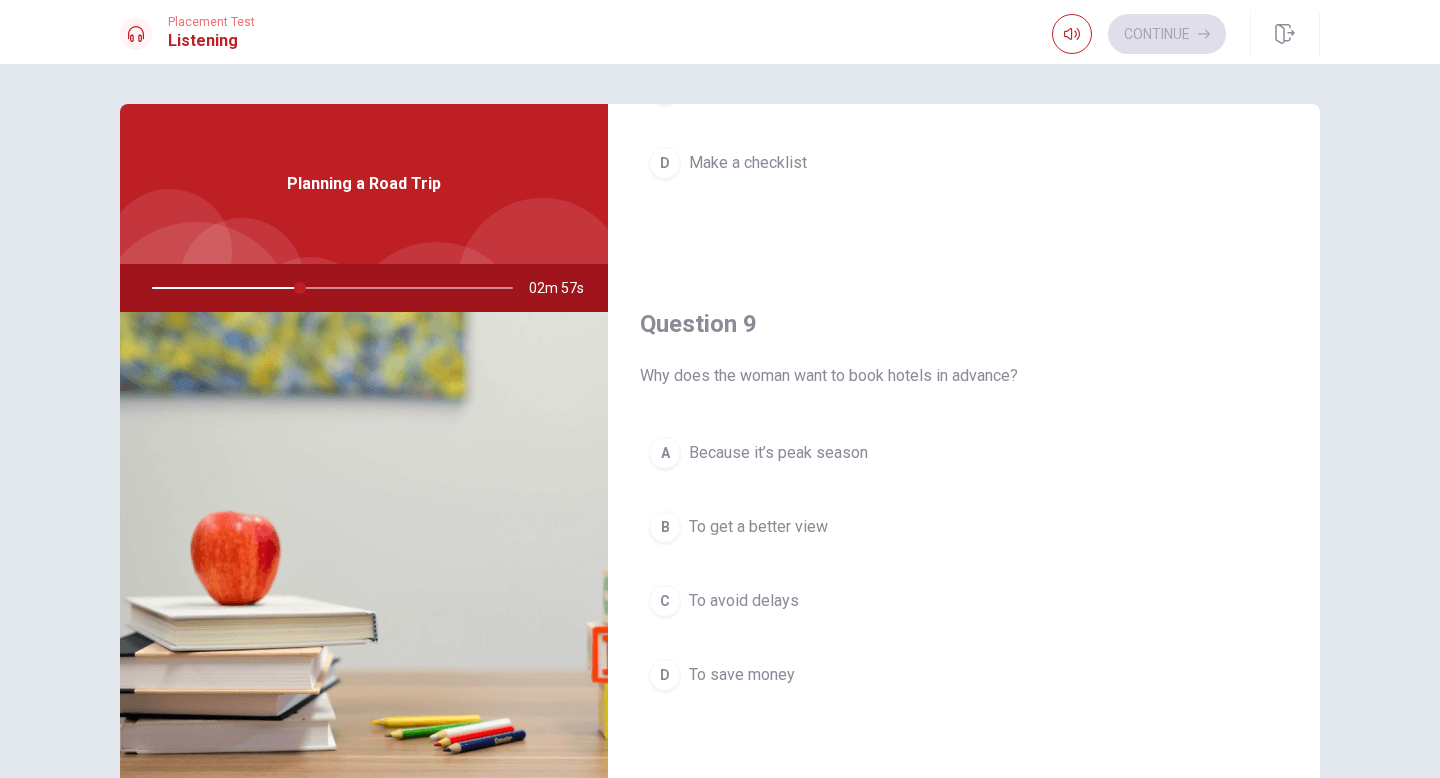 click on "A" at bounding box center (665, 453) 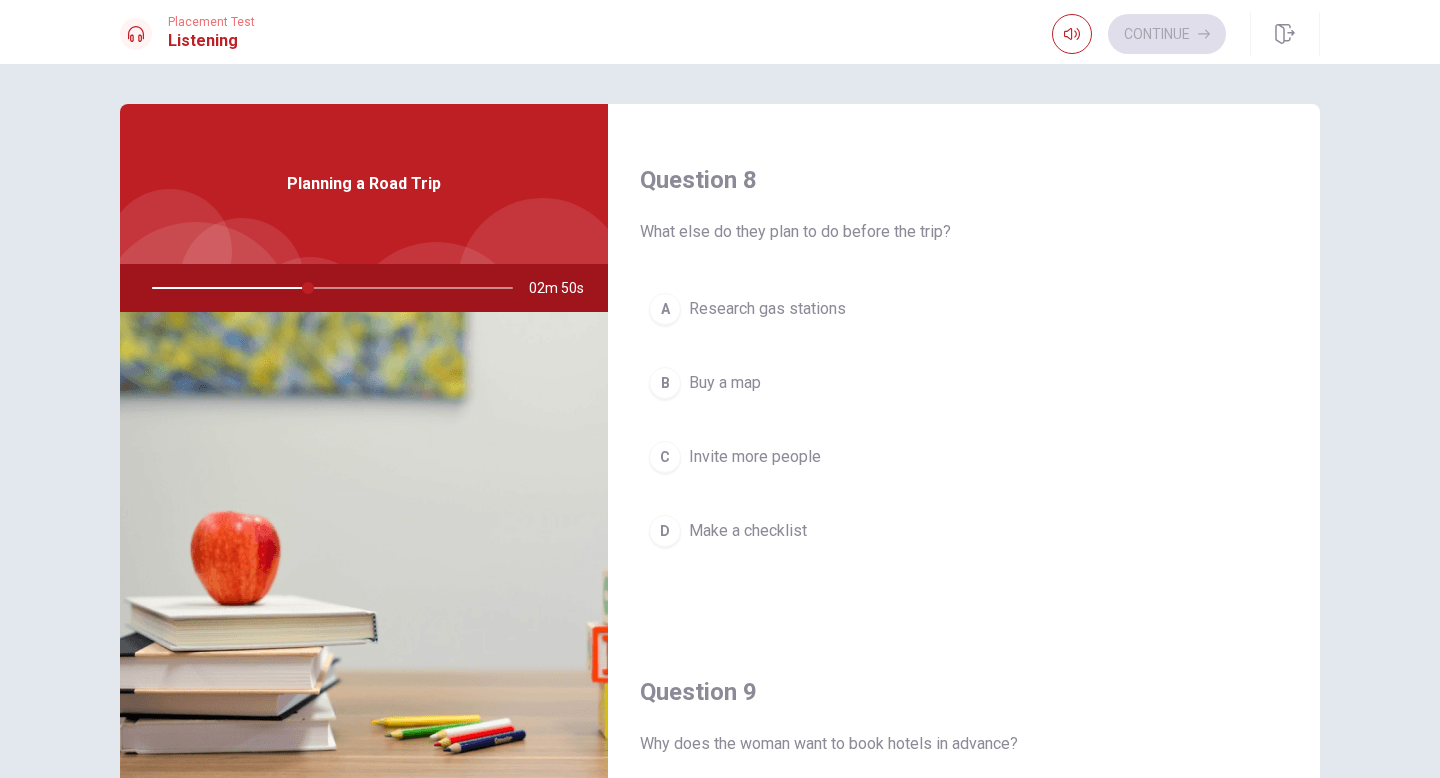 scroll, scrollTop: 1000, scrollLeft: 0, axis: vertical 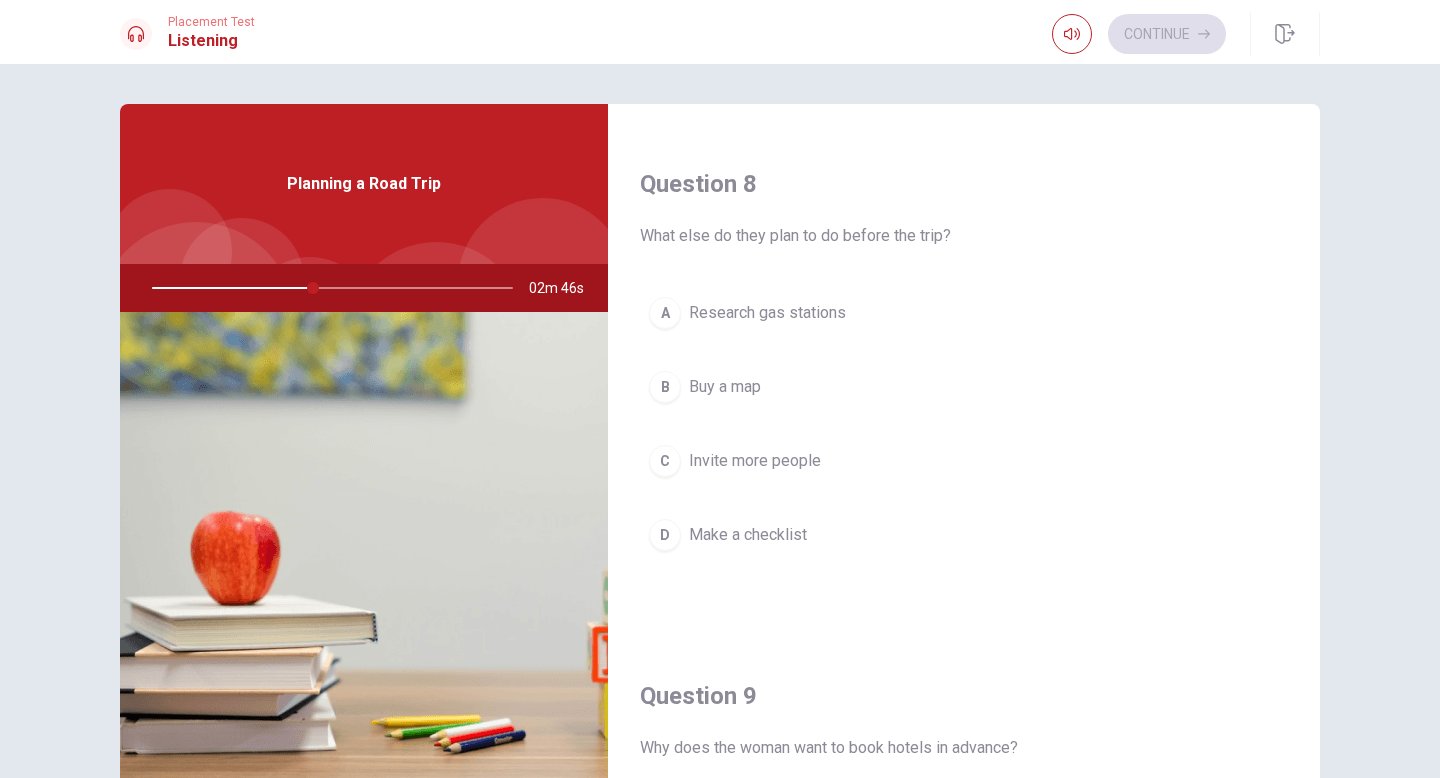 click on "D Make a checklist" at bounding box center (964, 535) 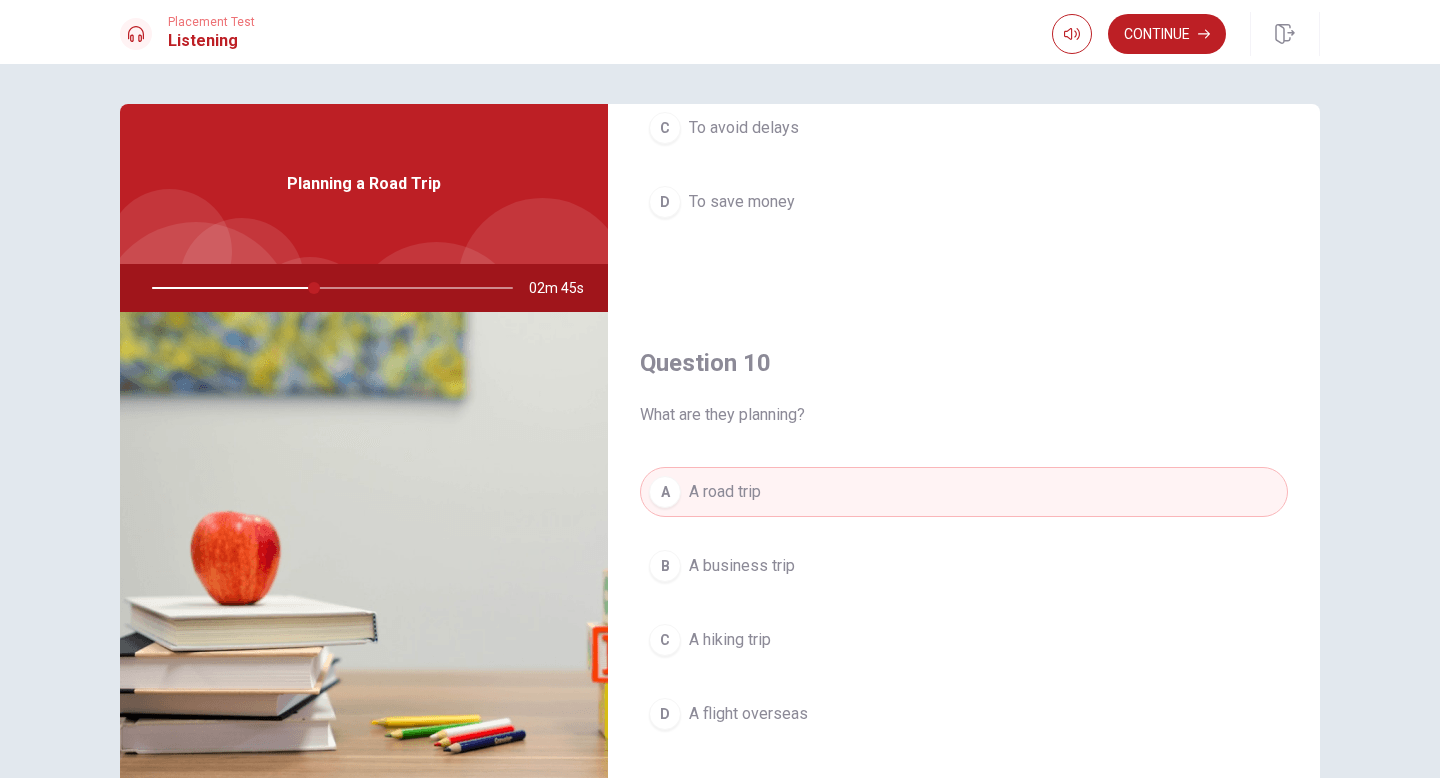 scroll, scrollTop: 1865, scrollLeft: 0, axis: vertical 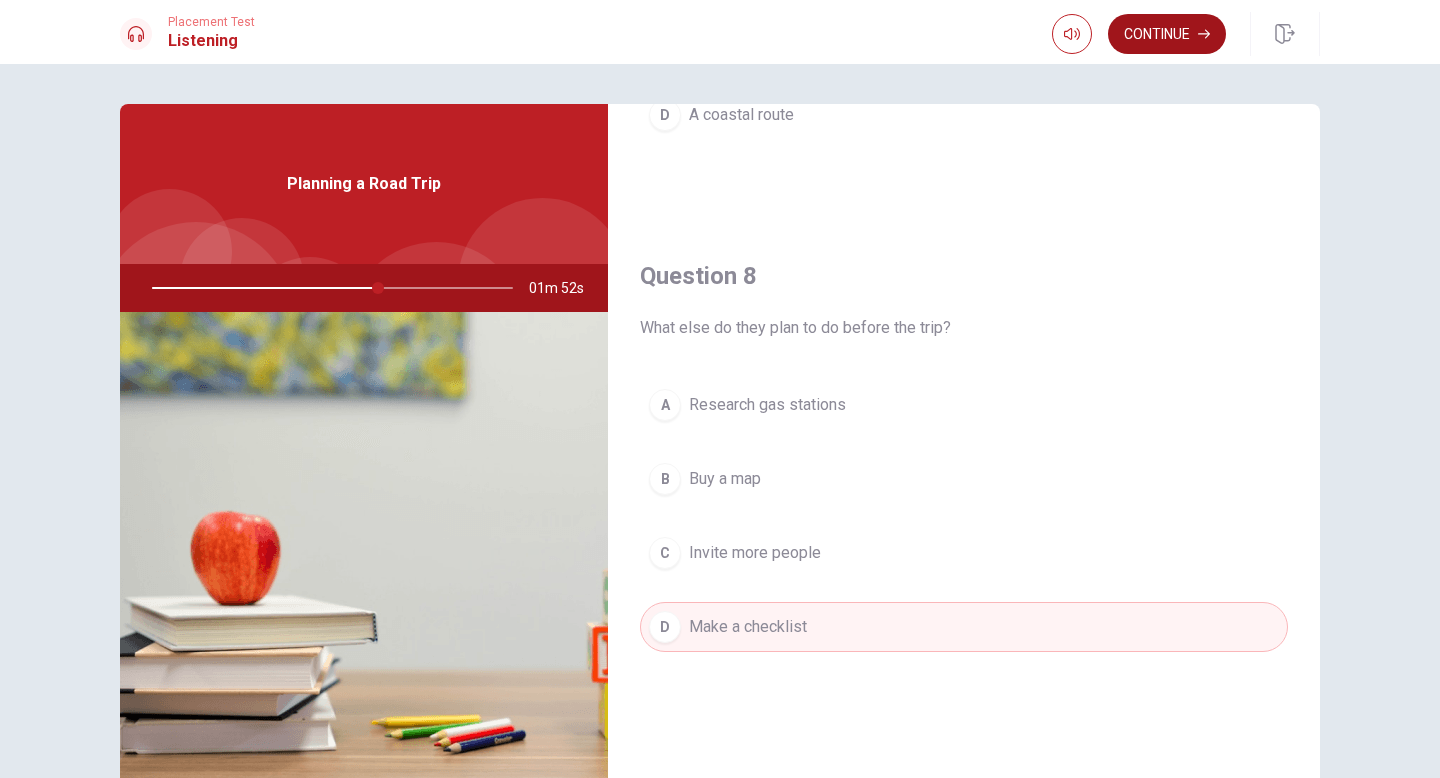click on "Continue" at bounding box center [1167, 34] 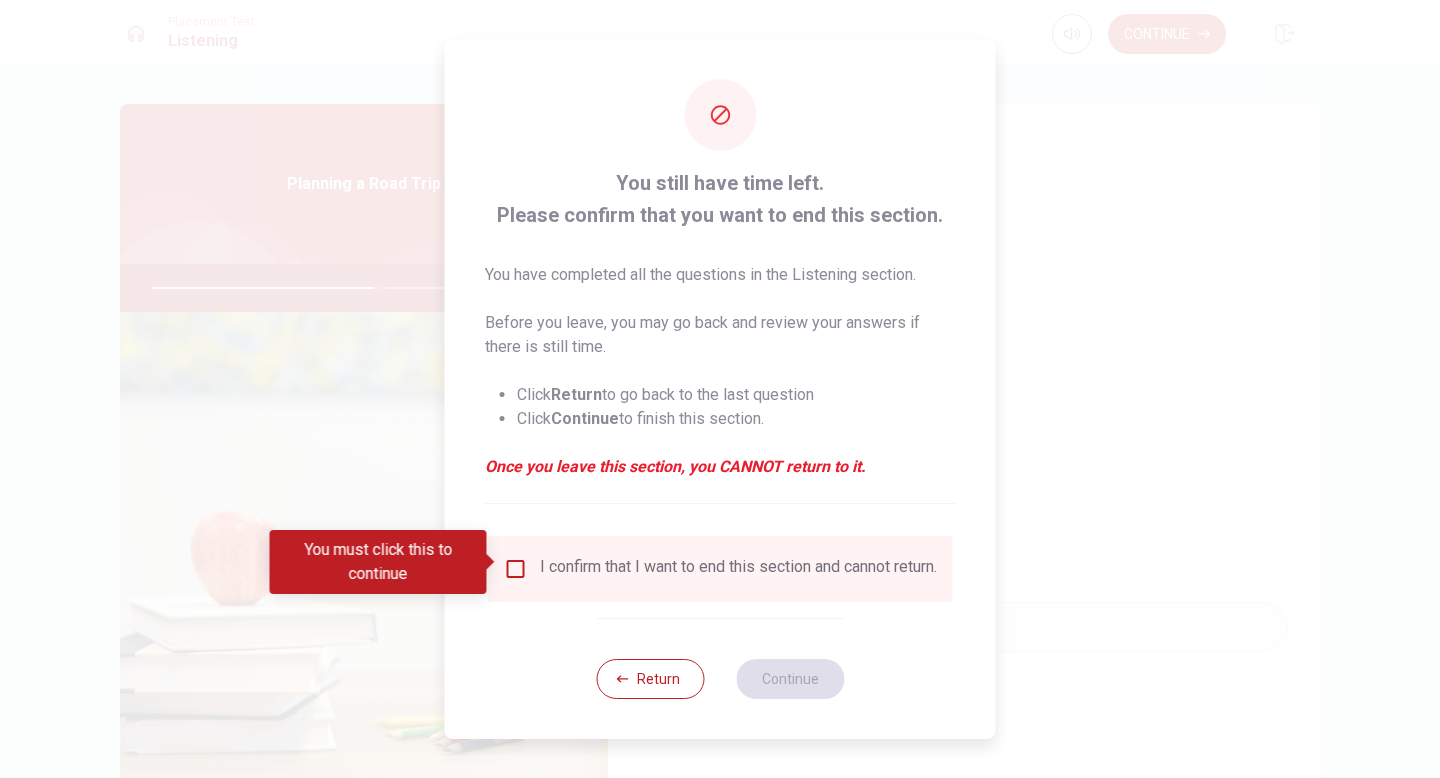 click at bounding box center [516, 569] 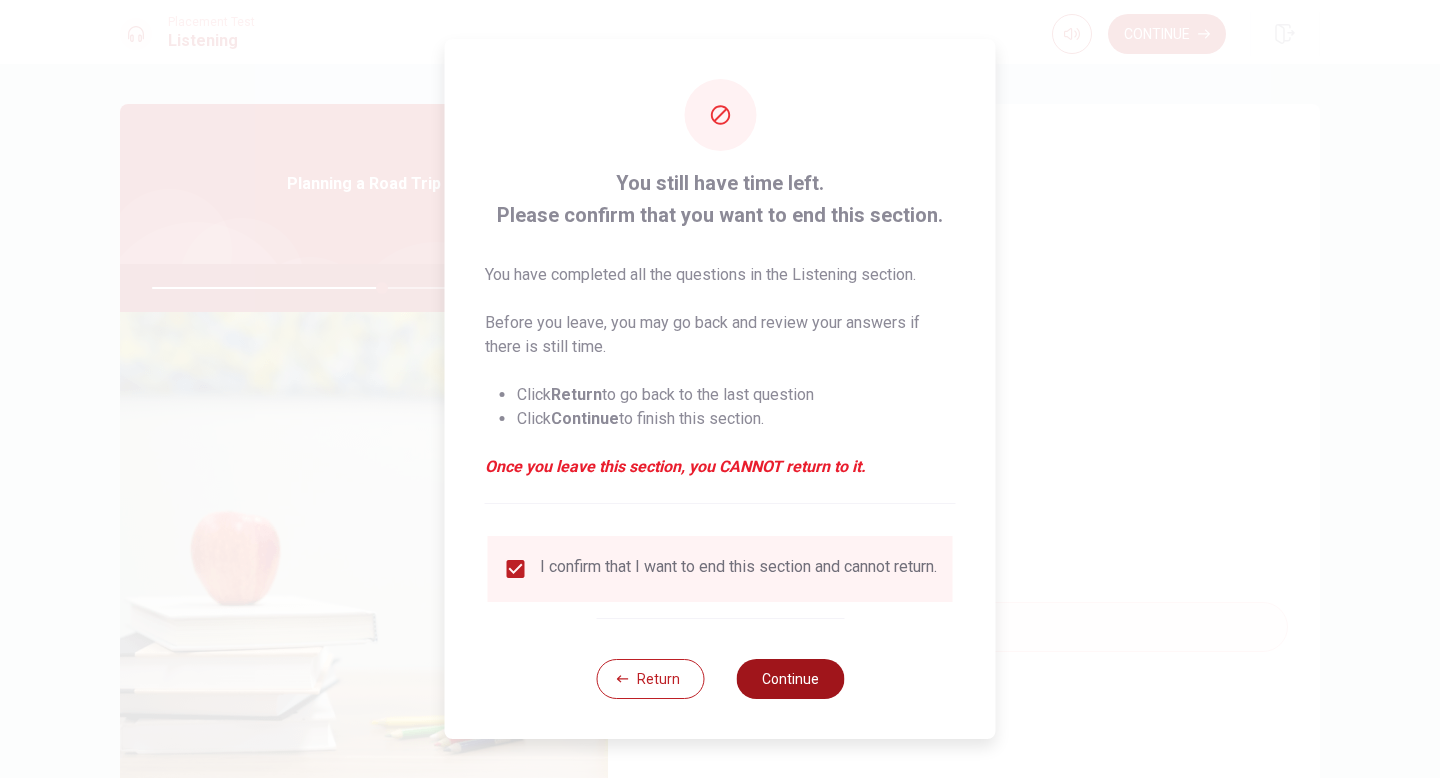 click on "Continue" at bounding box center [790, 679] 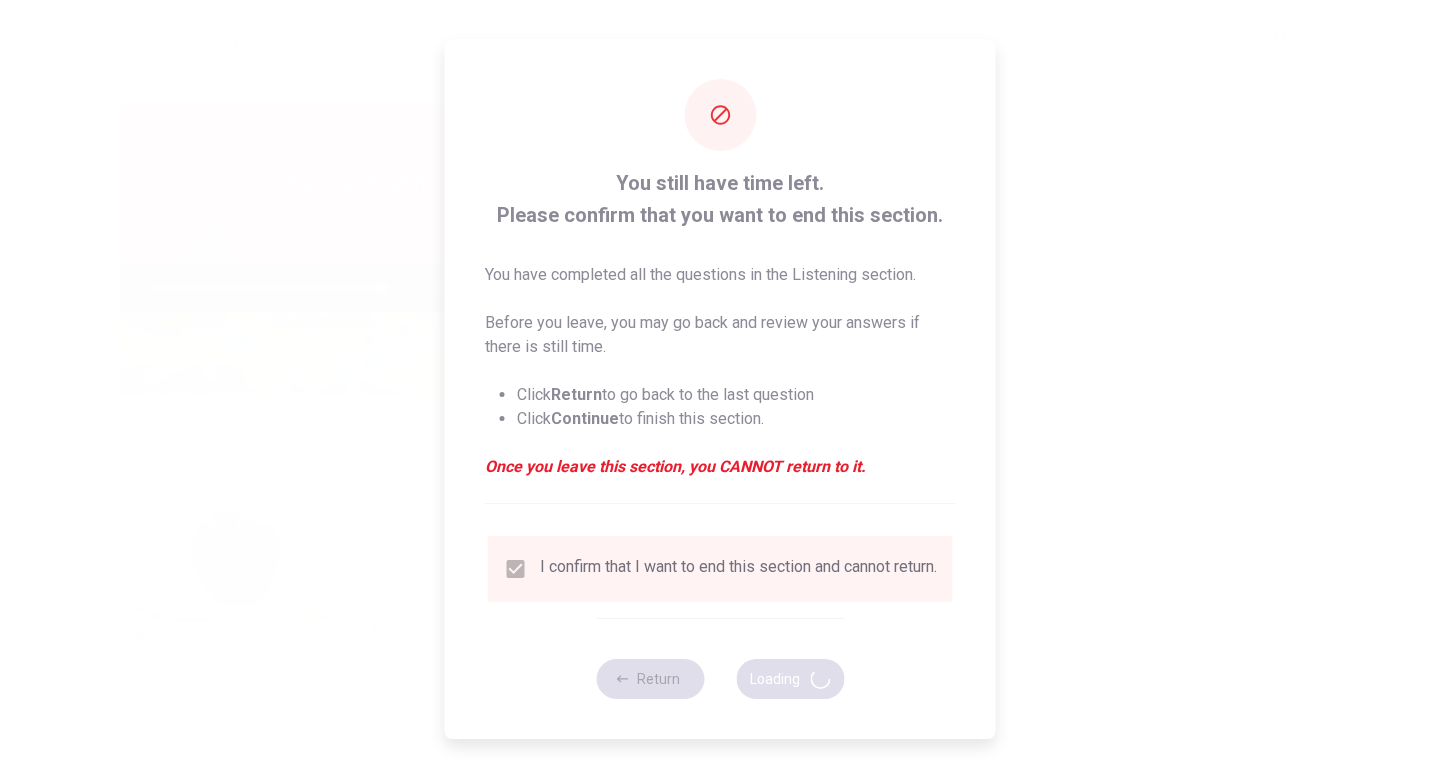 type on "64" 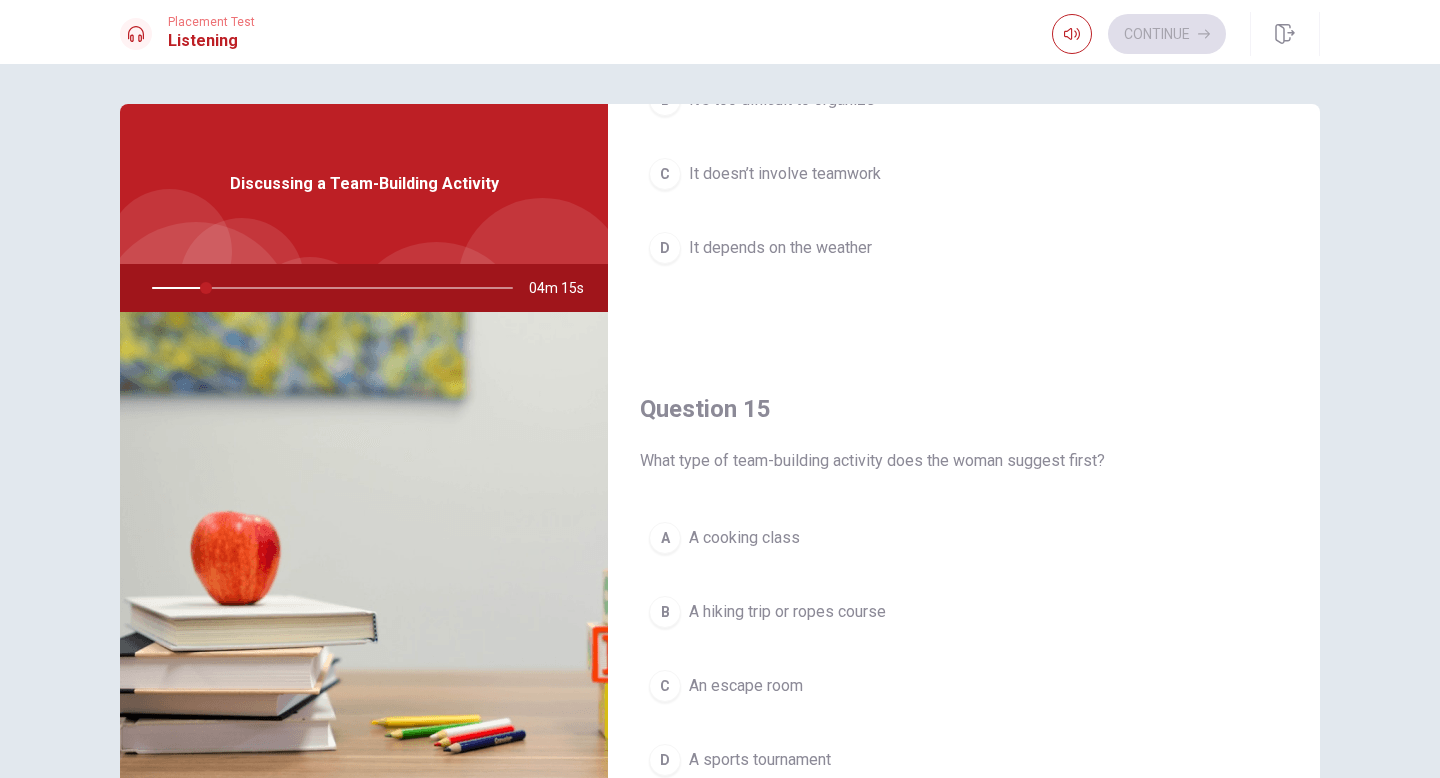 scroll, scrollTop: 1802, scrollLeft: 0, axis: vertical 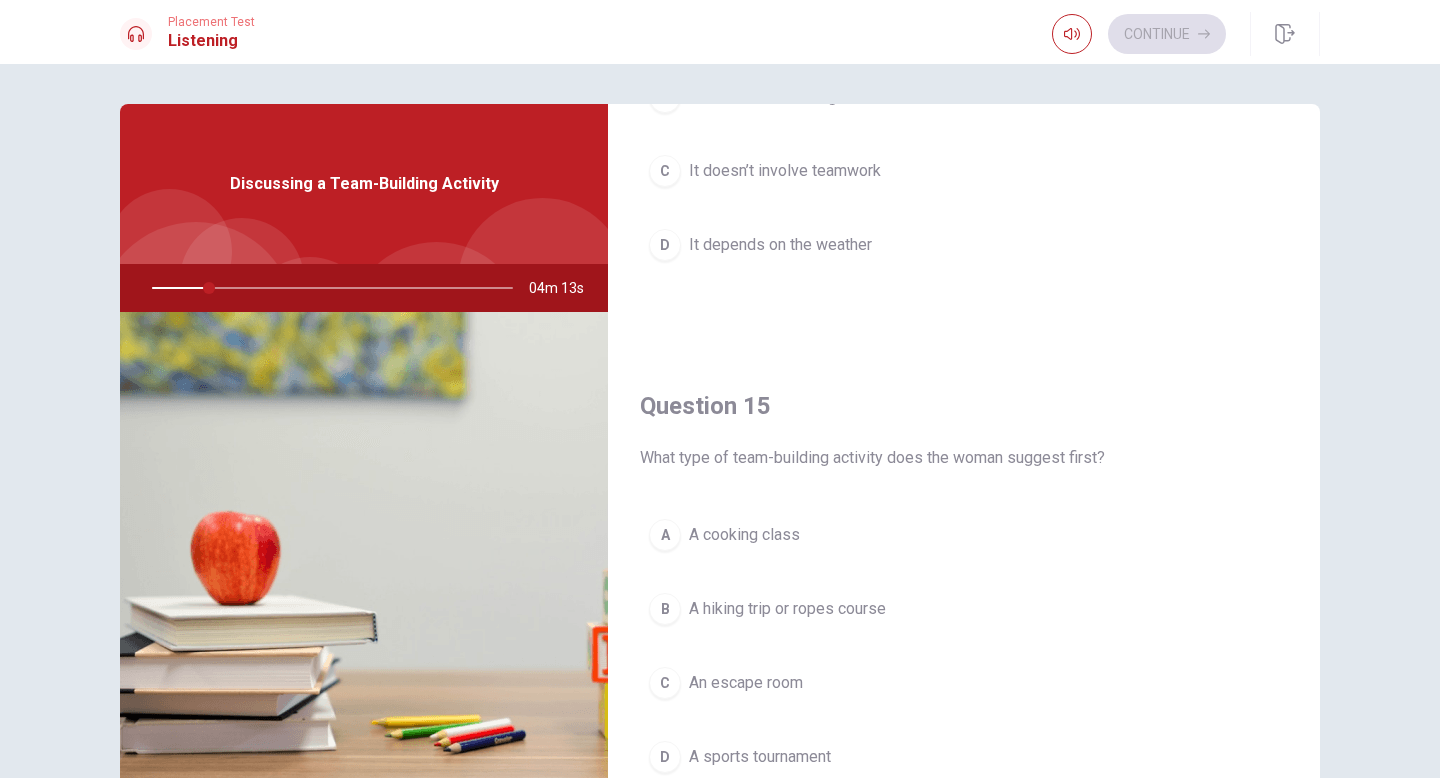 drag, startPoint x: 665, startPoint y: 462, endPoint x: 867, endPoint y: 466, distance: 202.0396 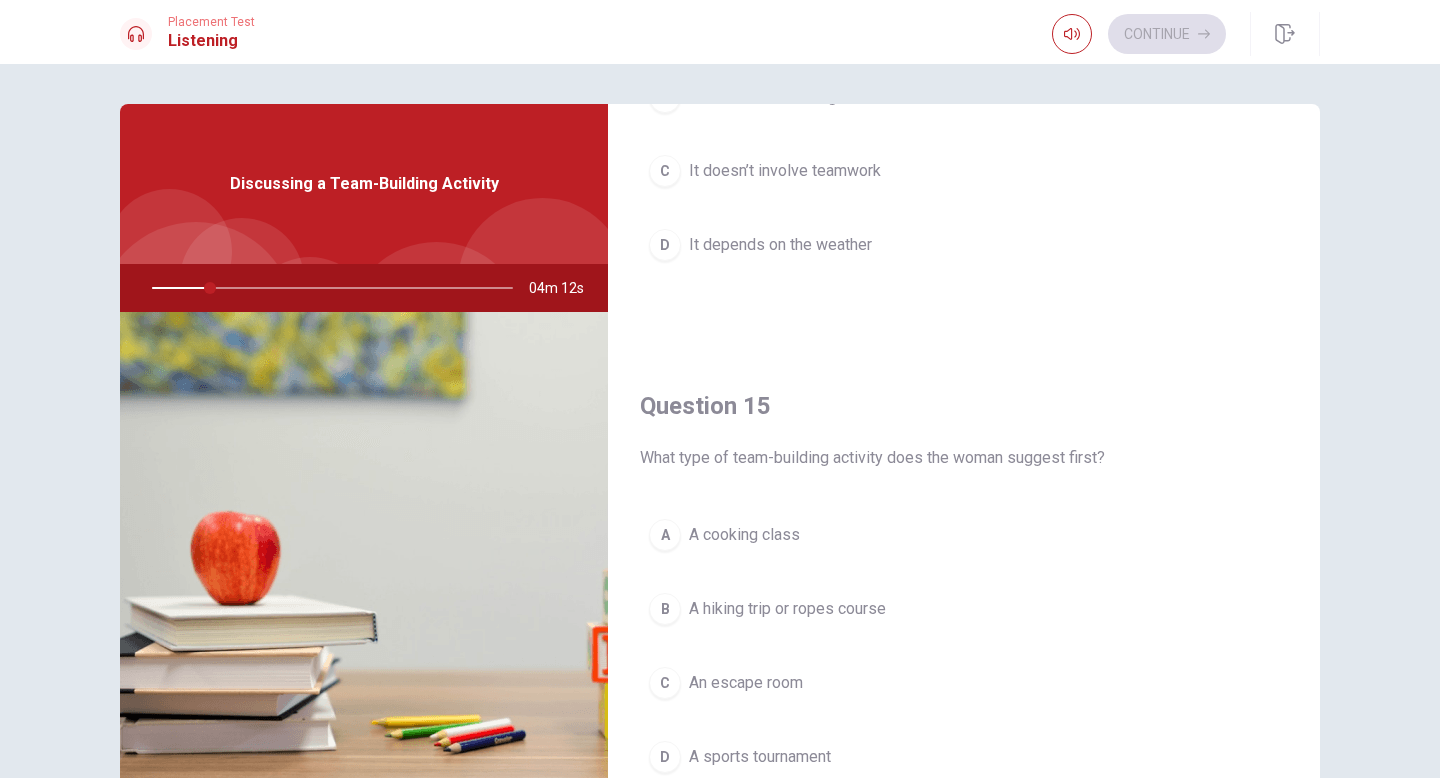 scroll, scrollTop: 1865, scrollLeft: 0, axis: vertical 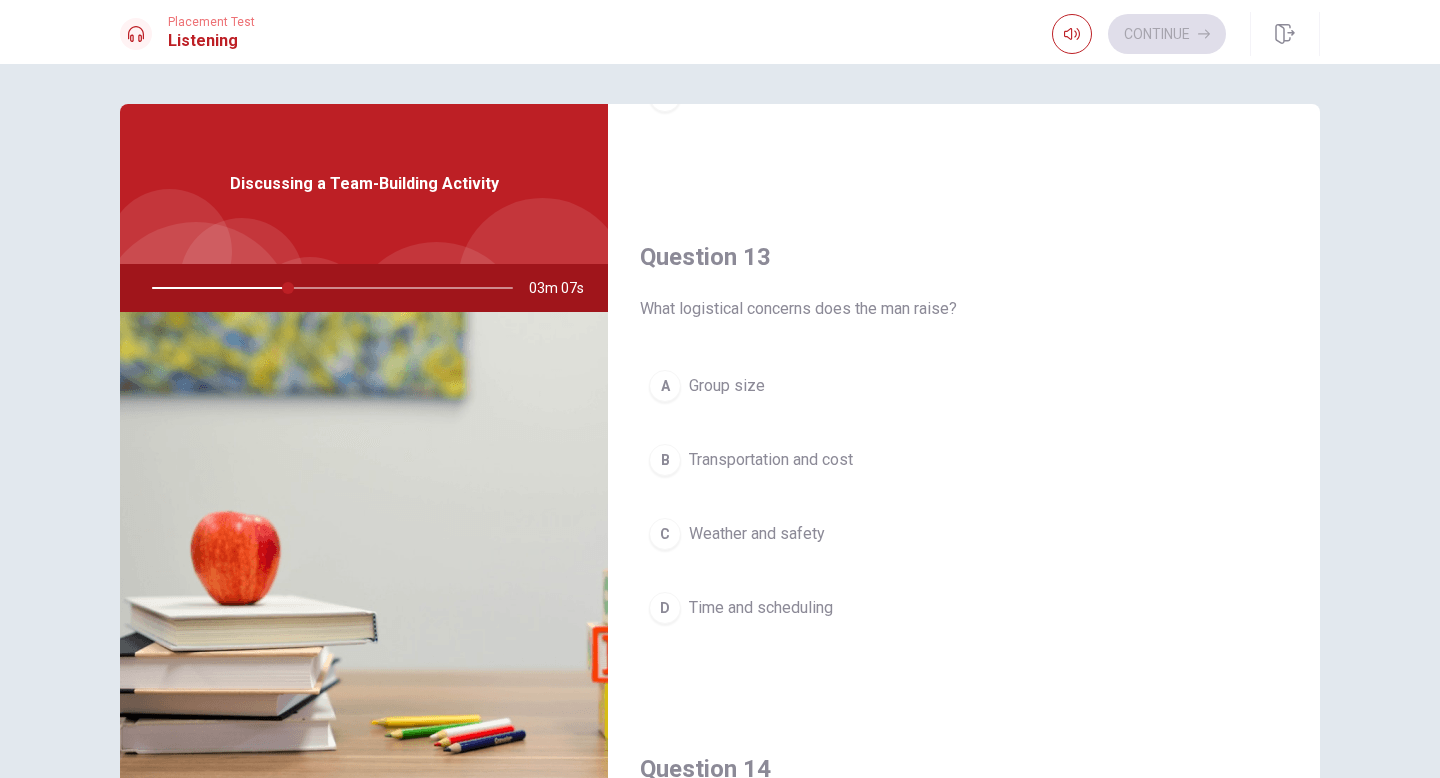 click on "B" at bounding box center [665, 460] 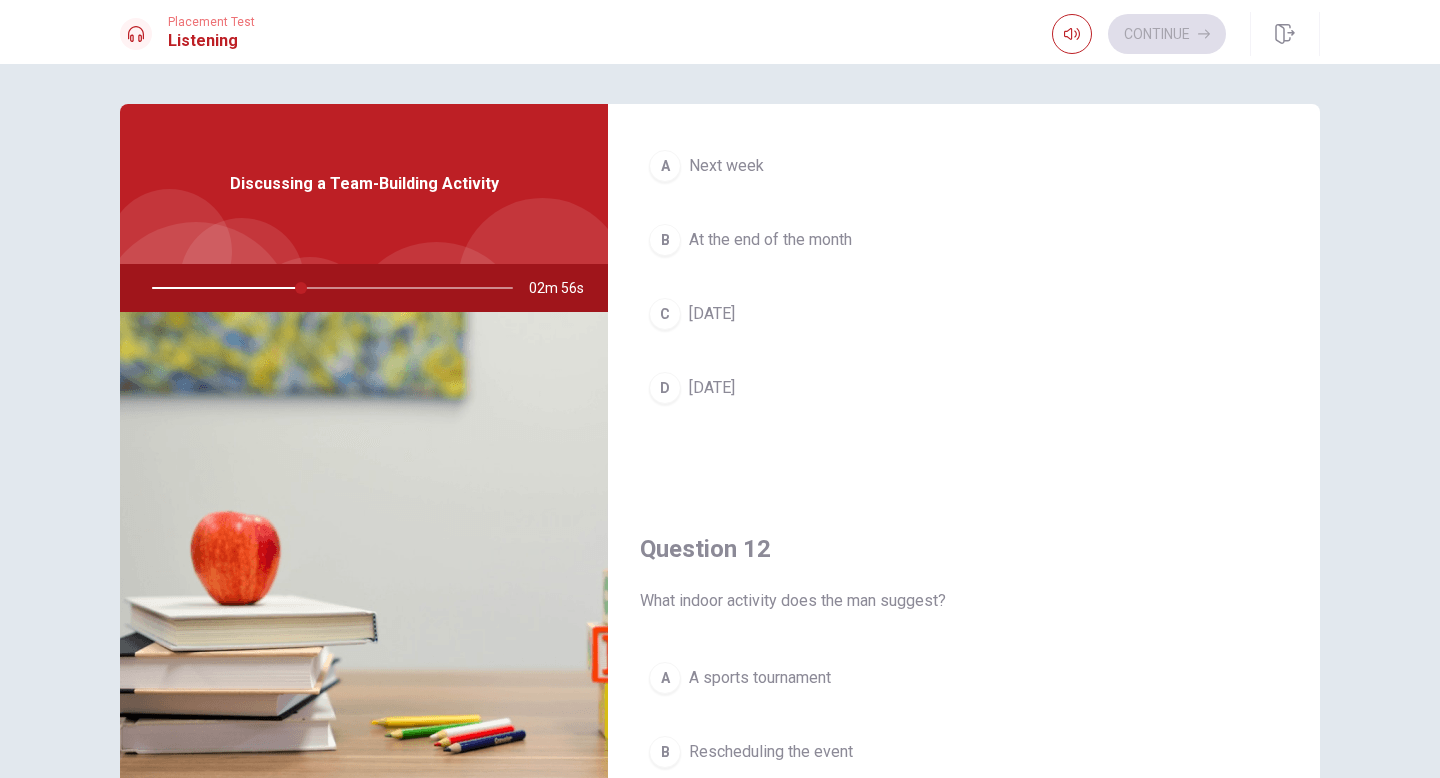 scroll, scrollTop: 0, scrollLeft: 0, axis: both 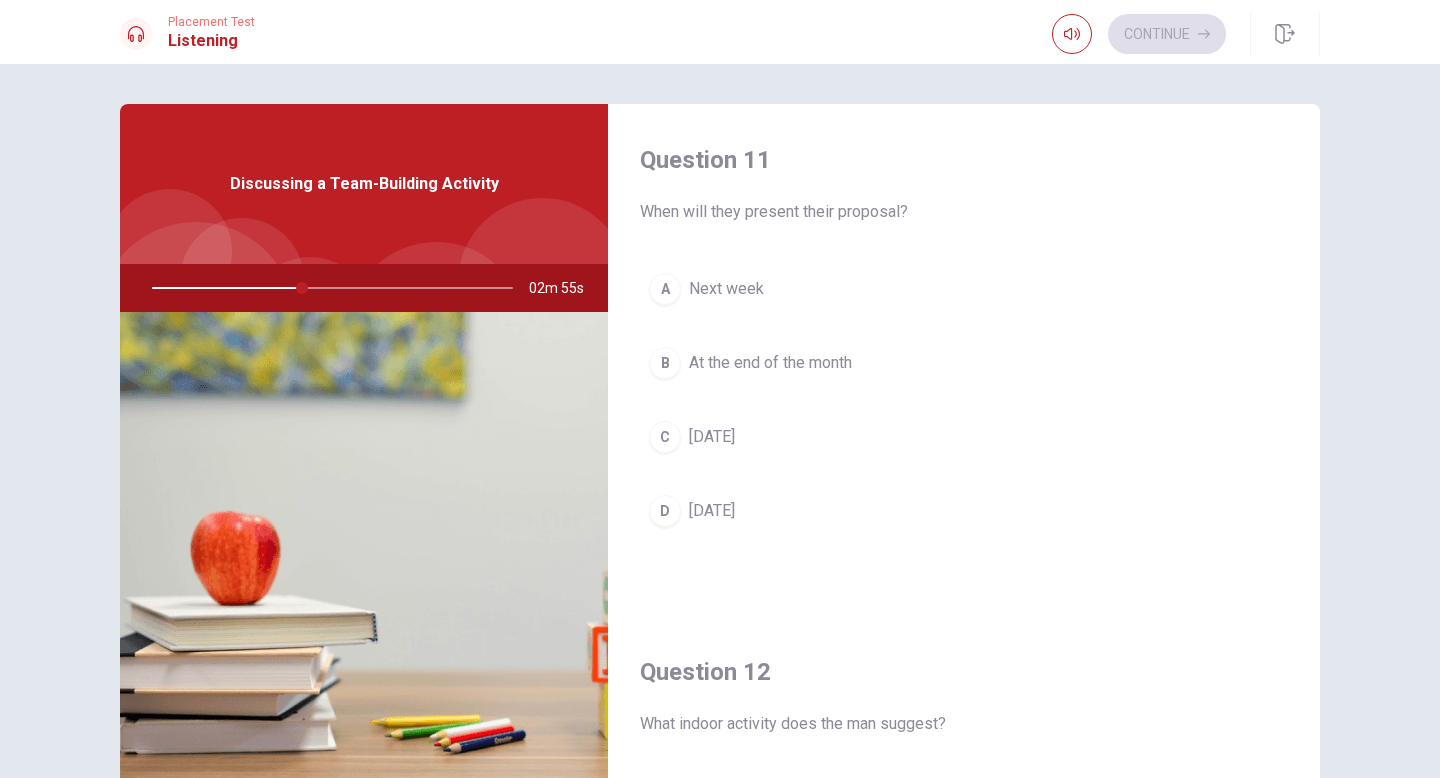 click on "A" at bounding box center (665, 289) 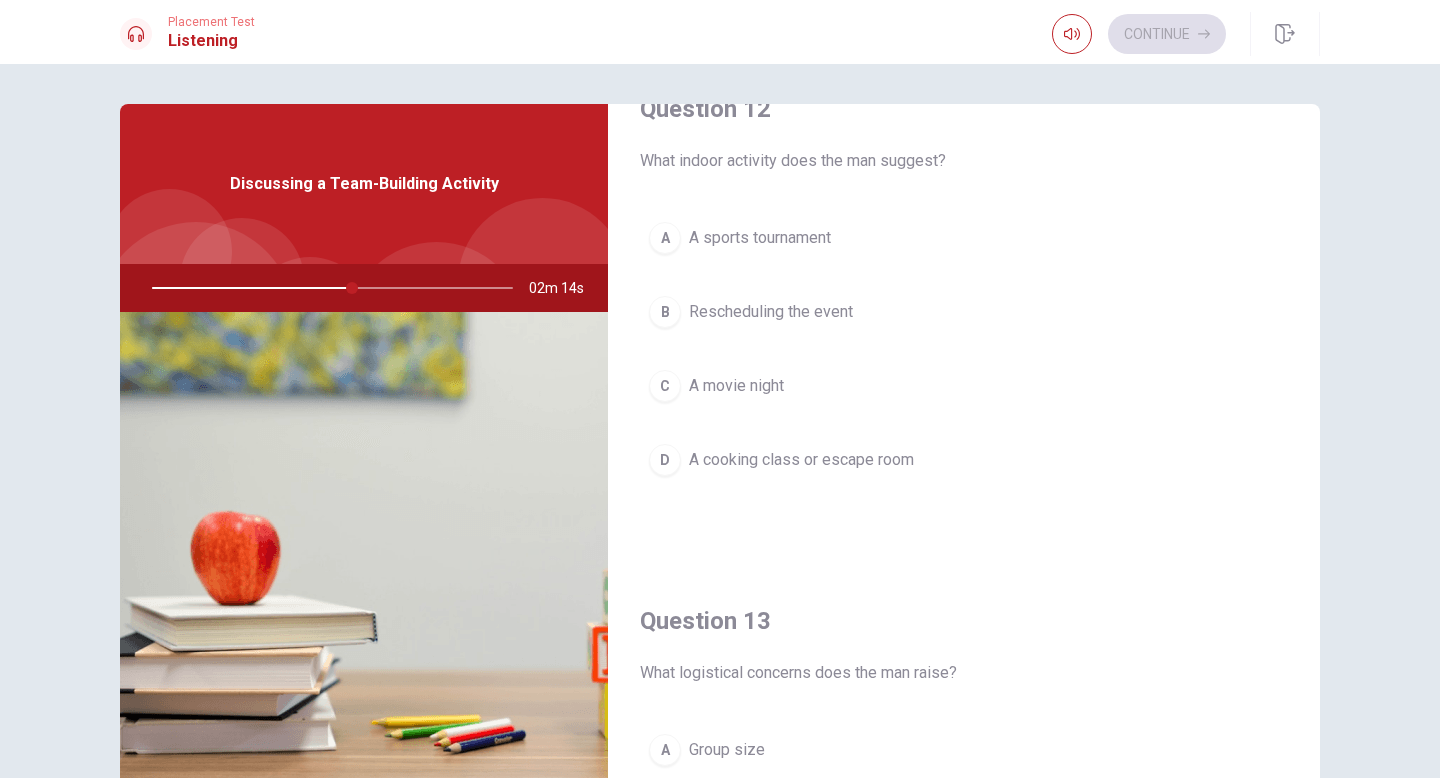 scroll, scrollTop: 557, scrollLeft: 0, axis: vertical 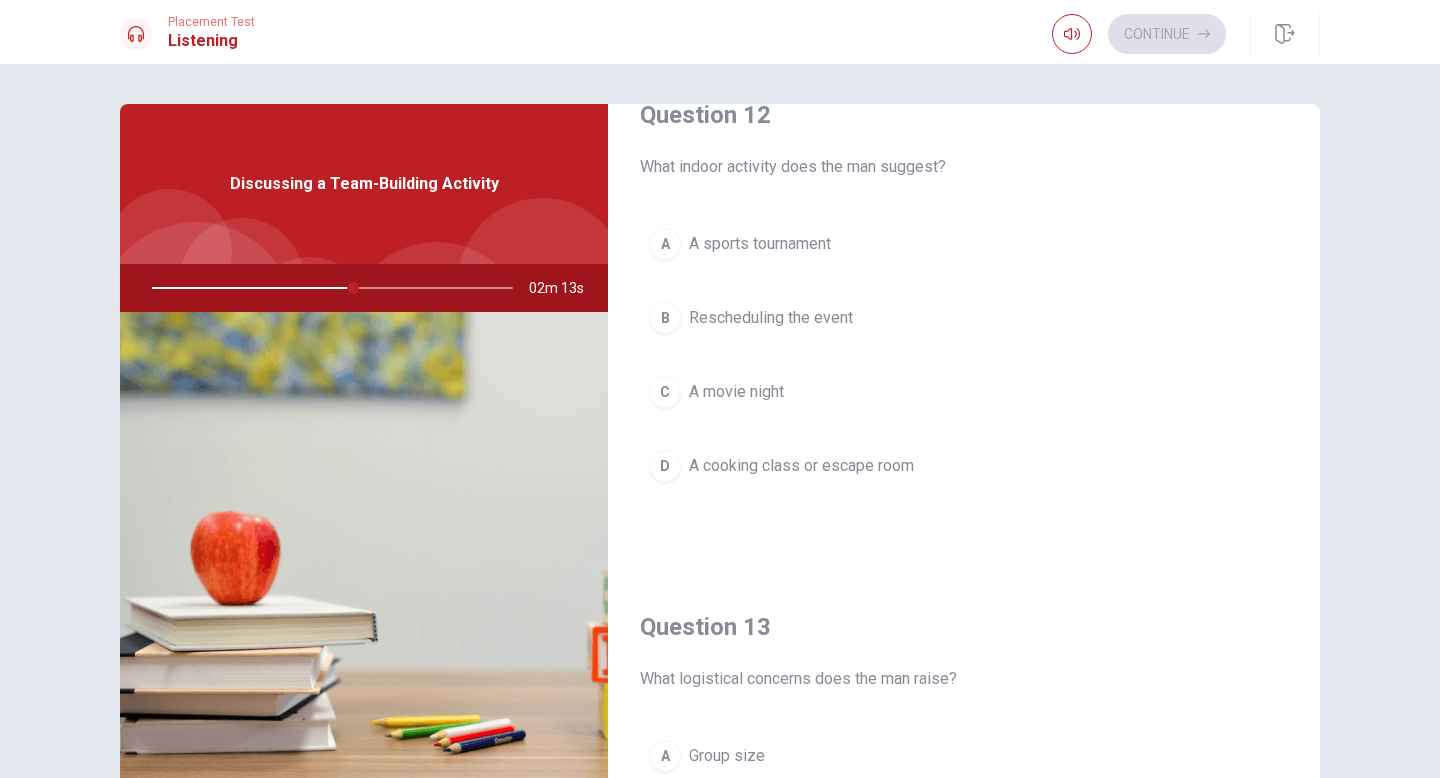 click on "A cooking class or escape room" at bounding box center [801, 466] 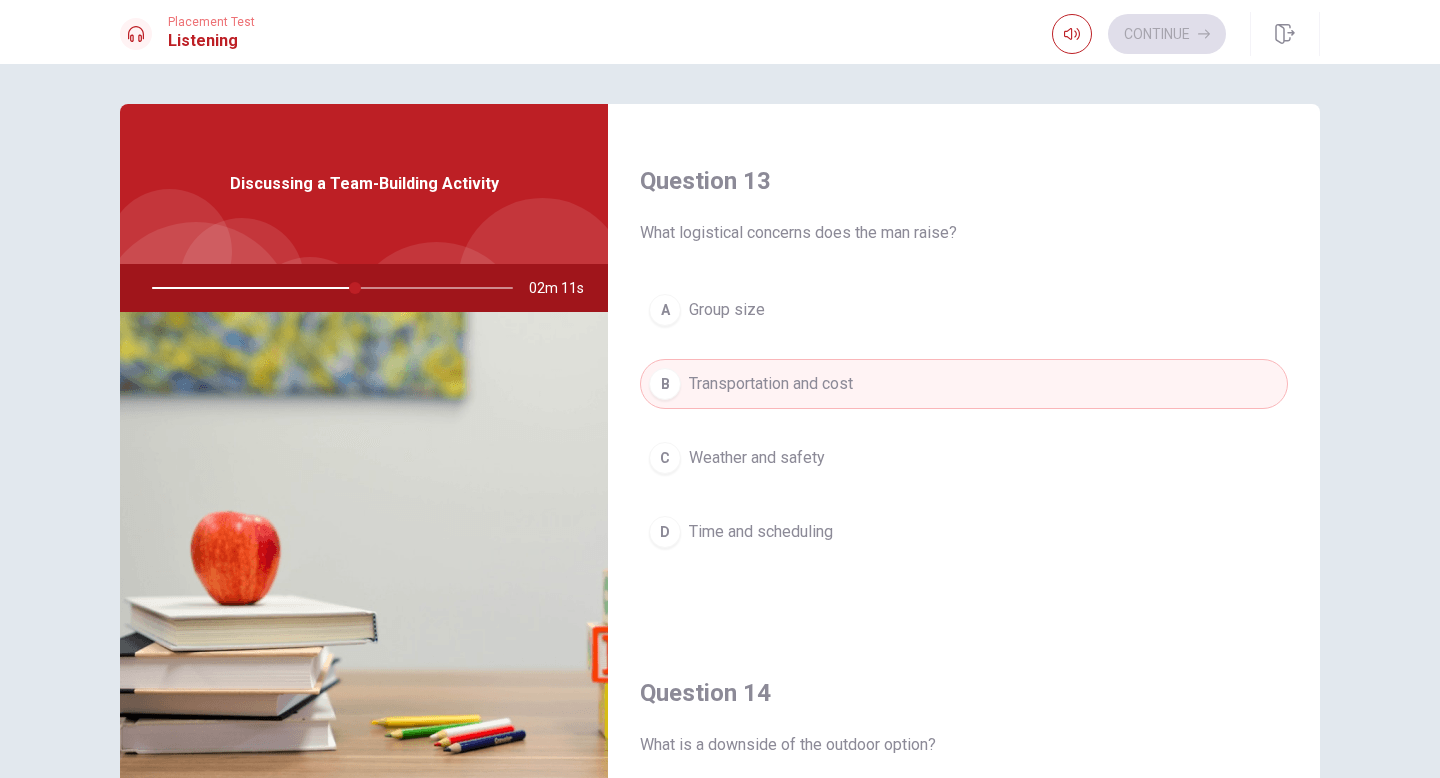 scroll, scrollTop: 1007, scrollLeft: 0, axis: vertical 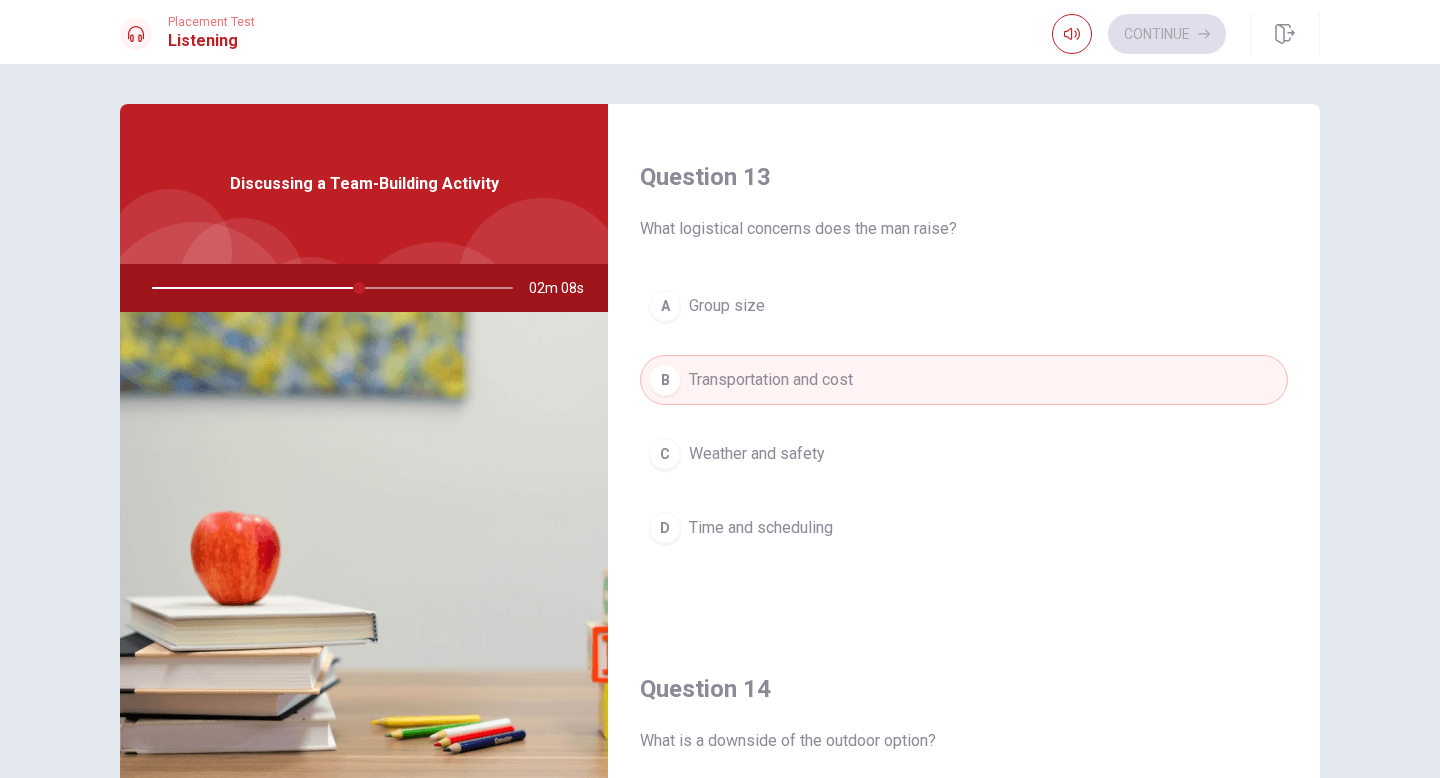 click on "C Weather and safety" at bounding box center (964, 454) 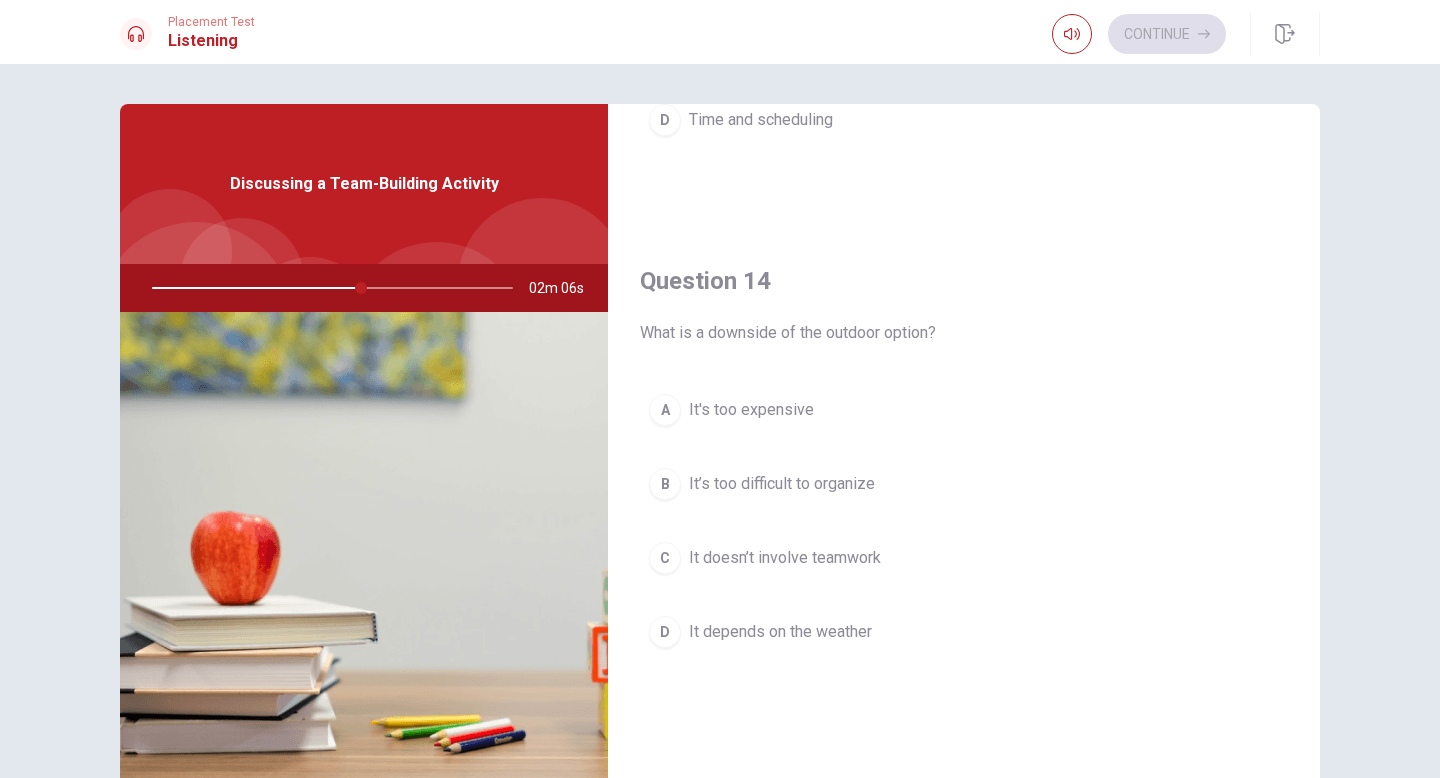 scroll, scrollTop: 1414, scrollLeft: 0, axis: vertical 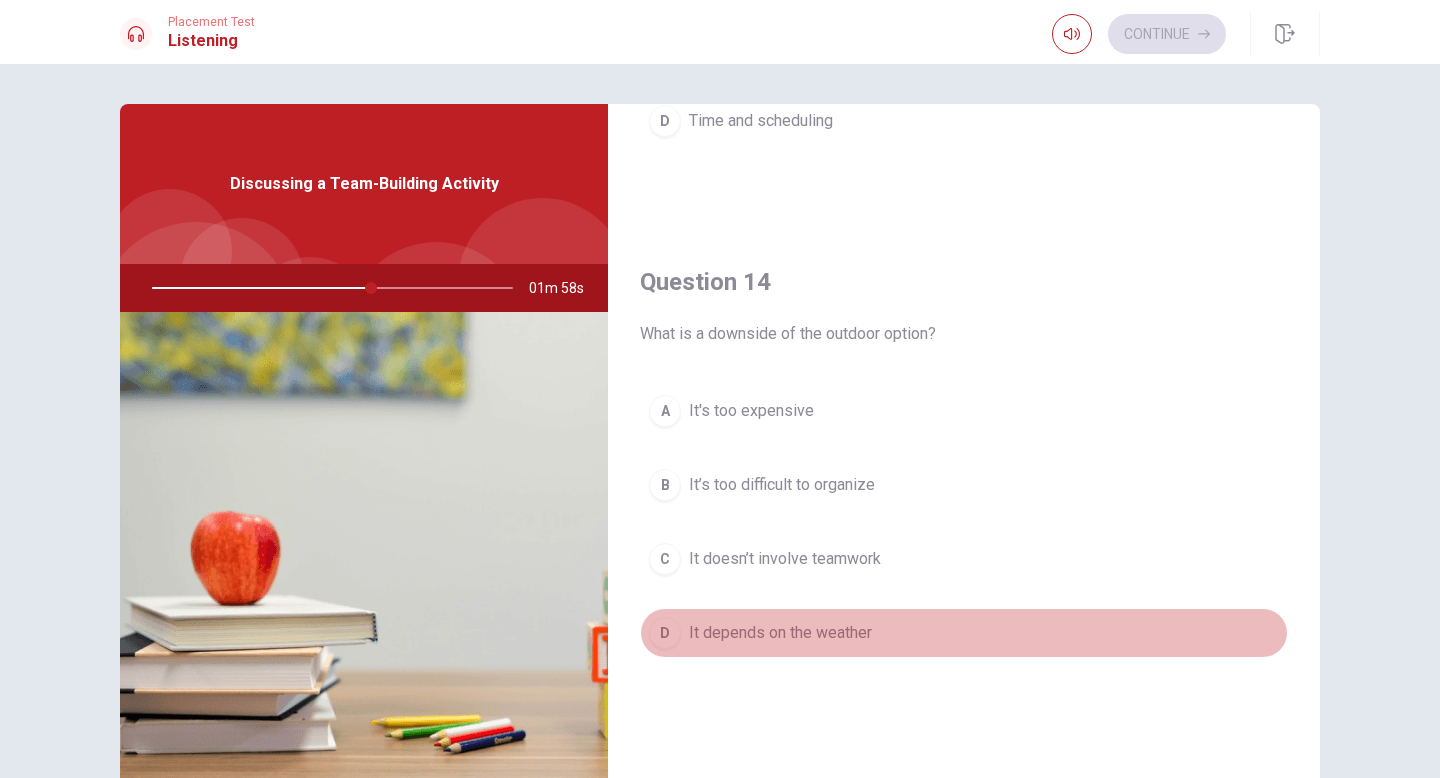 click on "D It depends on the weather" at bounding box center (964, 633) 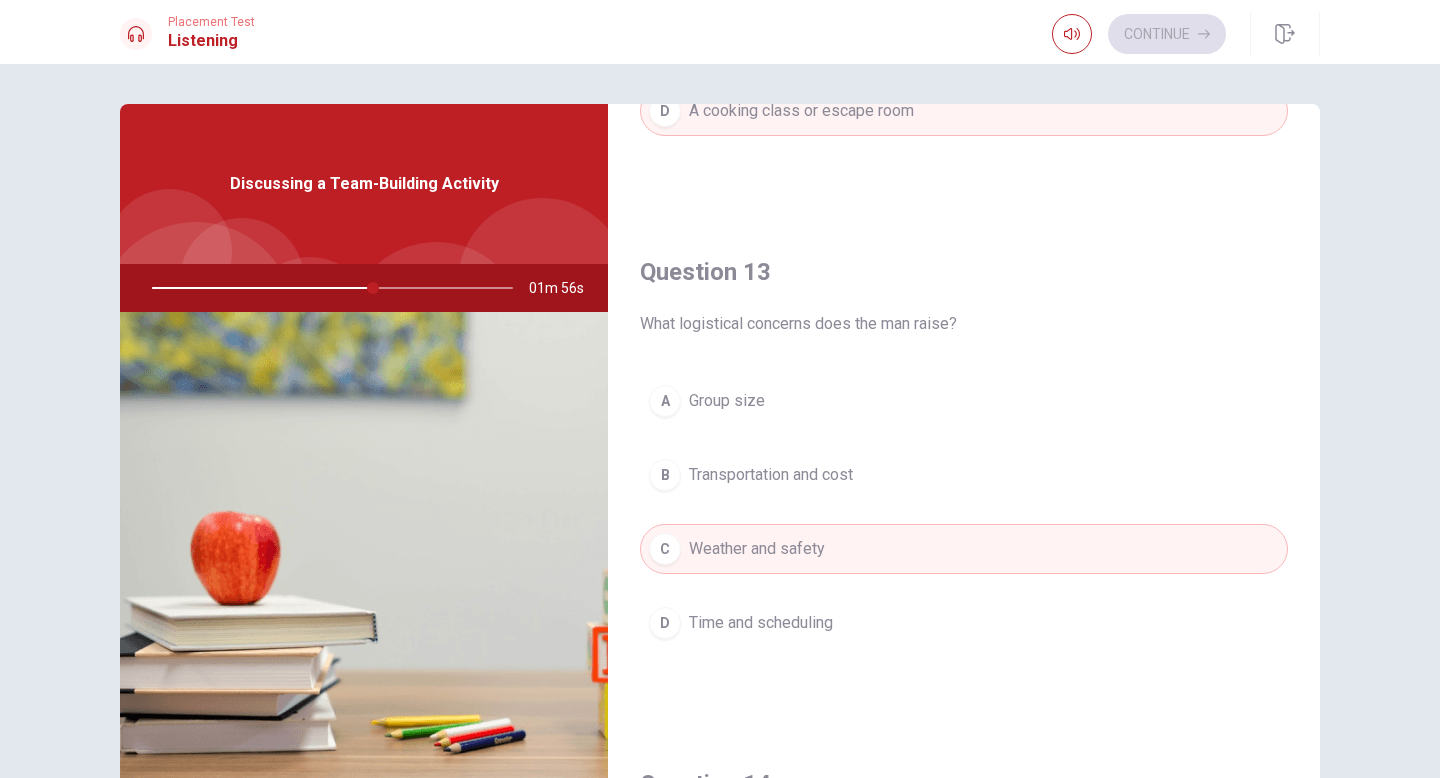 scroll, scrollTop: 906, scrollLeft: 0, axis: vertical 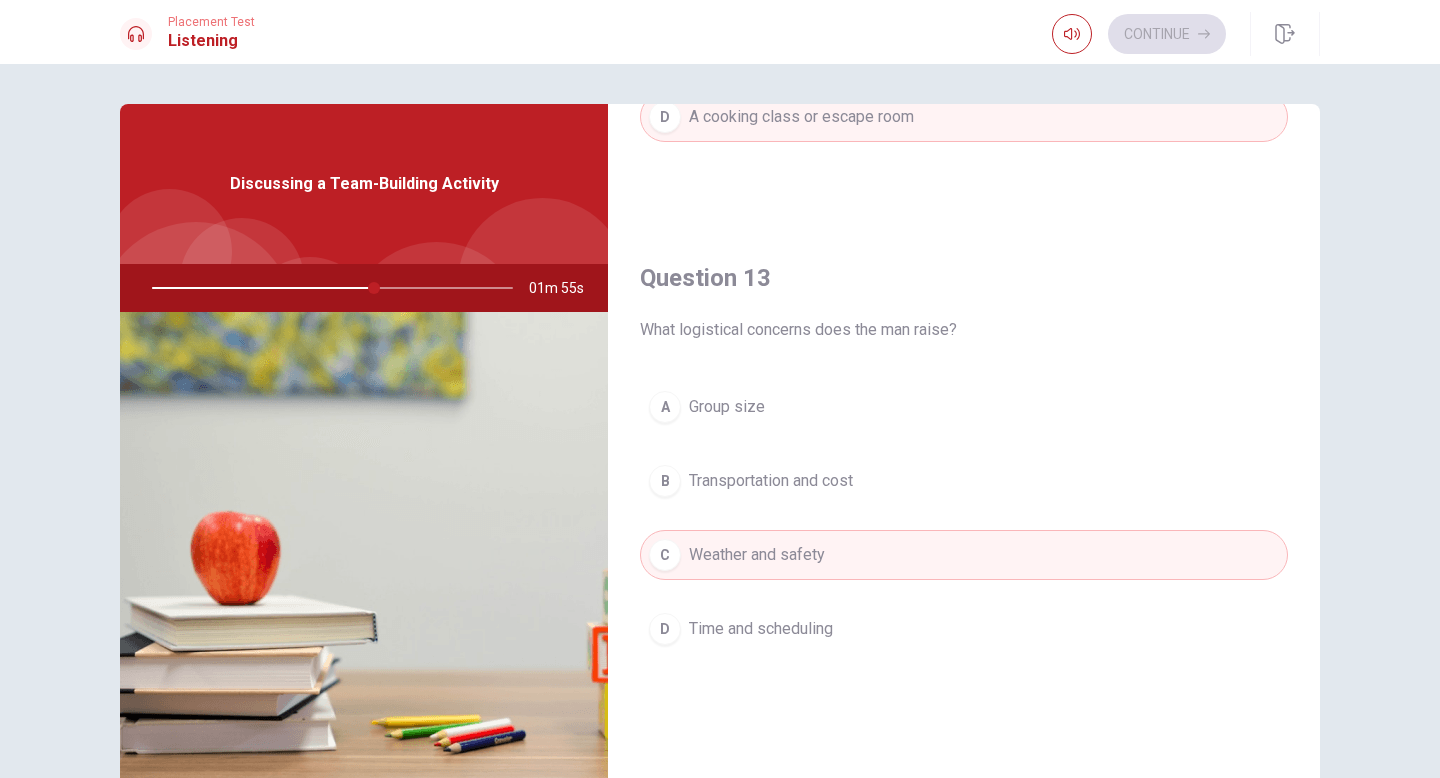 click on "Transportation and cost" at bounding box center [771, 481] 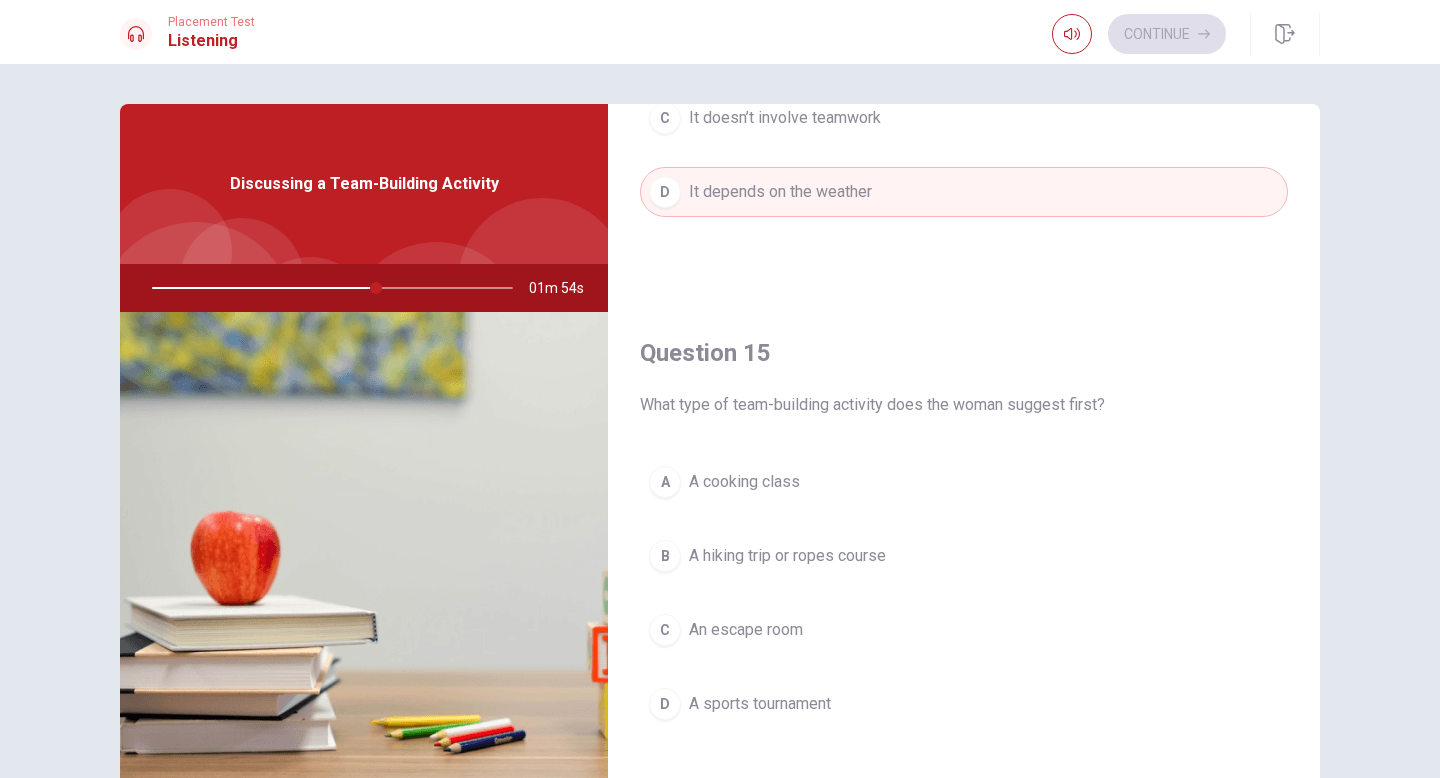 scroll, scrollTop: 1865, scrollLeft: 0, axis: vertical 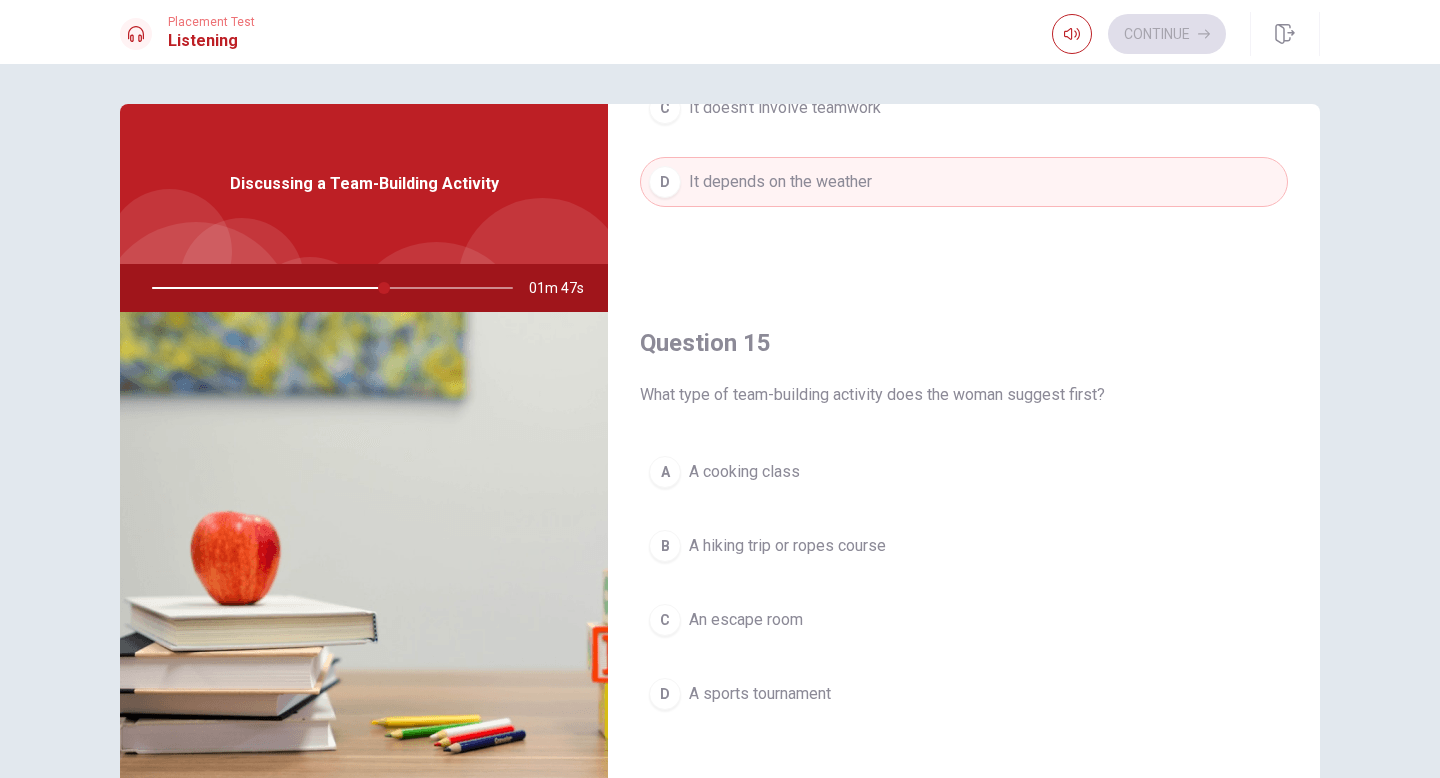 click on "A cooking class" at bounding box center [744, 472] 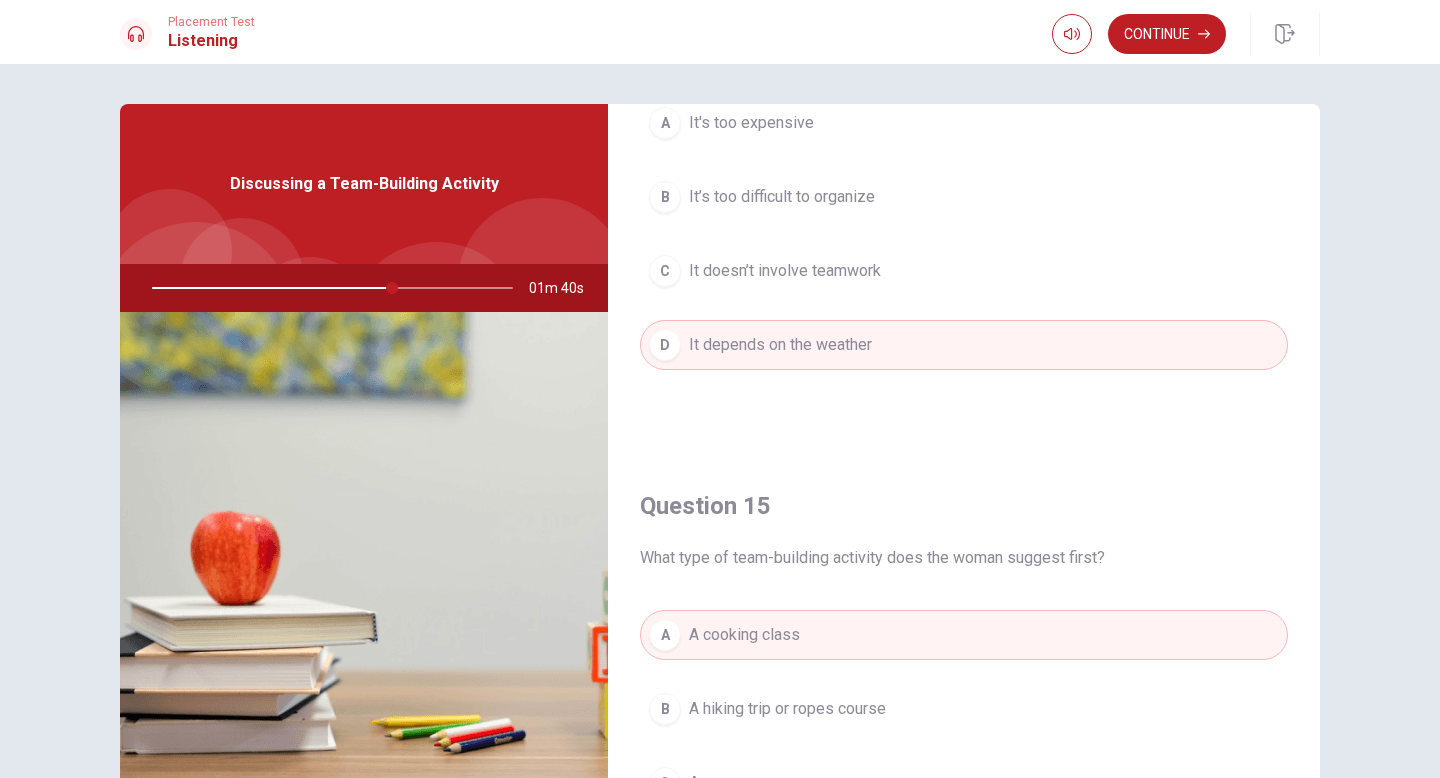 scroll, scrollTop: 1865, scrollLeft: 0, axis: vertical 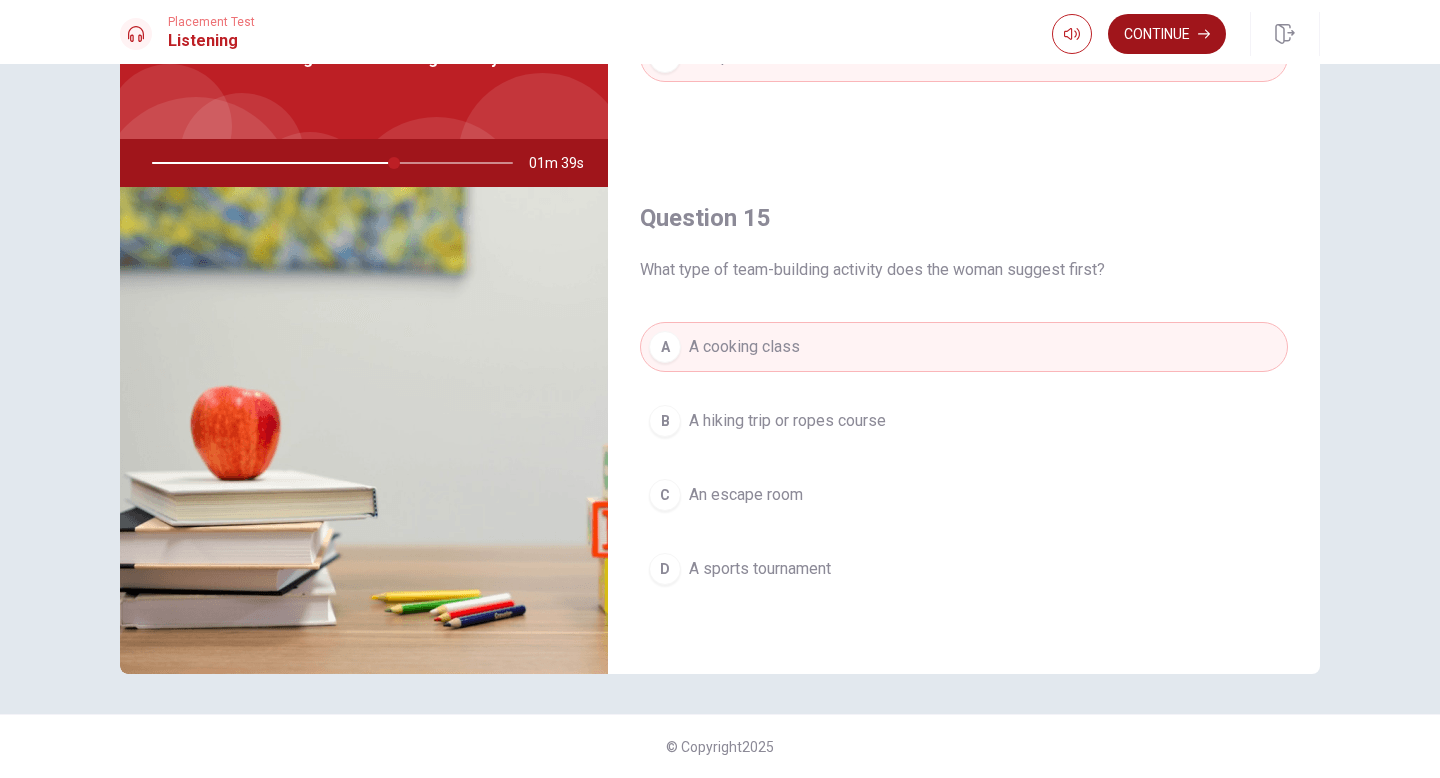 click on "Continue" at bounding box center (1167, 34) 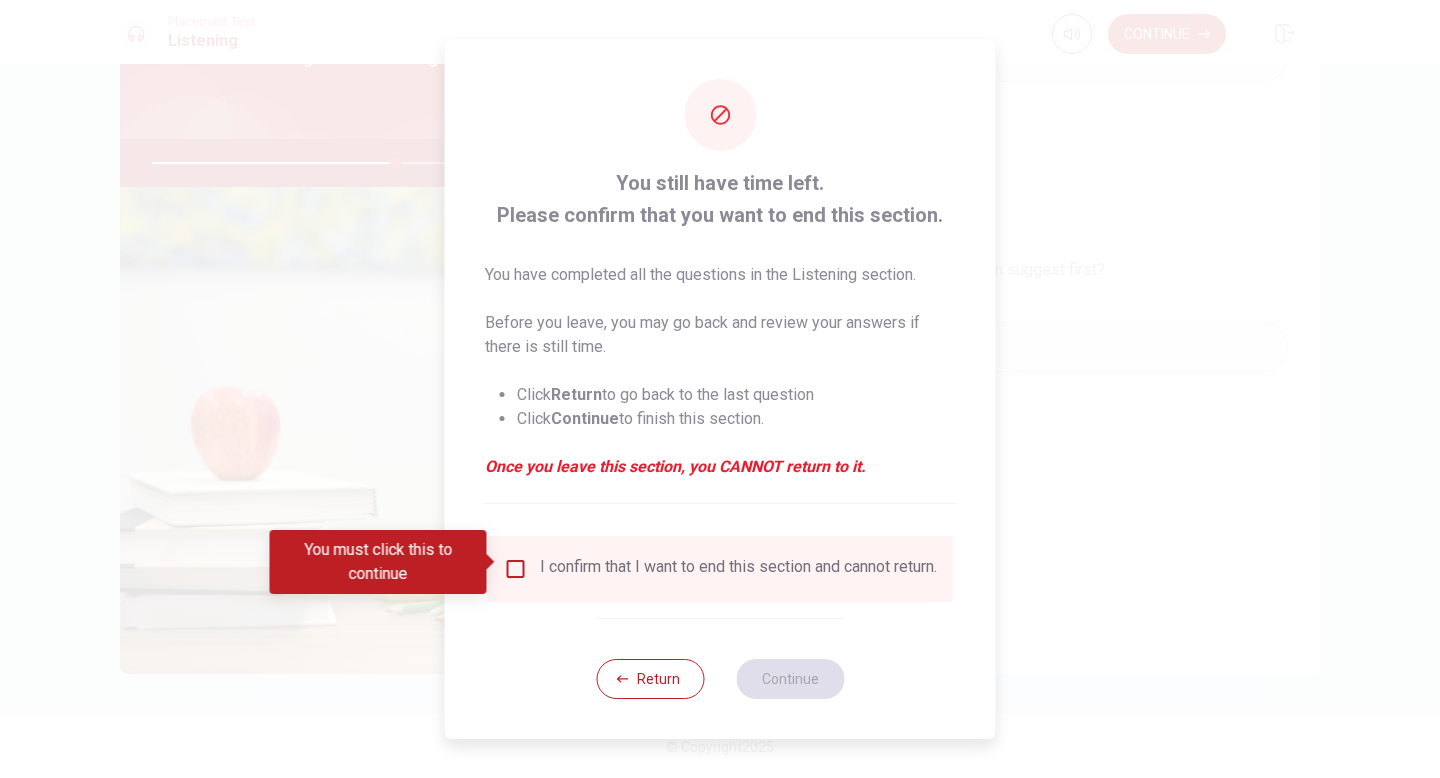 click at bounding box center (516, 569) 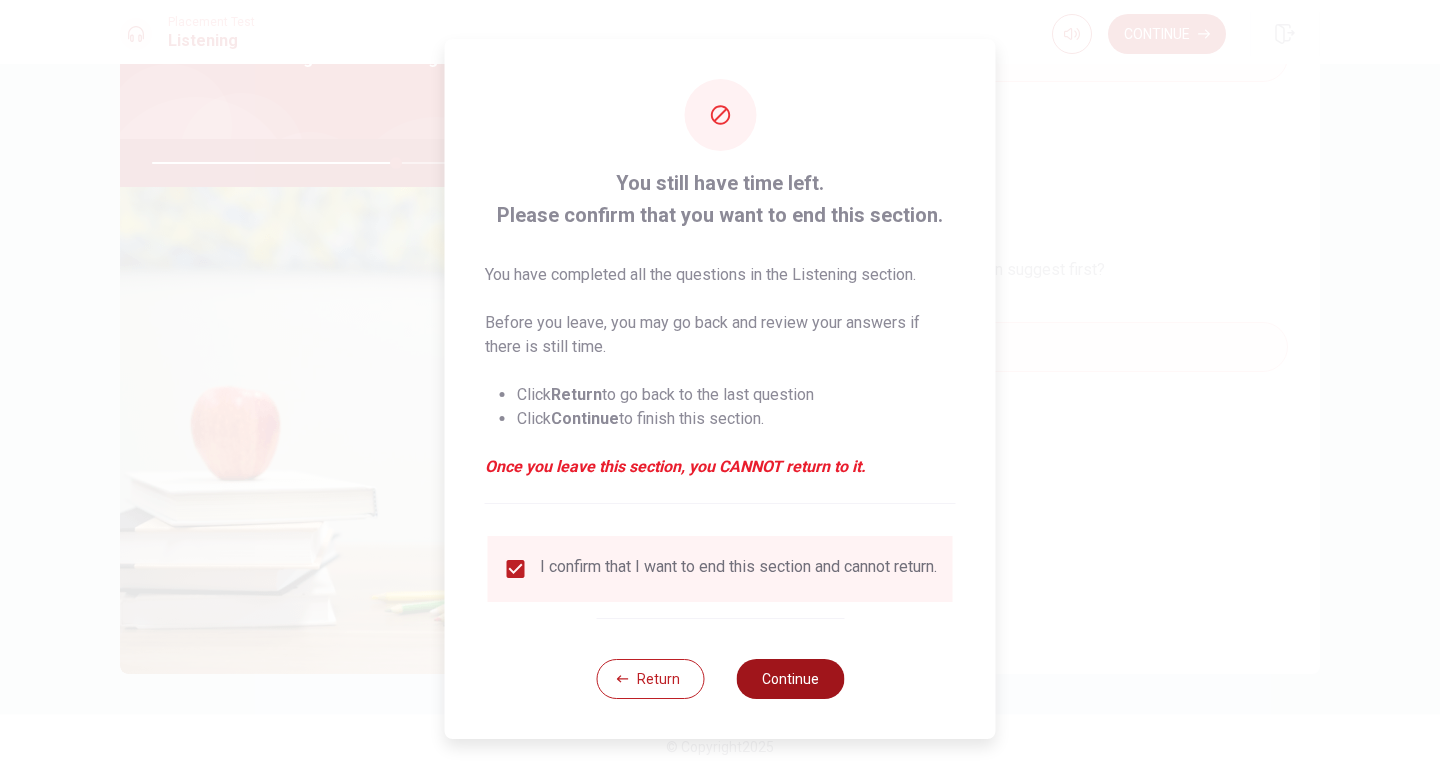click on "Continue" at bounding box center [790, 679] 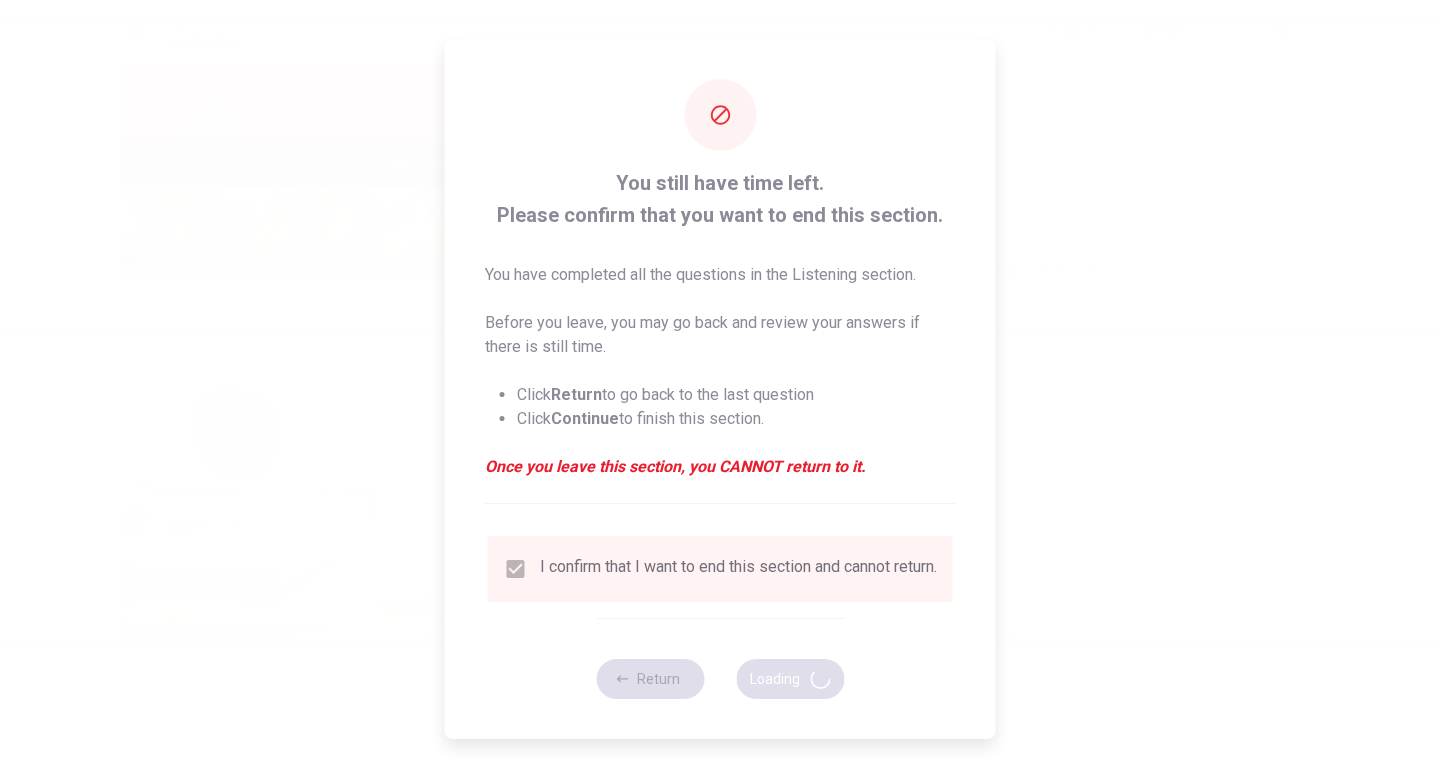 type on "69" 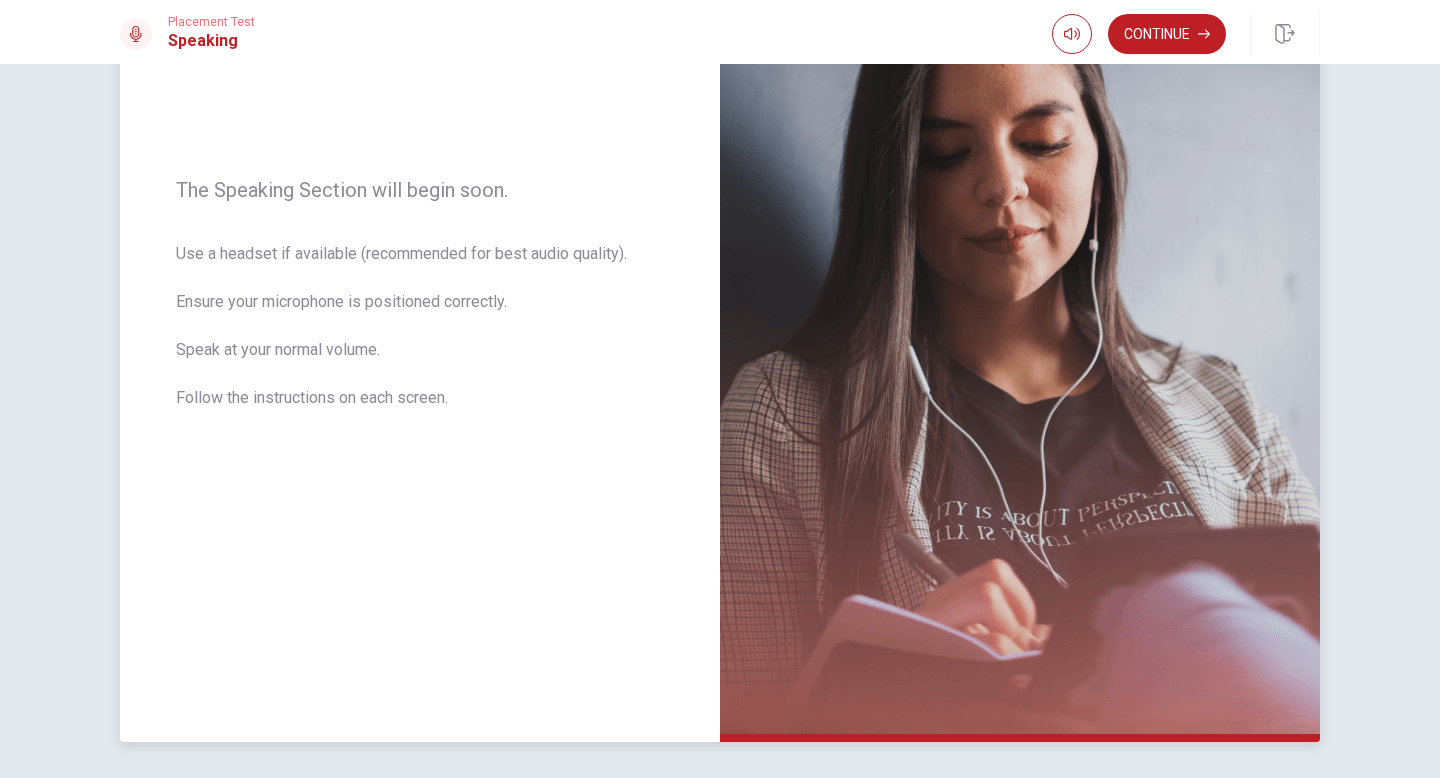 scroll, scrollTop: 302, scrollLeft: 0, axis: vertical 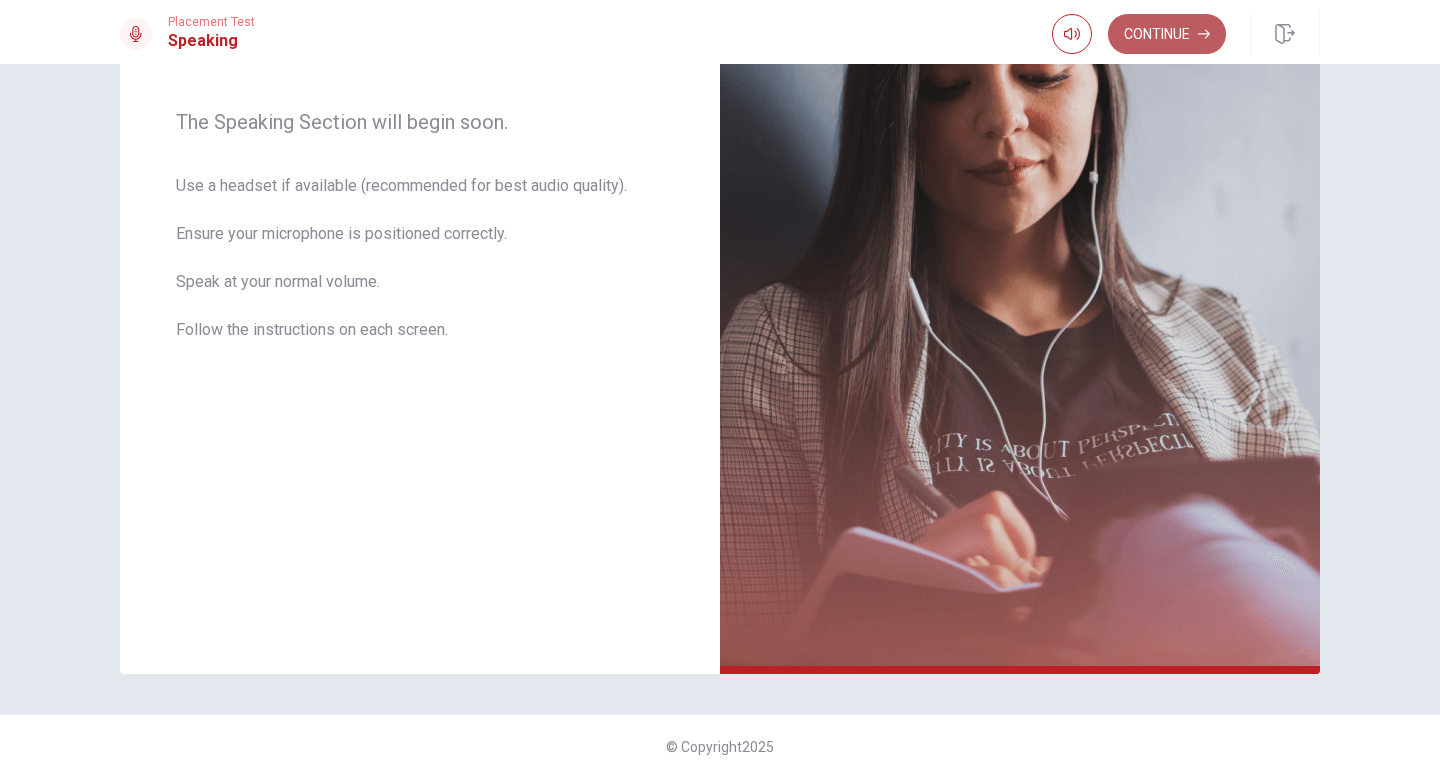 click on "Continue" at bounding box center [1167, 34] 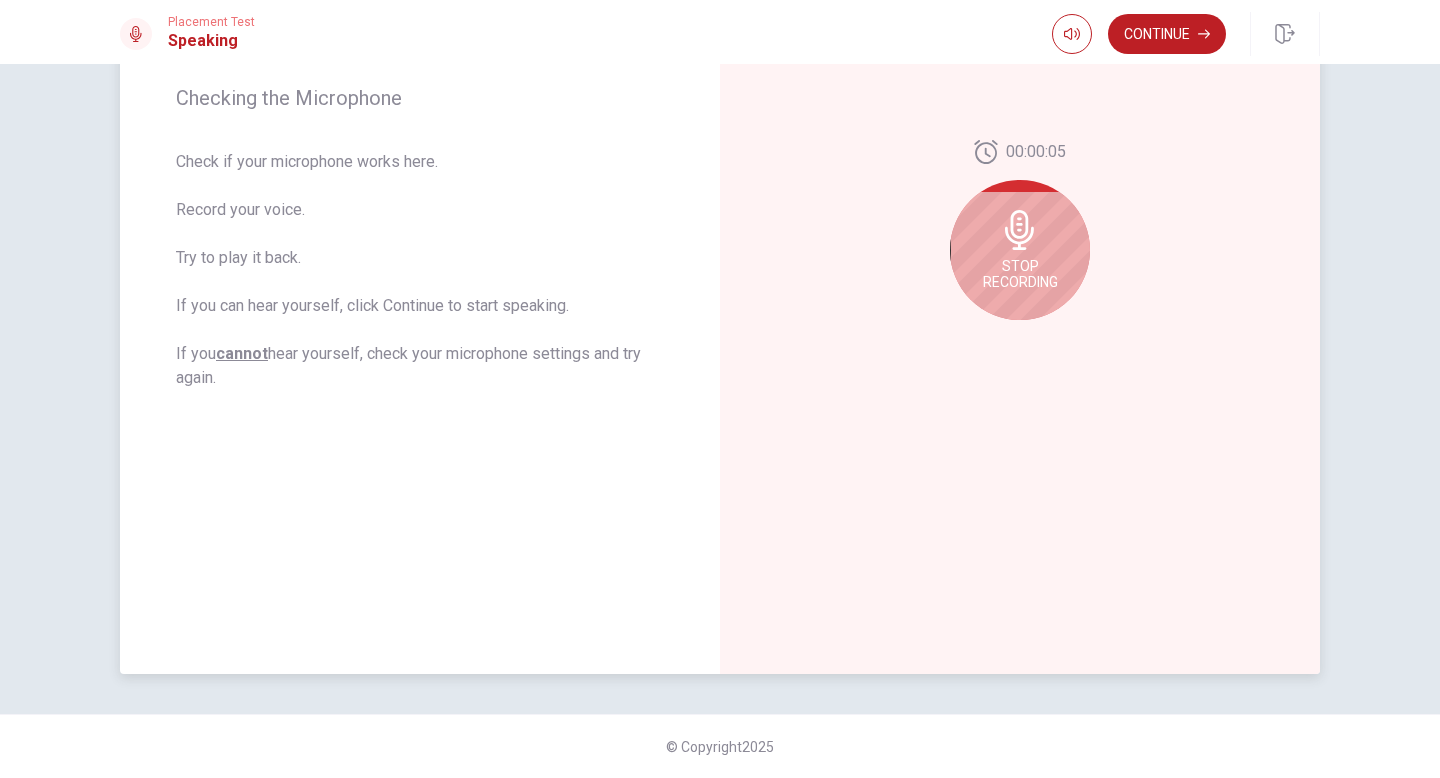 click on "Stop   Recording" at bounding box center (1020, 250) 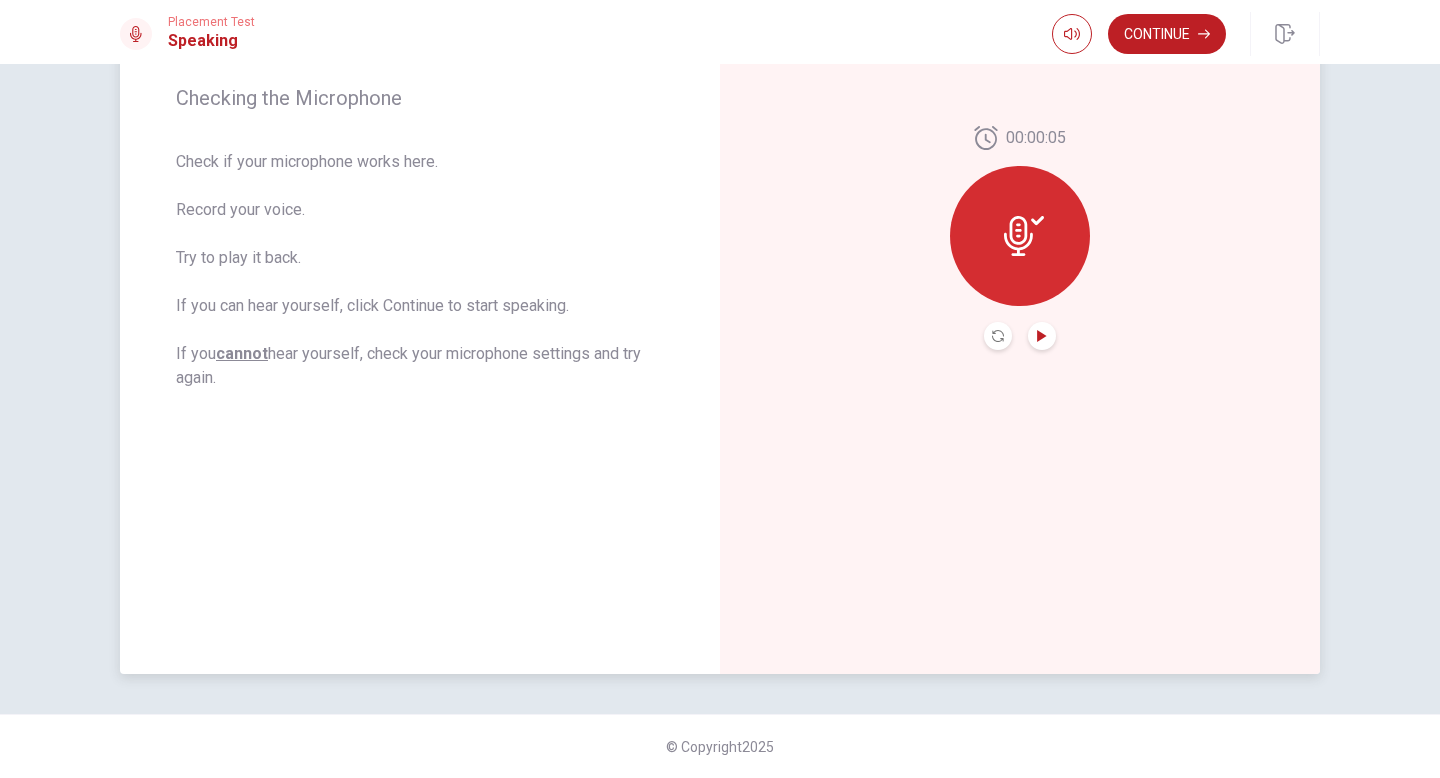 click 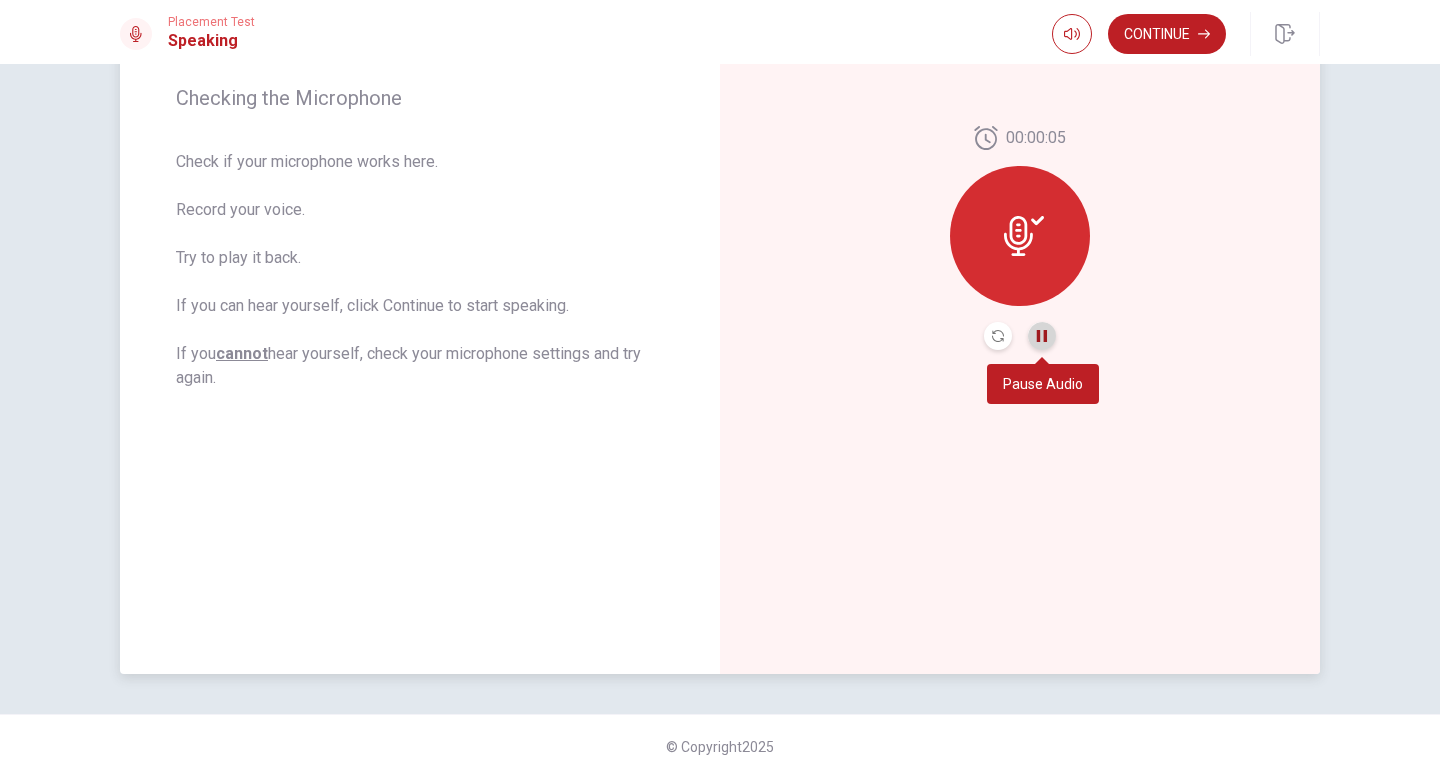 click 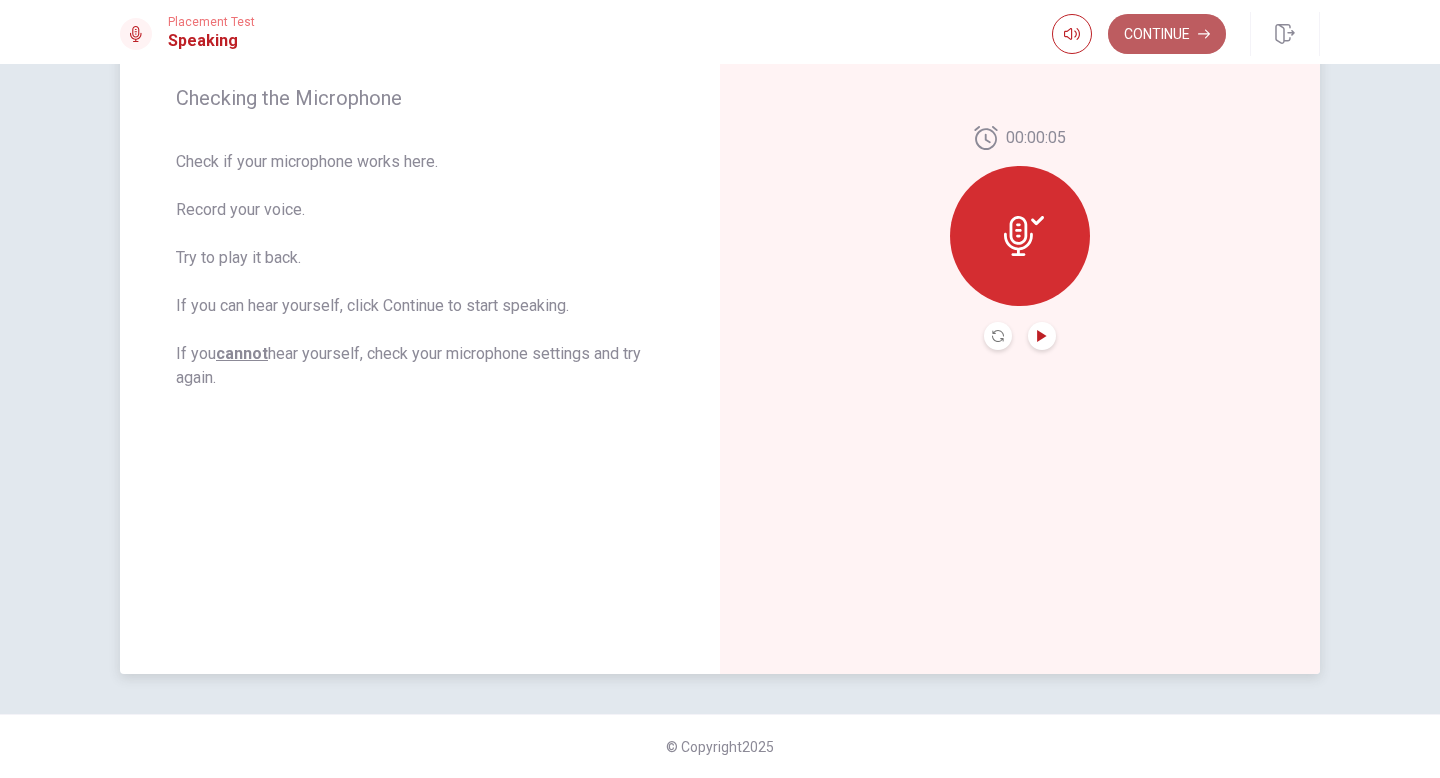 click on "Continue" at bounding box center [1167, 34] 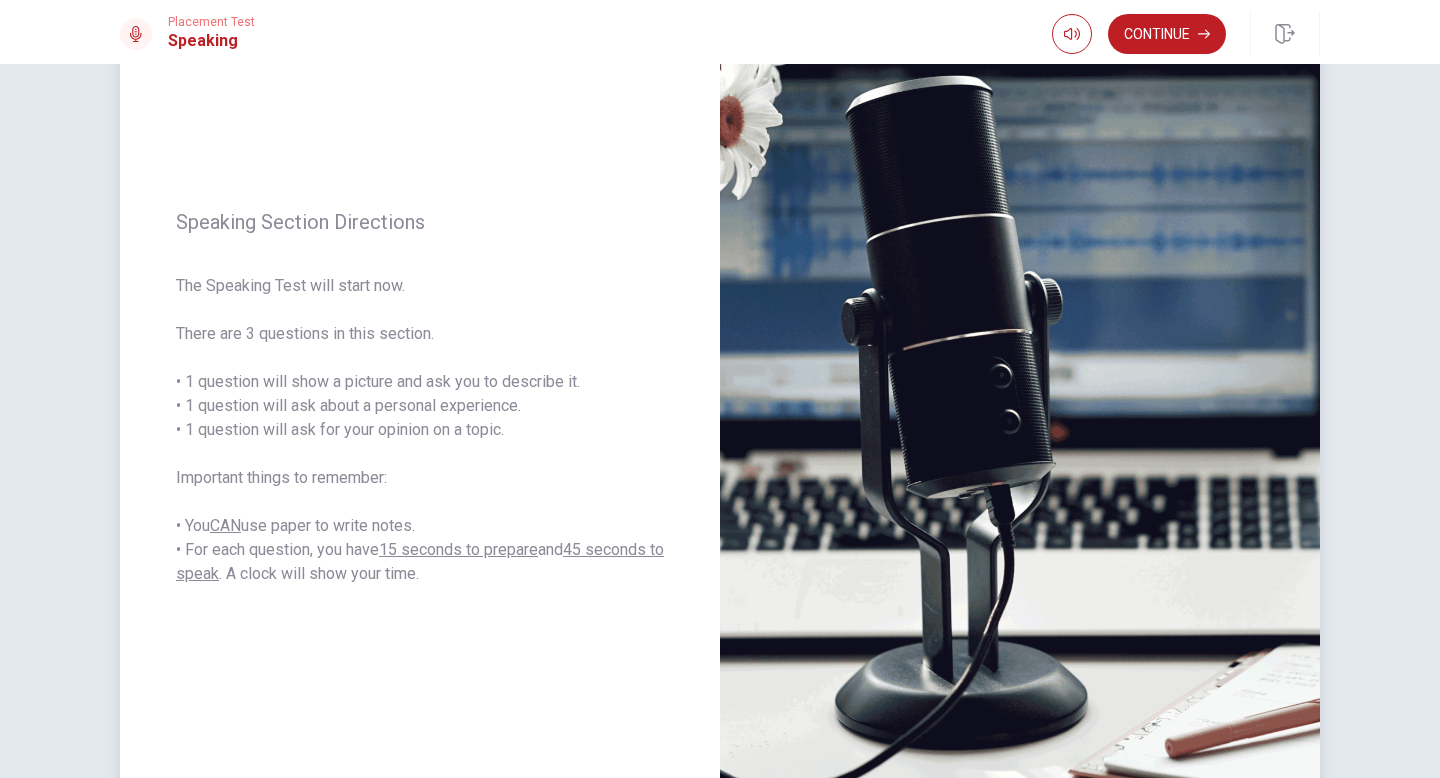 scroll, scrollTop: 157, scrollLeft: 0, axis: vertical 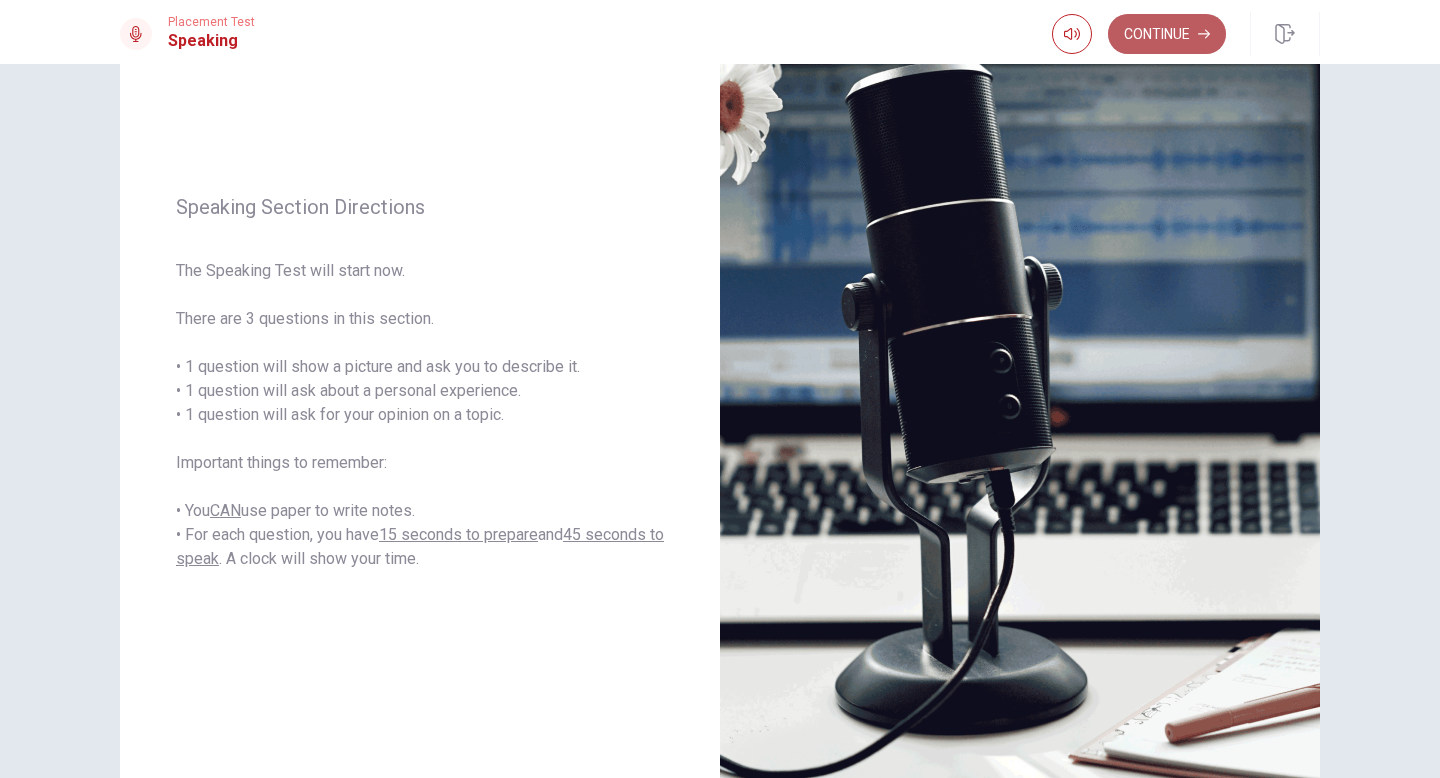 click on "Continue" at bounding box center [1167, 34] 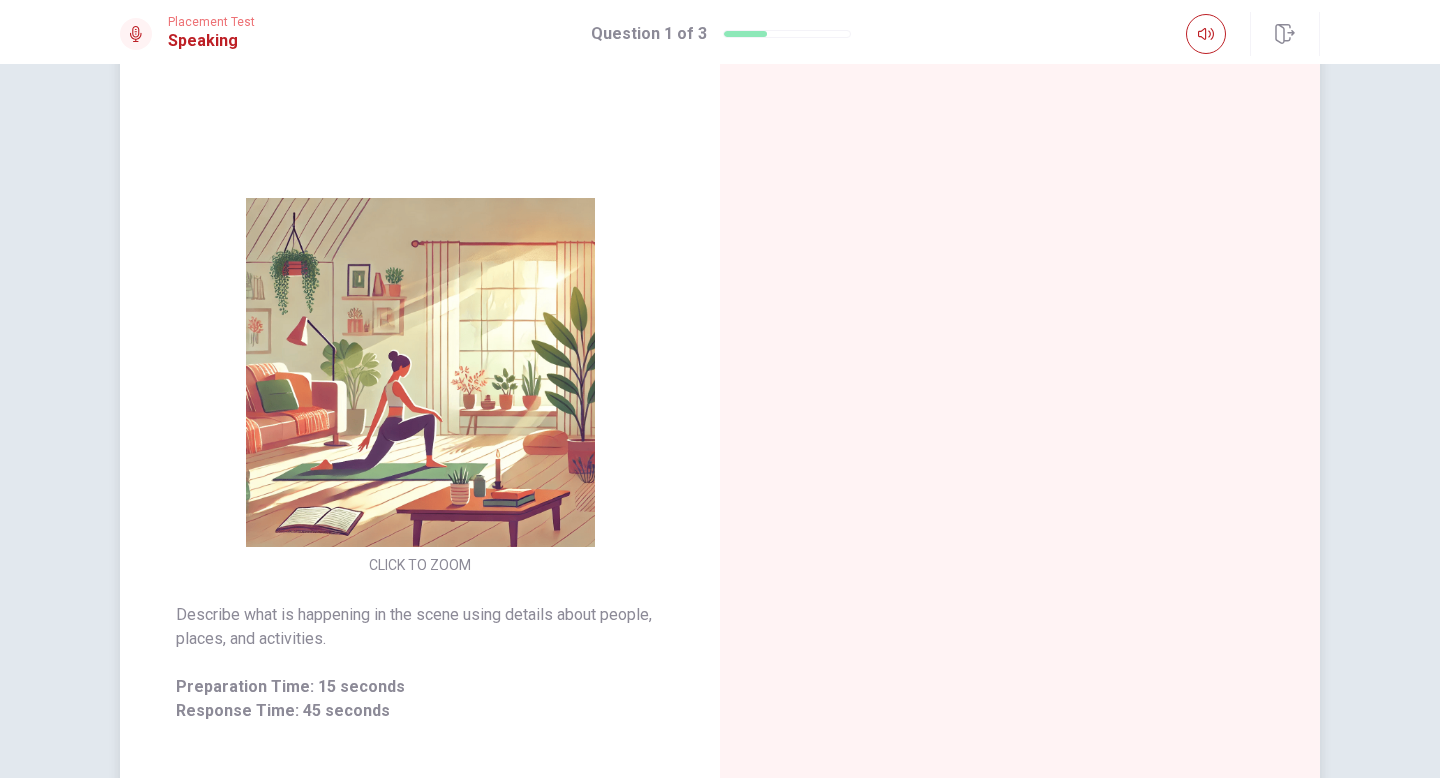 scroll, scrollTop: 38, scrollLeft: 0, axis: vertical 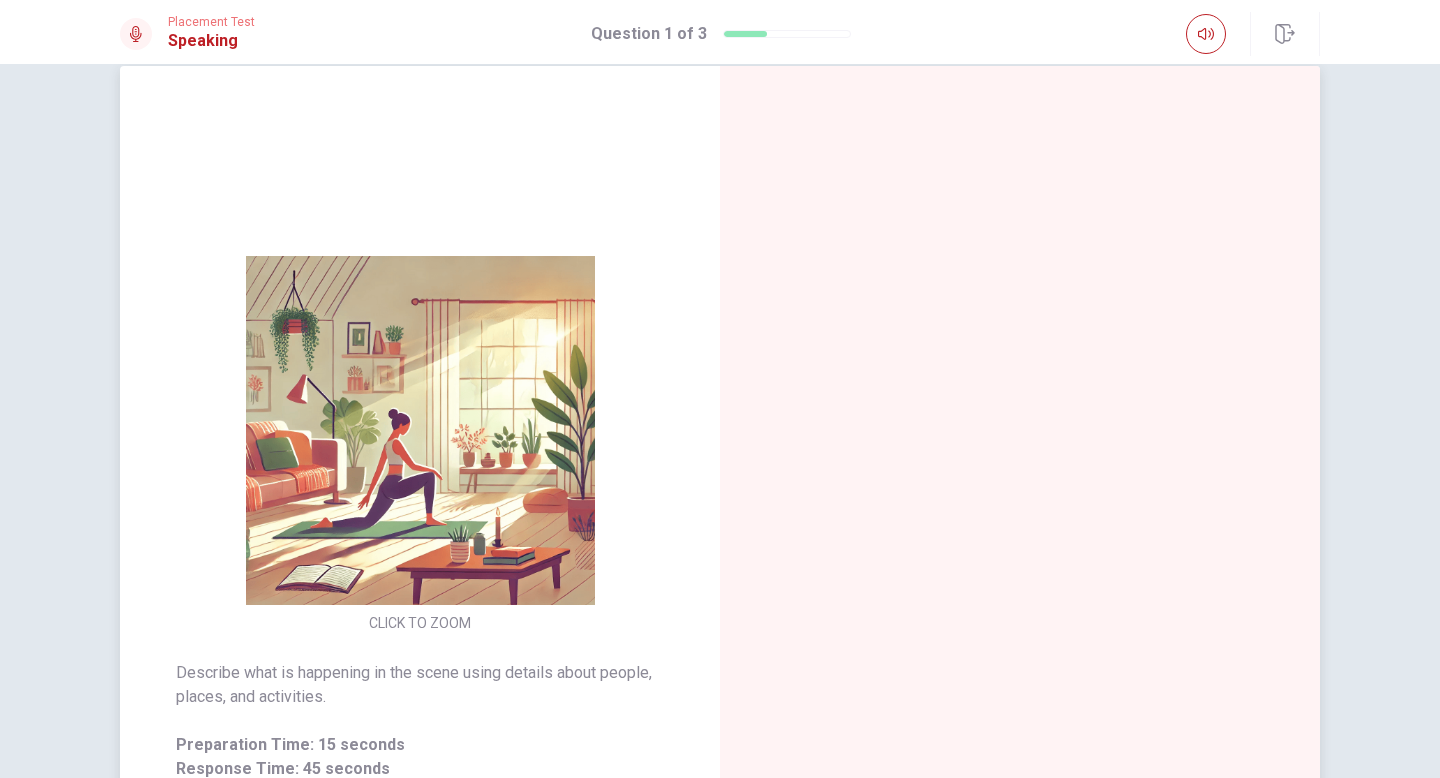 click at bounding box center [420, 430] 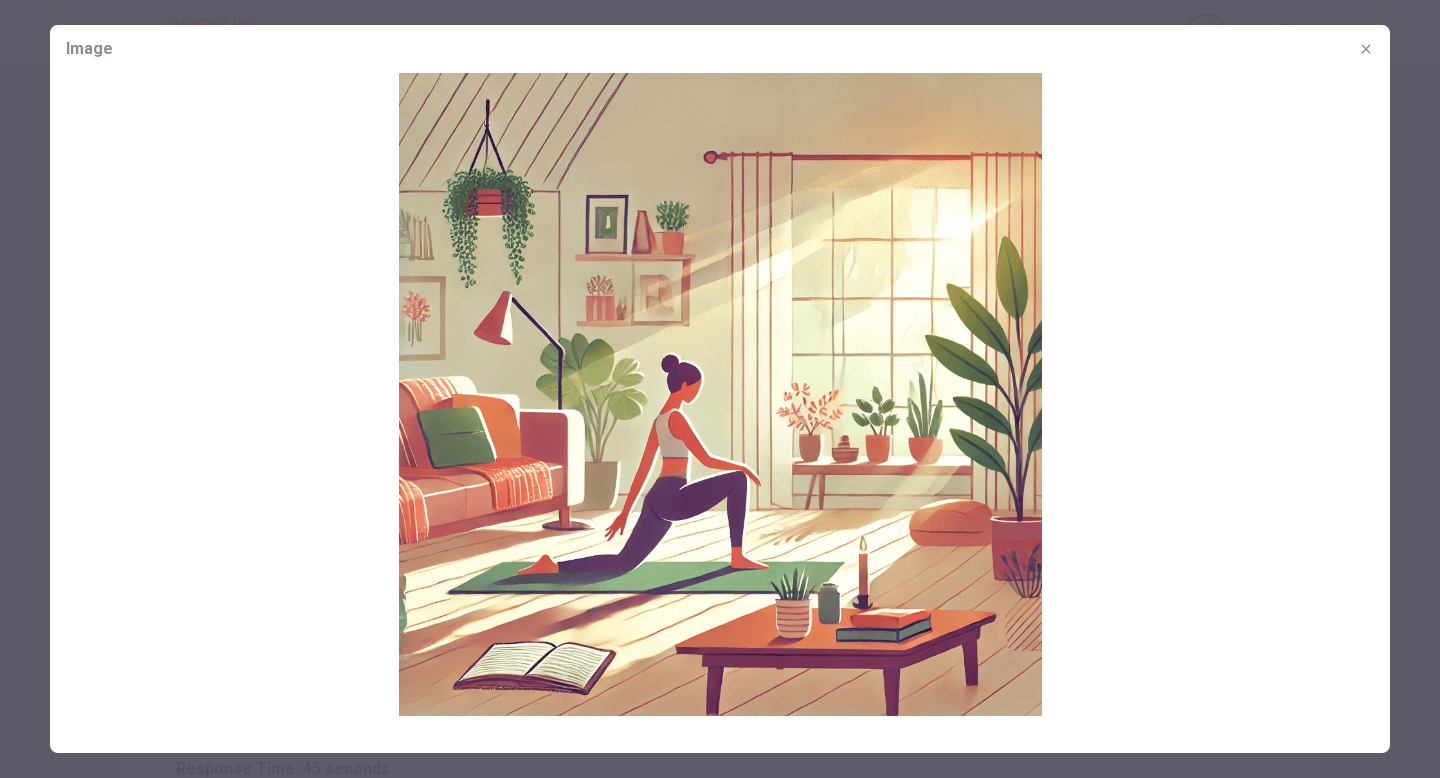 click at bounding box center (720, 394) 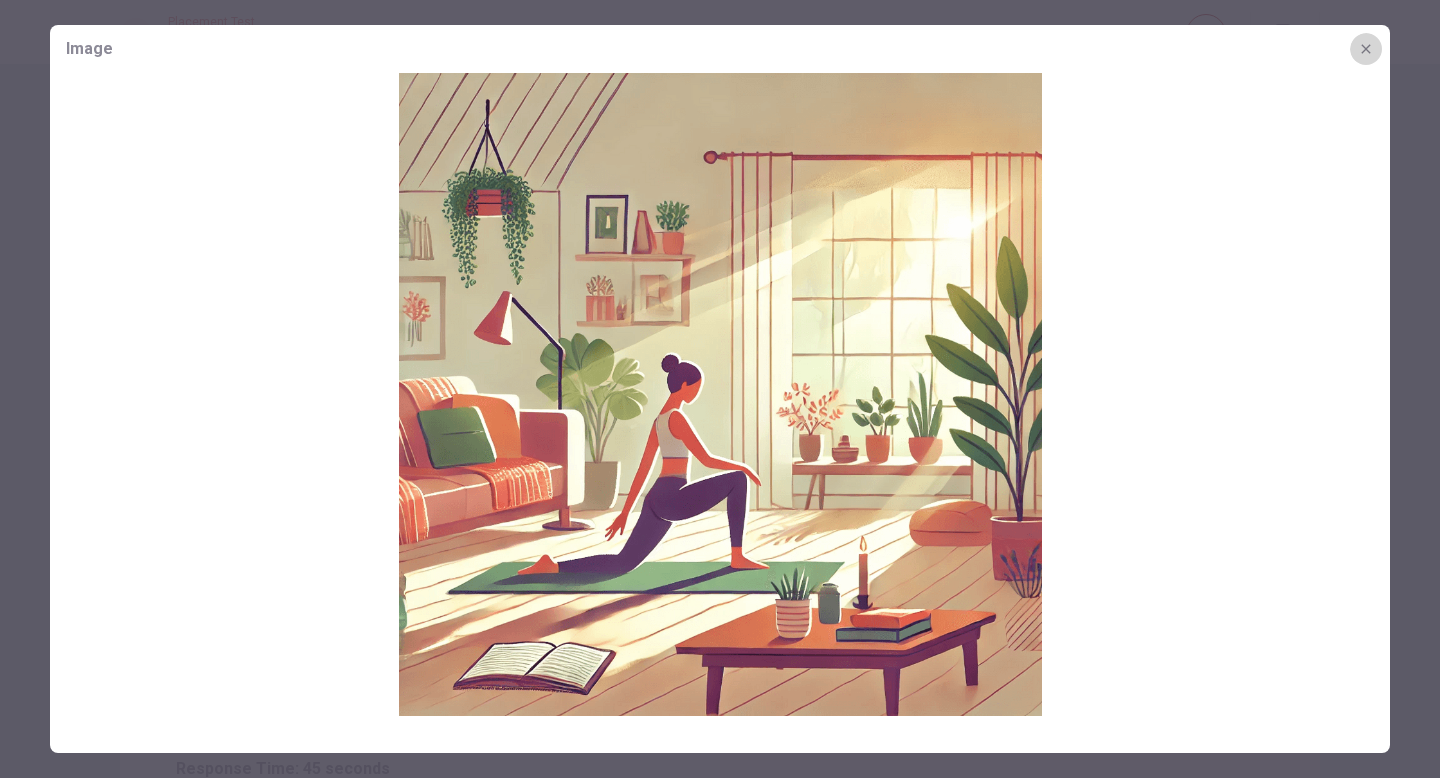click 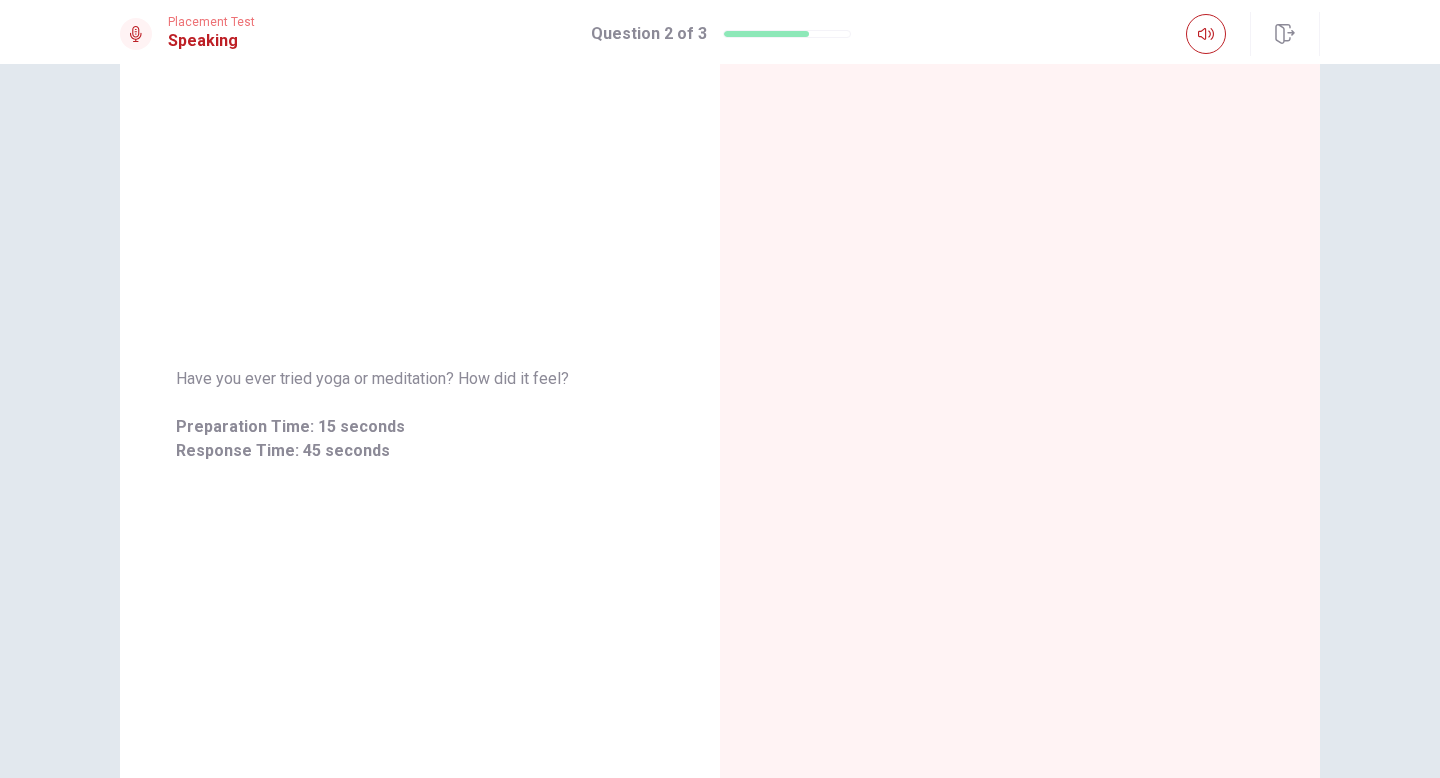 scroll, scrollTop: 0, scrollLeft: 0, axis: both 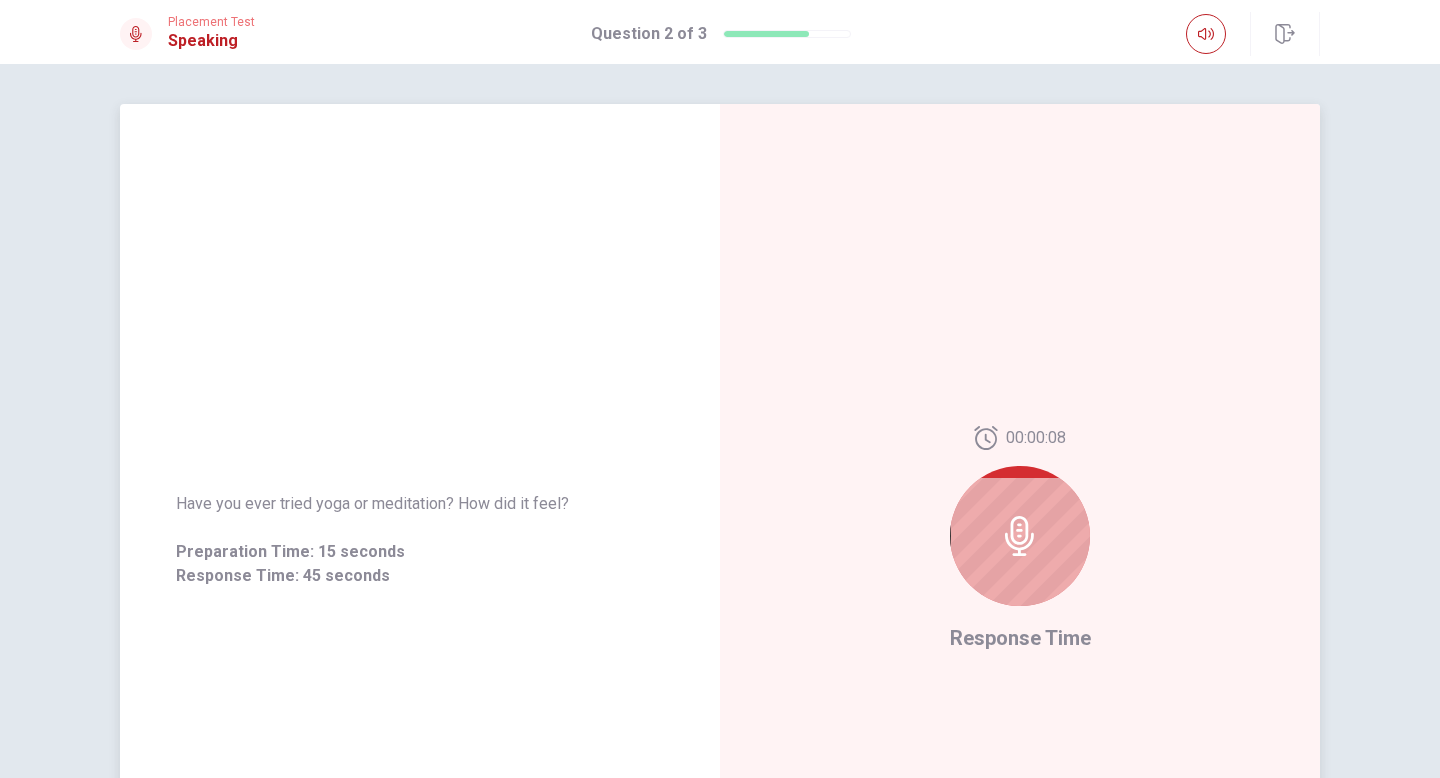 click 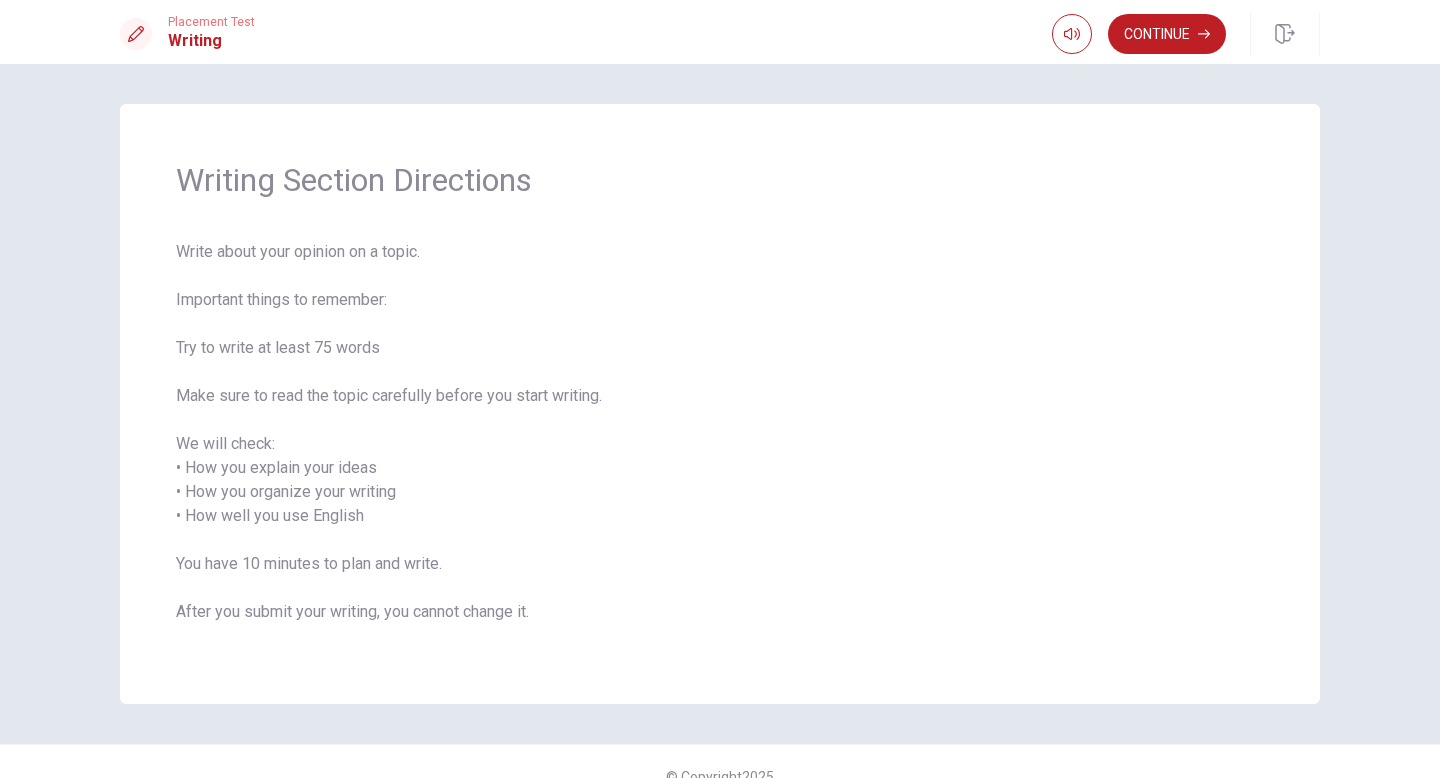 scroll, scrollTop: 30, scrollLeft: 0, axis: vertical 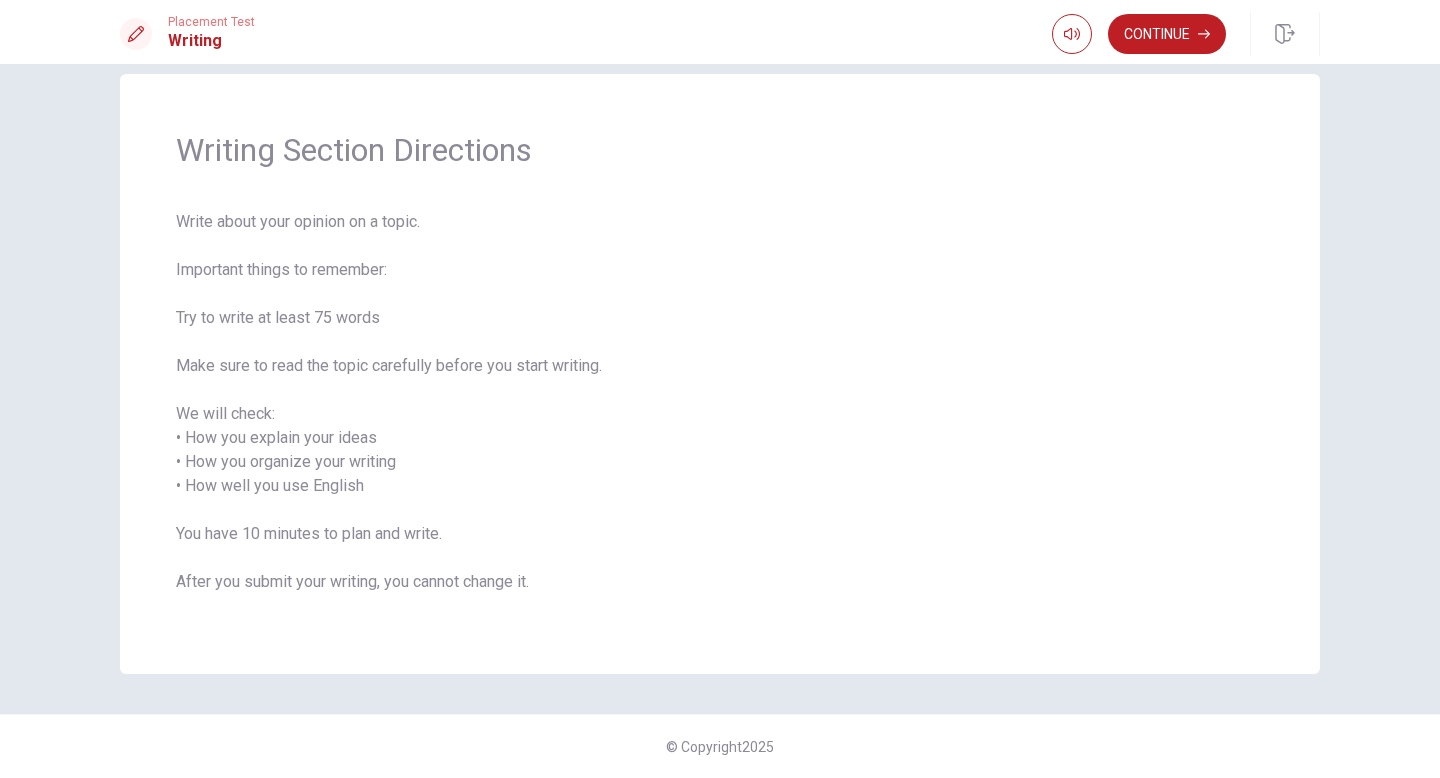 drag, startPoint x: 189, startPoint y: 438, endPoint x: 359, endPoint y: 438, distance: 170 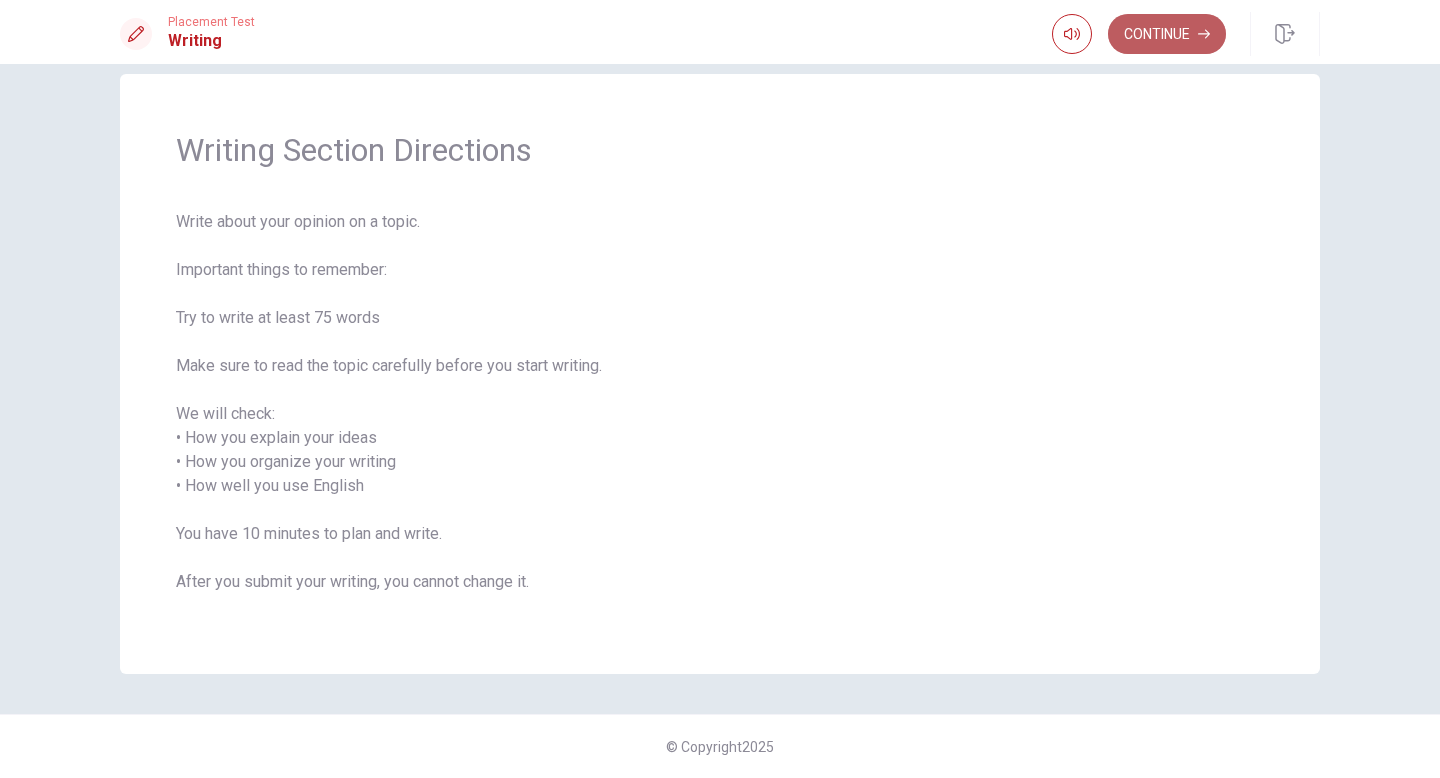 click on "Continue" at bounding box center (1167, 34) 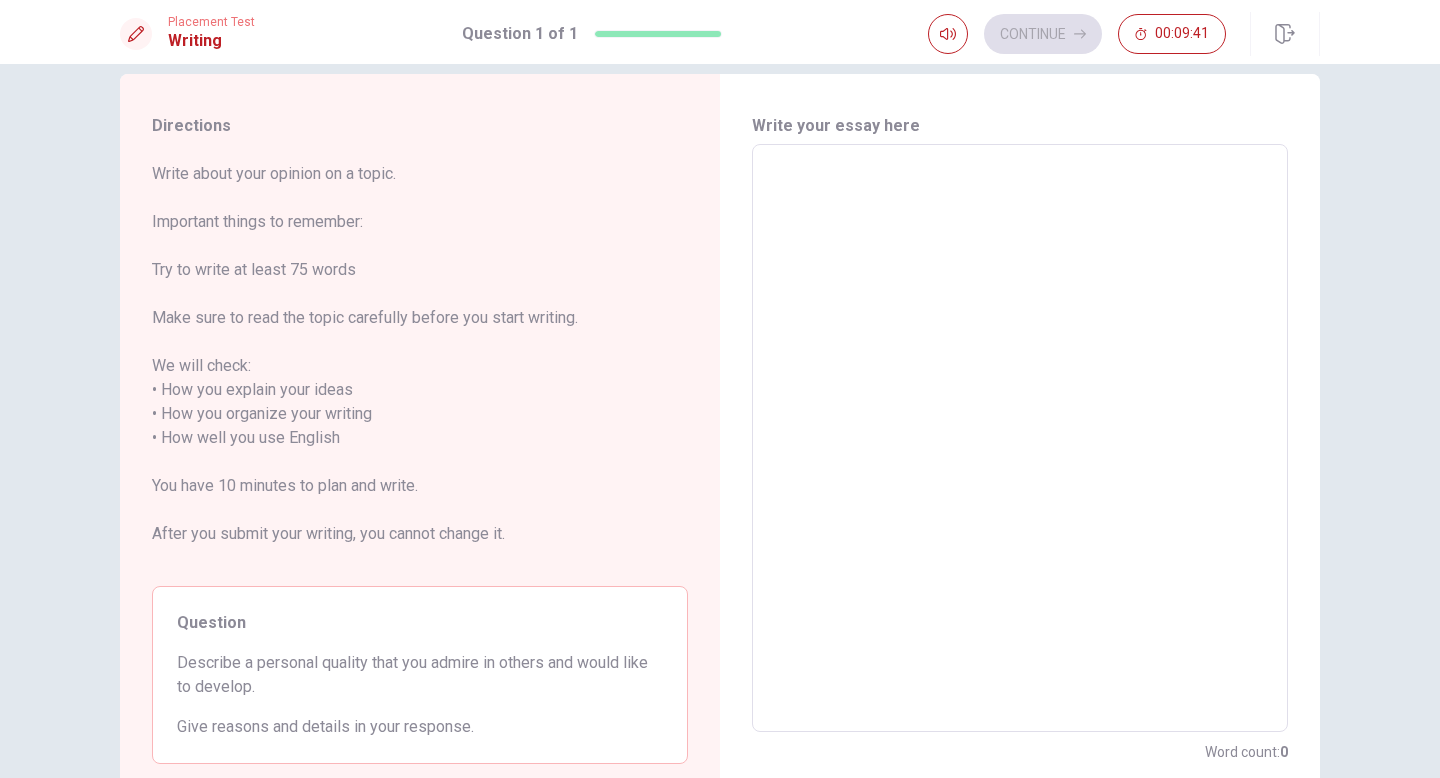 click at bounding box center (1020, 438) 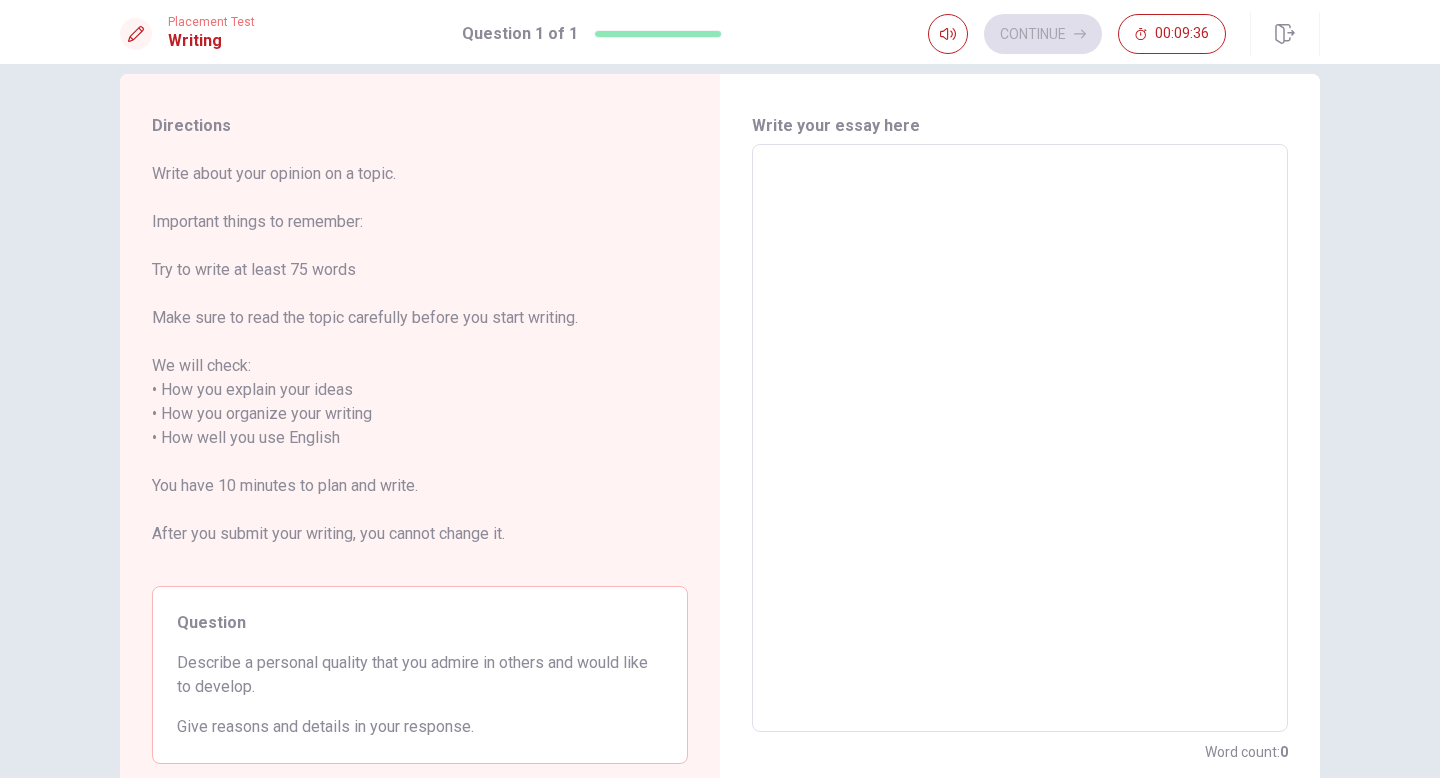 type on "I" 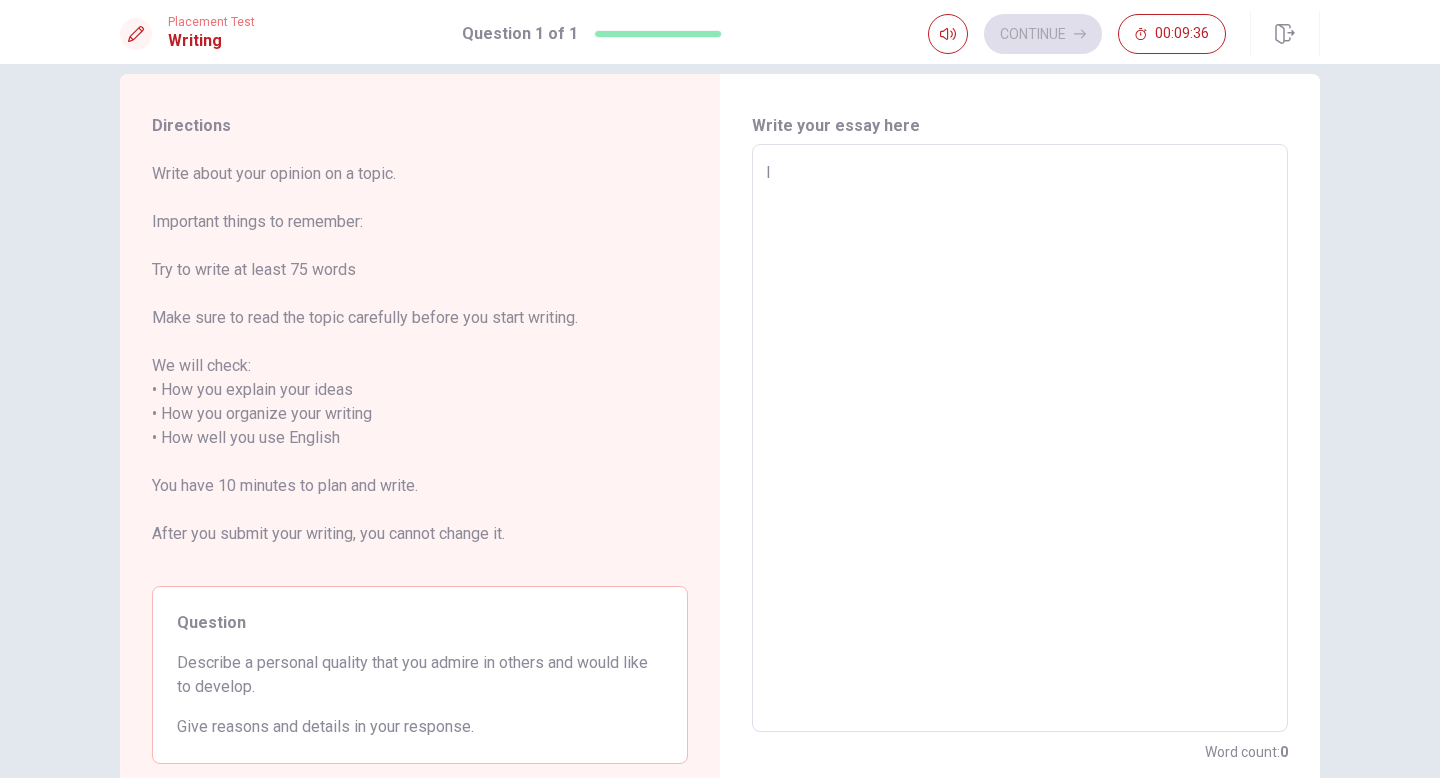 type on "x" 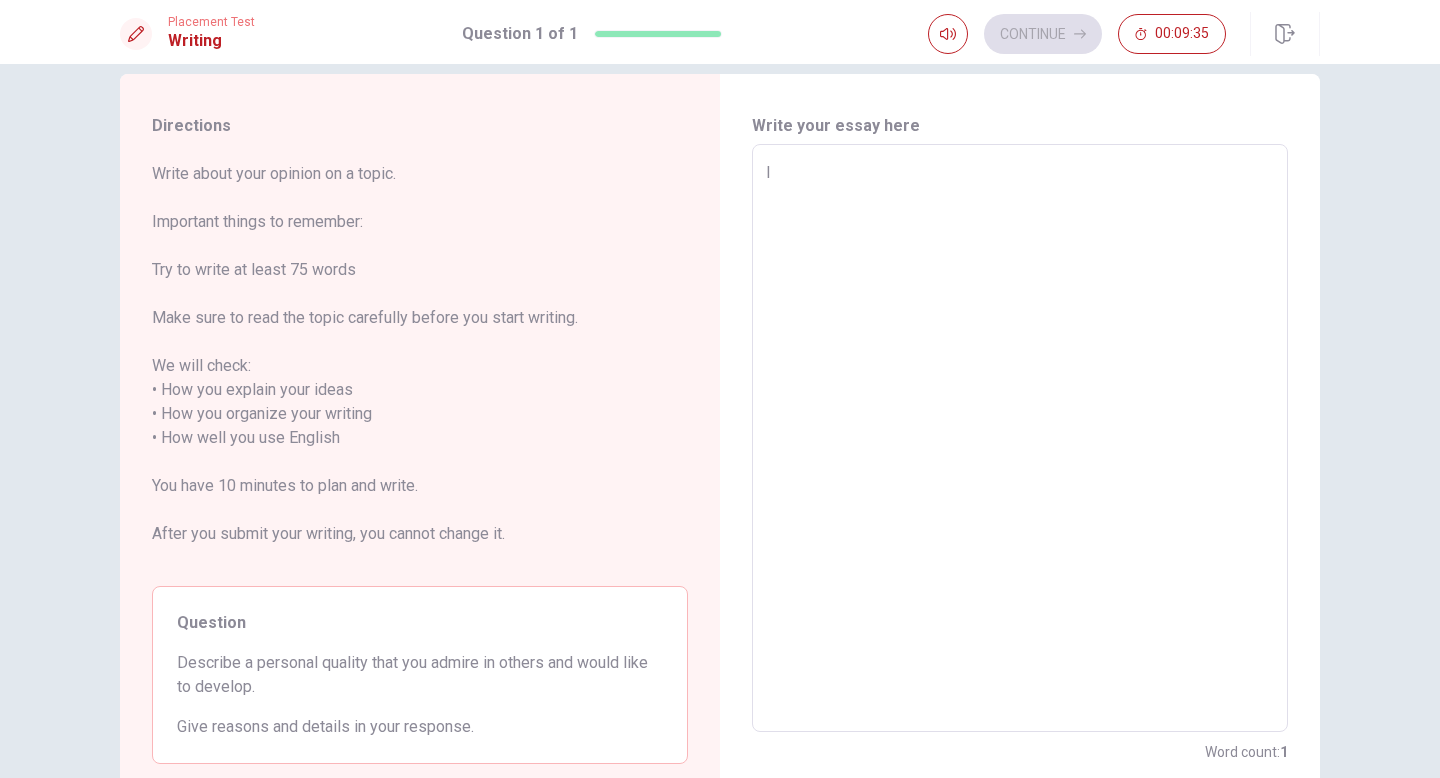 type on "I" 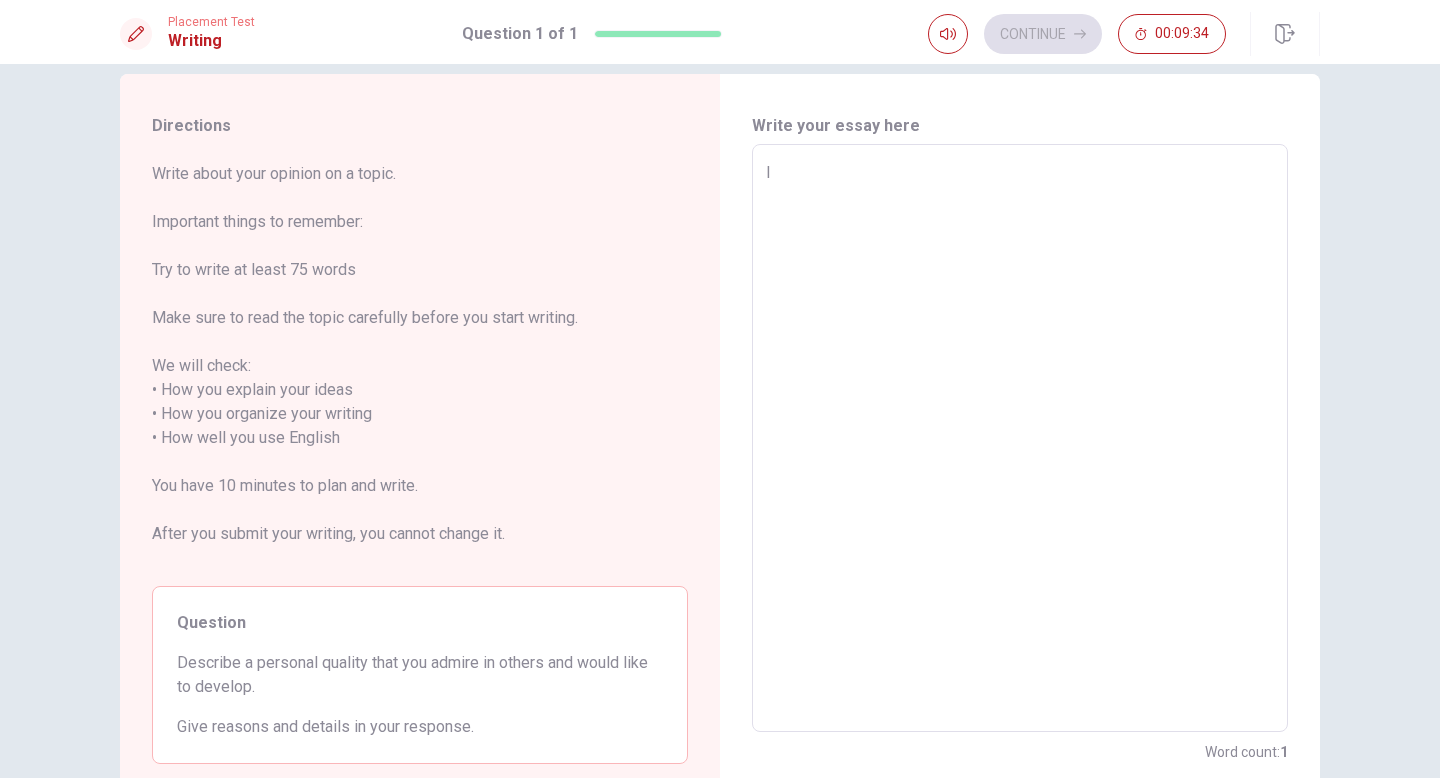 type on "x" 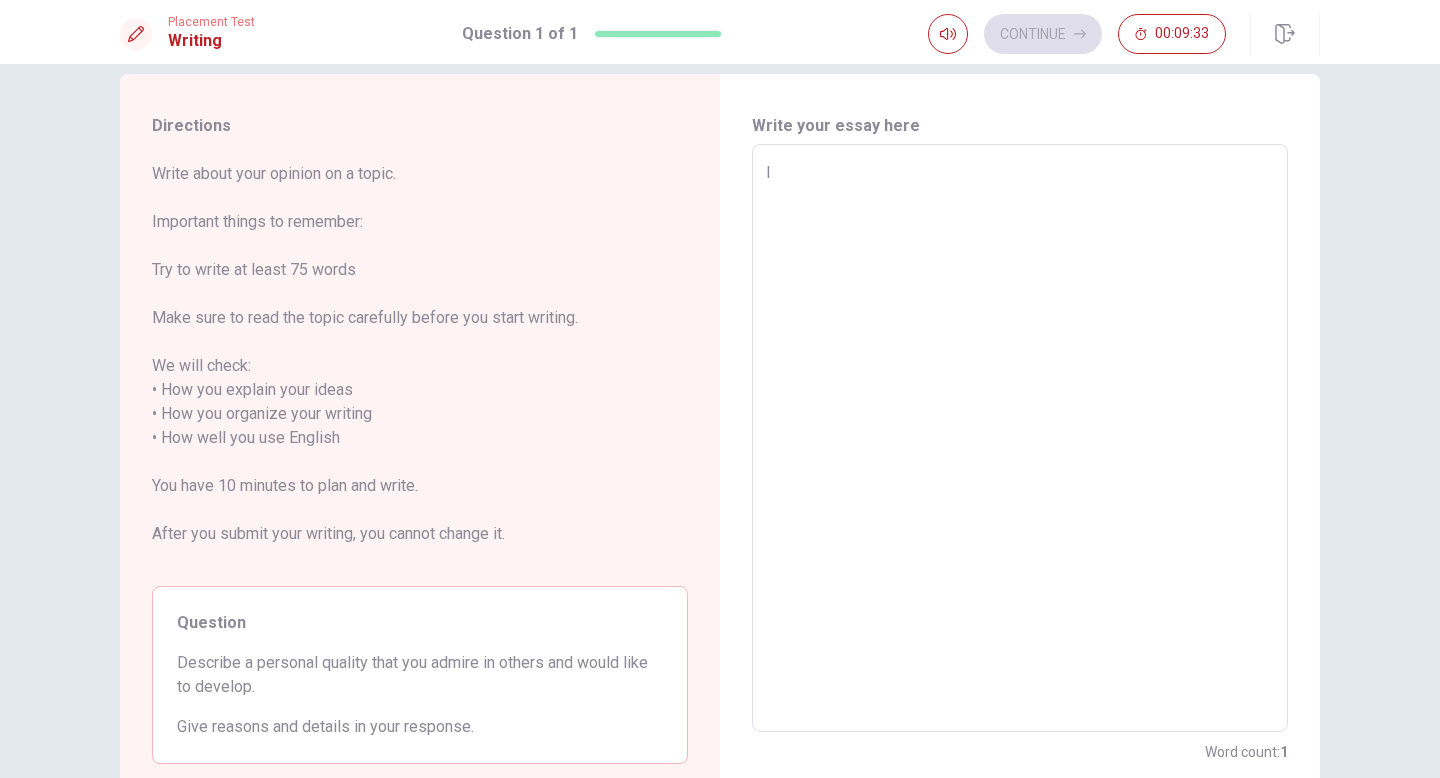 type on "I a" 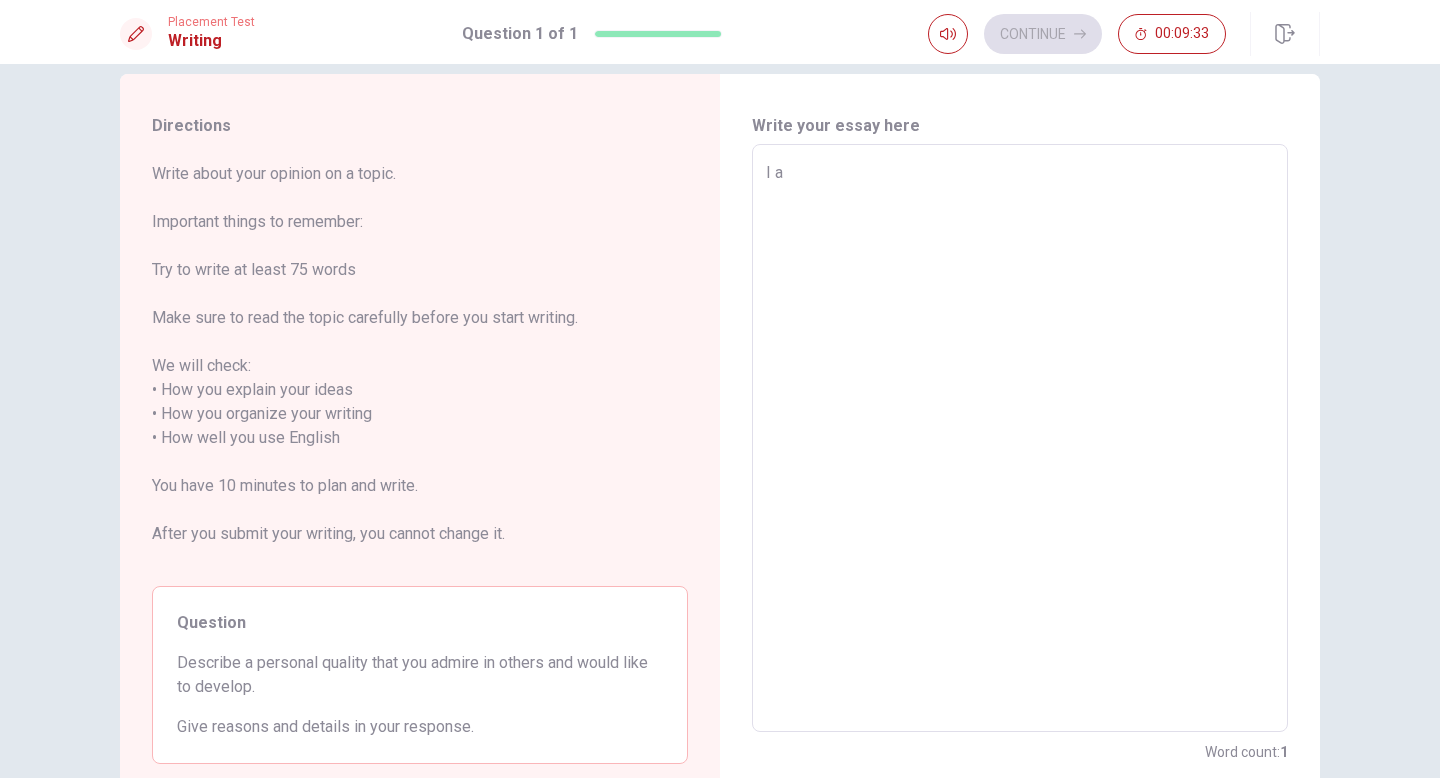 type on "x" 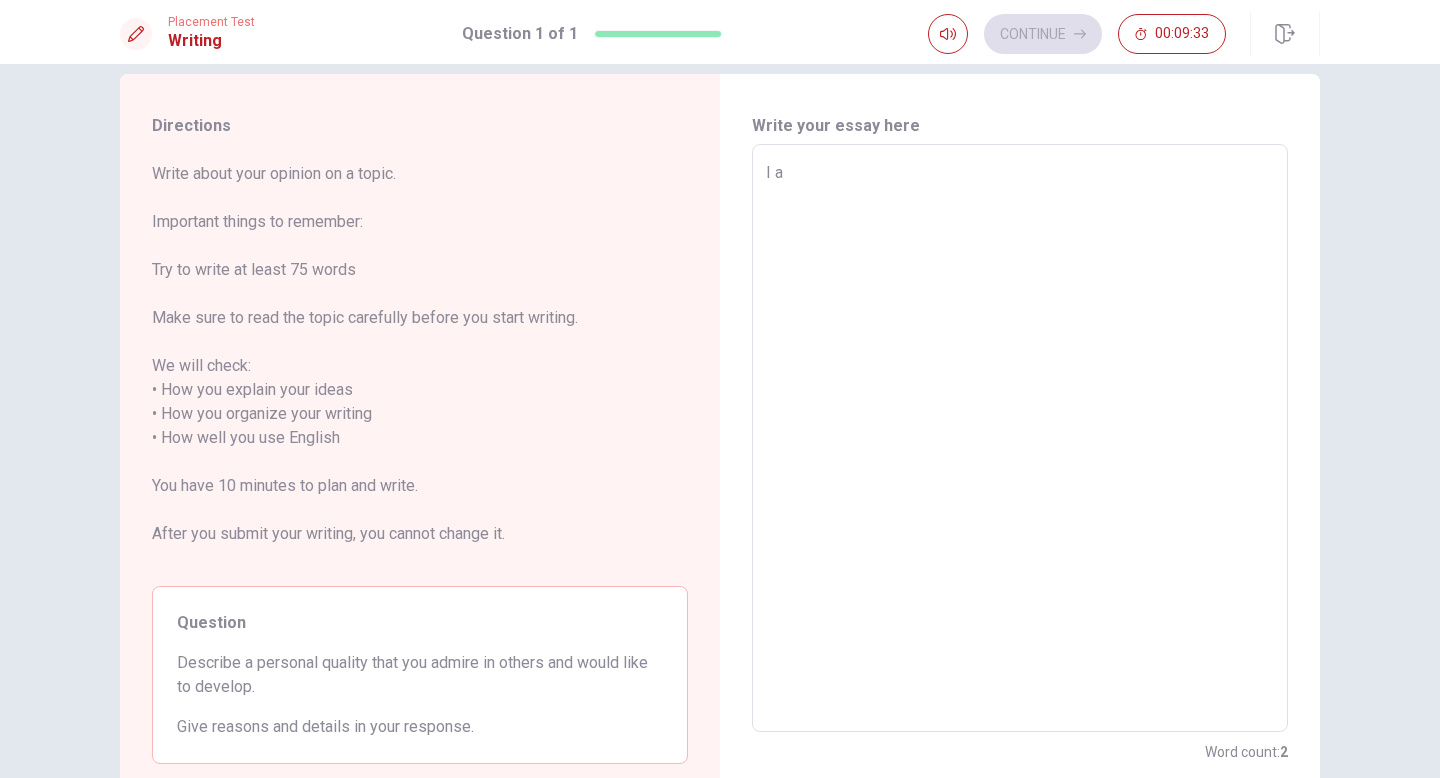 type on "I ad" 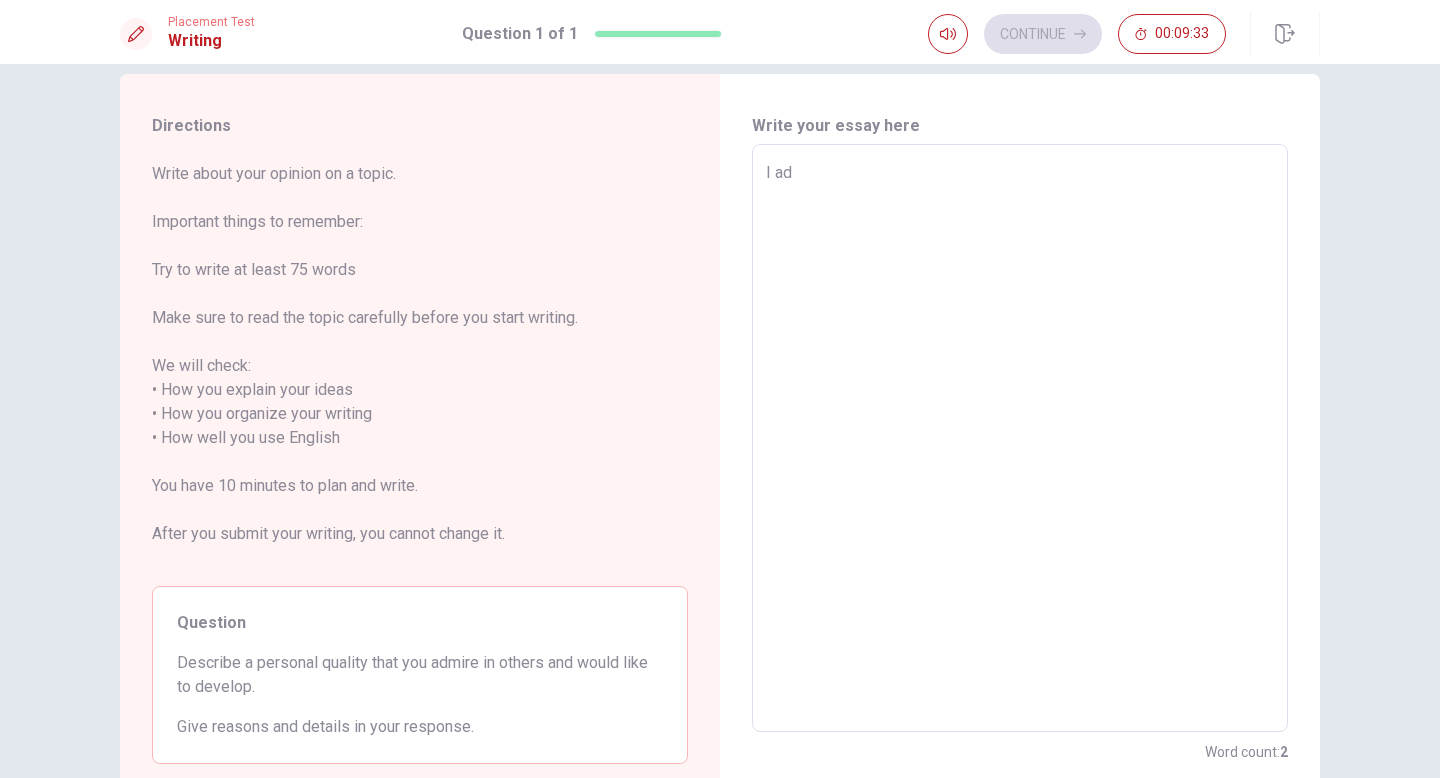 type on "x" 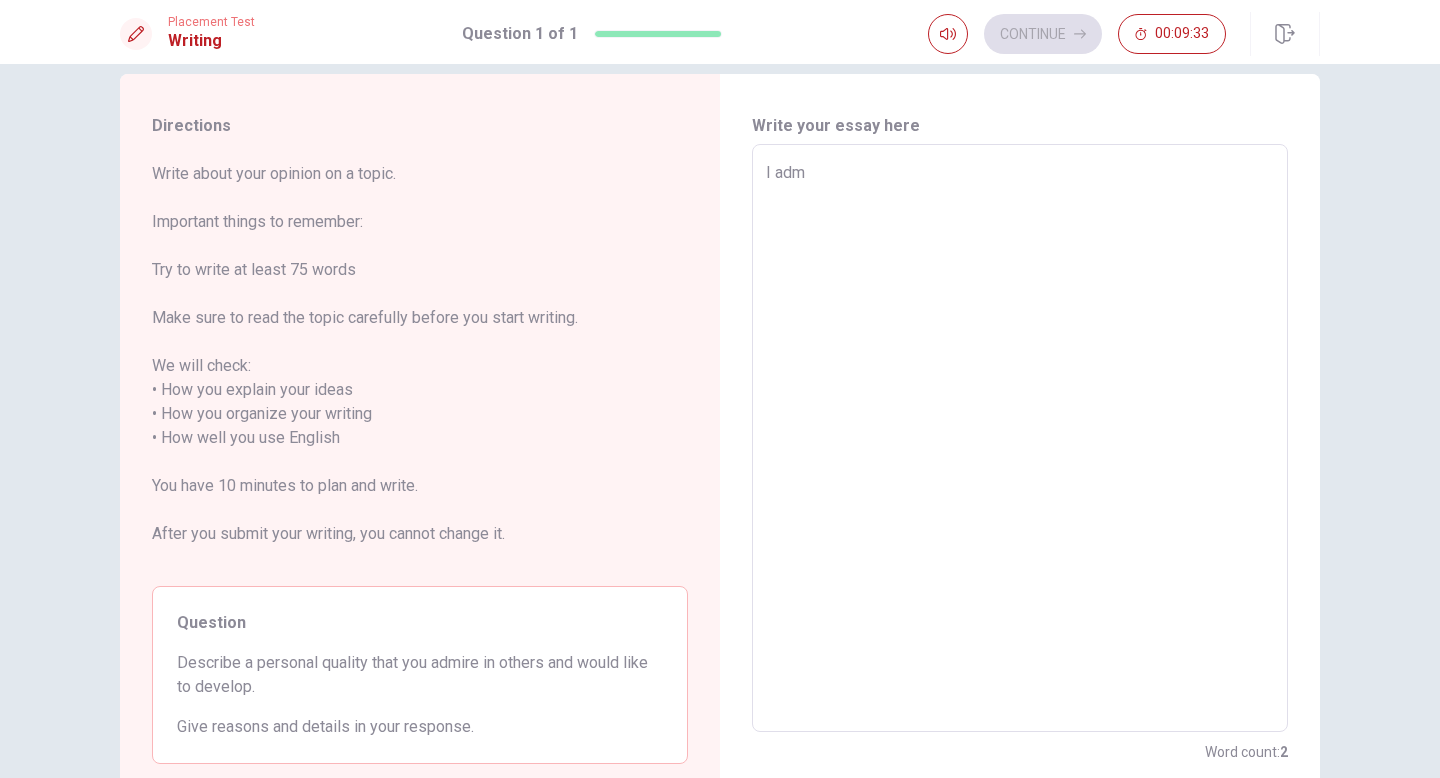 type on "x" 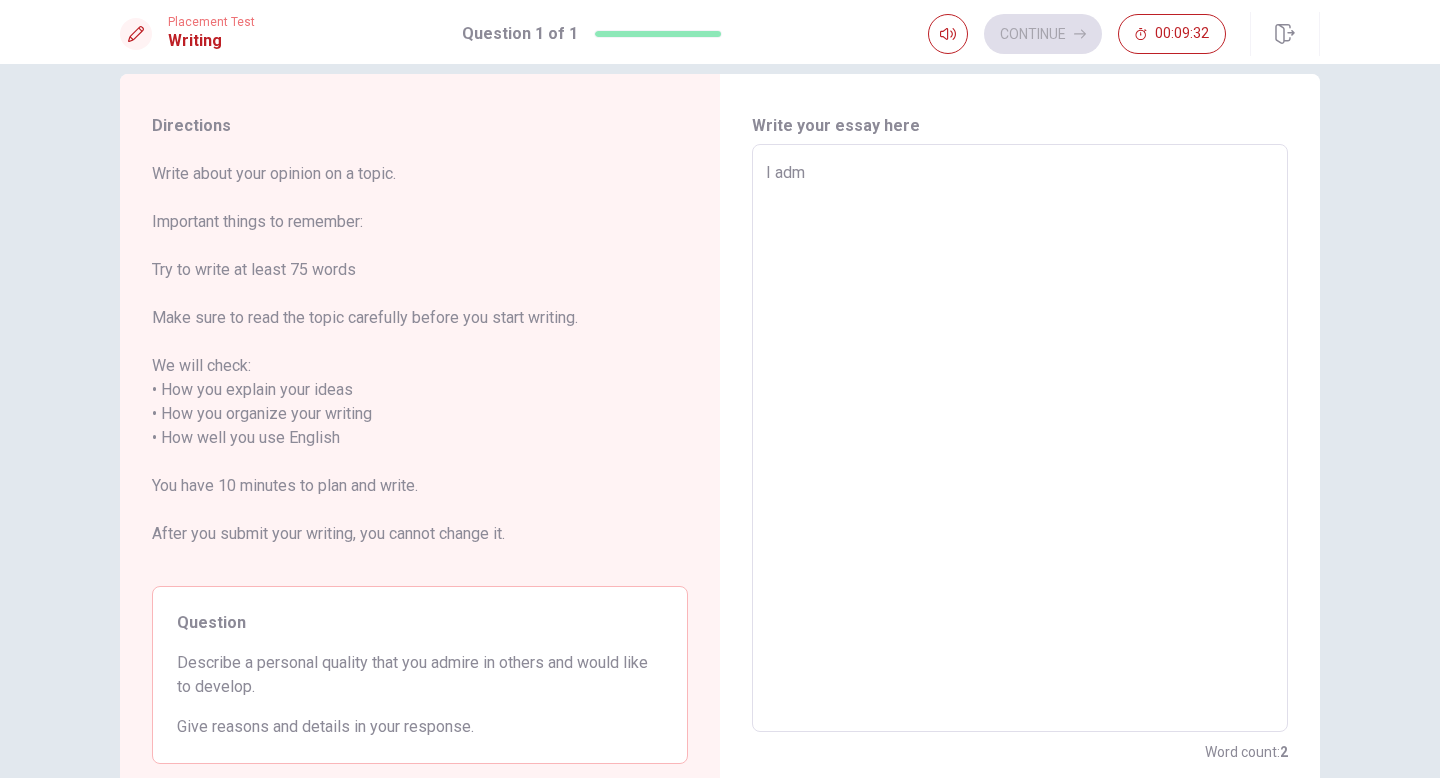 type on "I admi" 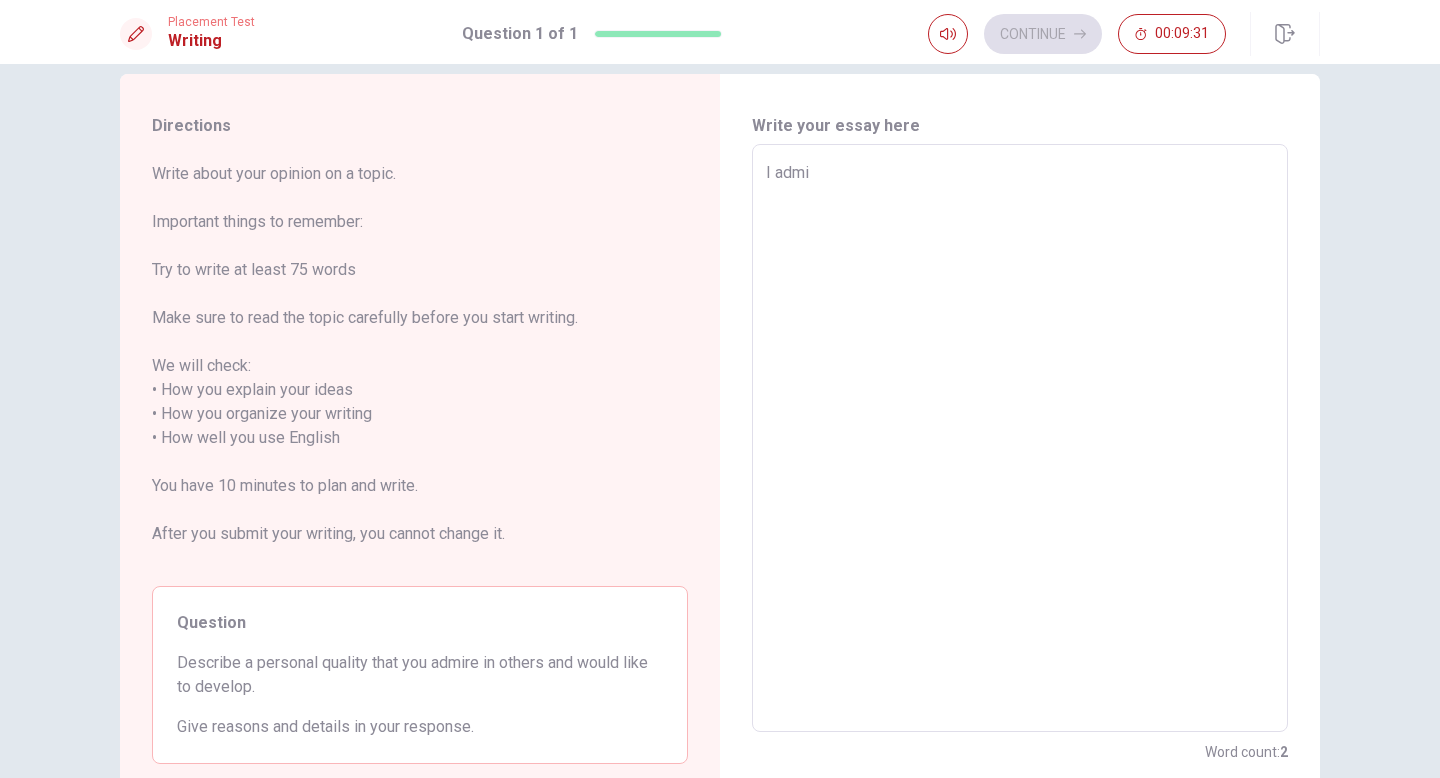 type on "x" 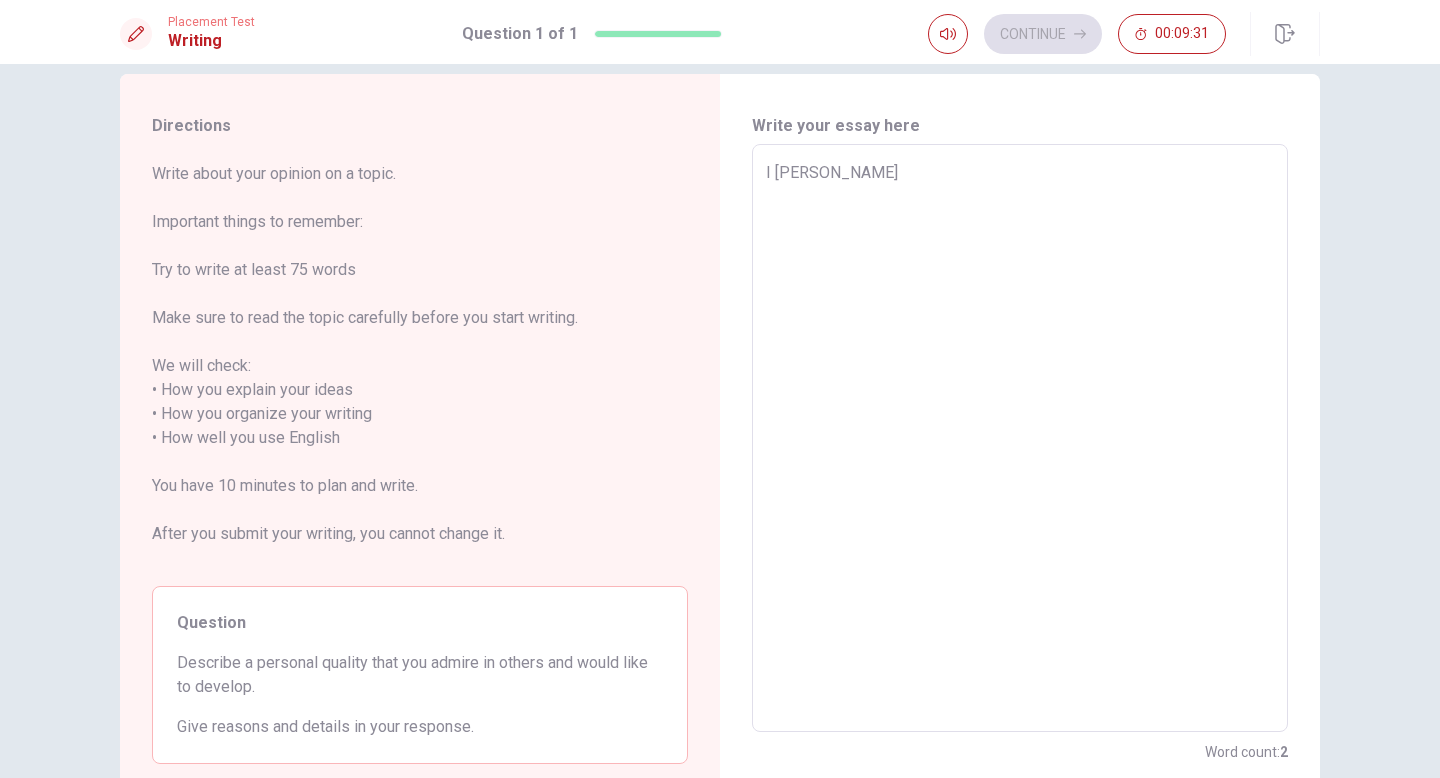 type on "x" 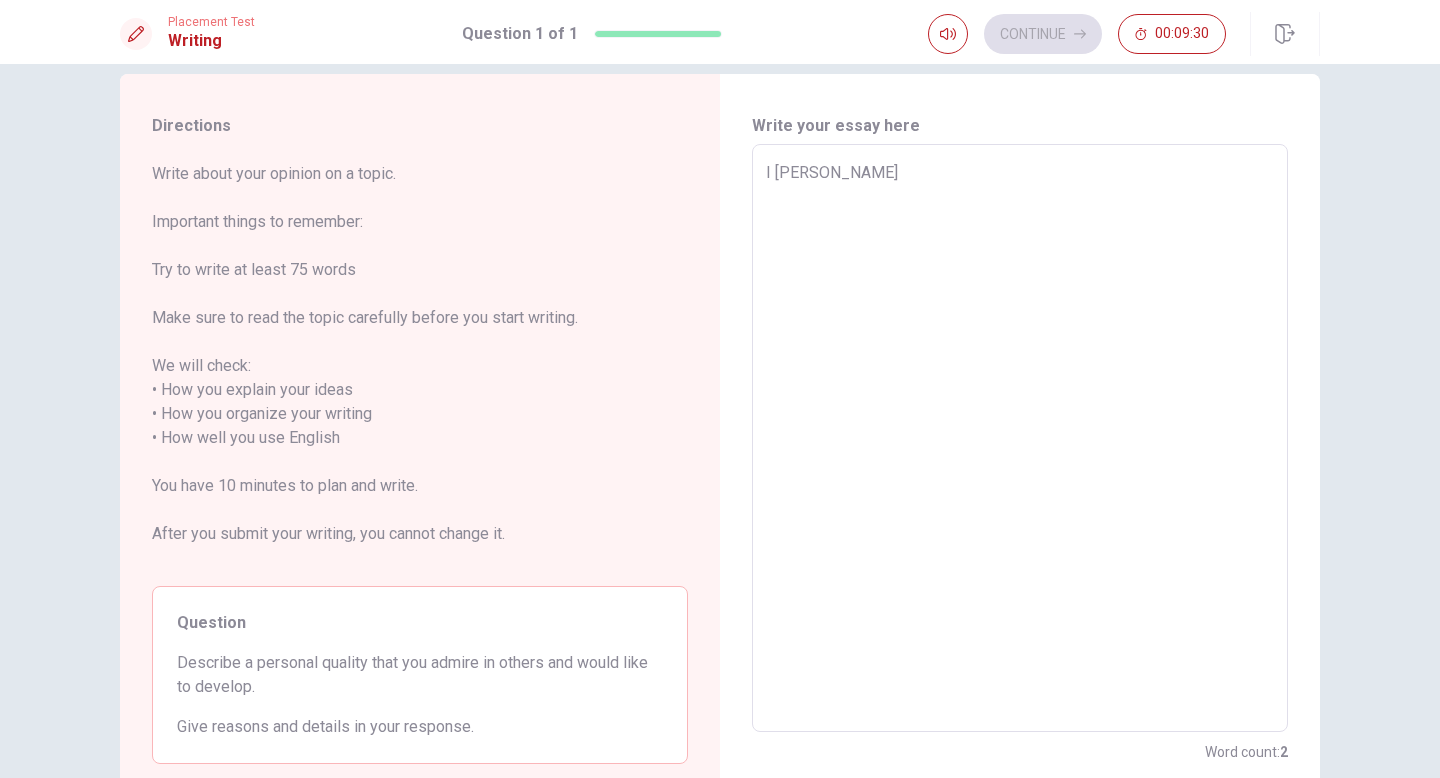 type on "I admire" 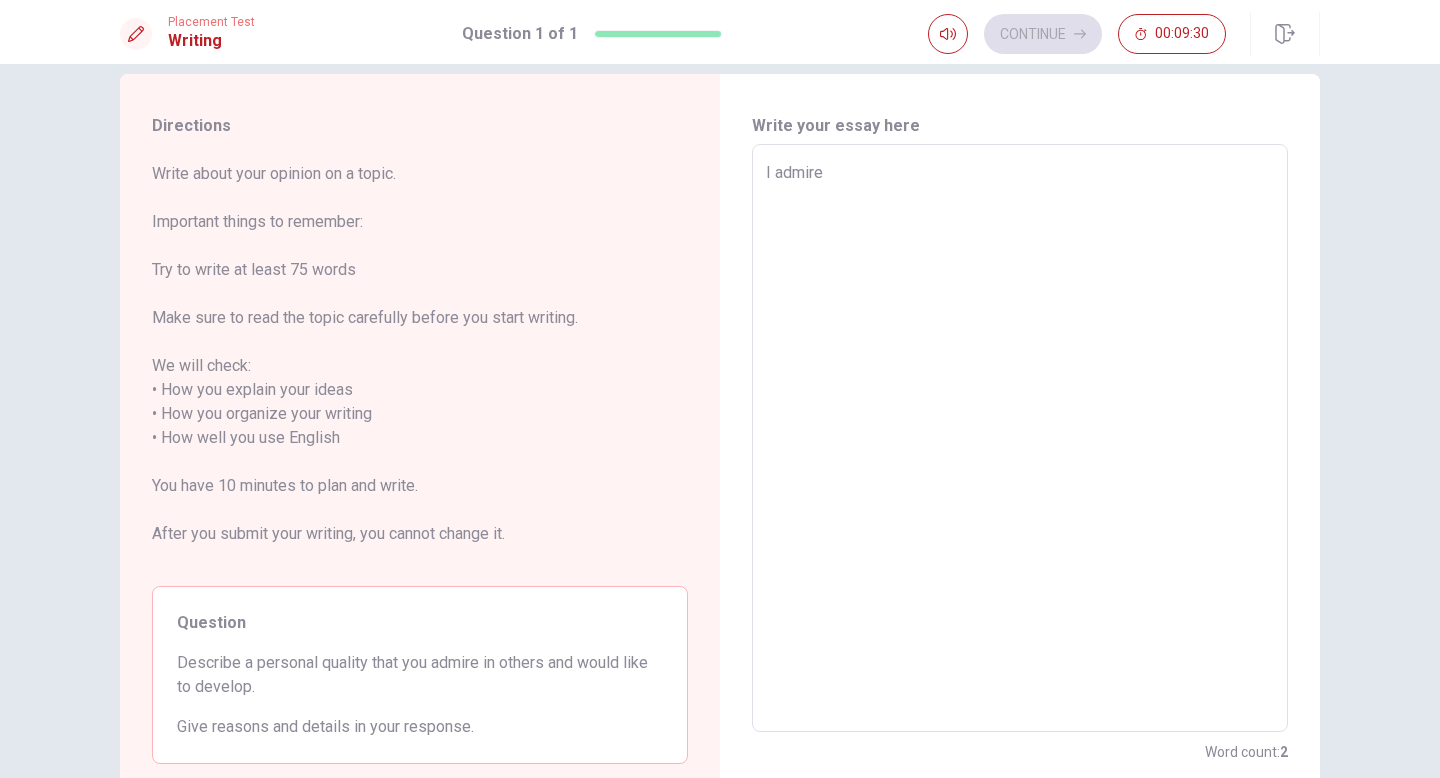 type on "I admire" 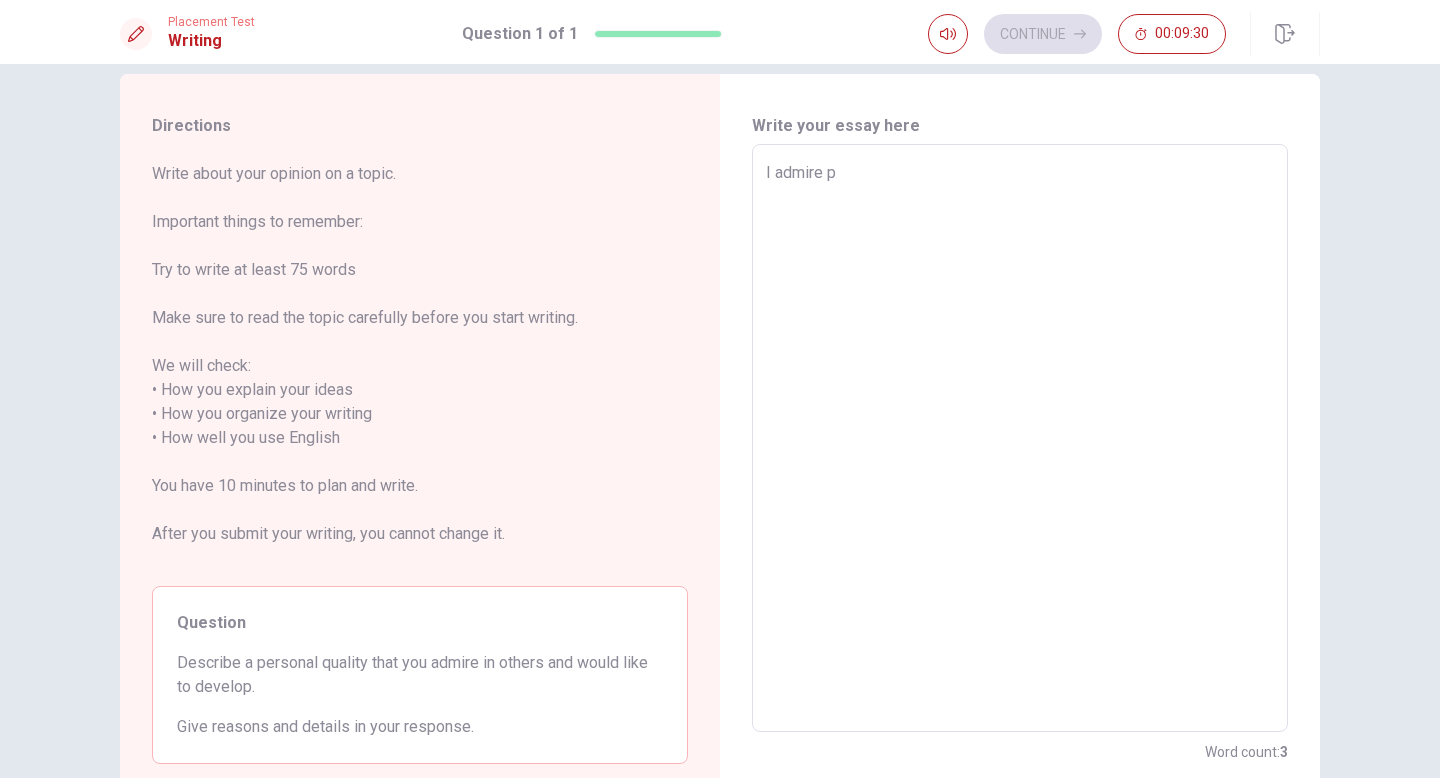 type on "x" 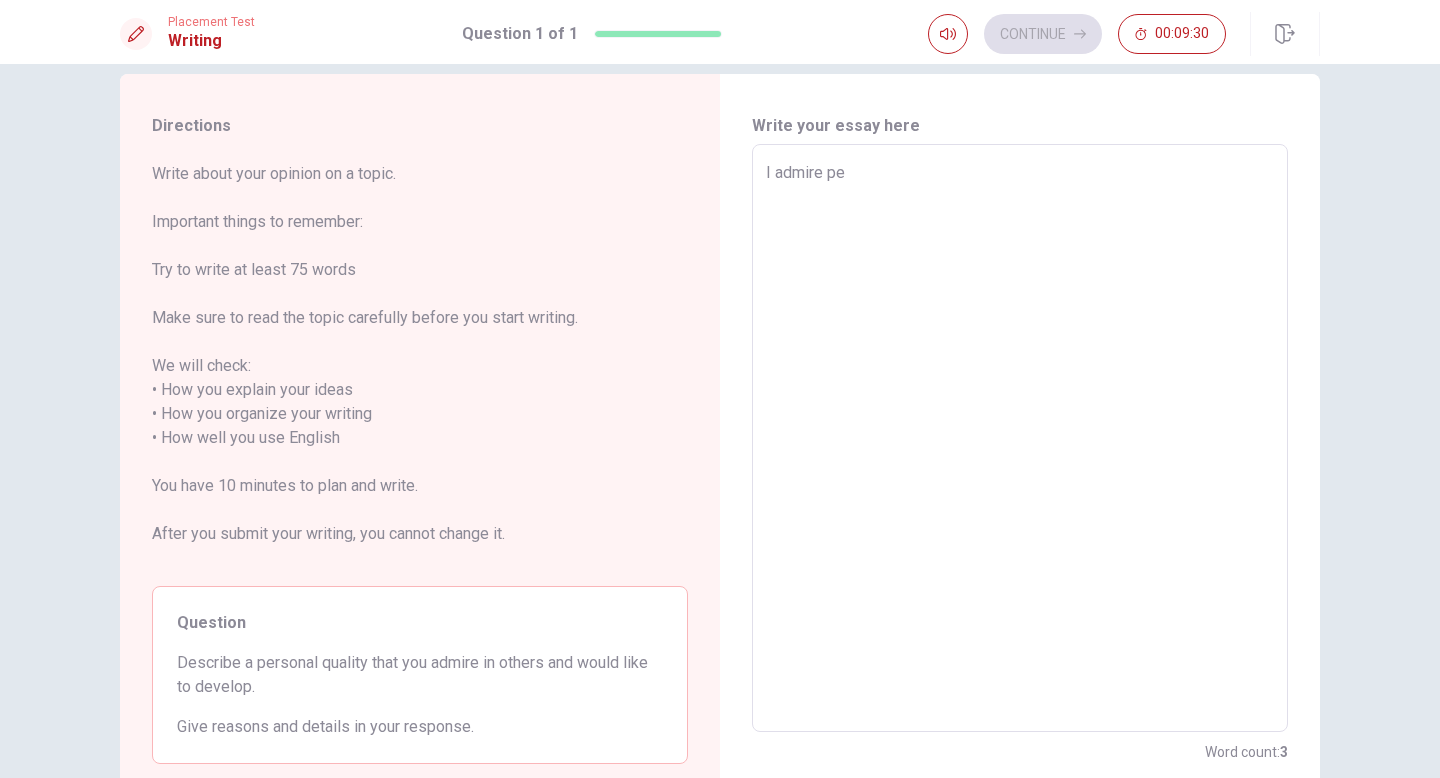 type on "x" 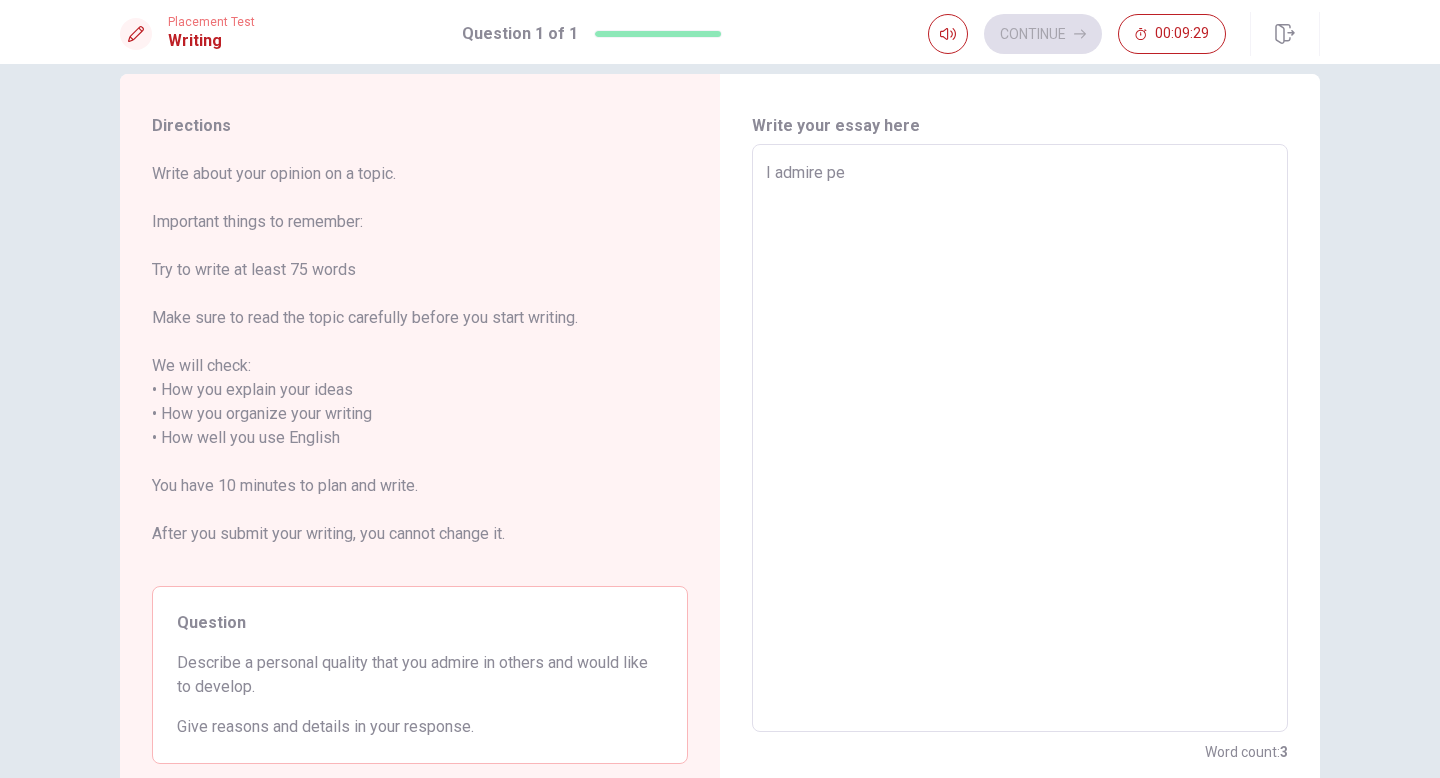 type on "I admire peo" 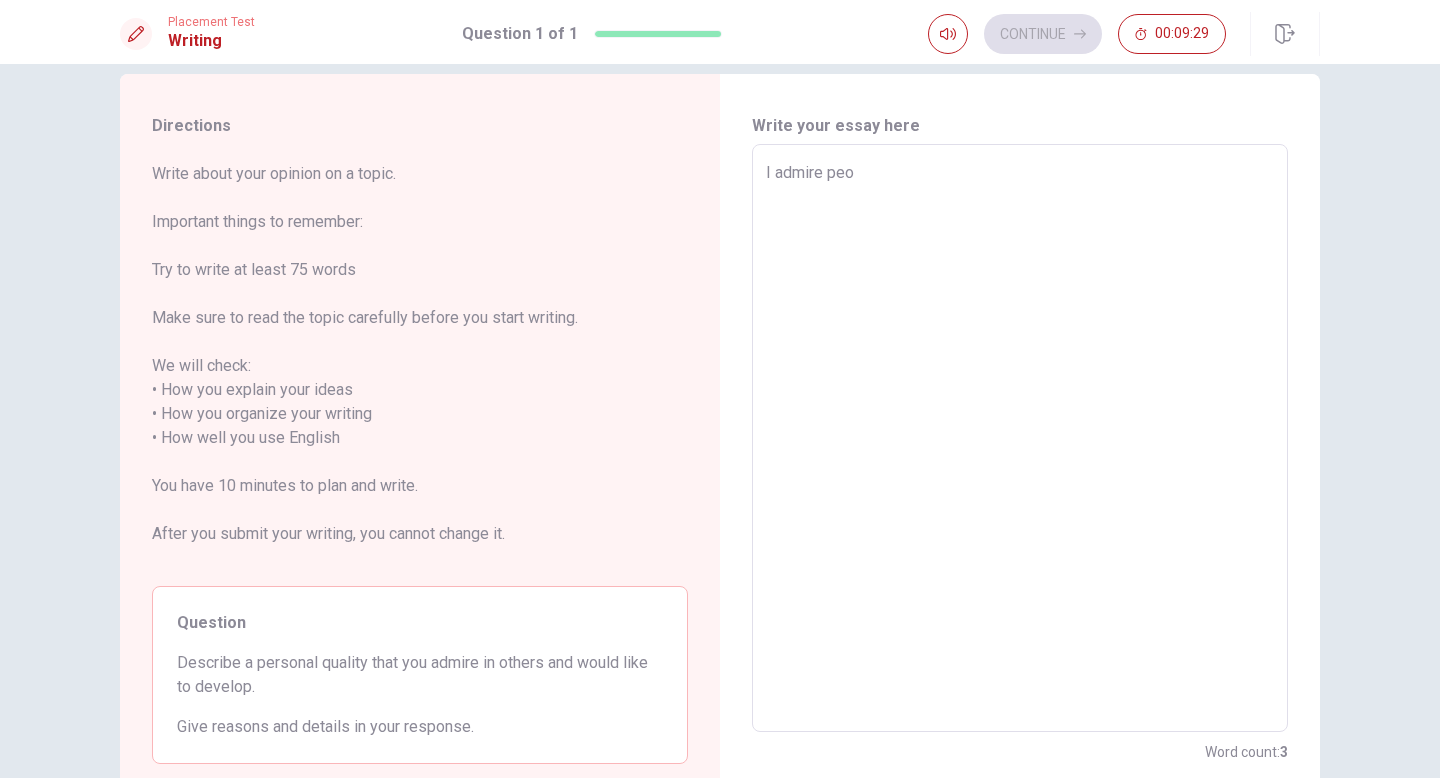 type on "x" 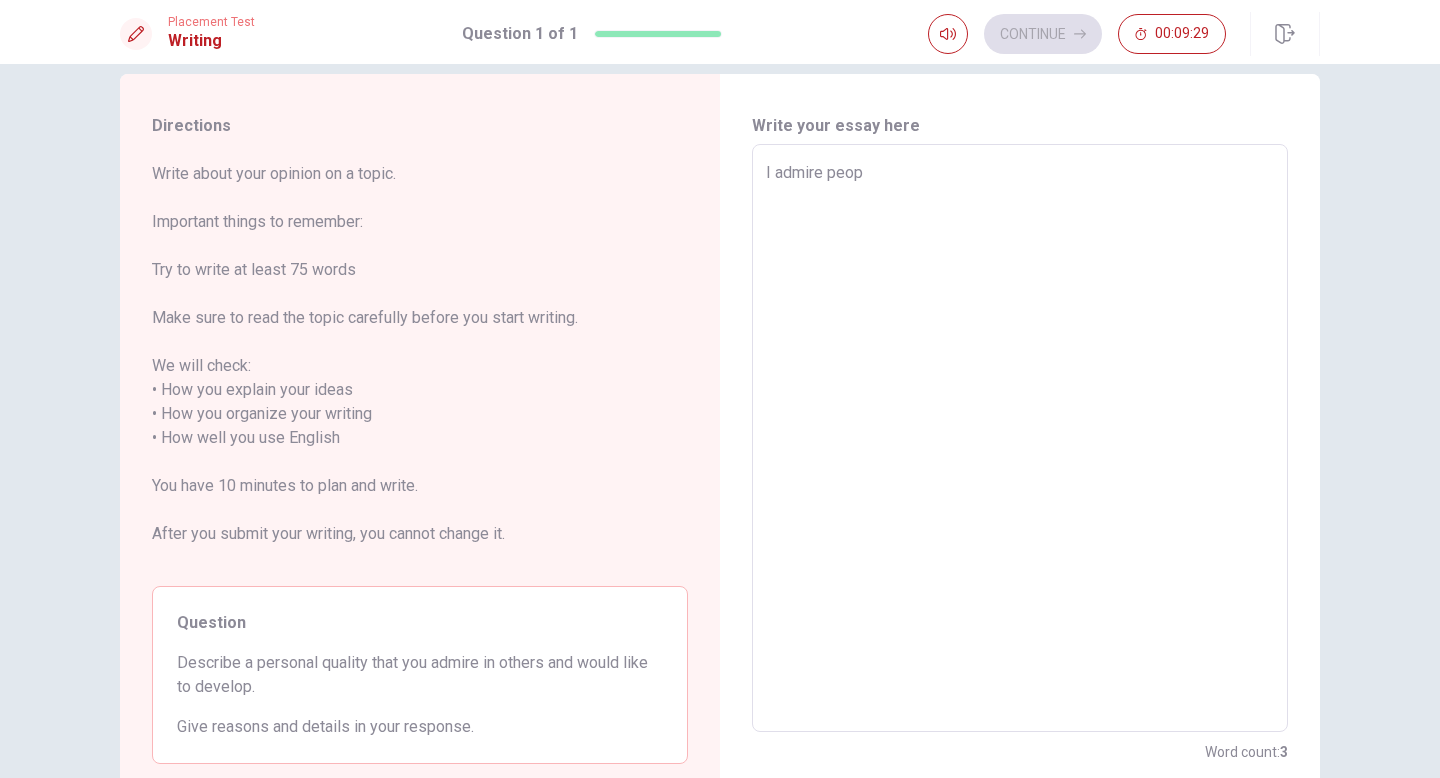 type on "x" 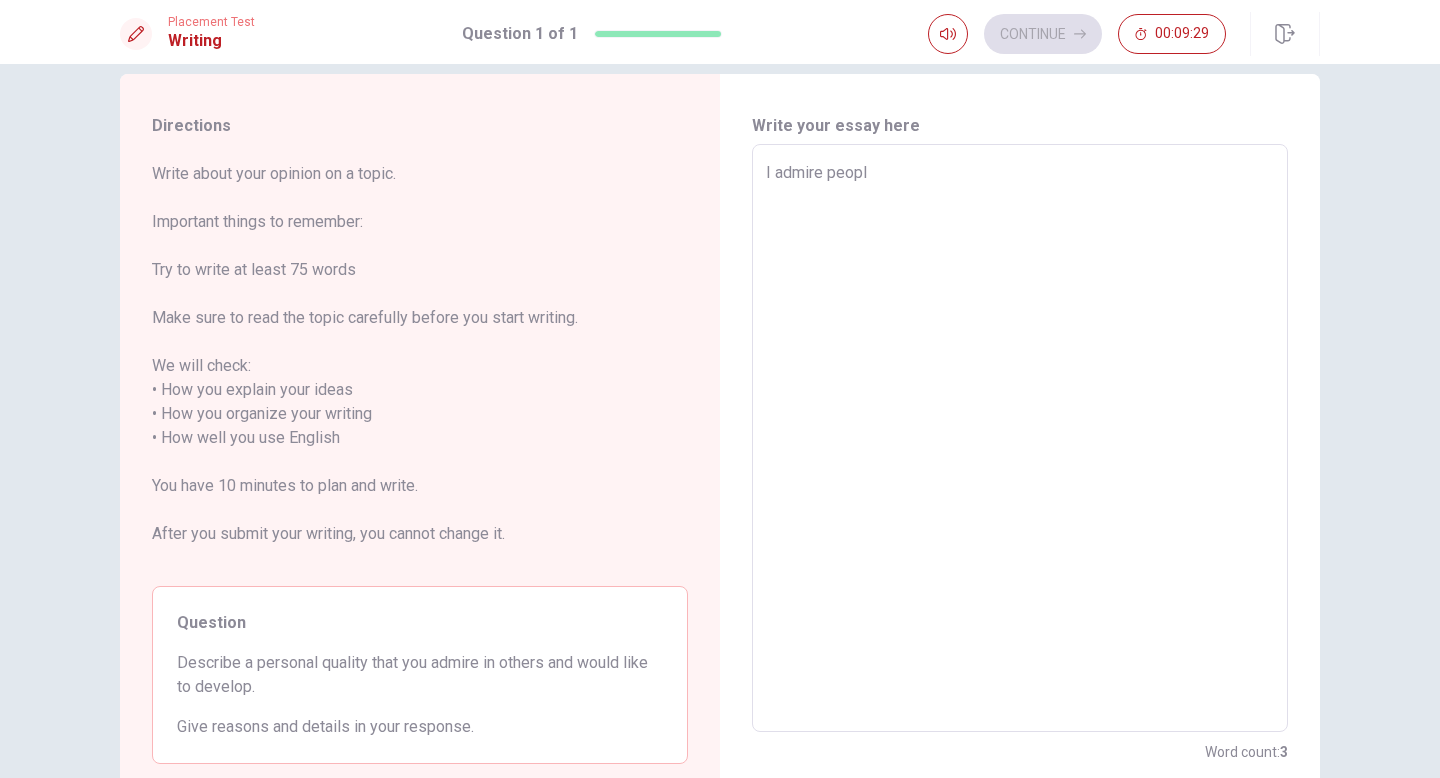 type on "x" 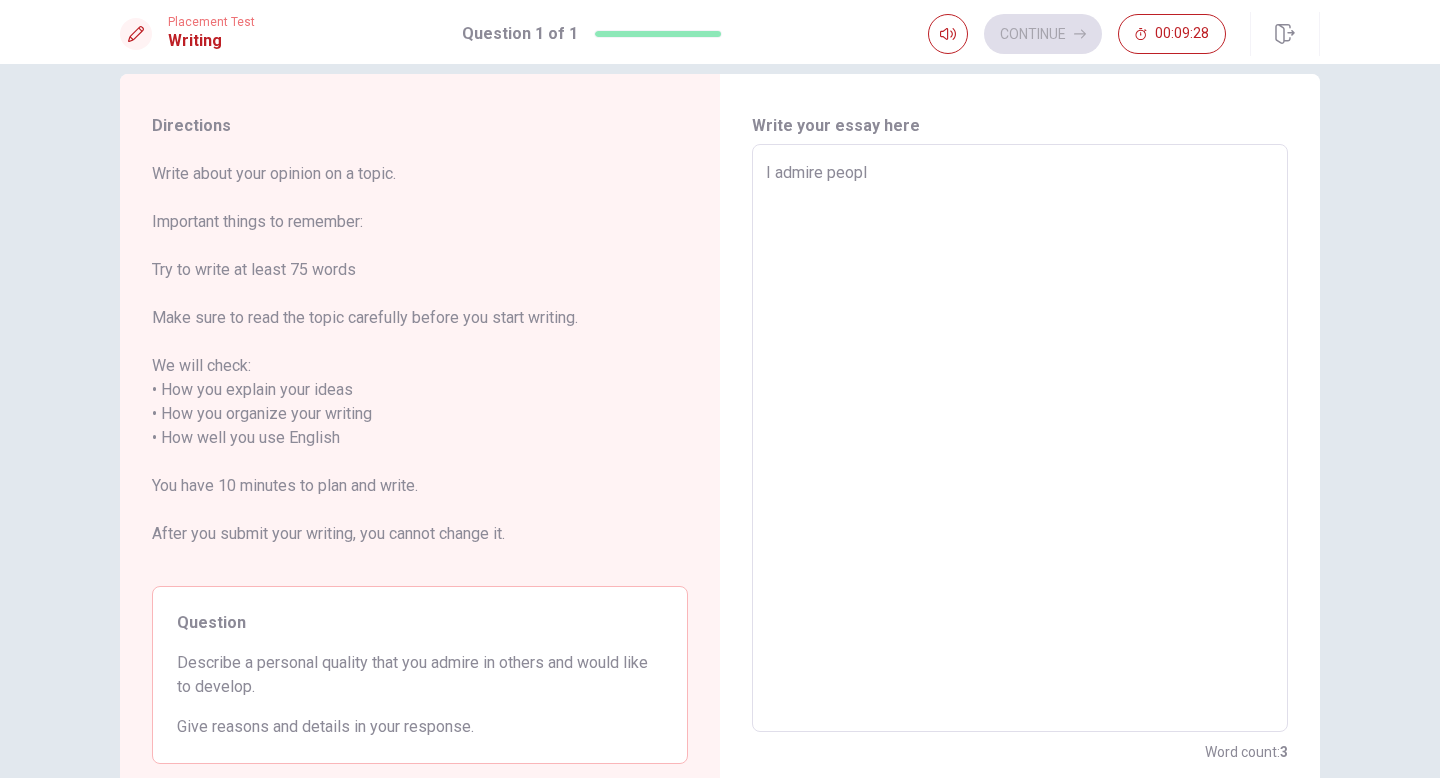 type on "I admire people" 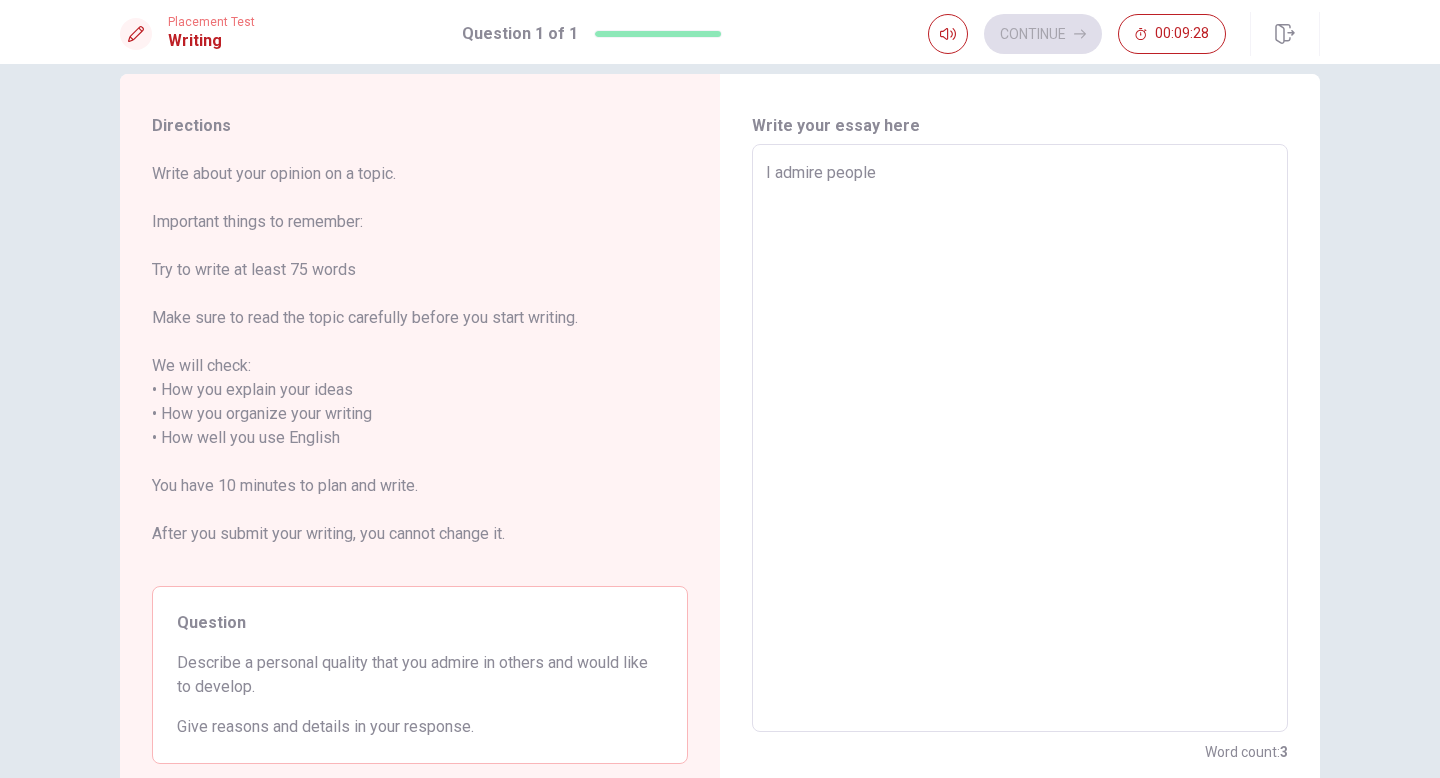 type on "x" 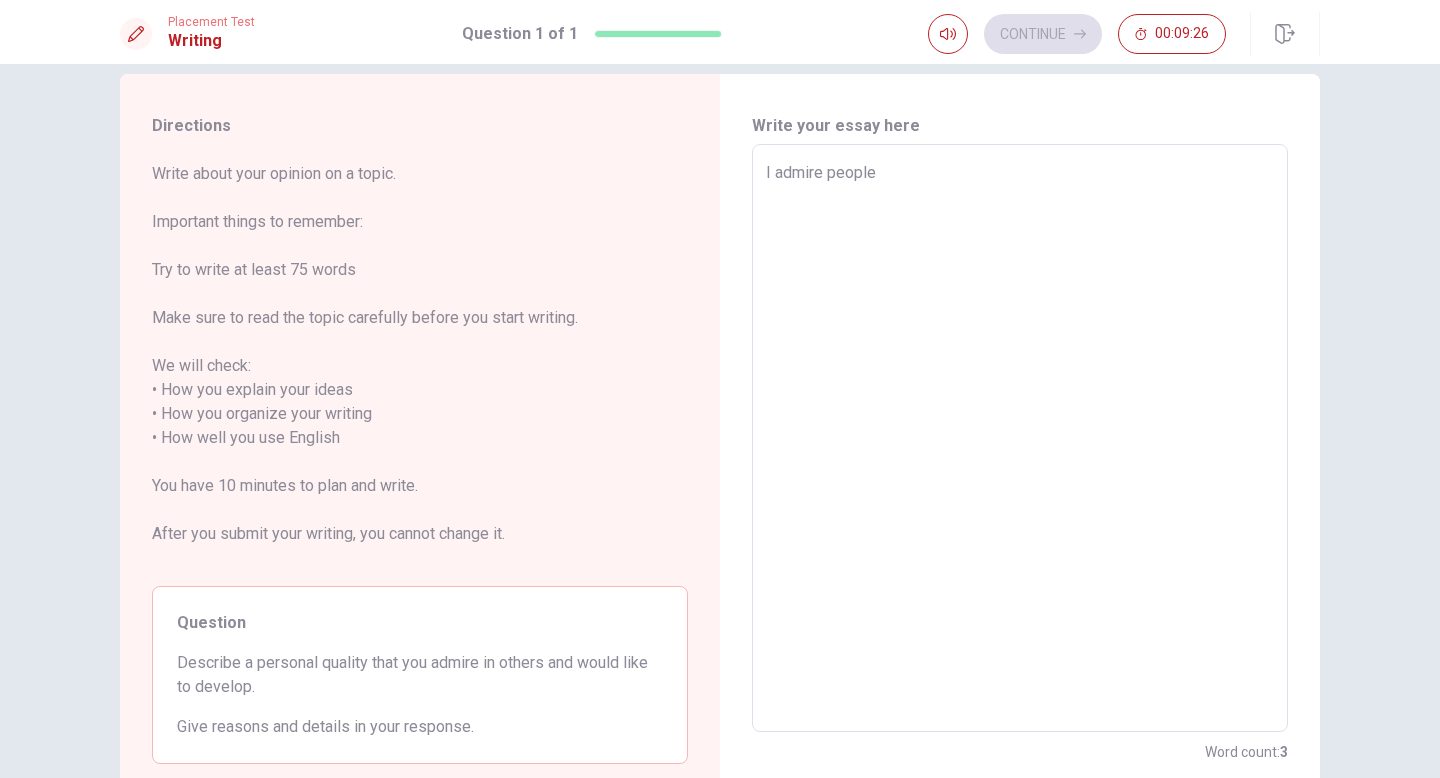type on "x" 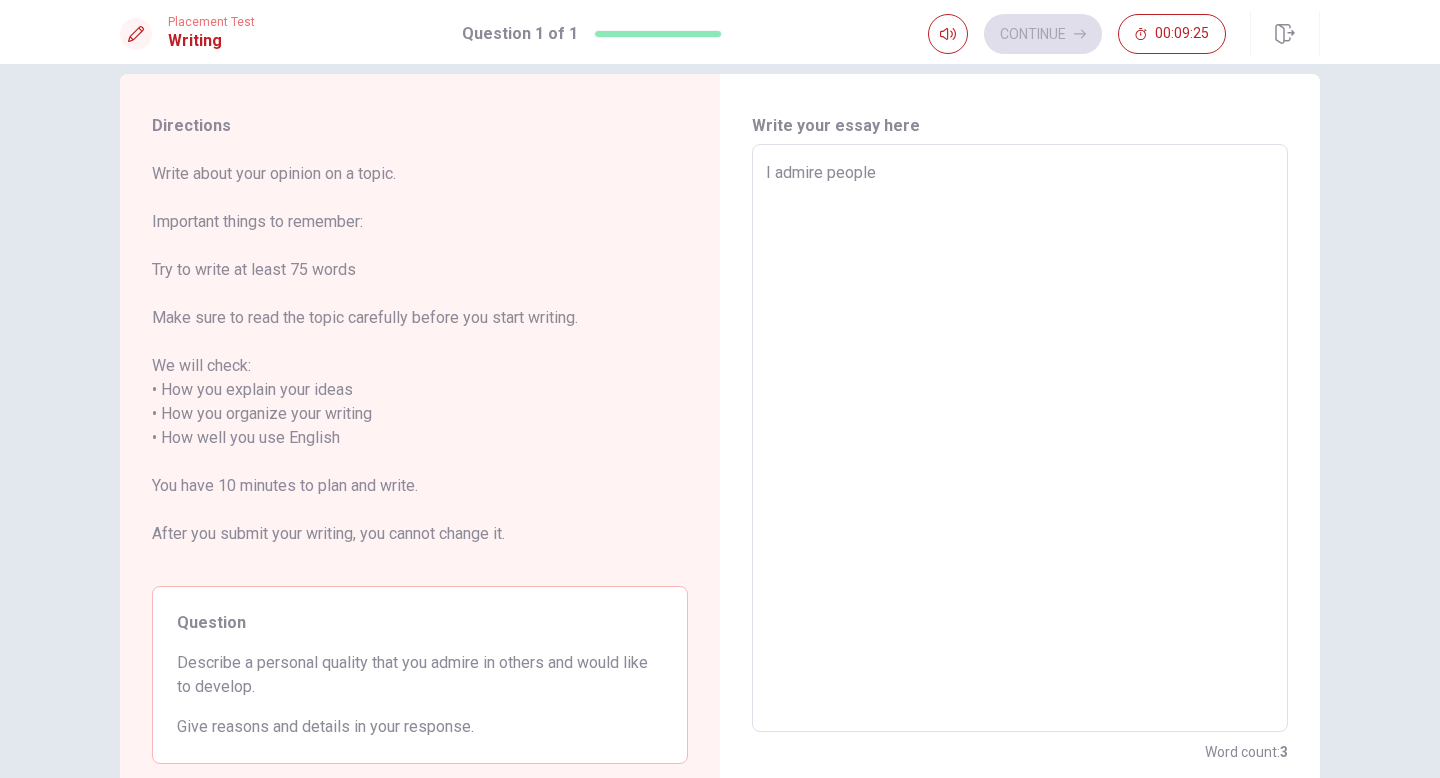 type on "I admire people w" 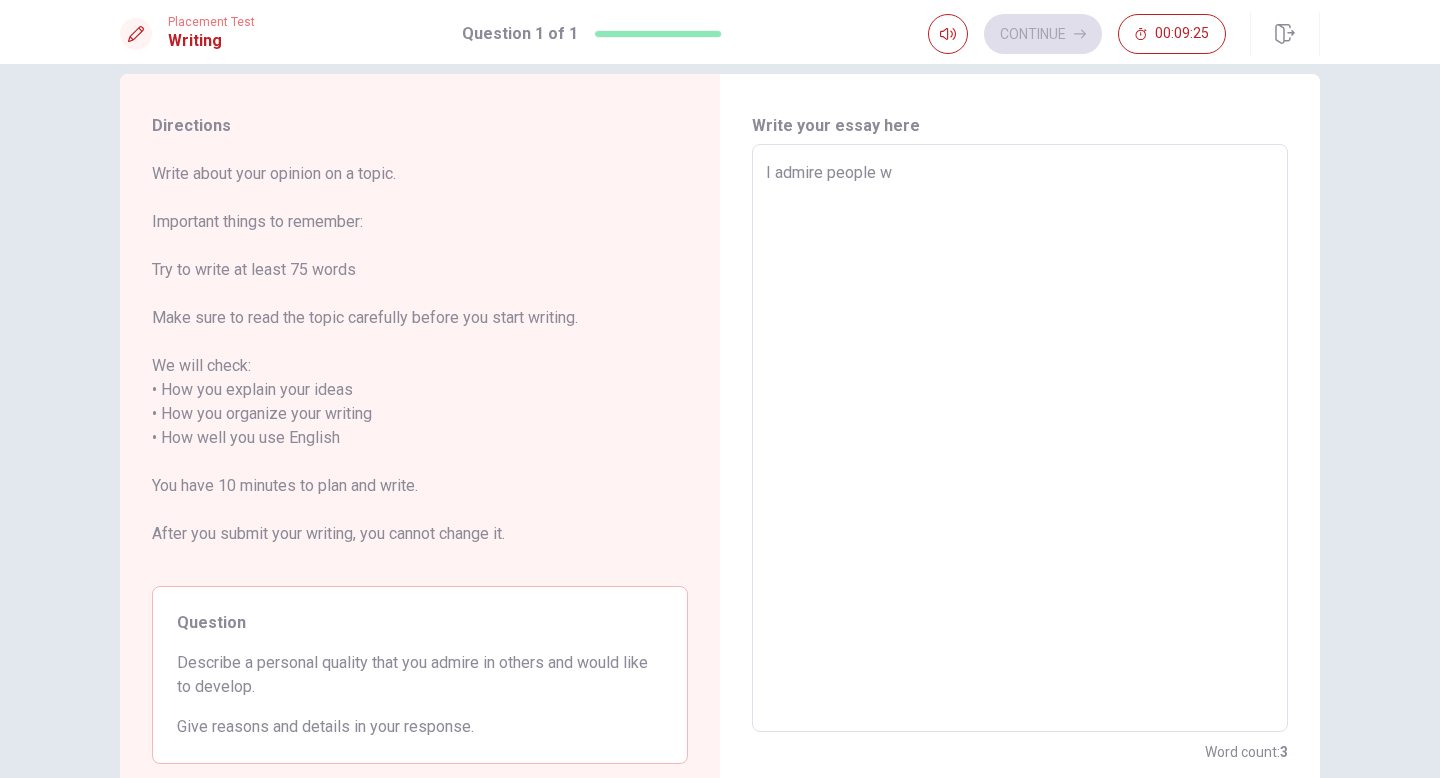 type on "x" 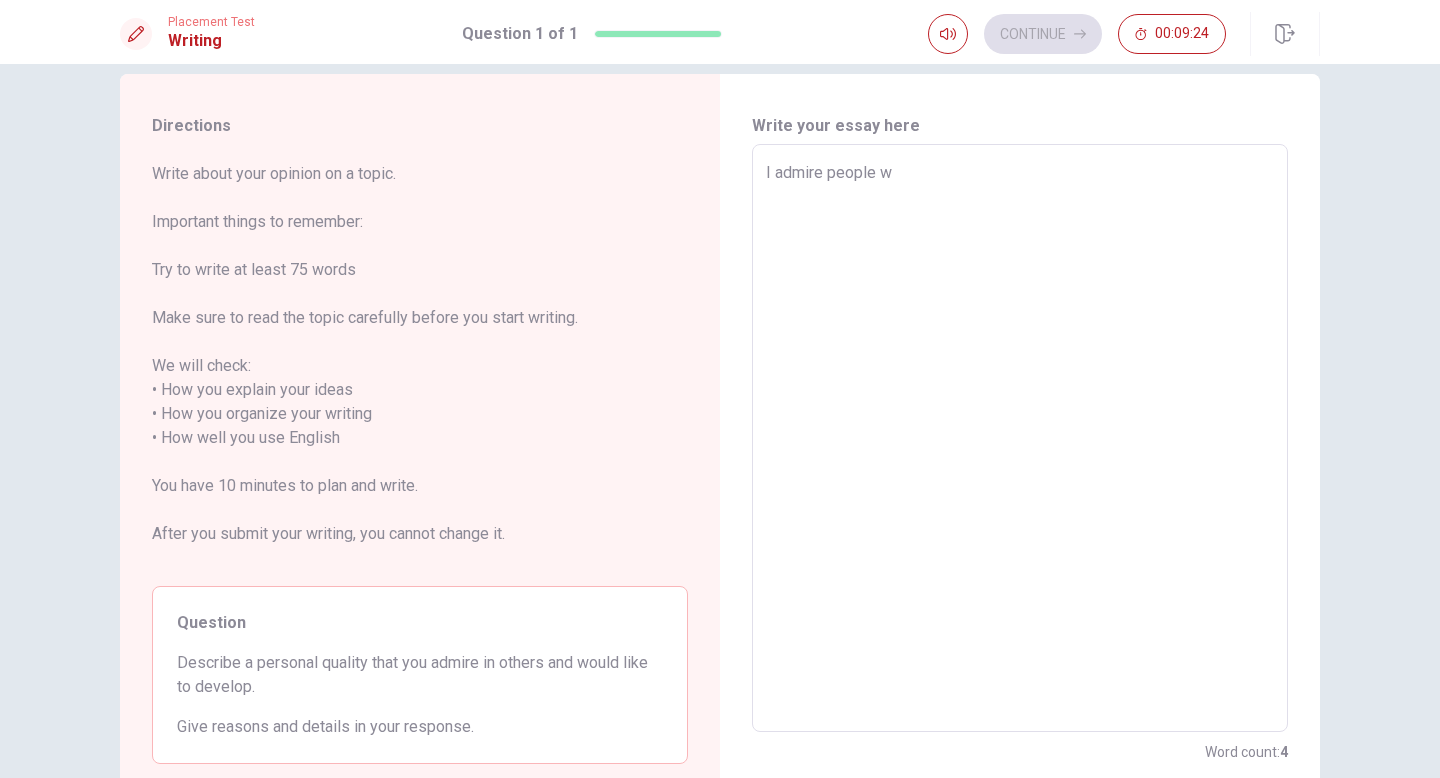 type on "I admire people wh" 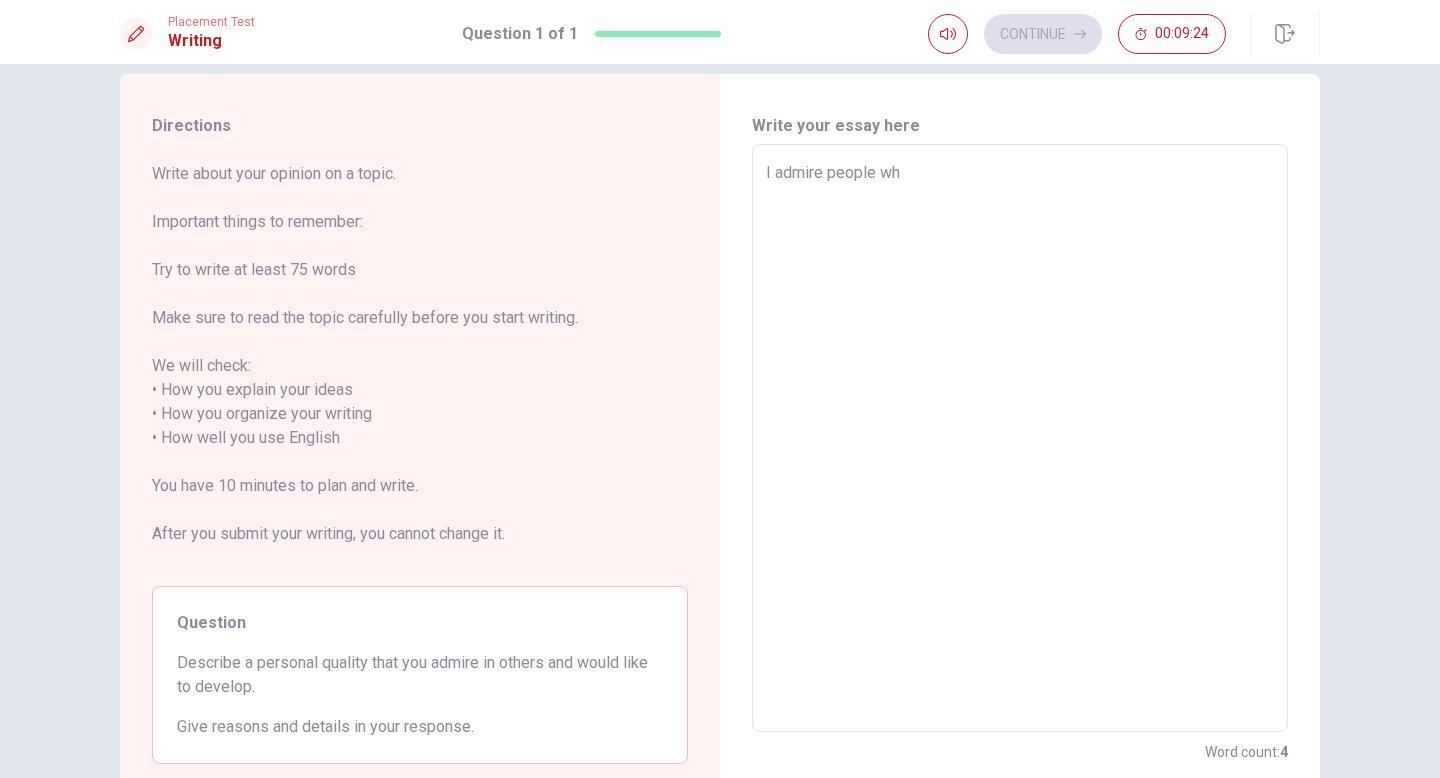 type on "x" 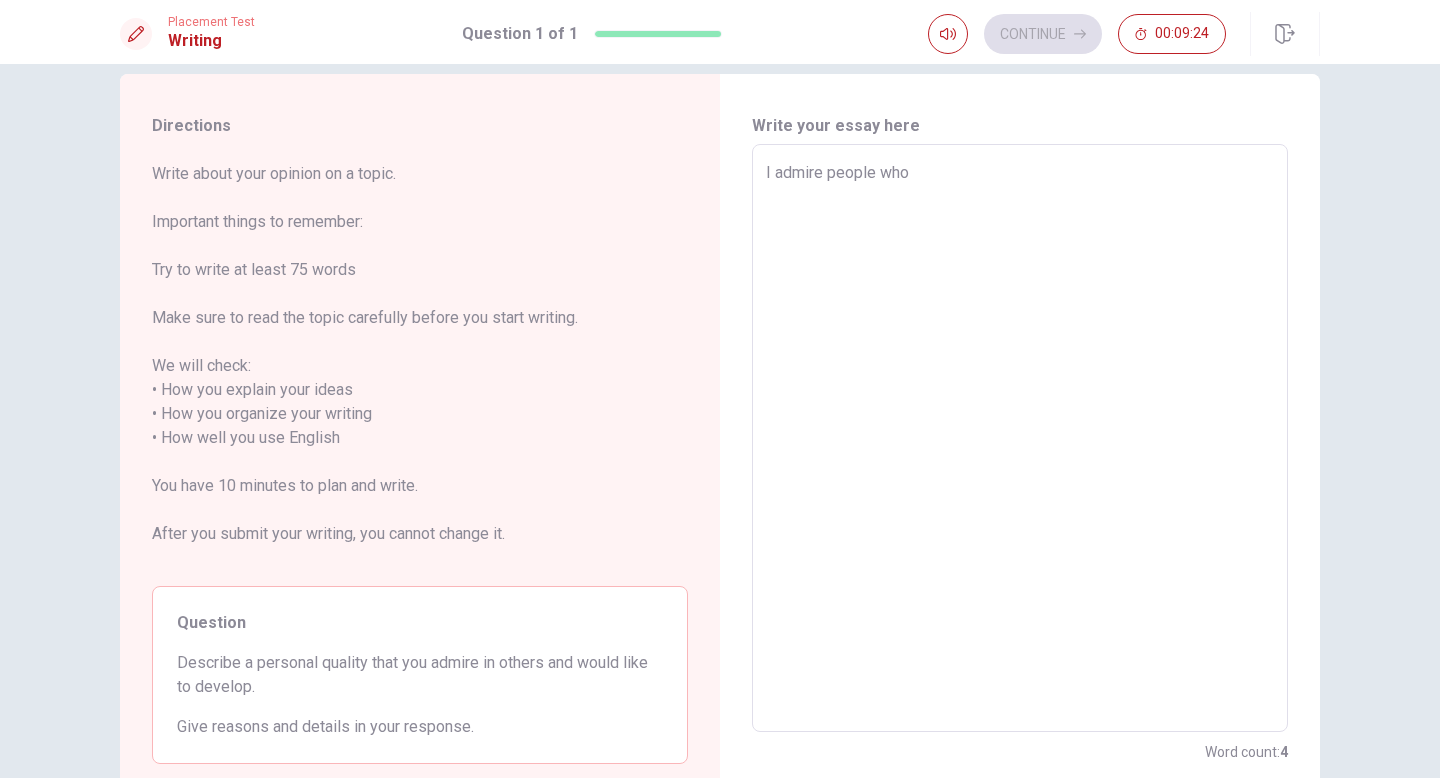 type on "x" 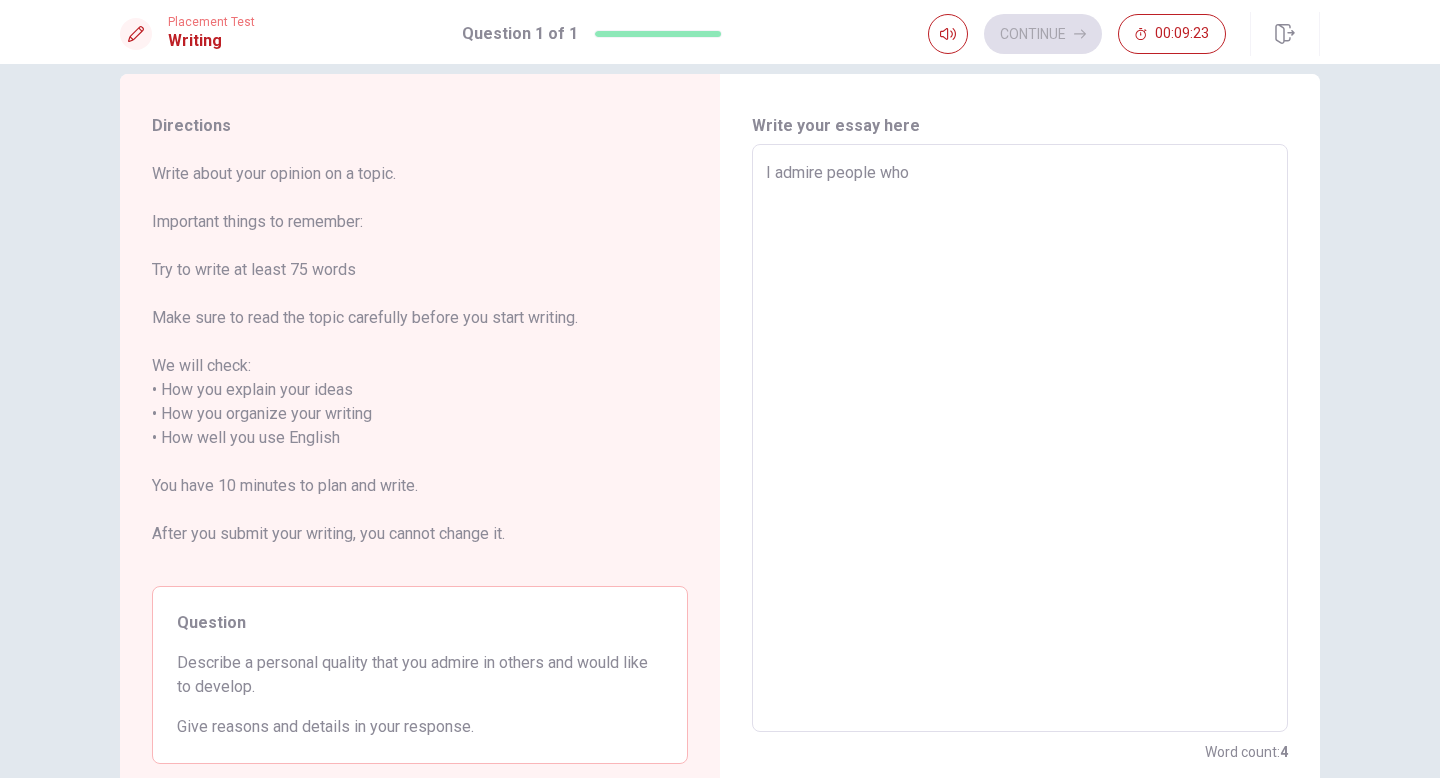 type on "I admire people who" 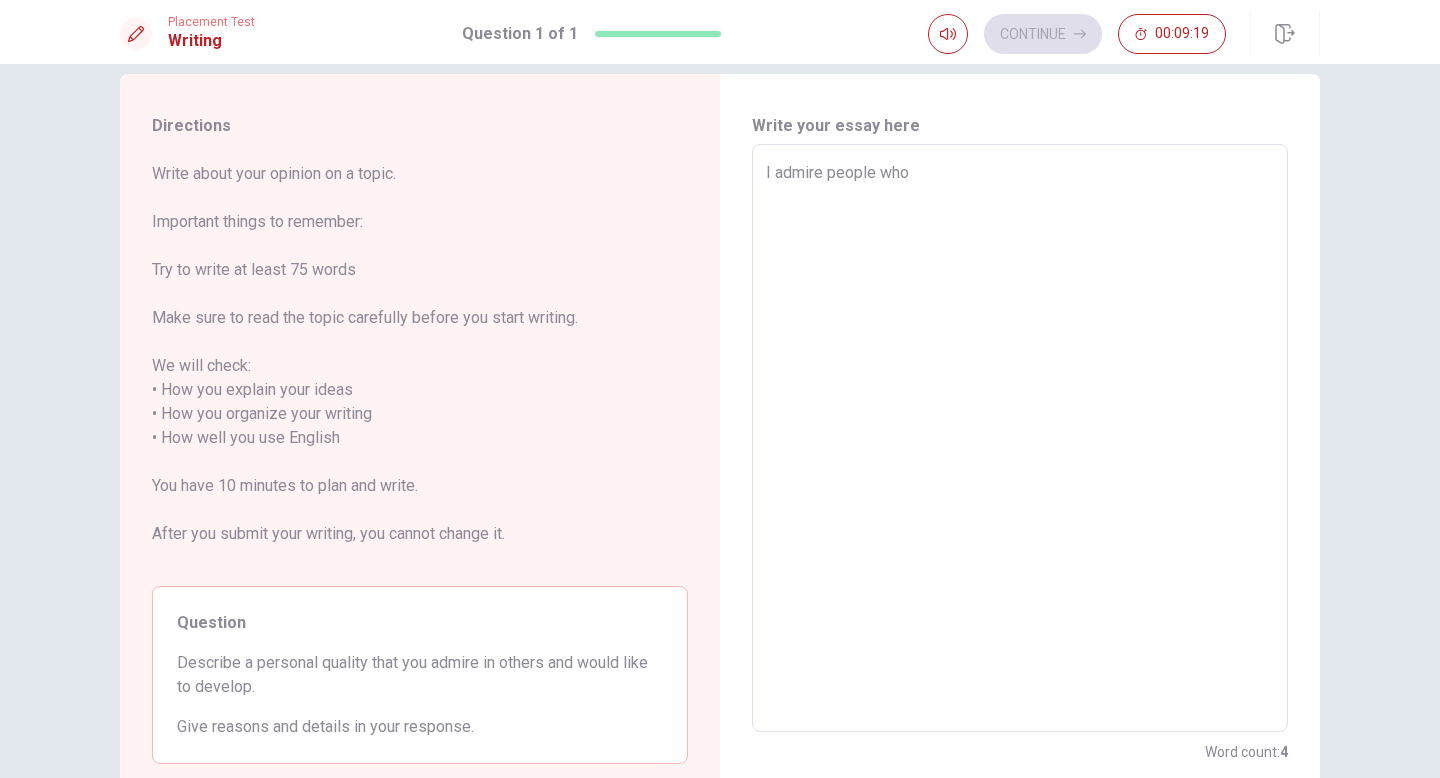 type on "x" 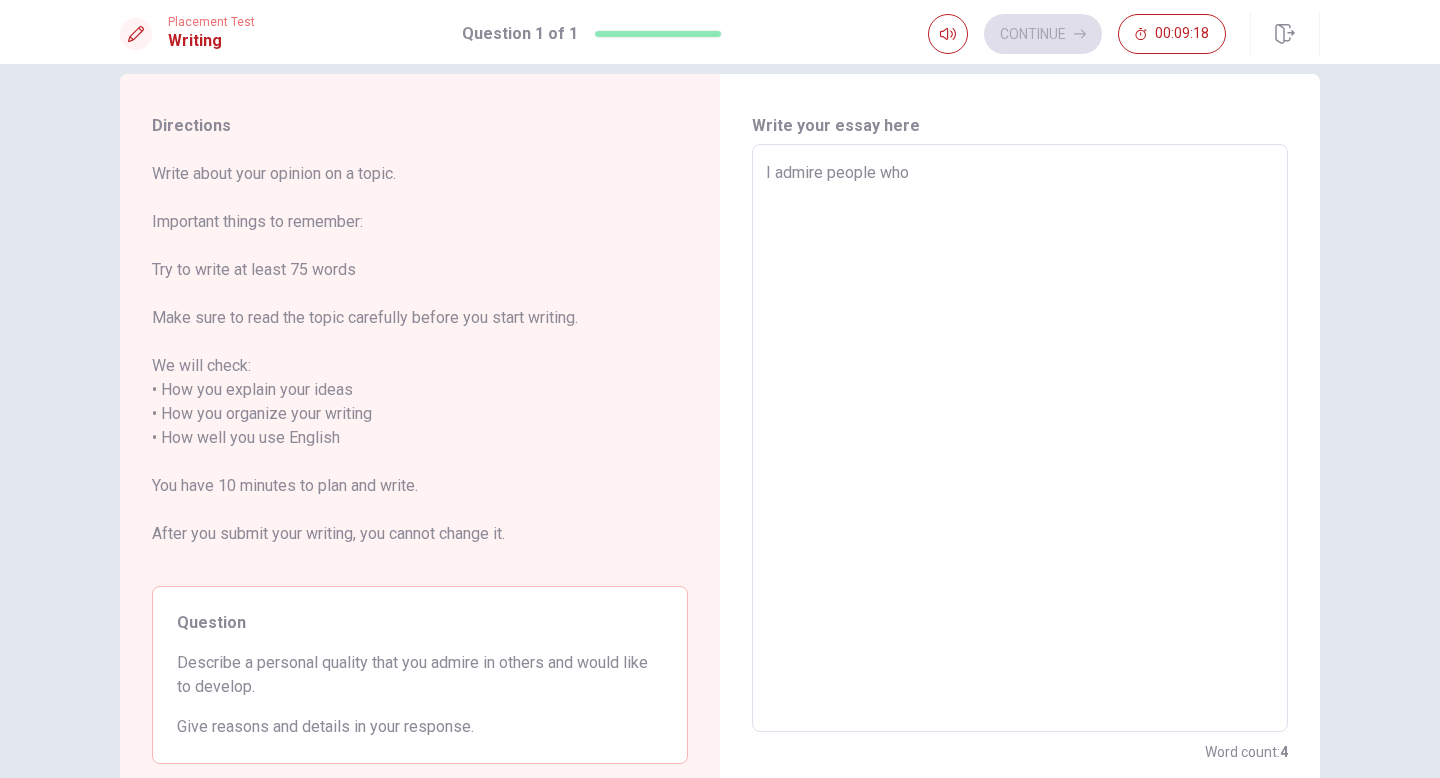type on "I admire people who t" 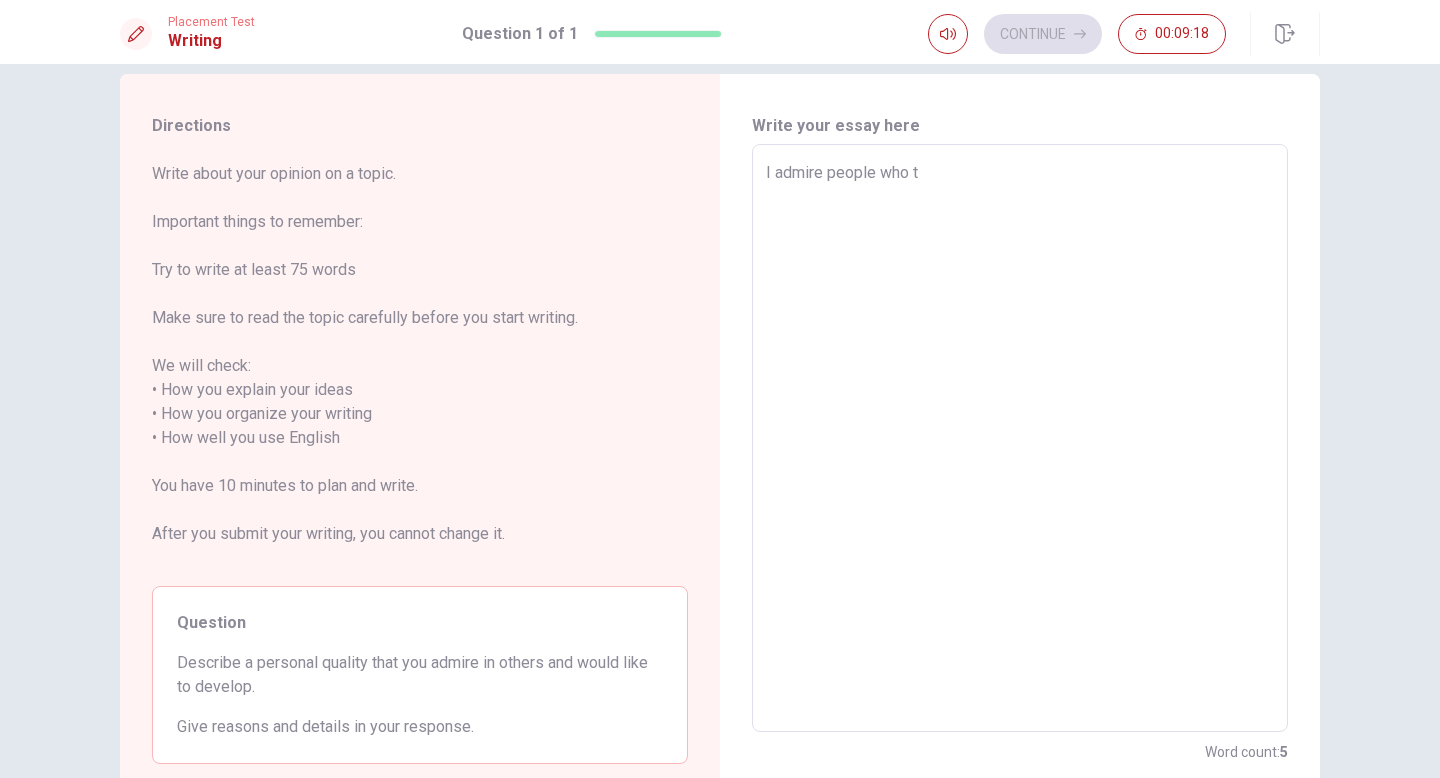type on "x" 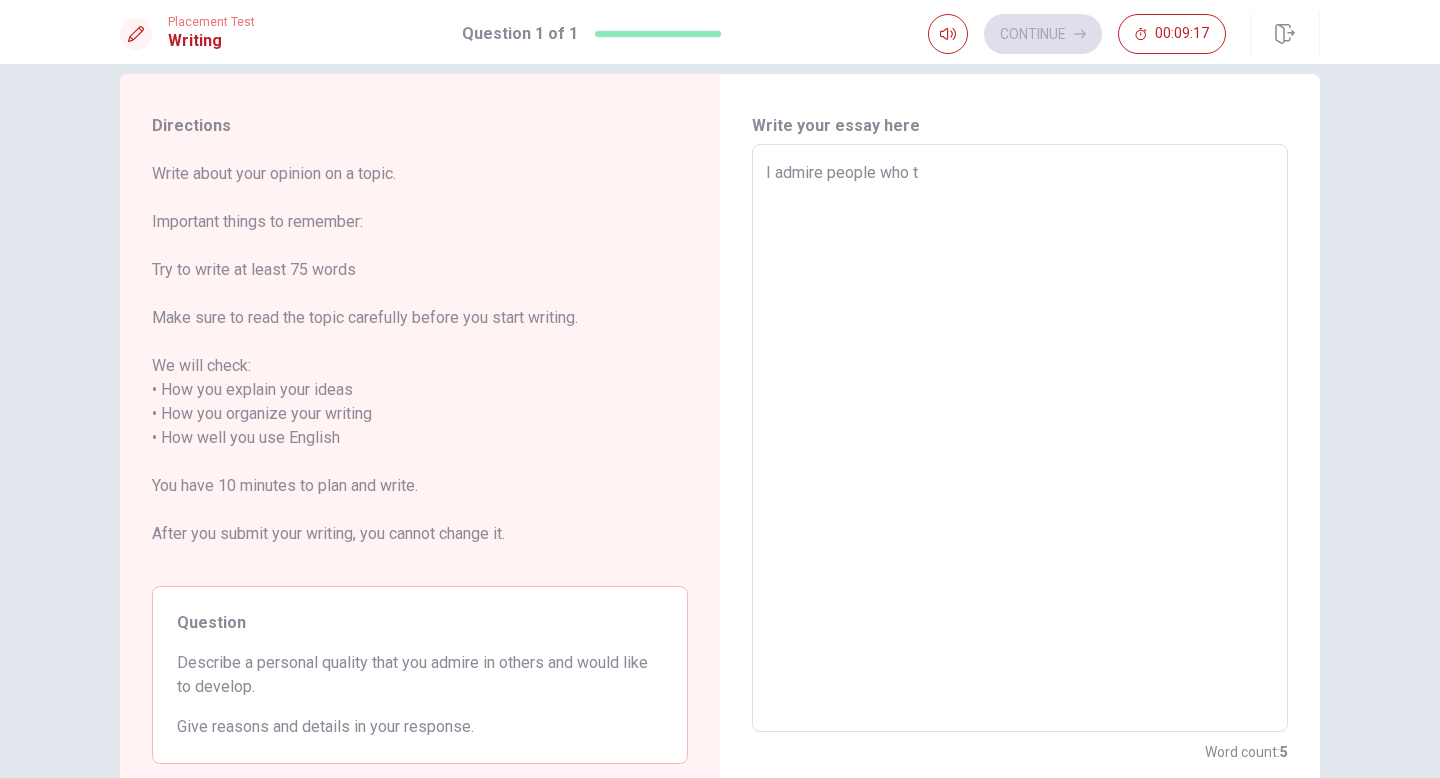type on "I admire people who ta" 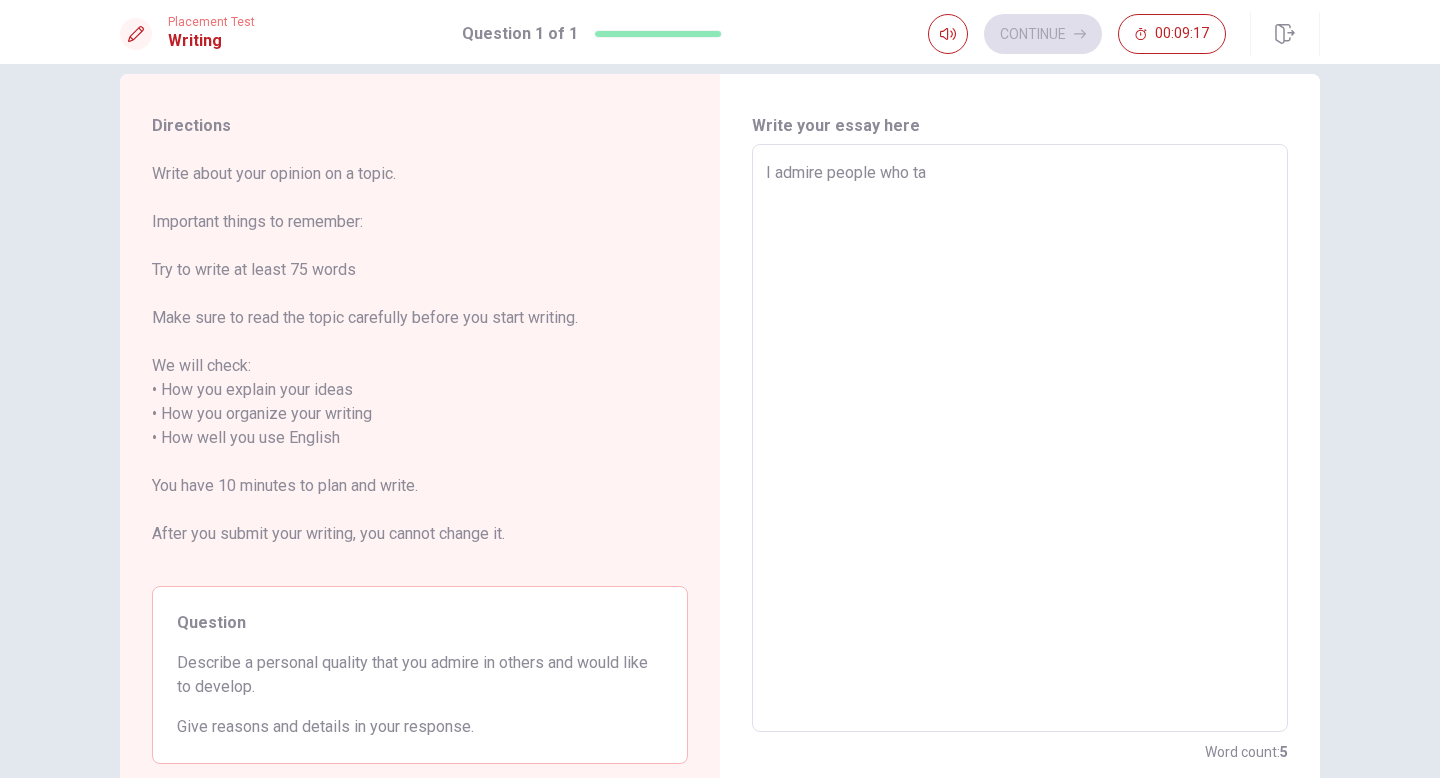 type on "x" 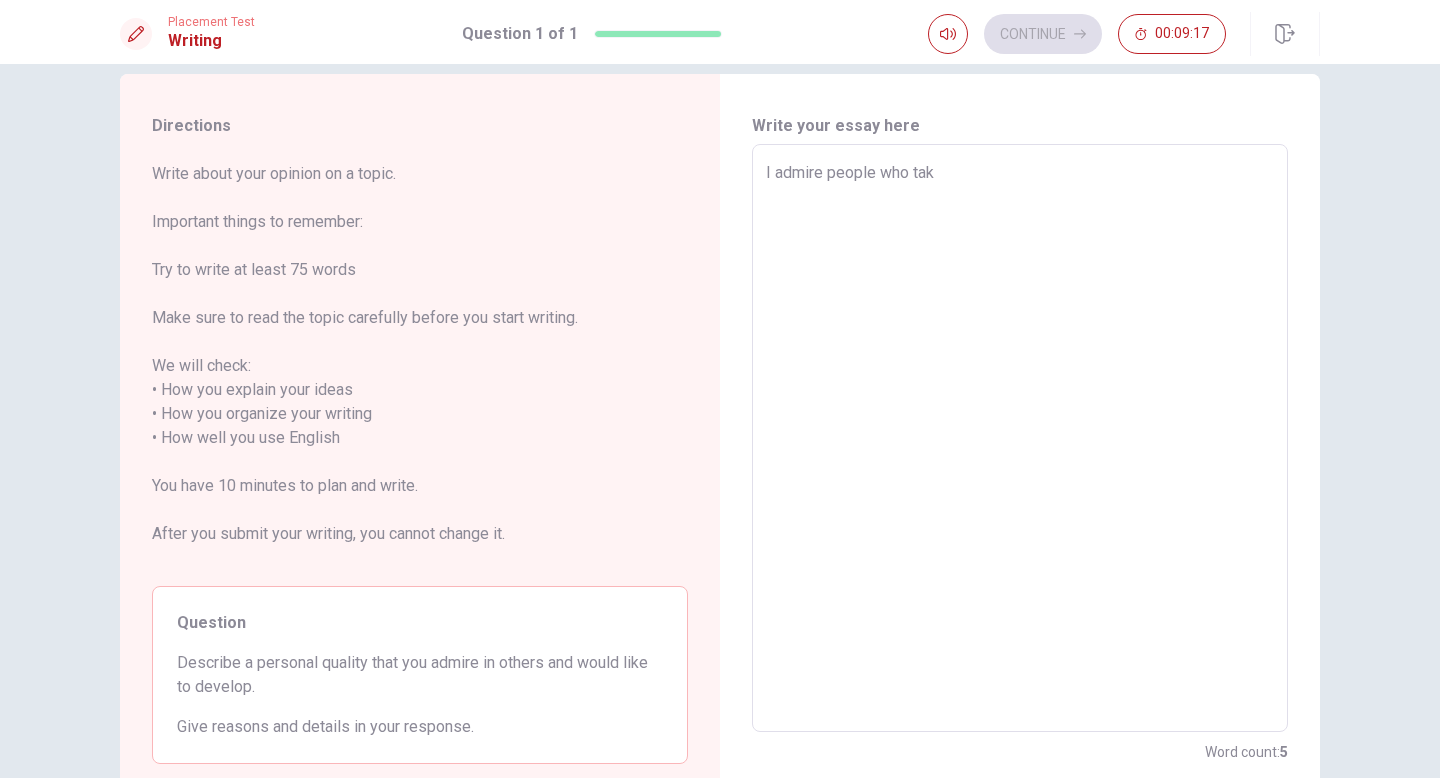 type on "x" 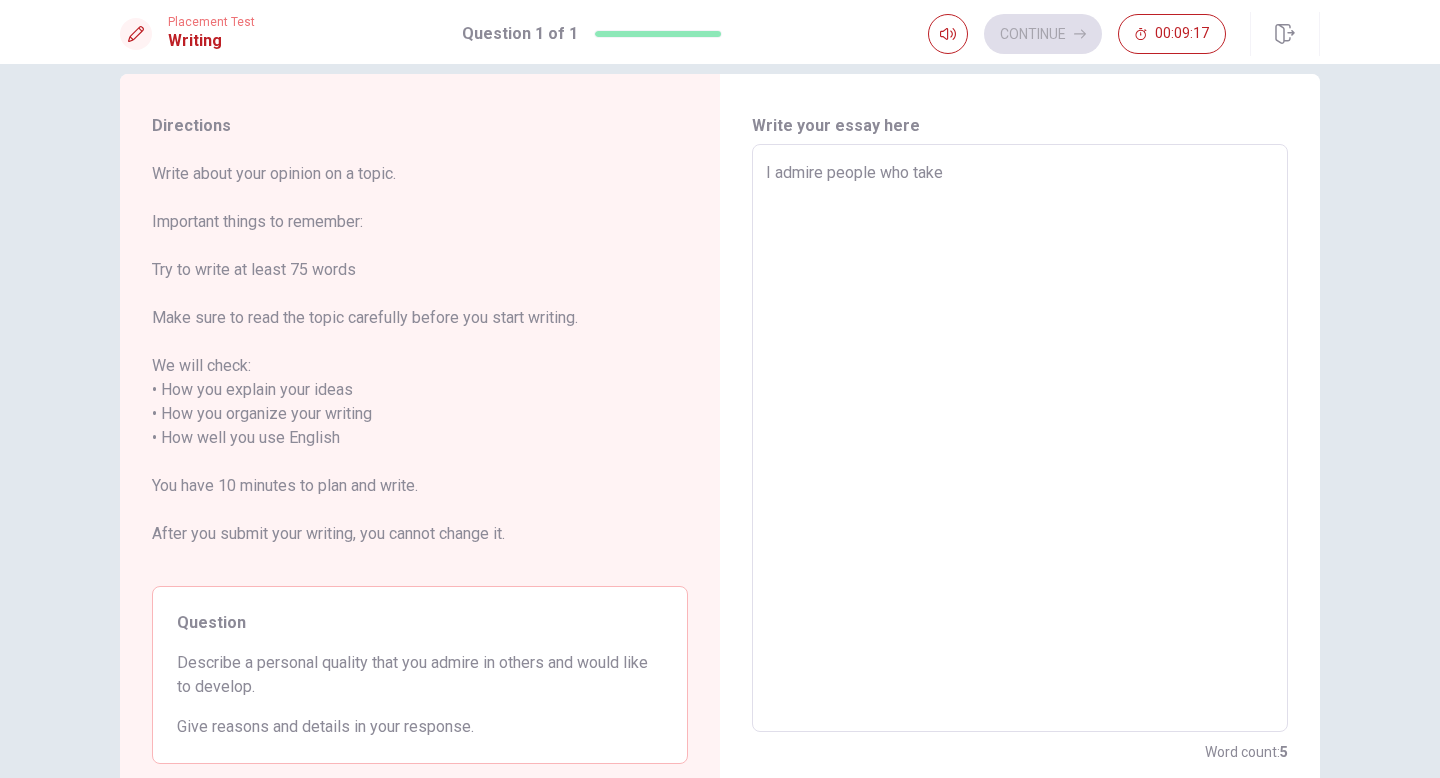 type on "x" 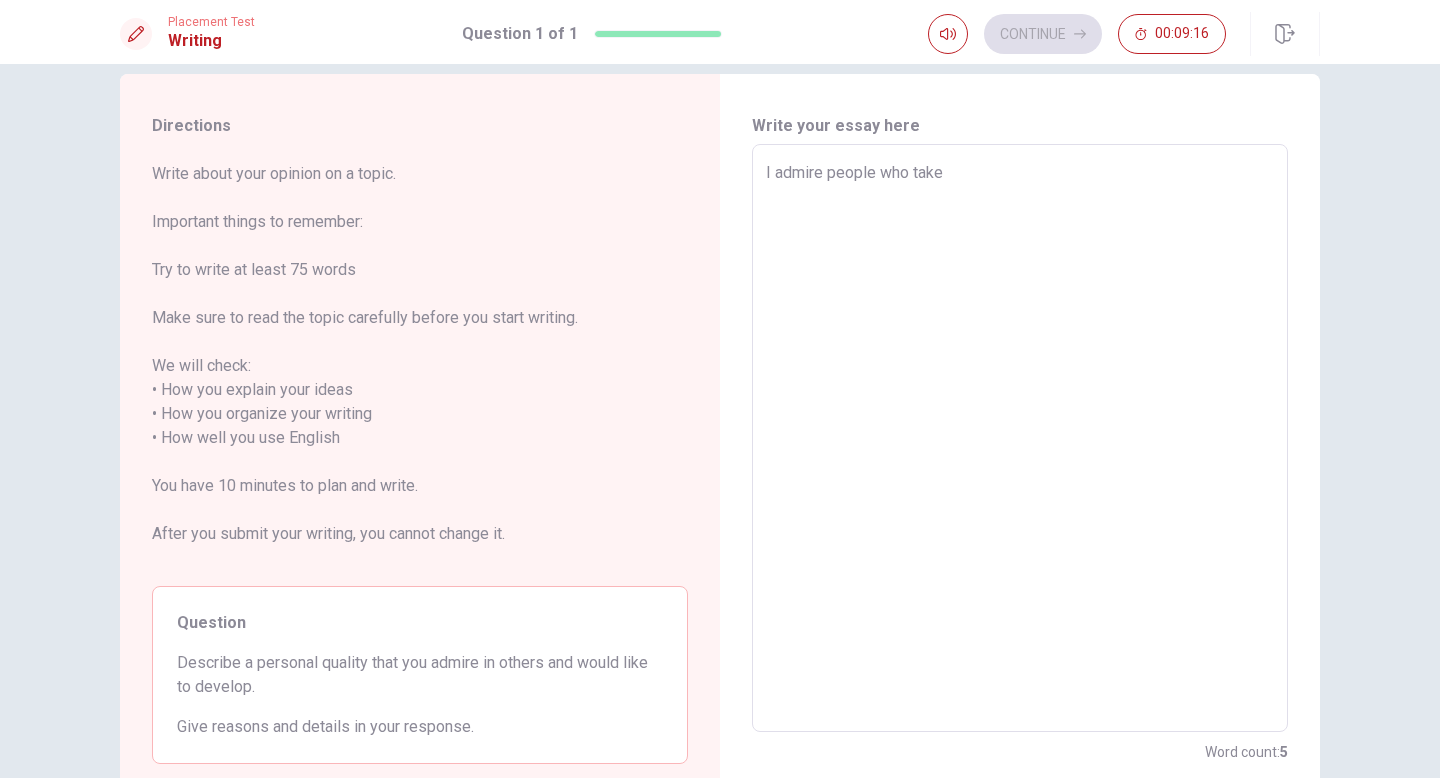 type on "I admire people who take" 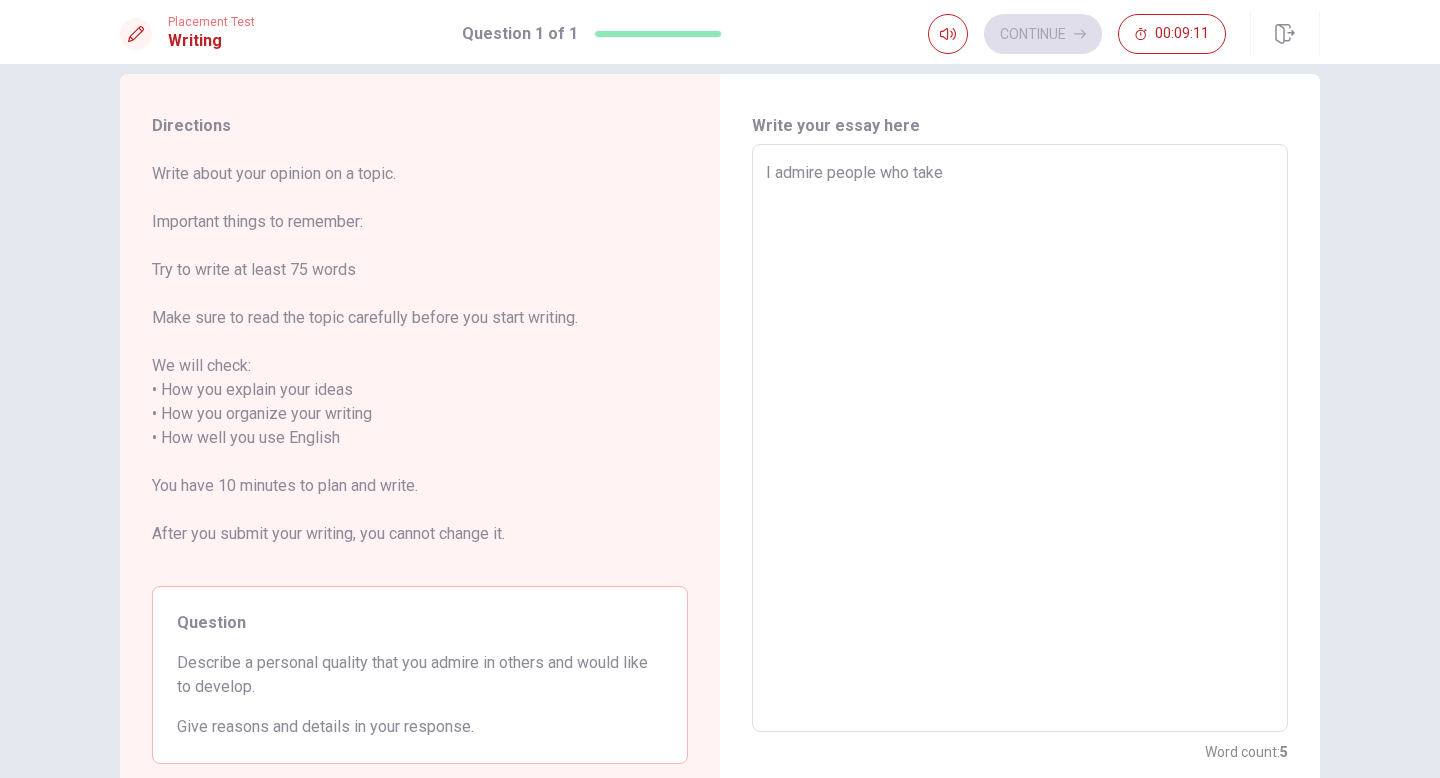 type on "x" 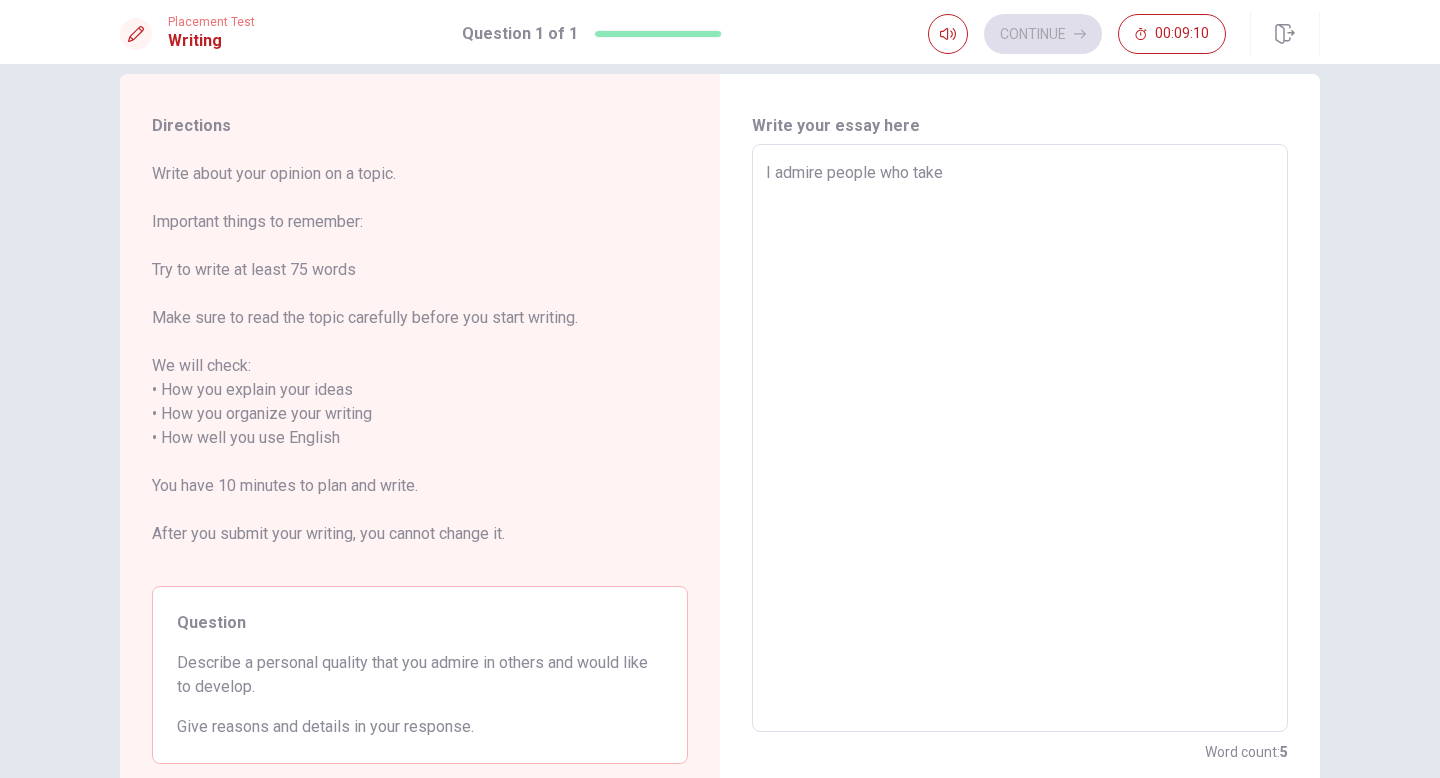 type on "I admire people who take" 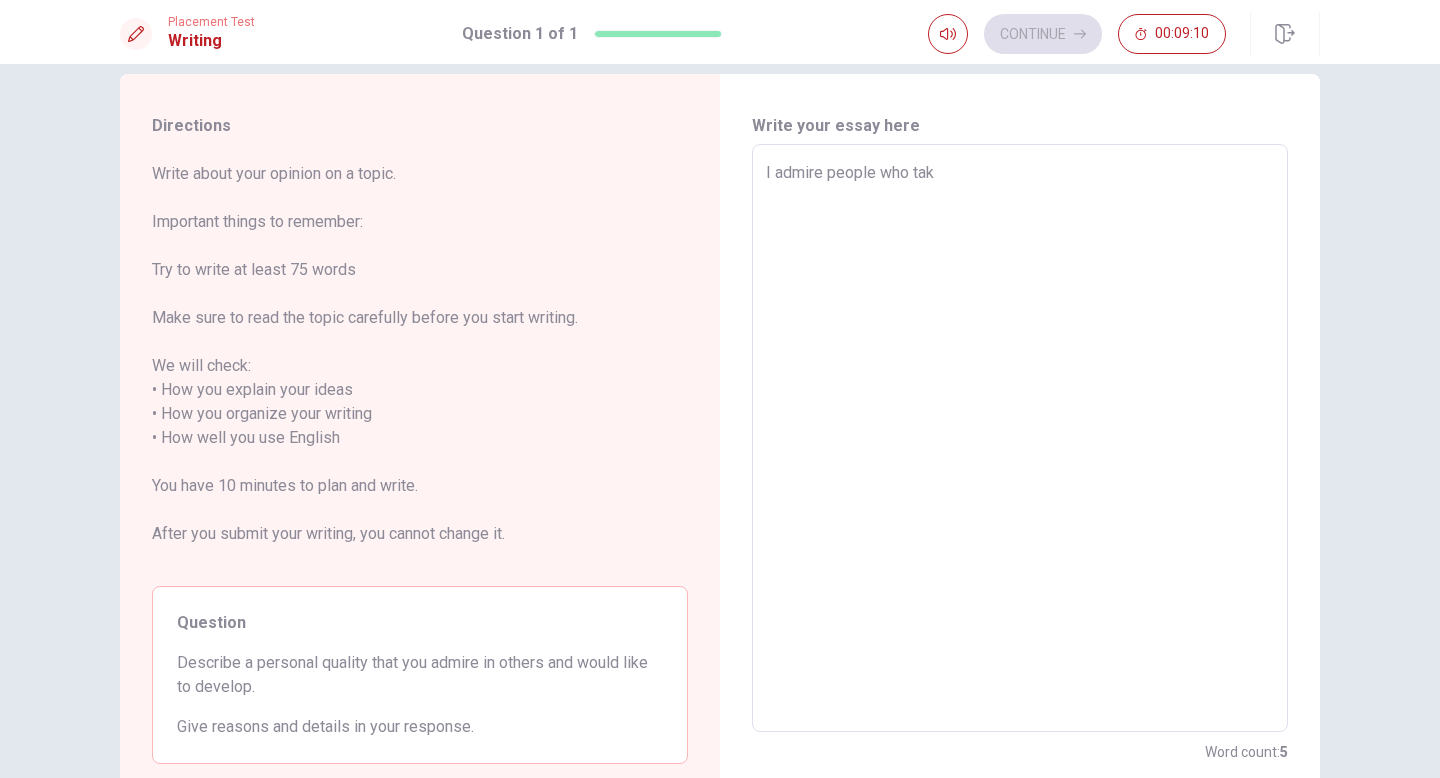 type on "x" 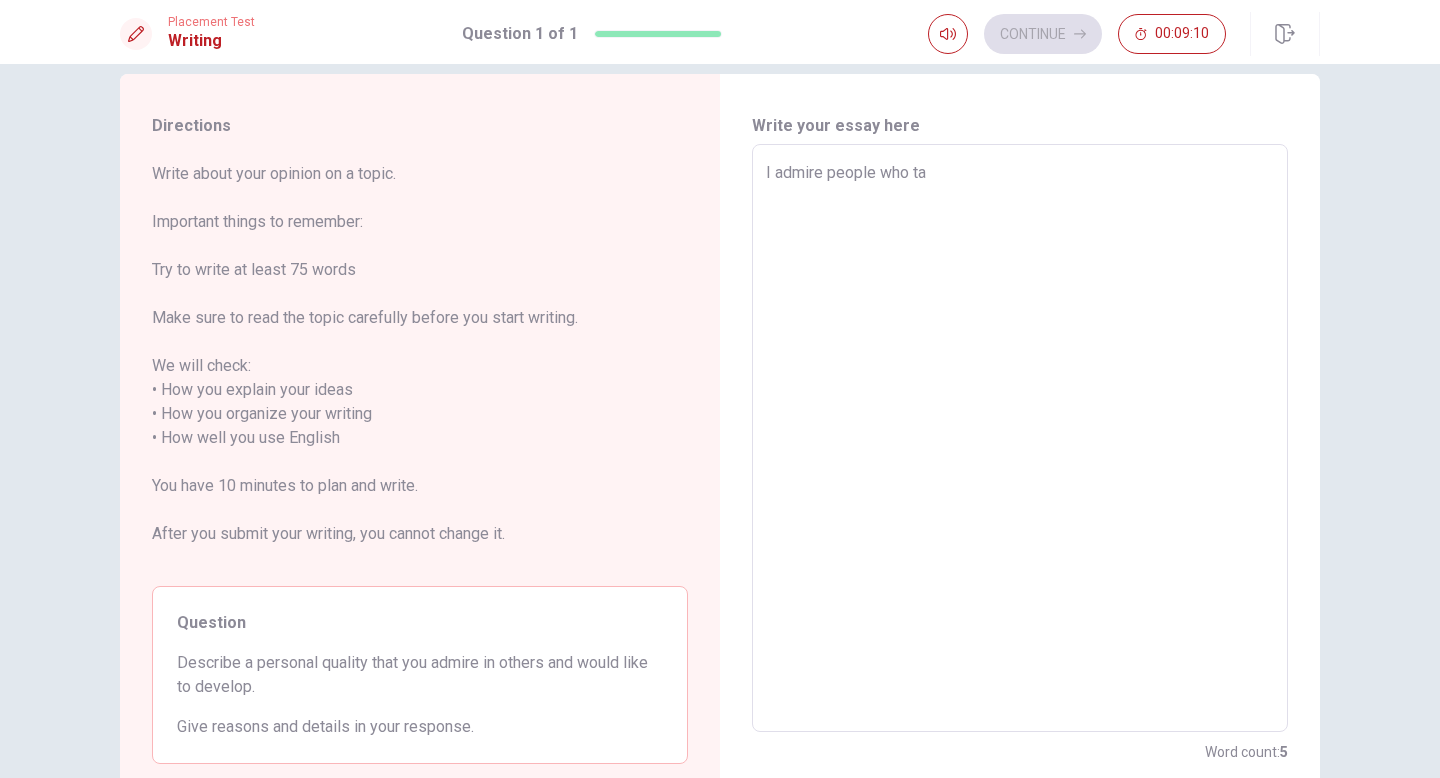 type on "x" 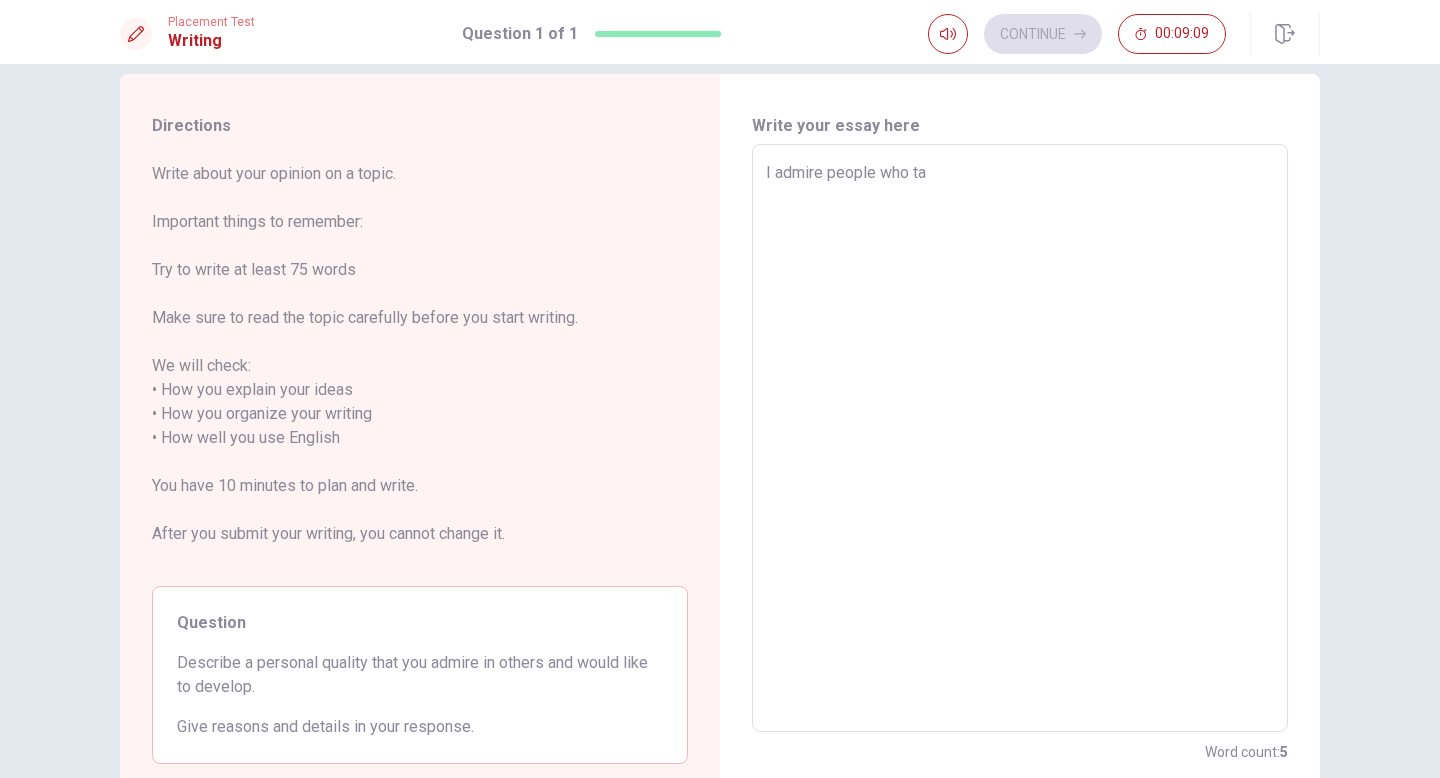 type on "I admire people who t" 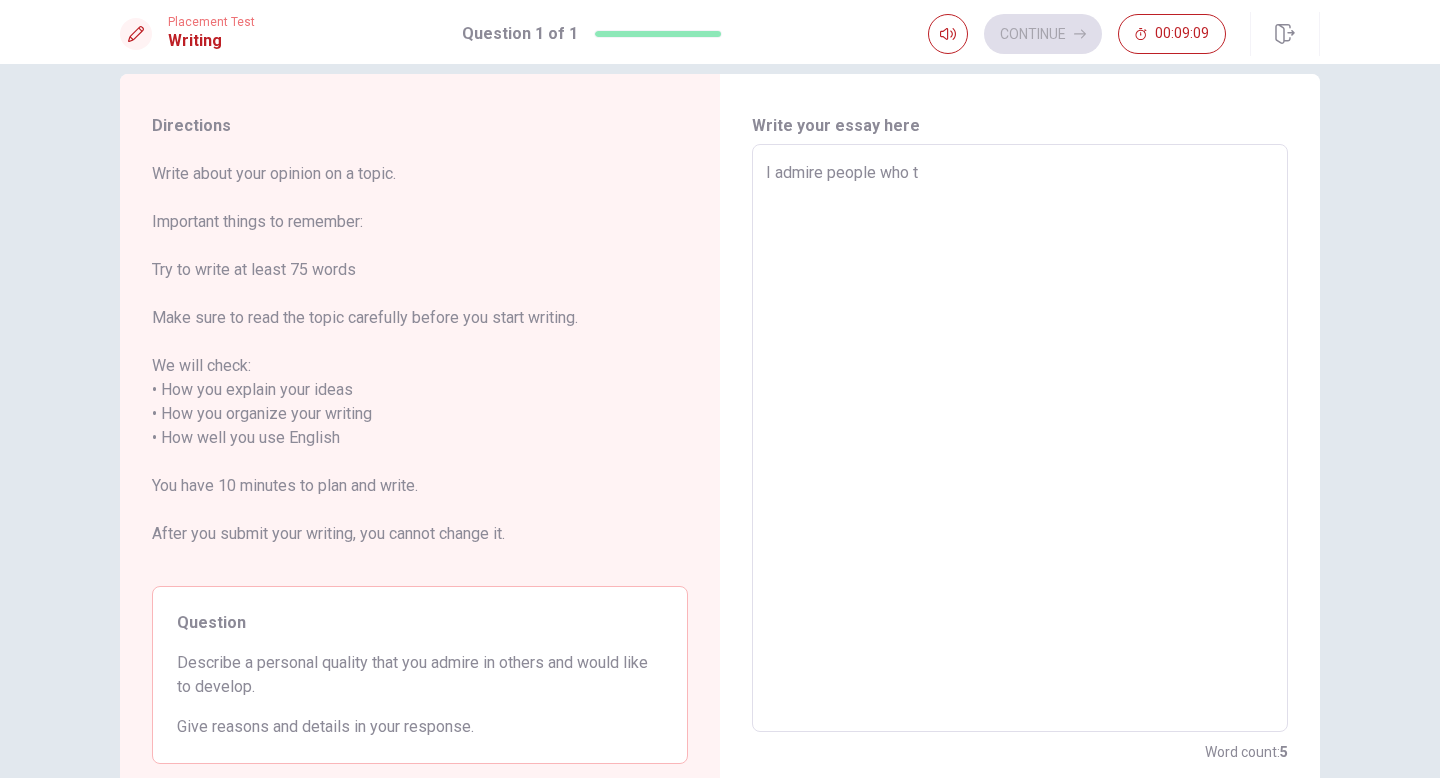 type on "x" 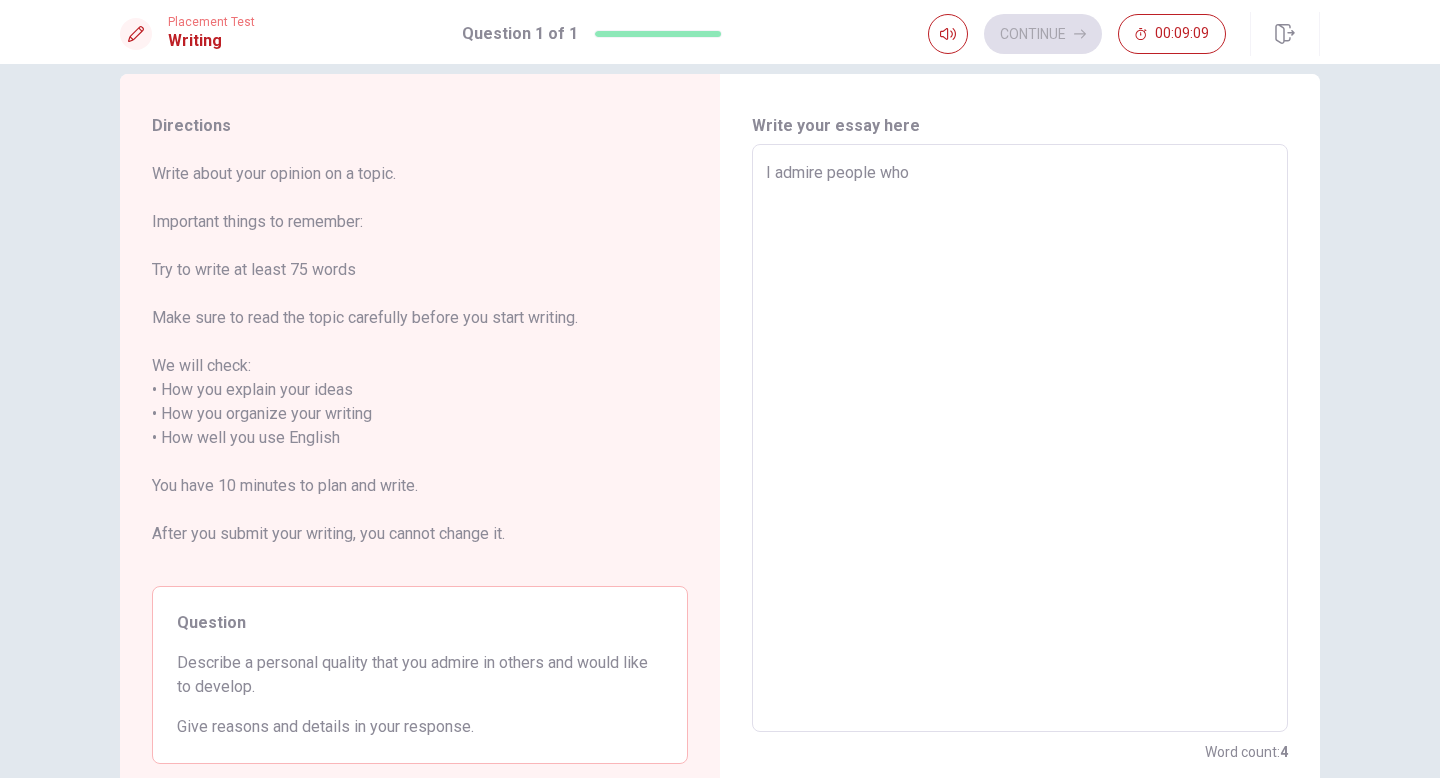 type on "x" 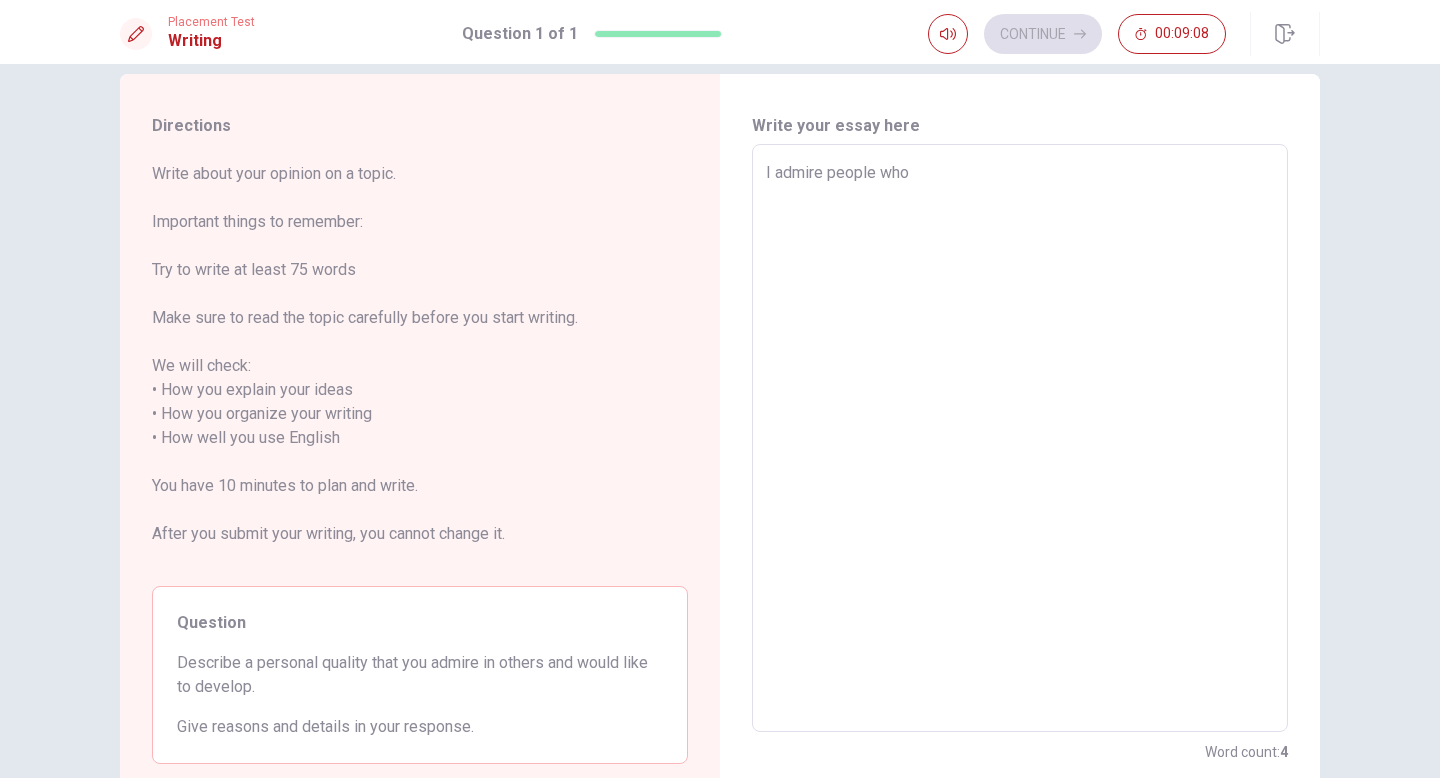 type on "I admire people who h" 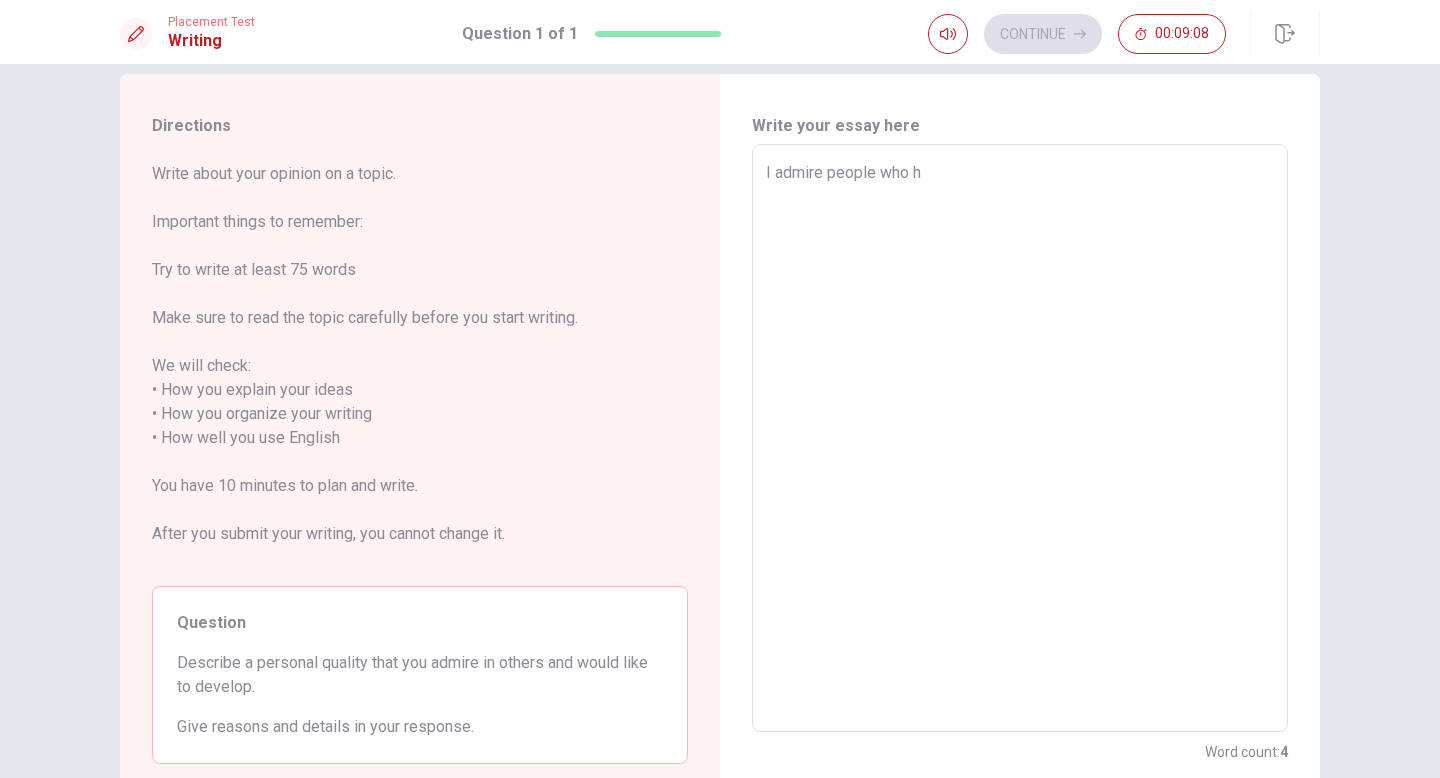 type on "x" 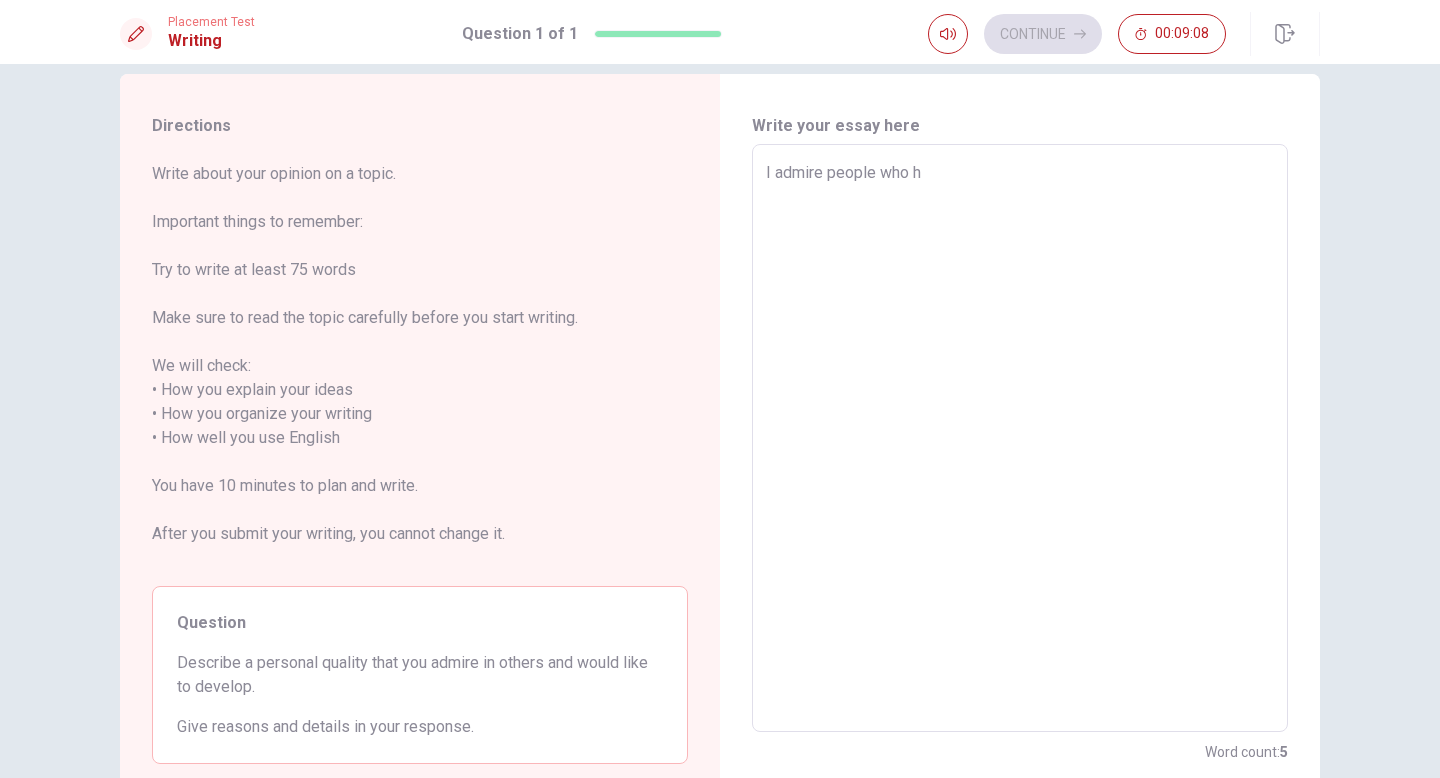 type on "I admire people who ha" 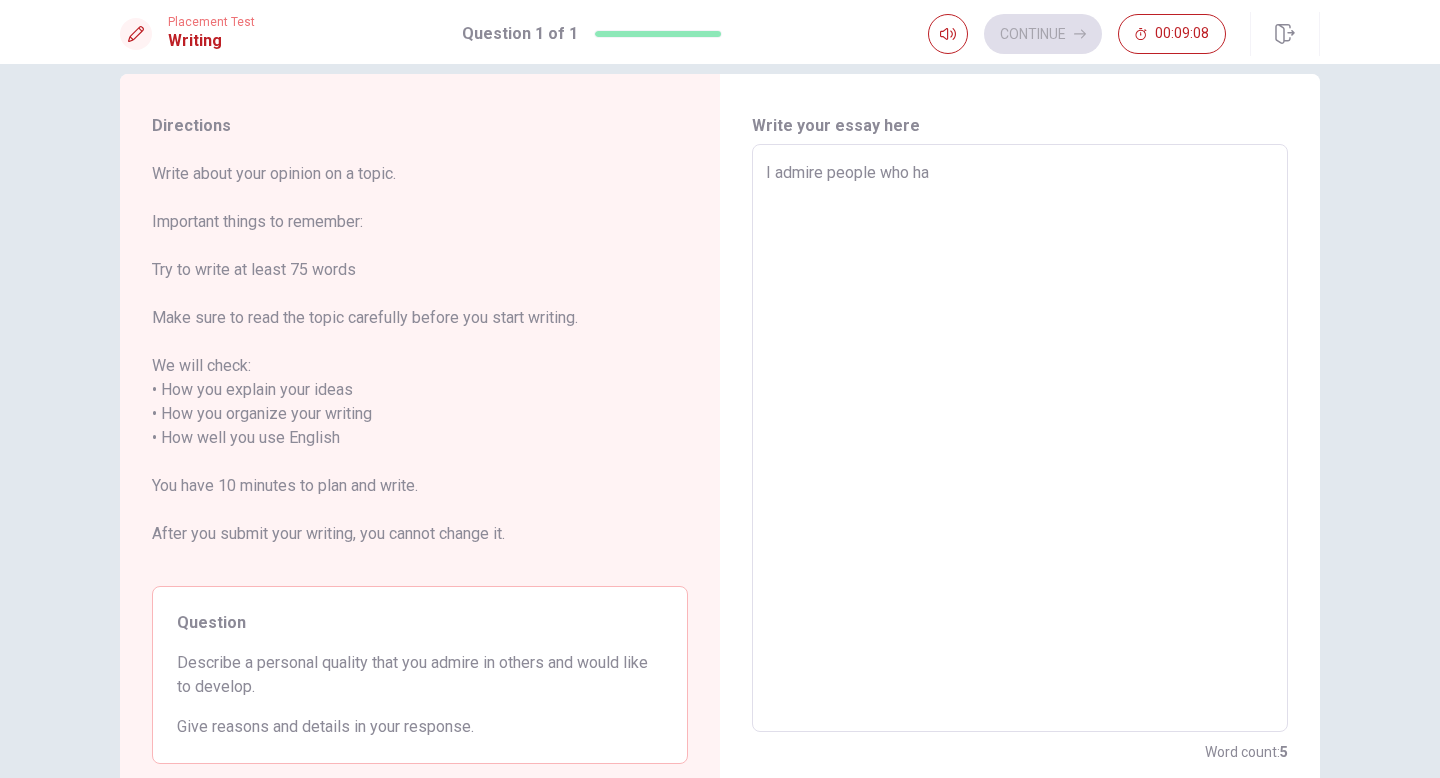 type on "x" 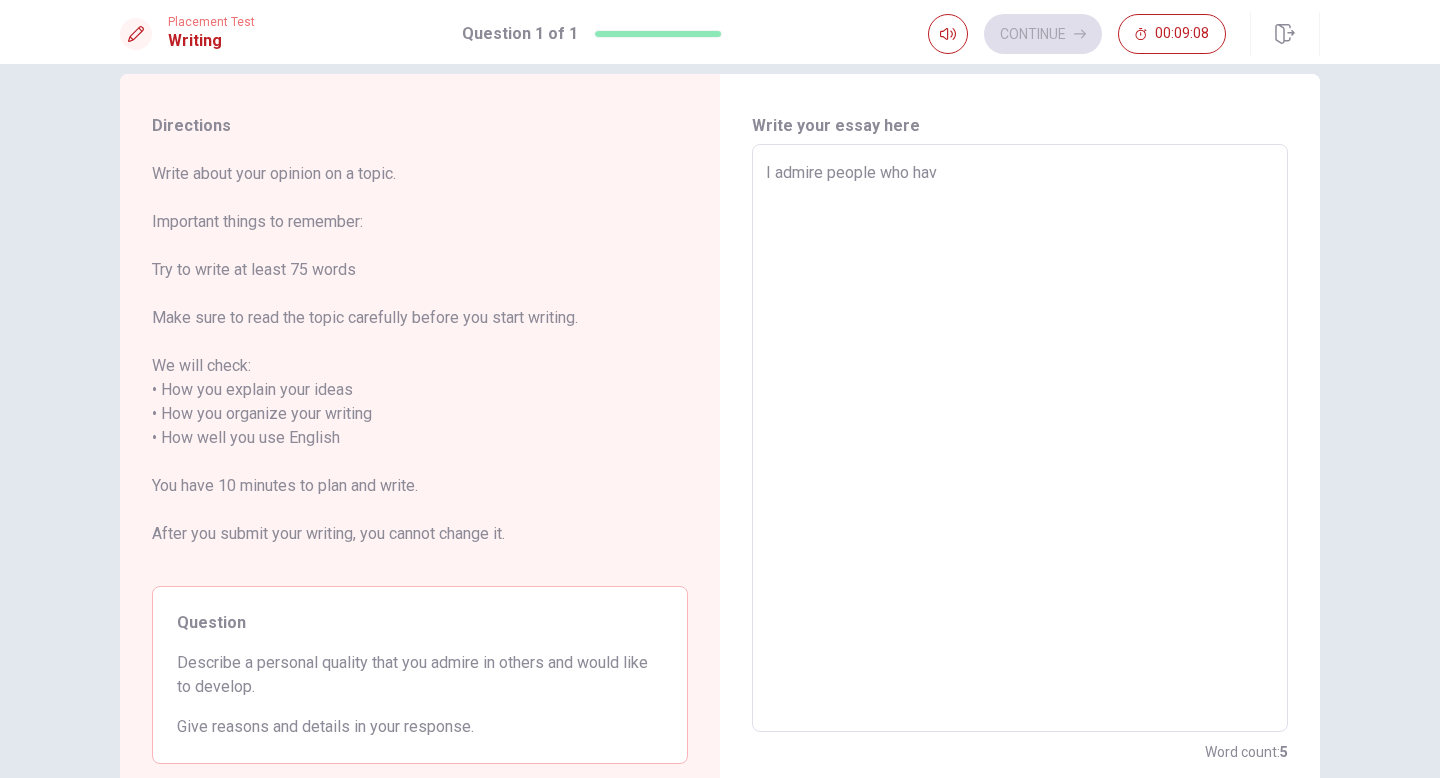 type on "x" 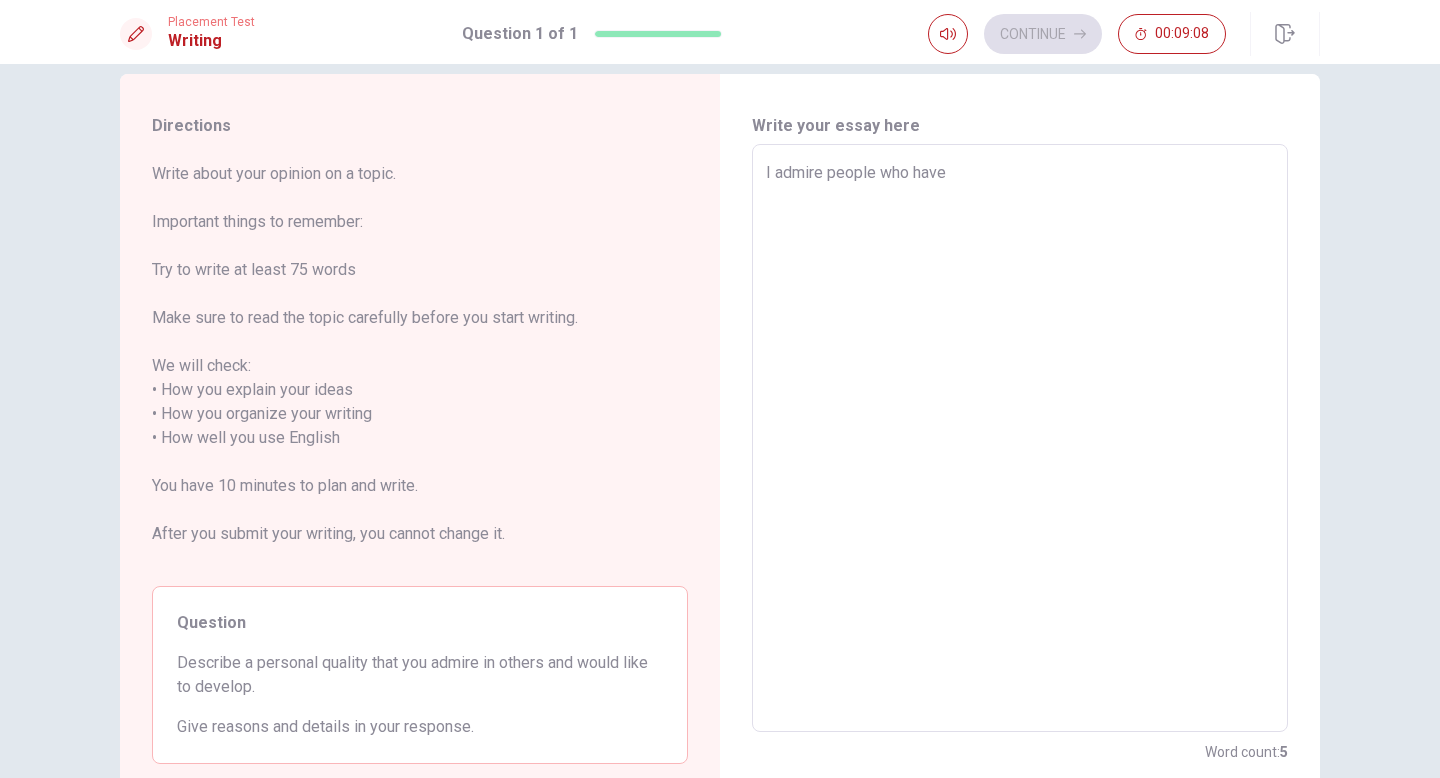 type on "x" 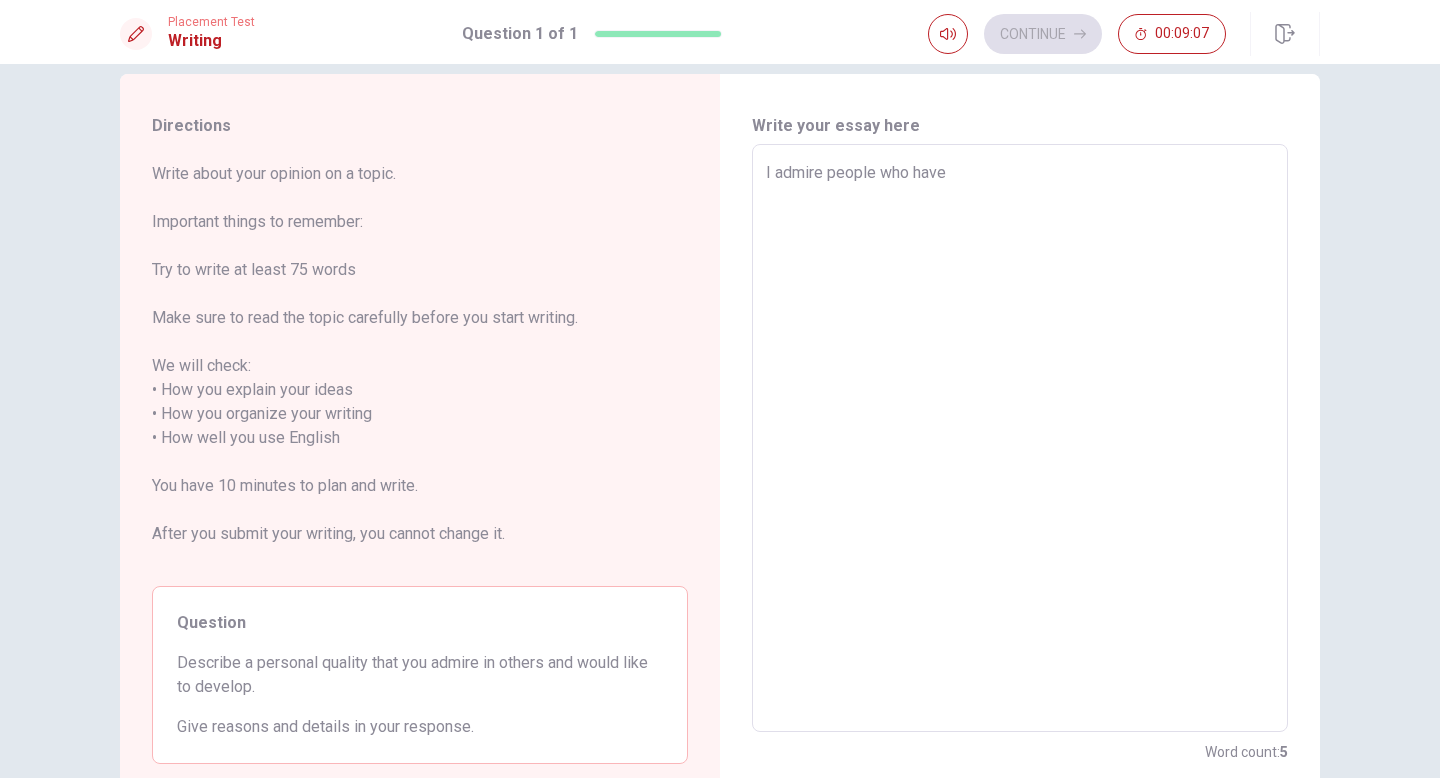 type on "I admire people who have" 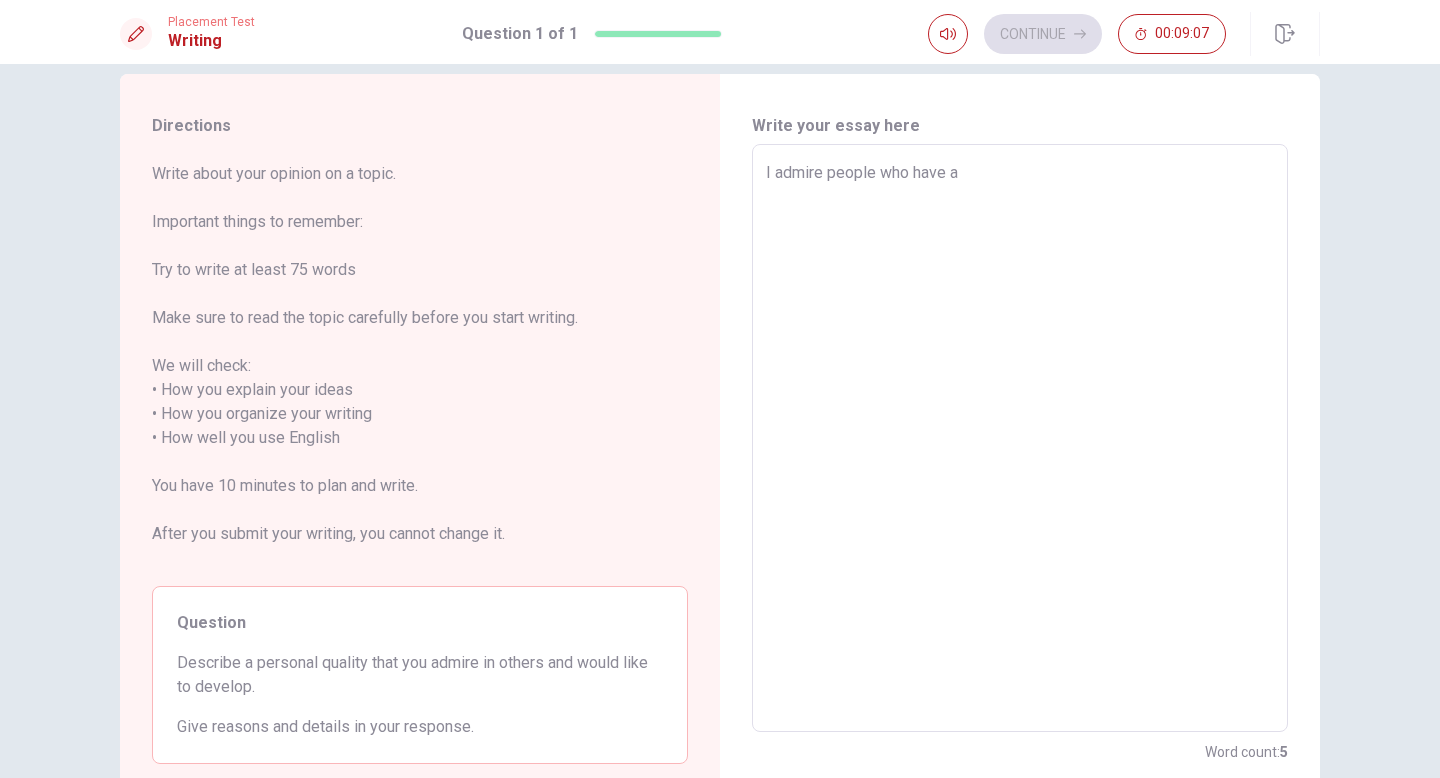 type on "x" 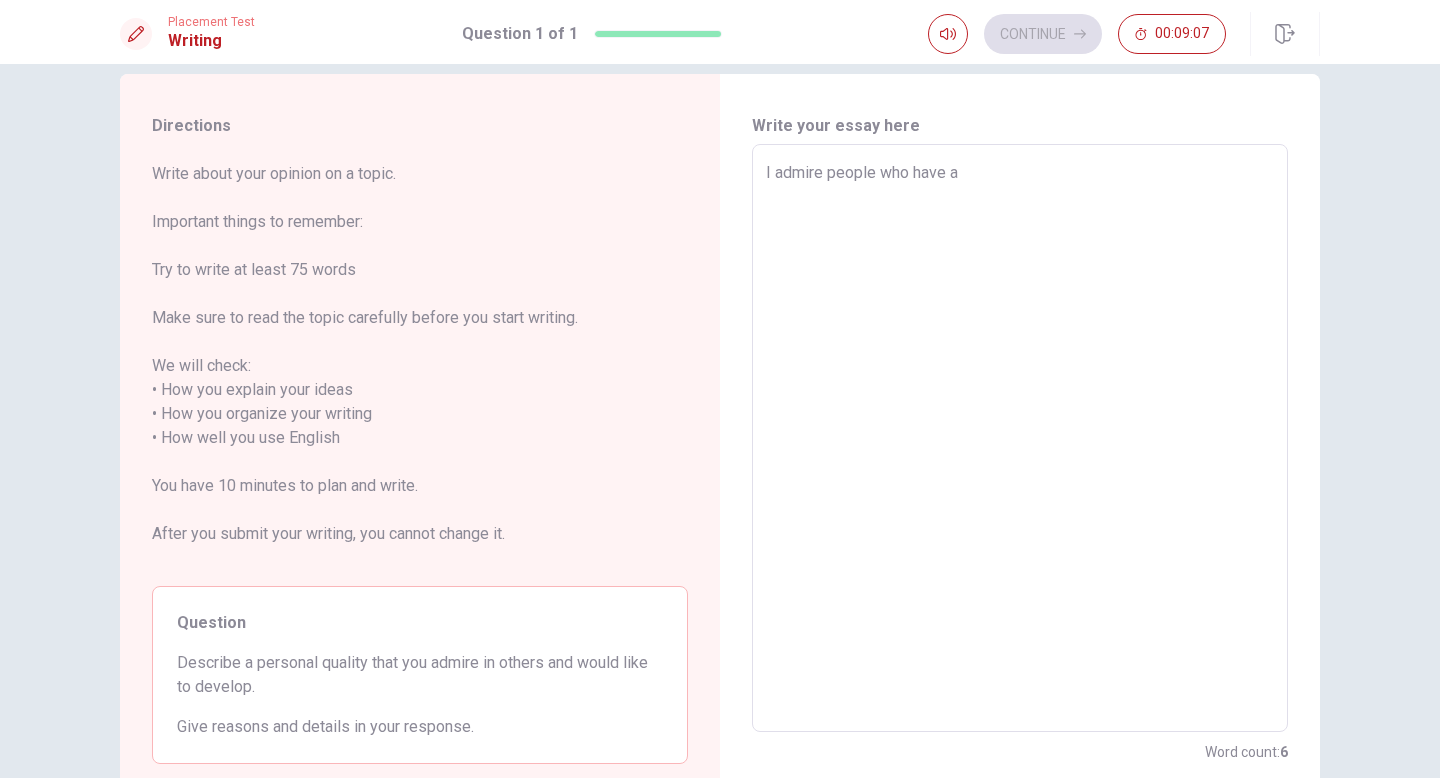type on "I admire people who have a" 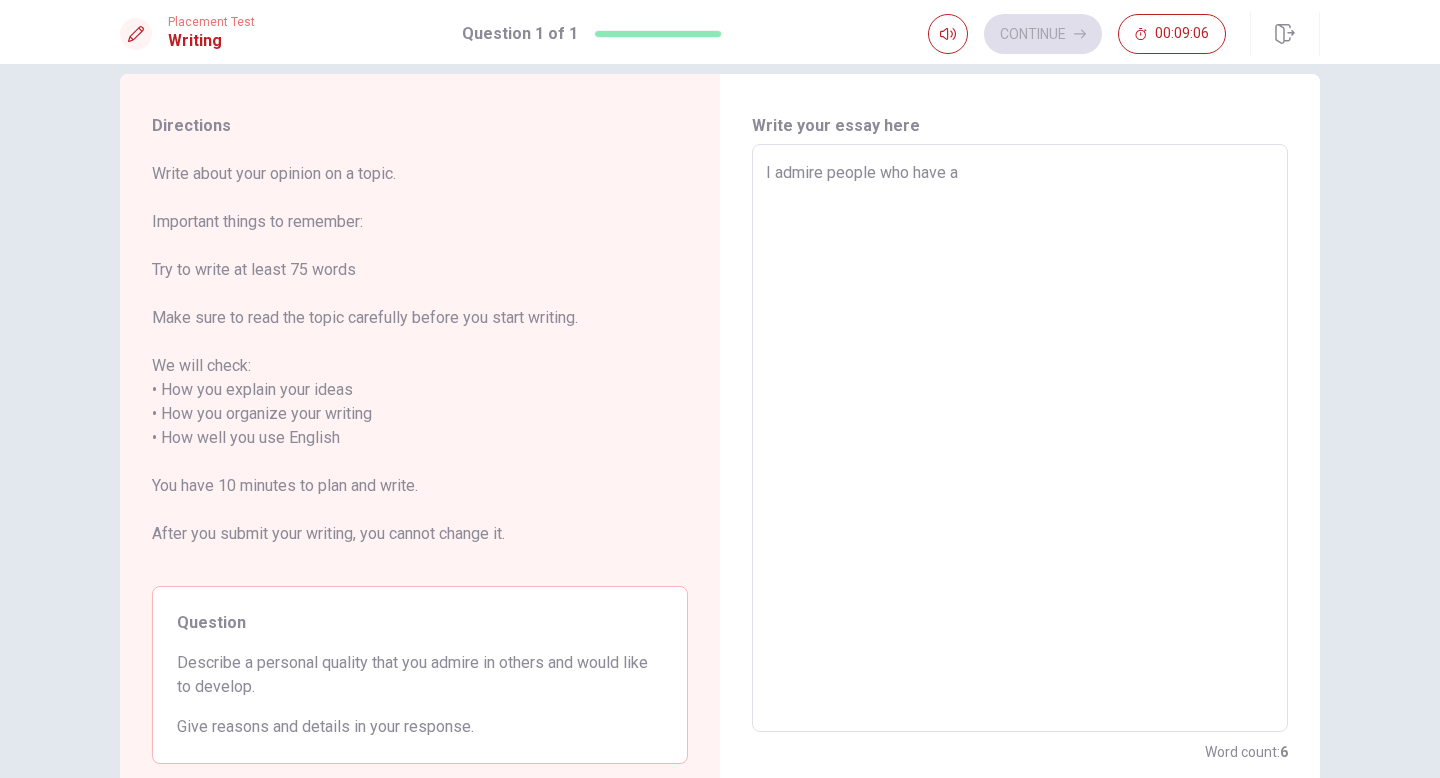 type on "I admire people who have a l" 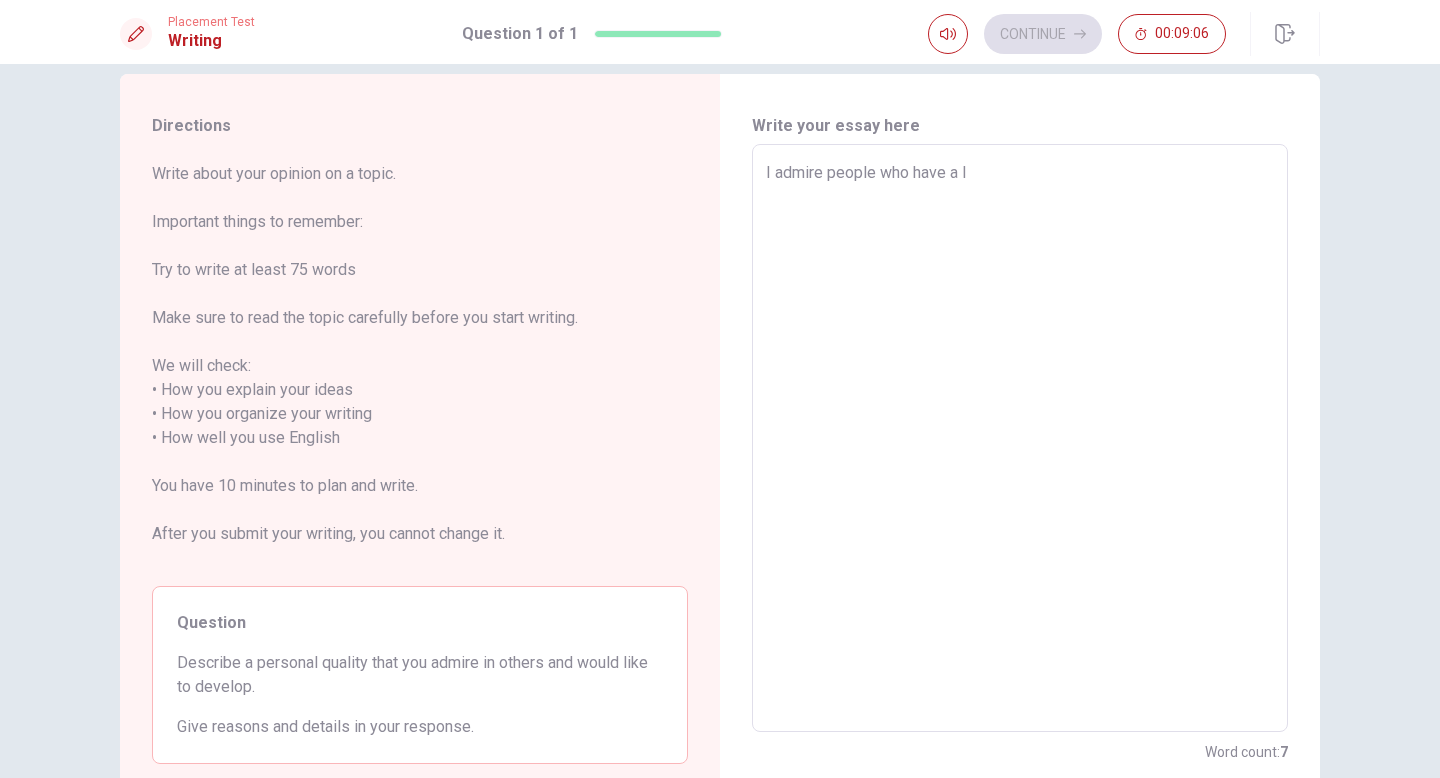 type on "x" 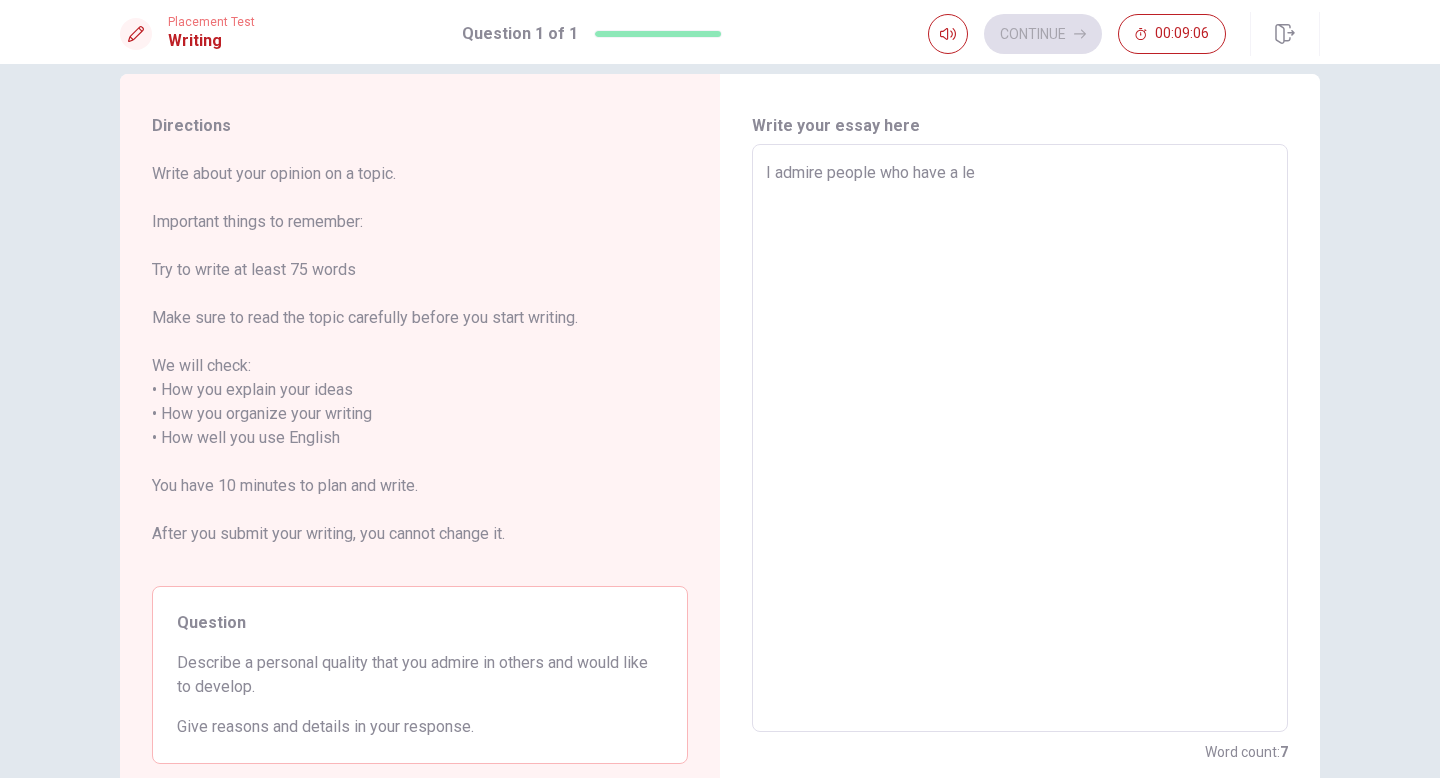 type on "x" 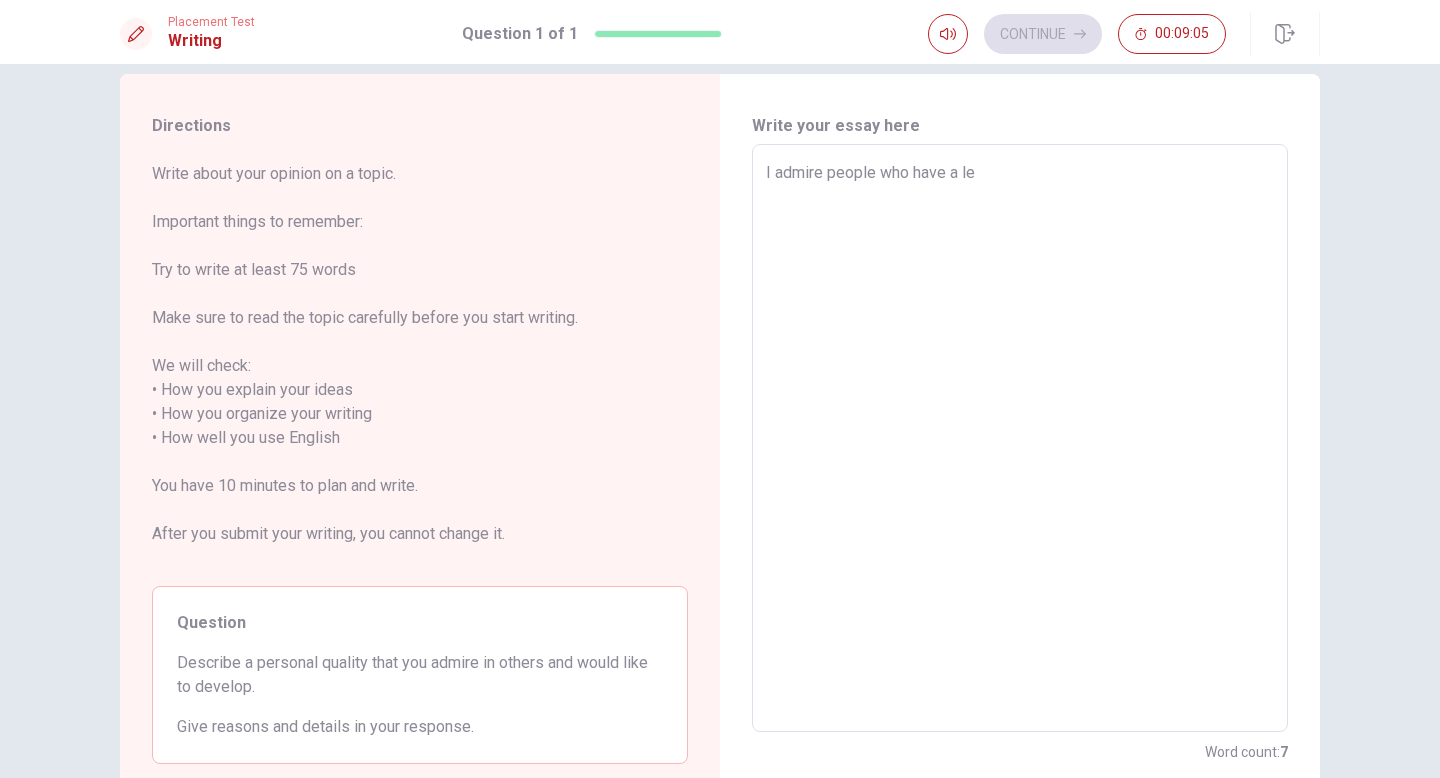 type on "I admire people who have a lea" 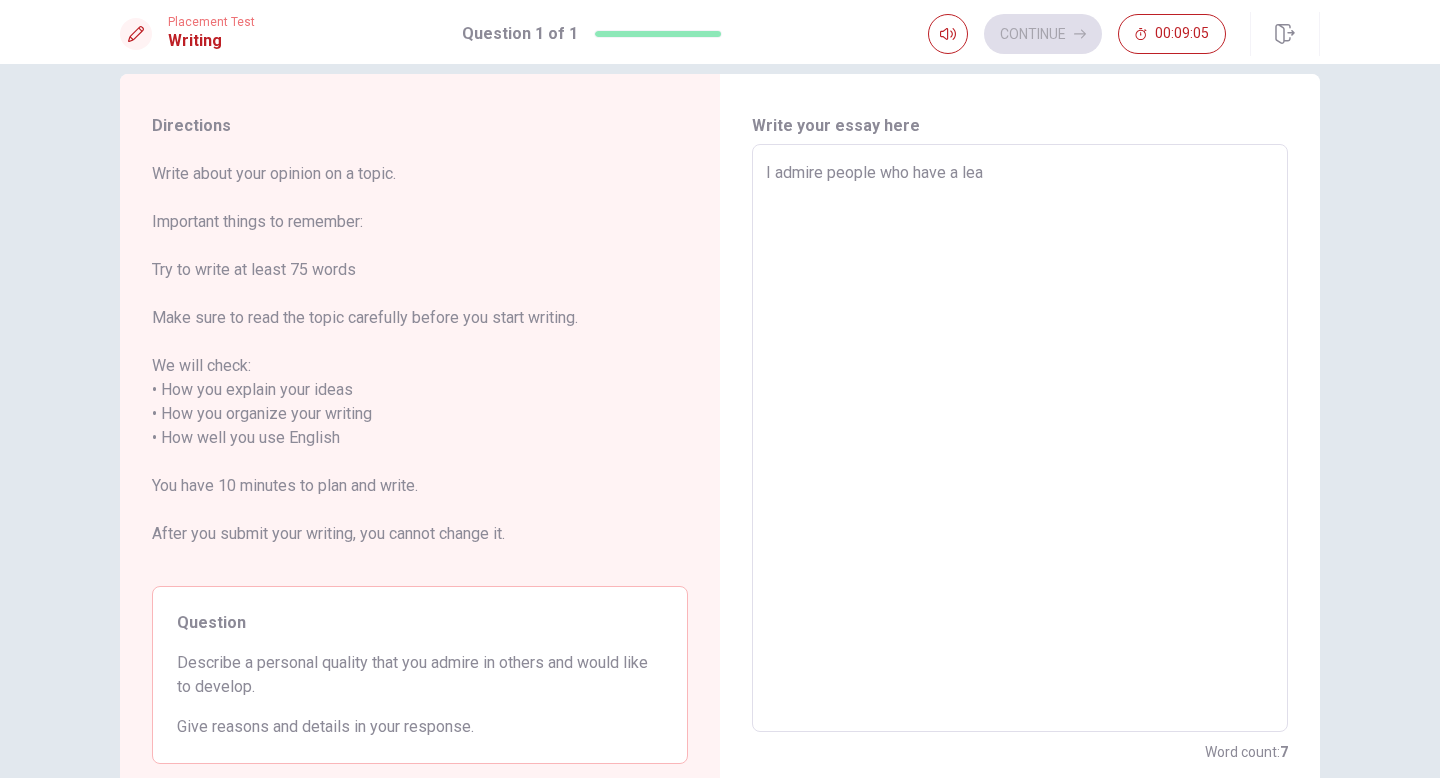 type on "x" 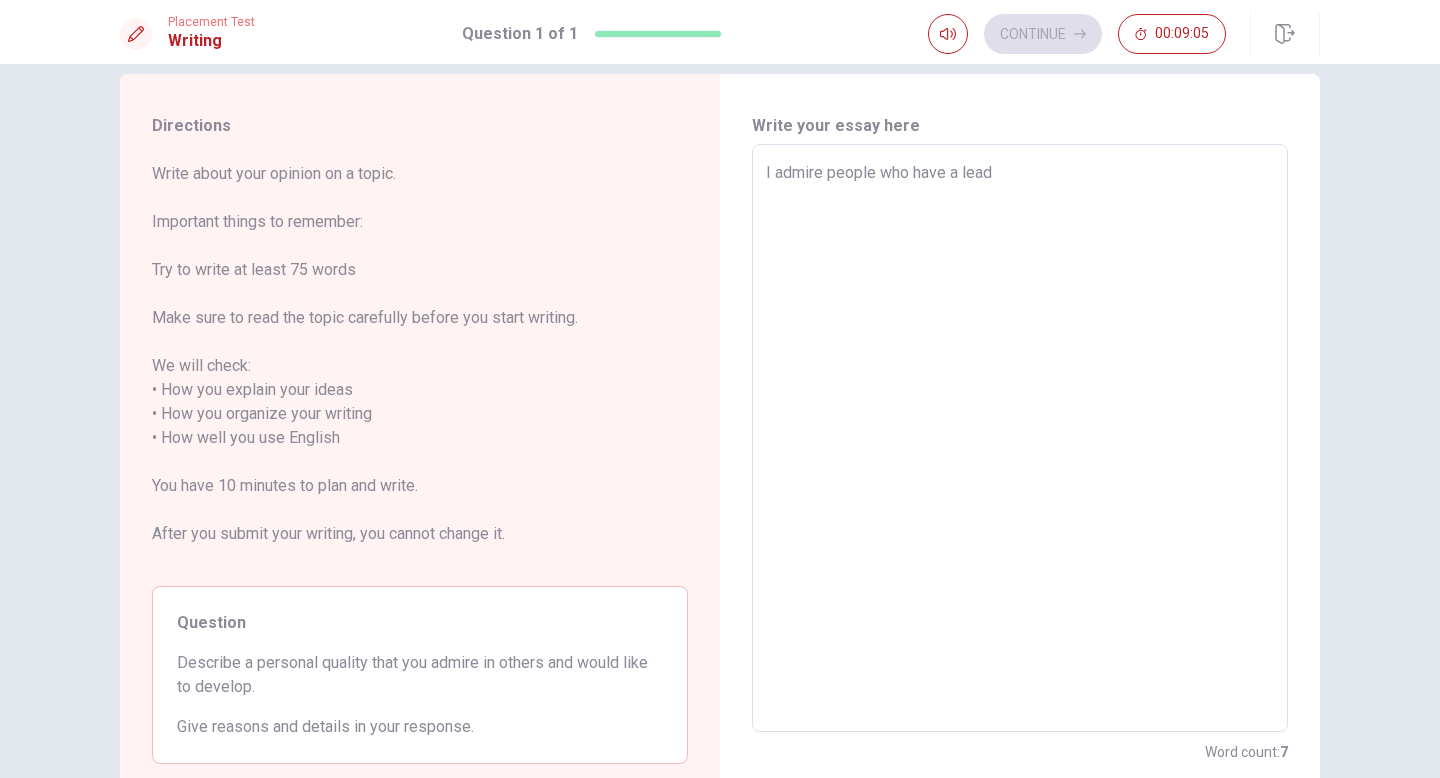 type on "x" 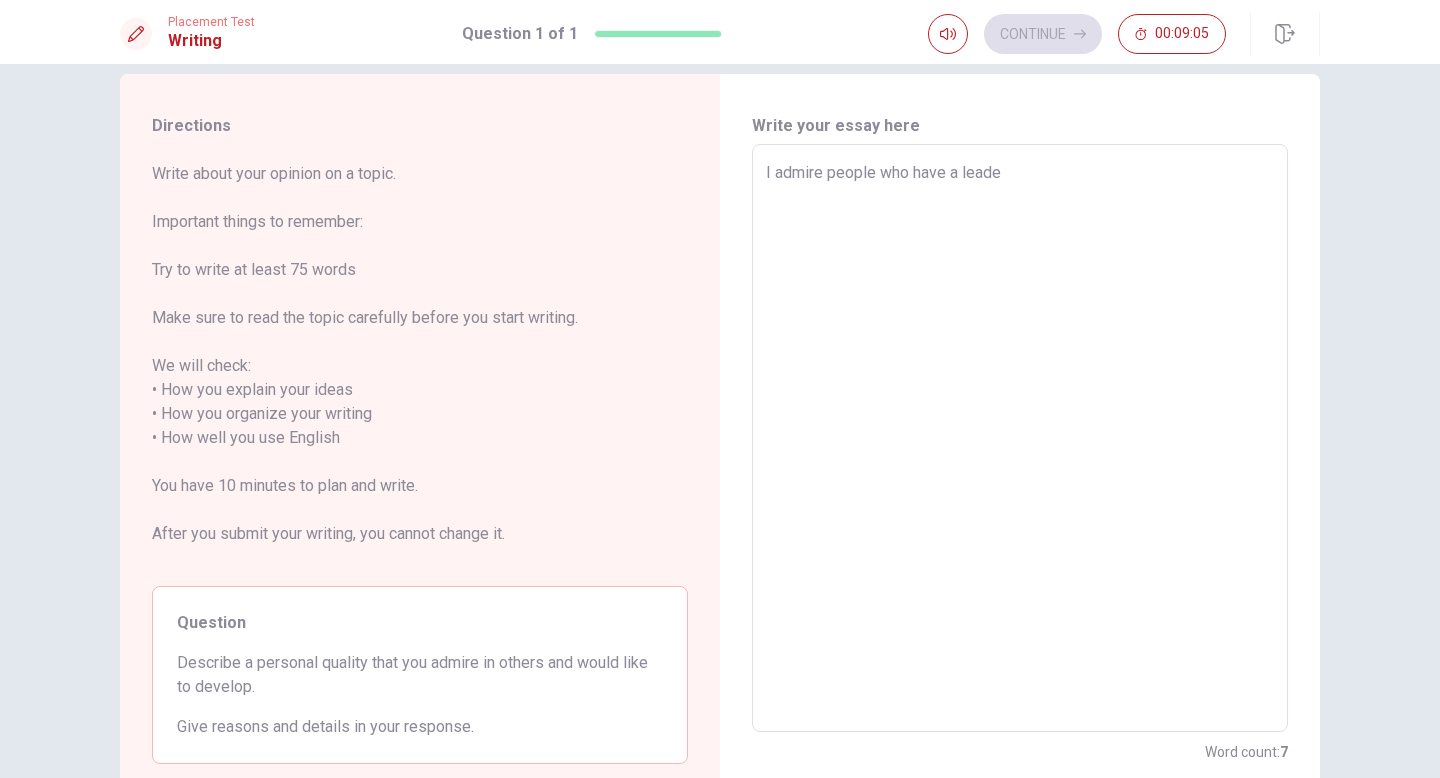 type on "x" 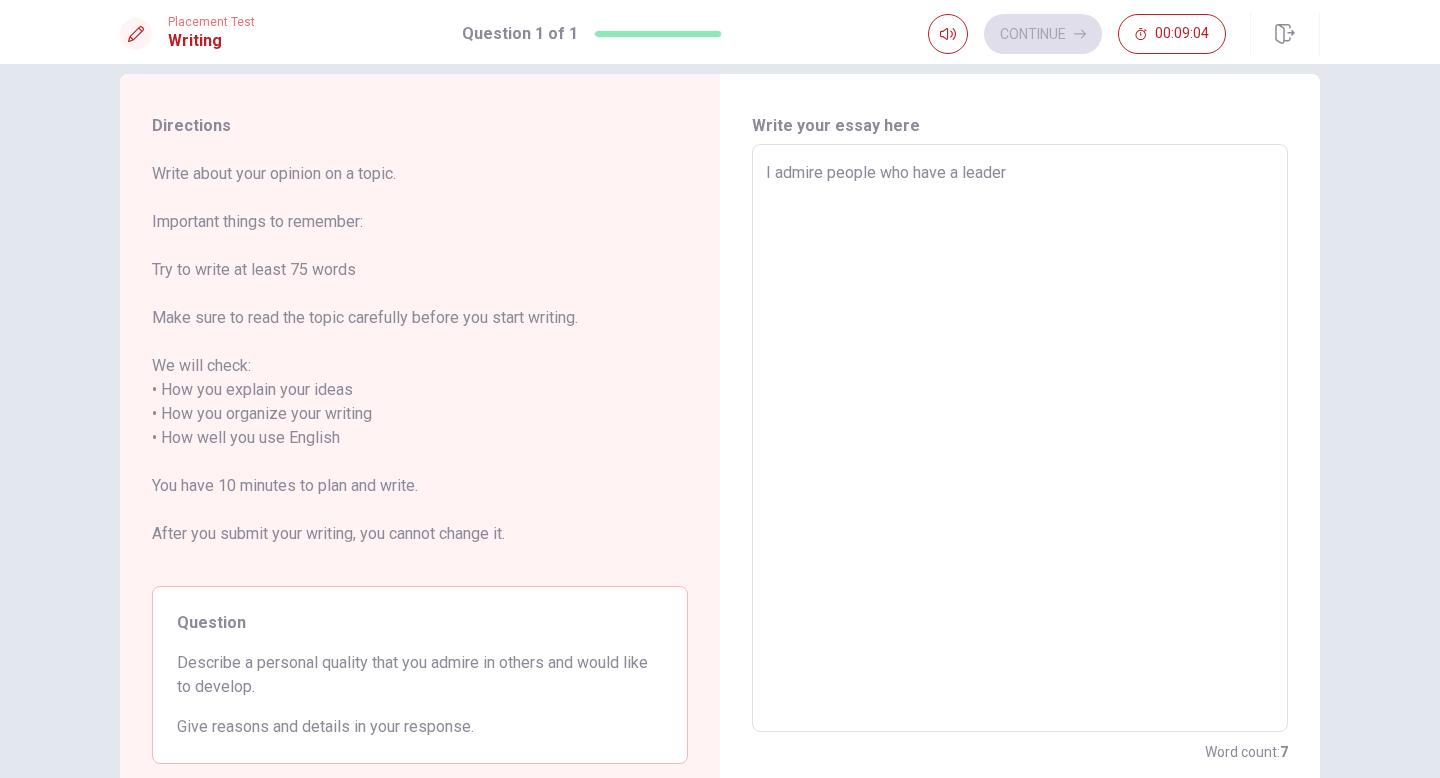 type on "x" 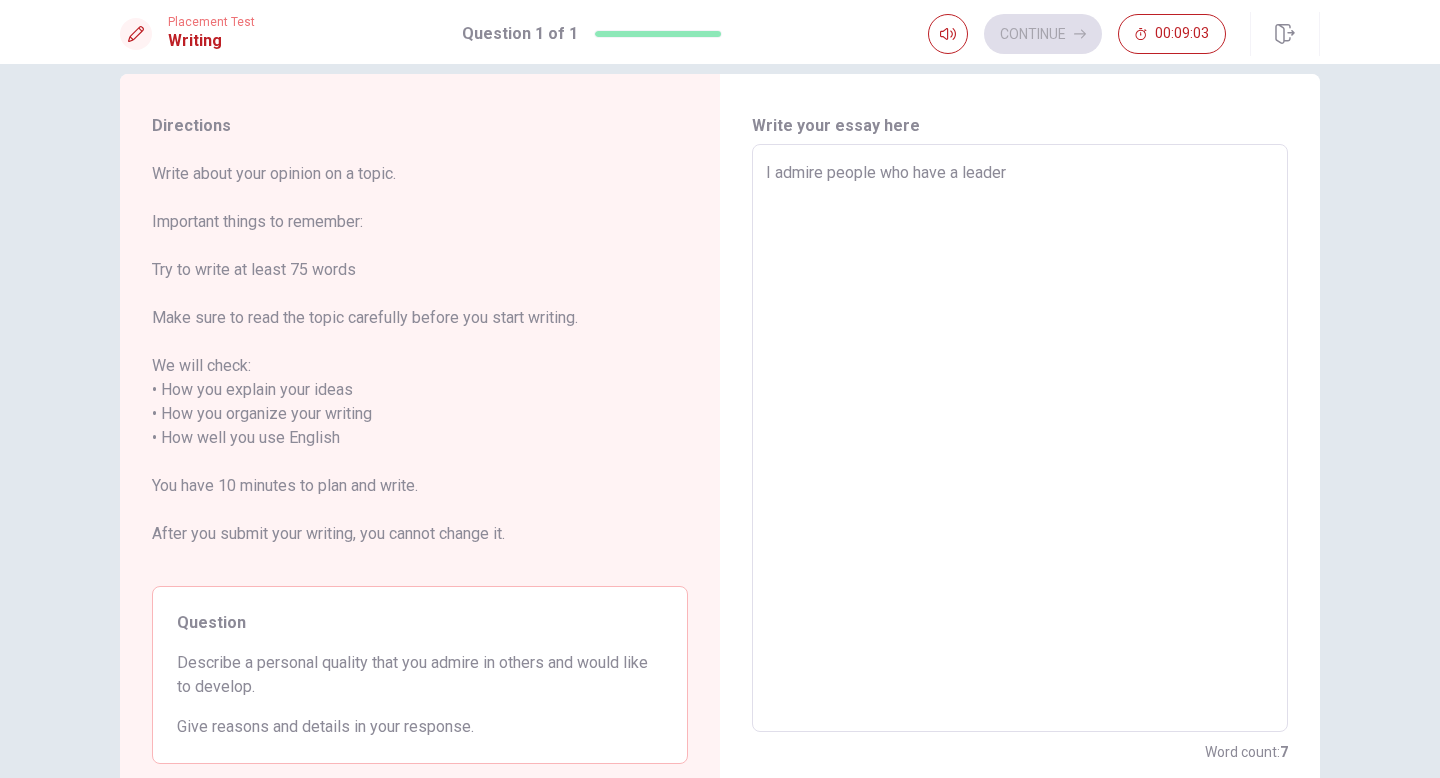 type on "I admire people who have a leaders" 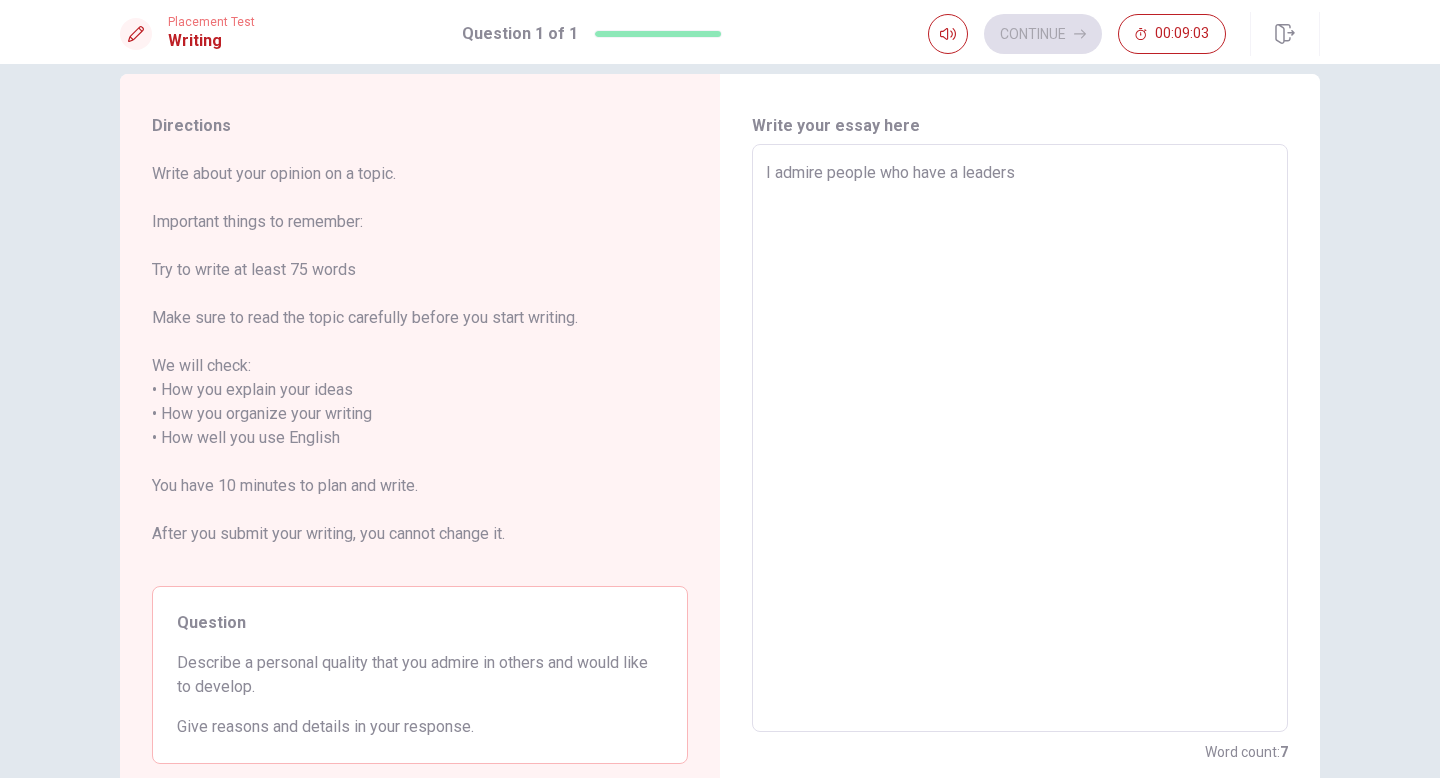 type on "x" 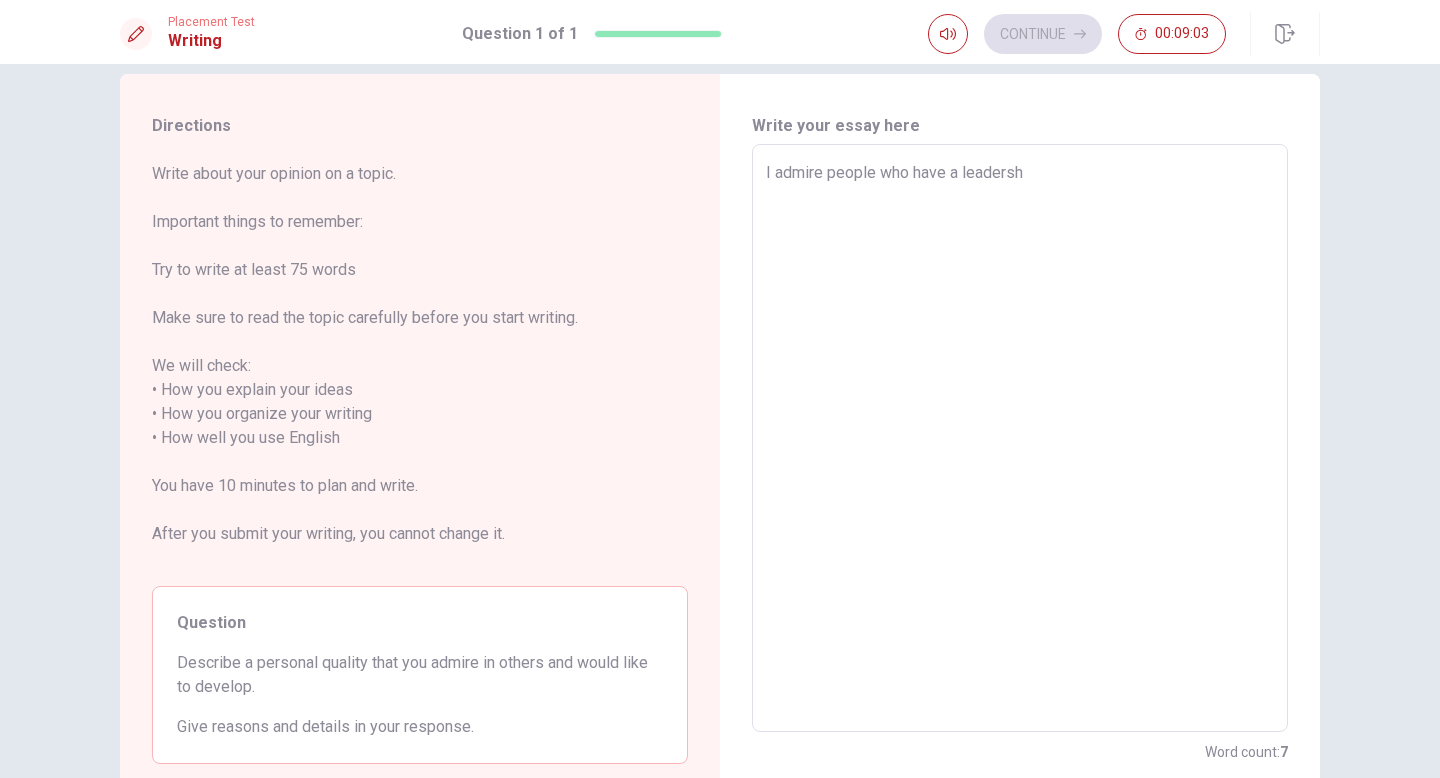 type on "x" 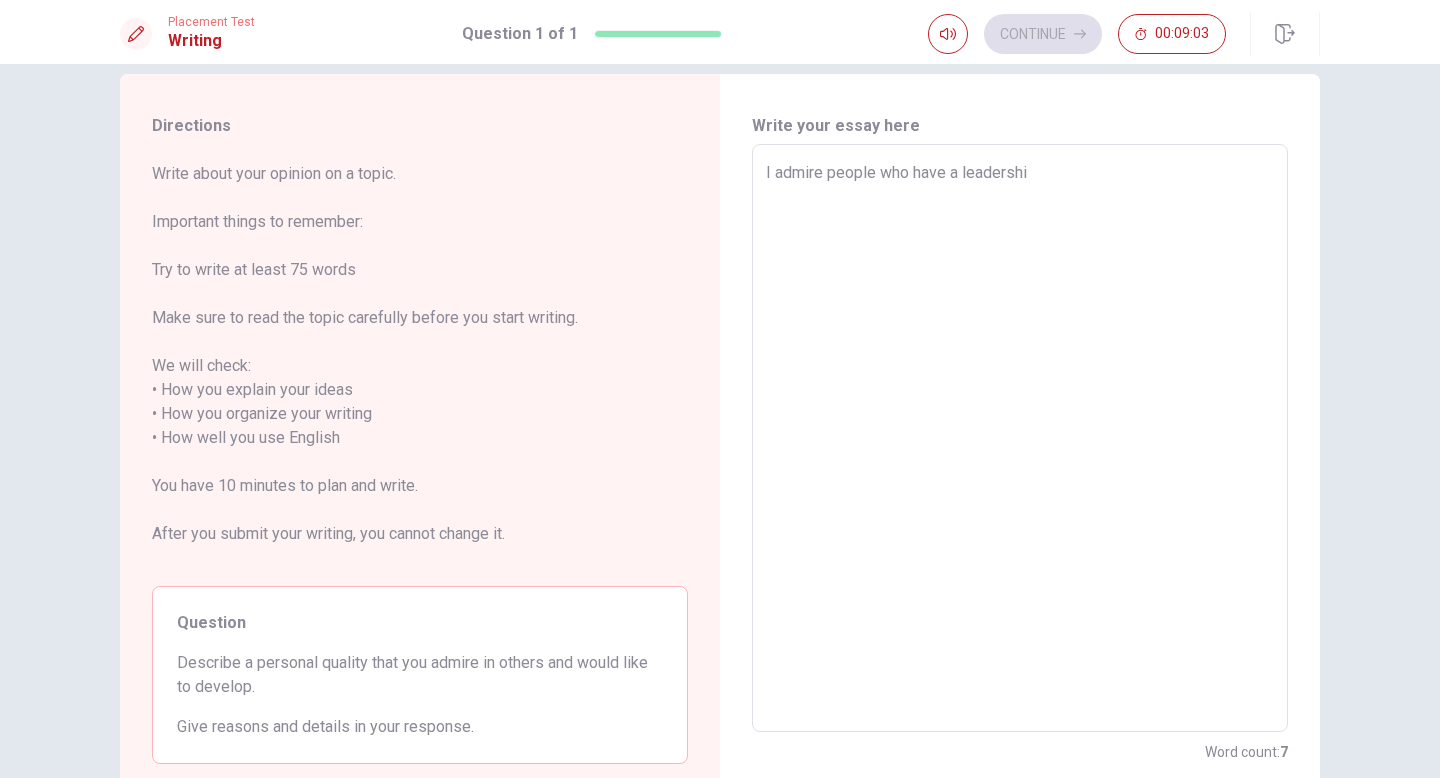 type on "x" 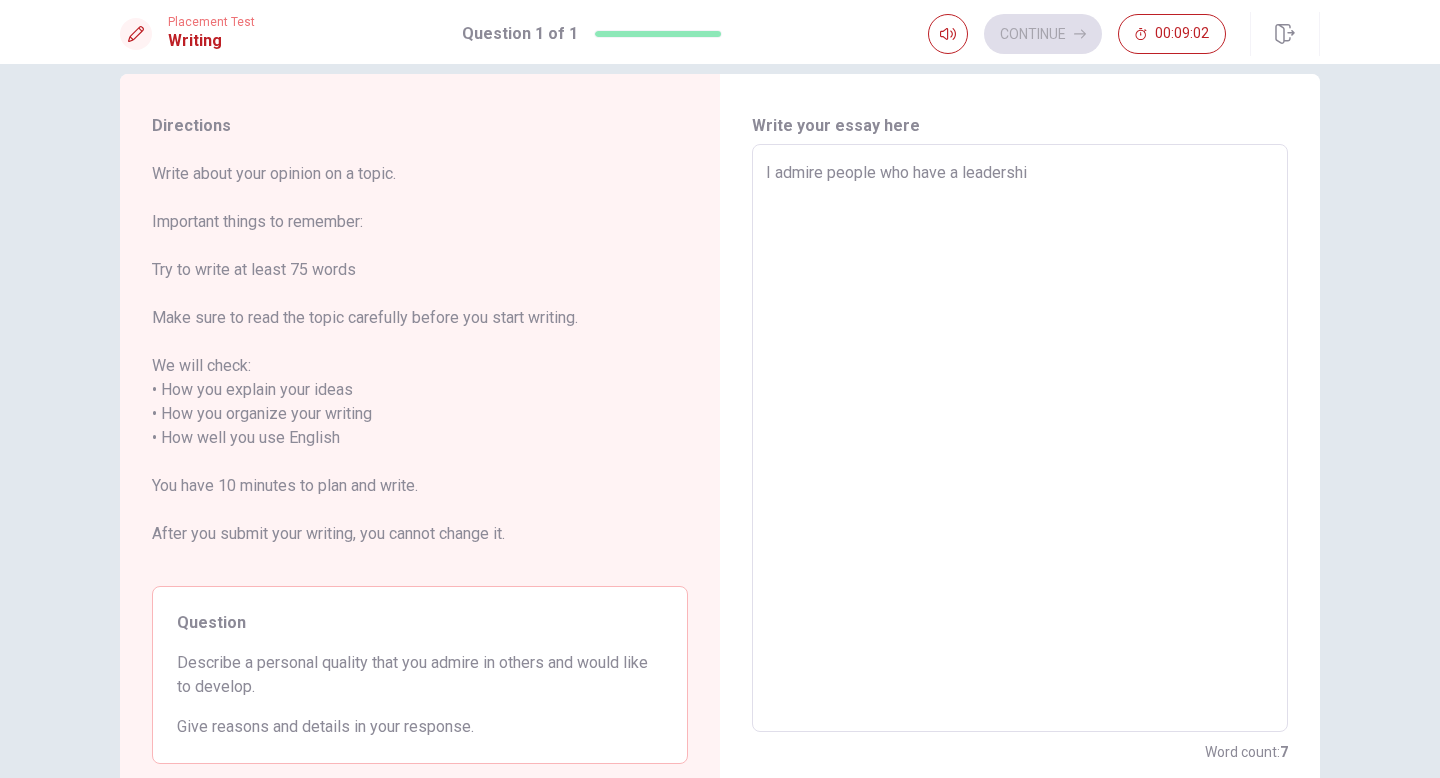 type on "I admire people who have a leadership" 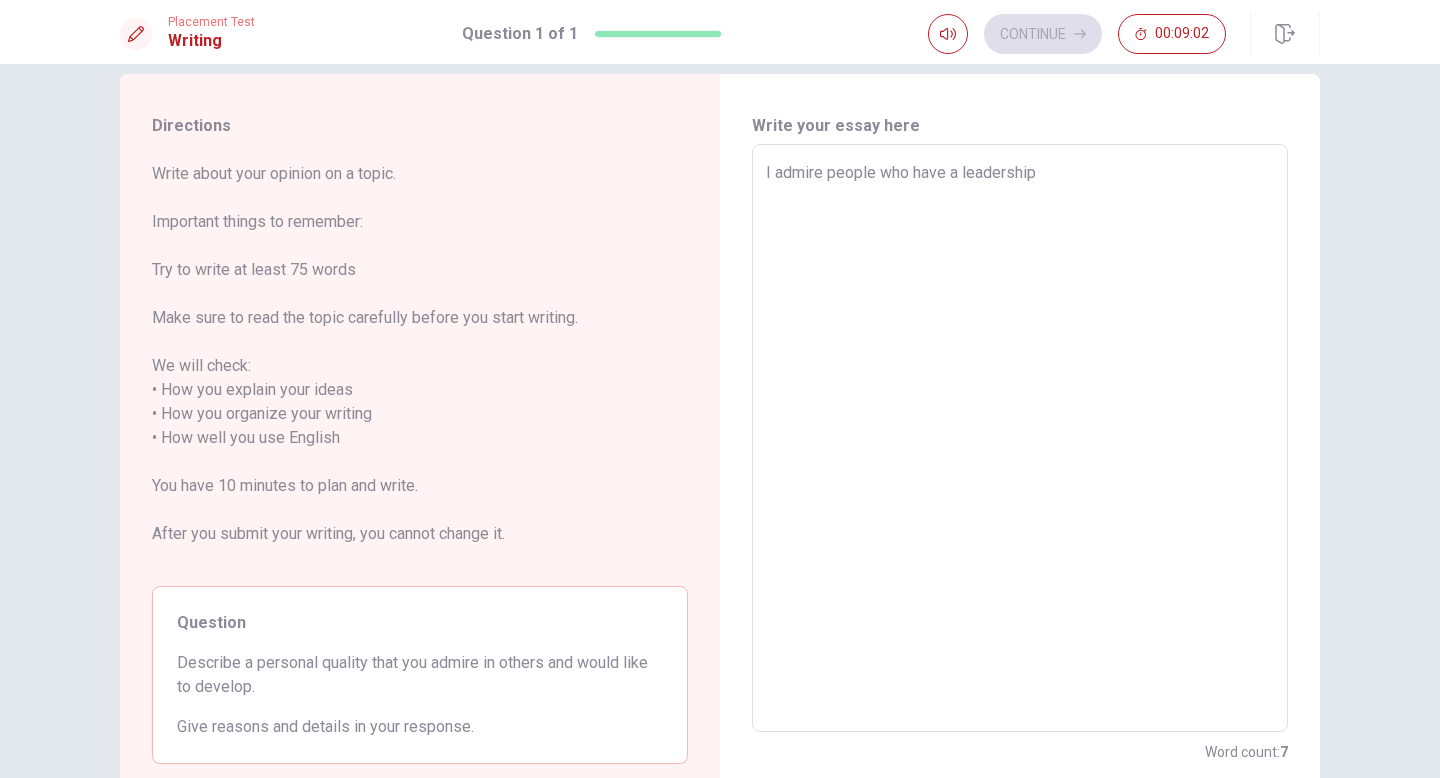 type on "x" 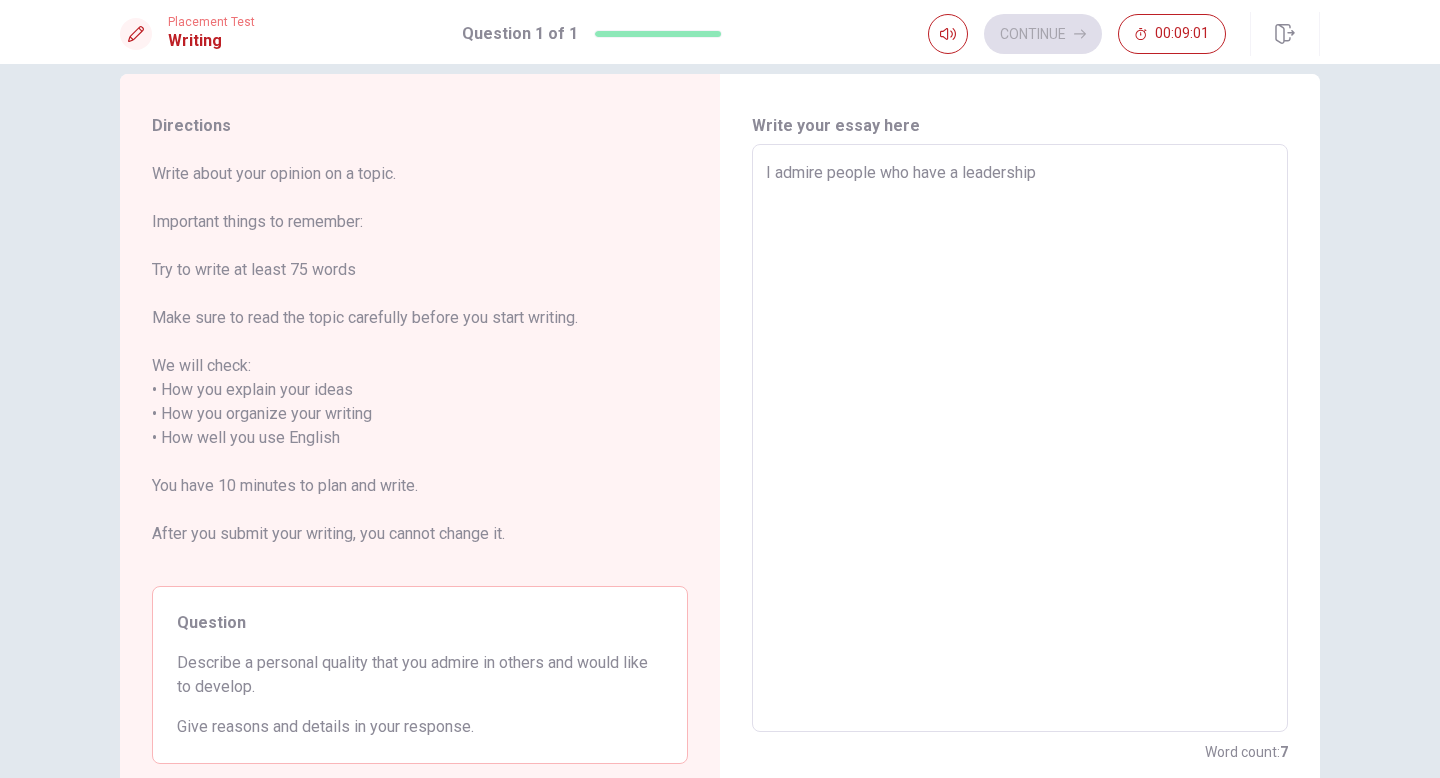 type on "I admire people who have a leadership" 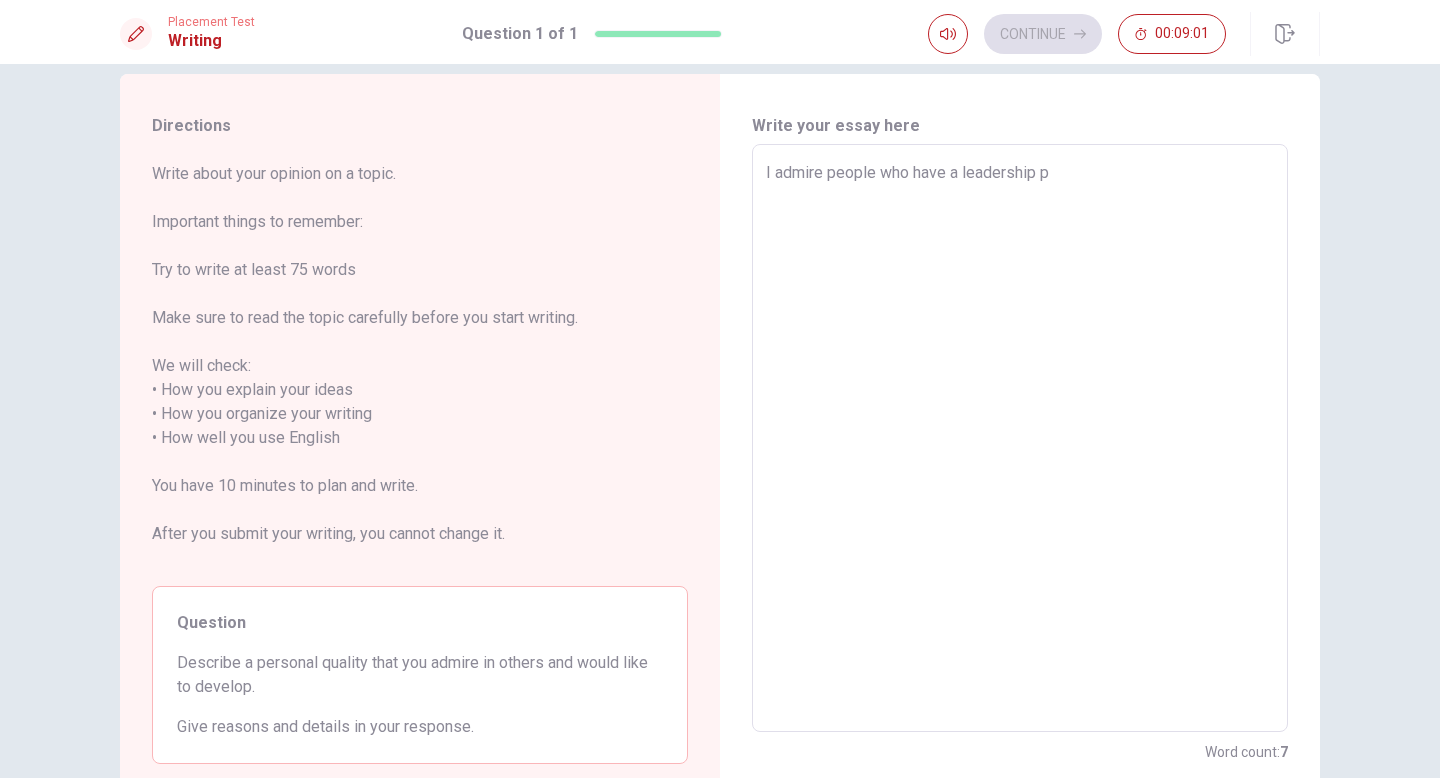 type on "x" 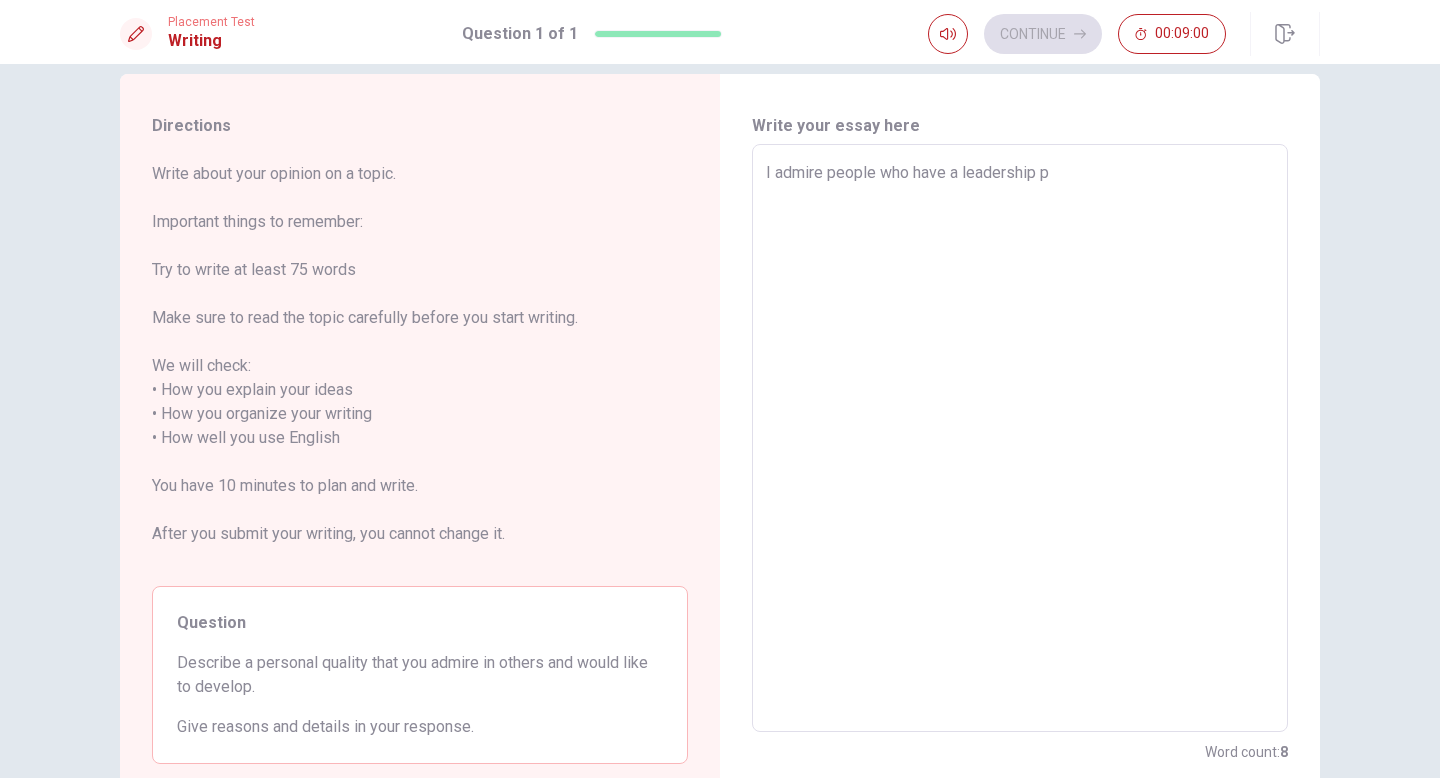 type on "I admire people who have a leadership pr" 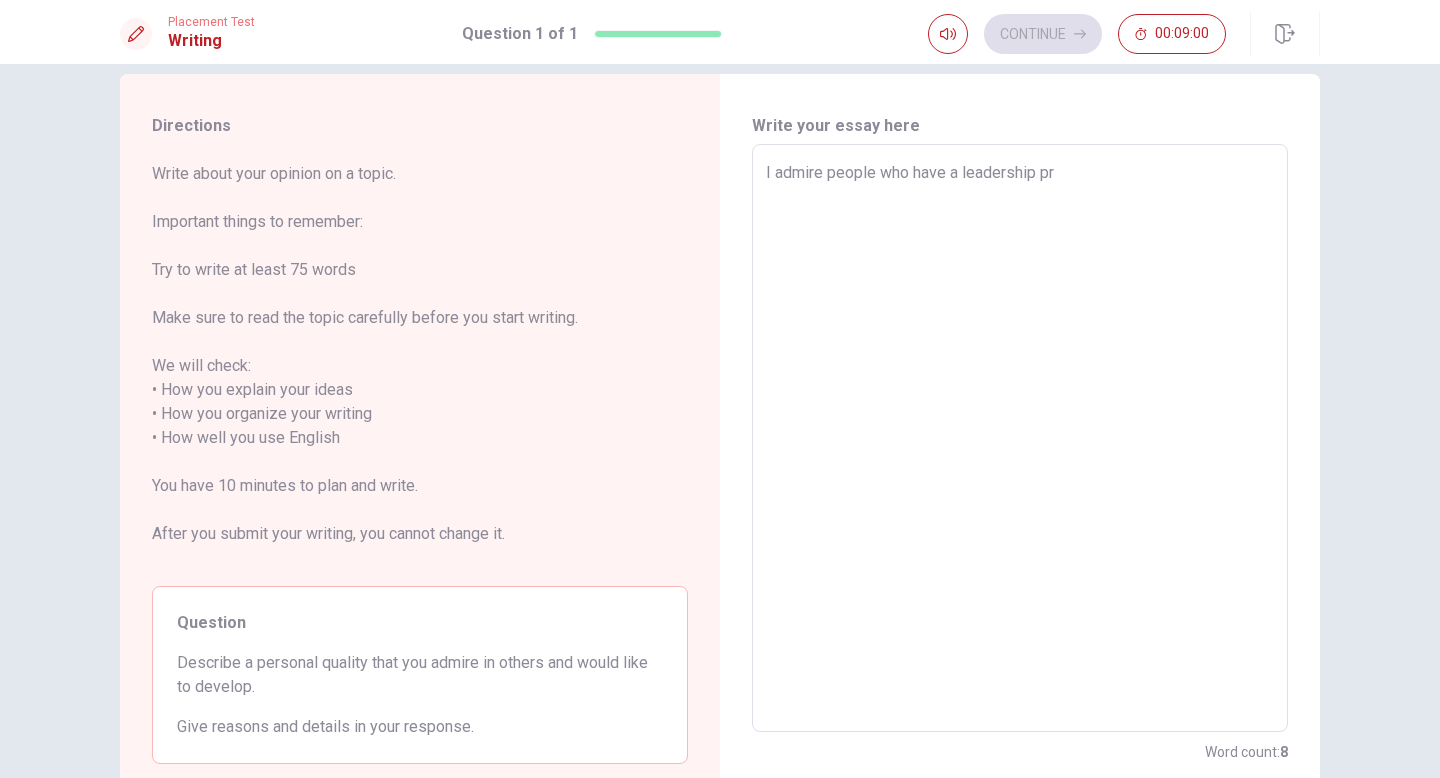 type on "x" 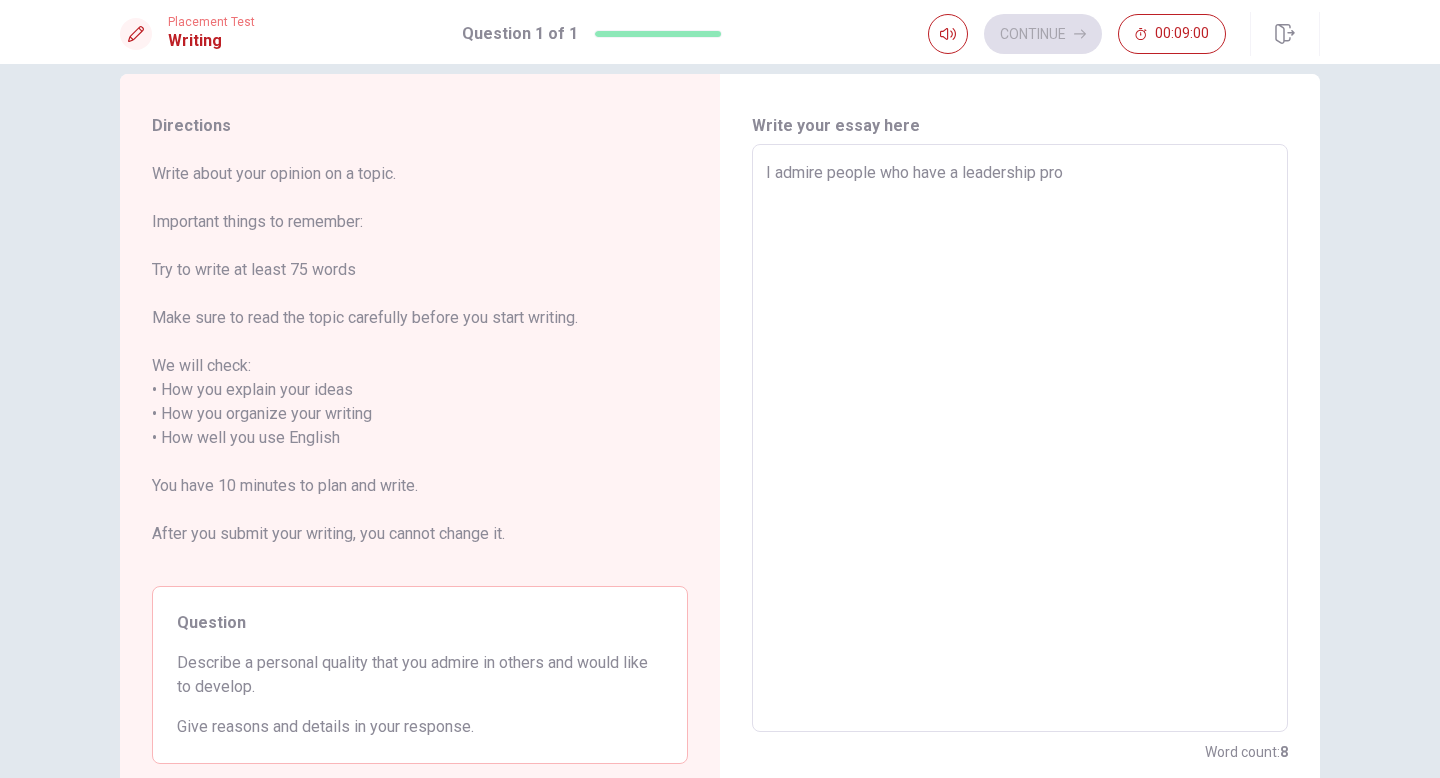type on "x" 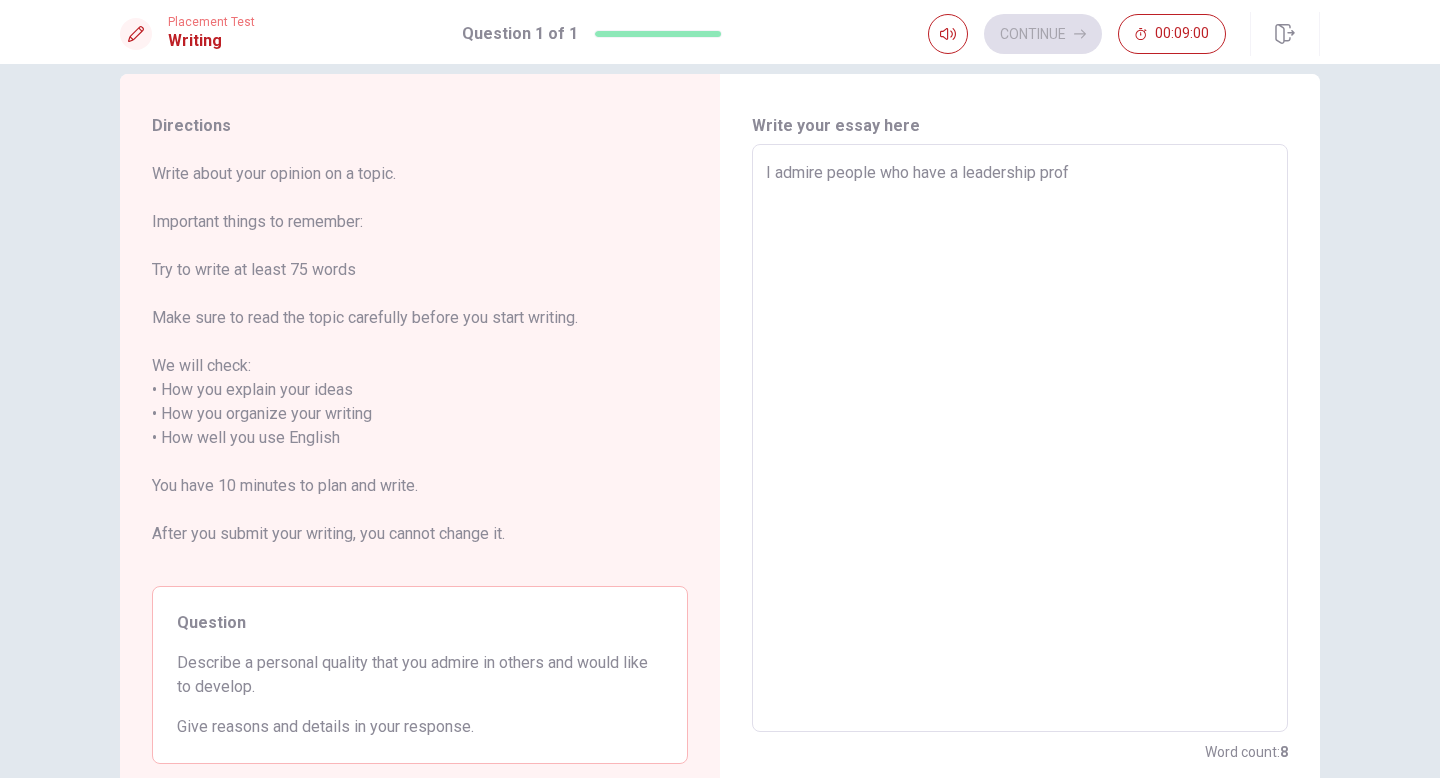 type on "x" 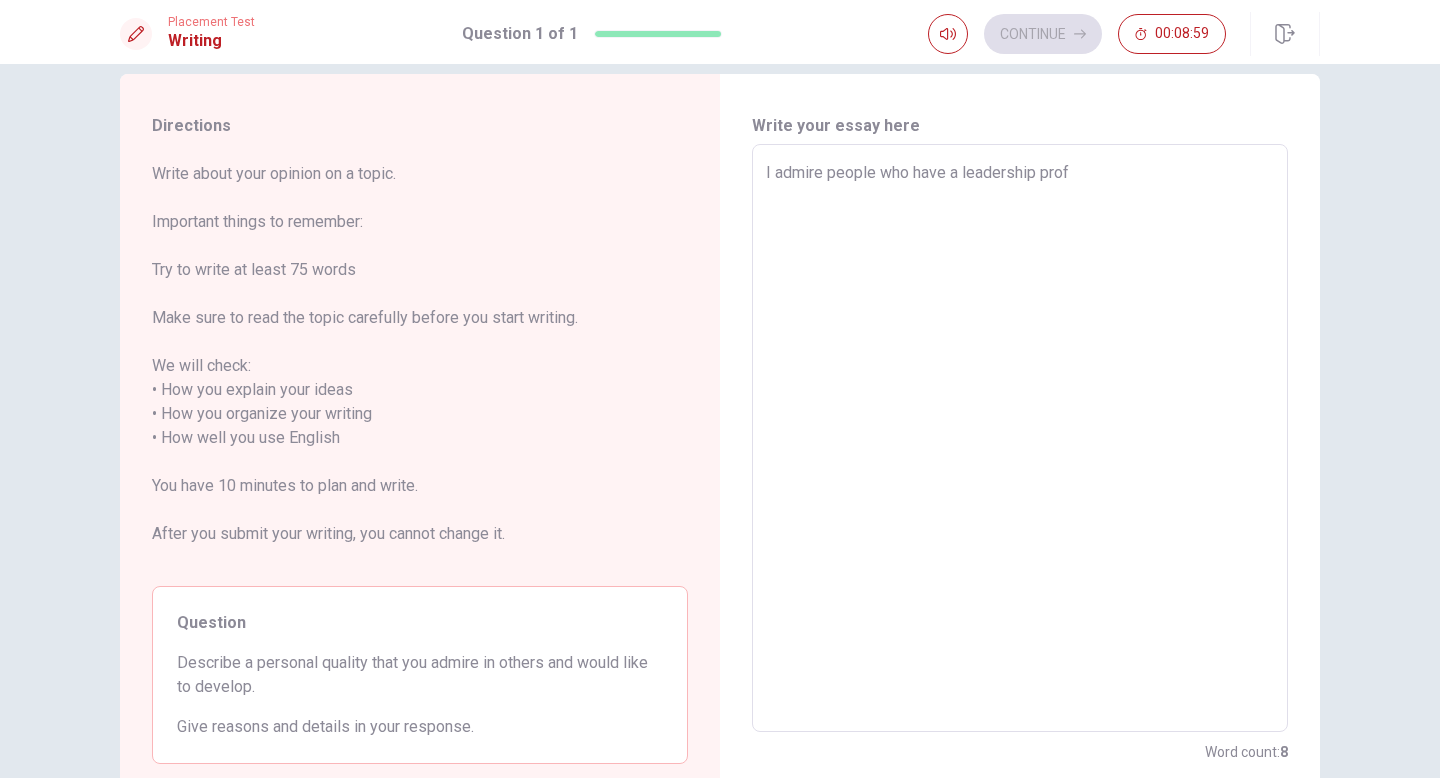 type on "I admire people who have a leadership profi" 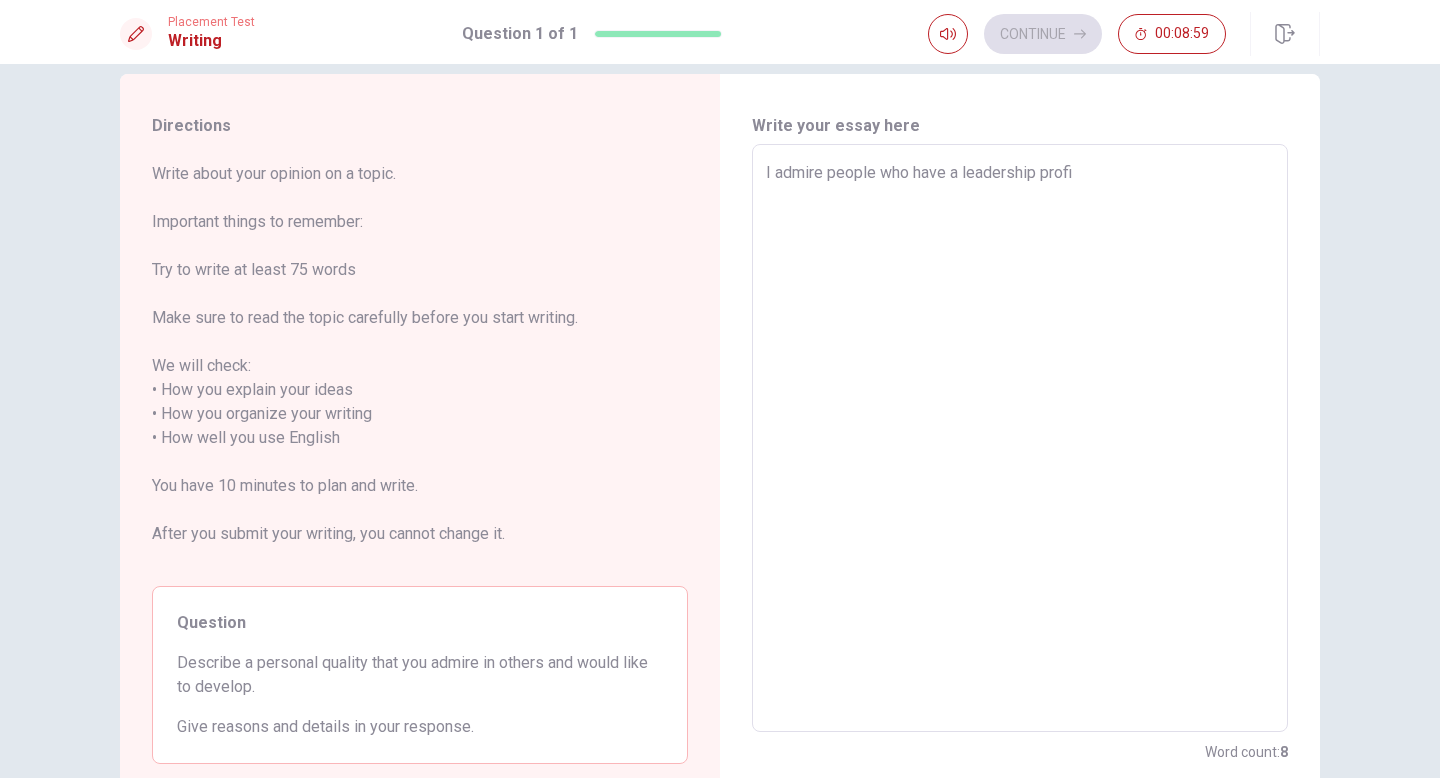 type on "x" 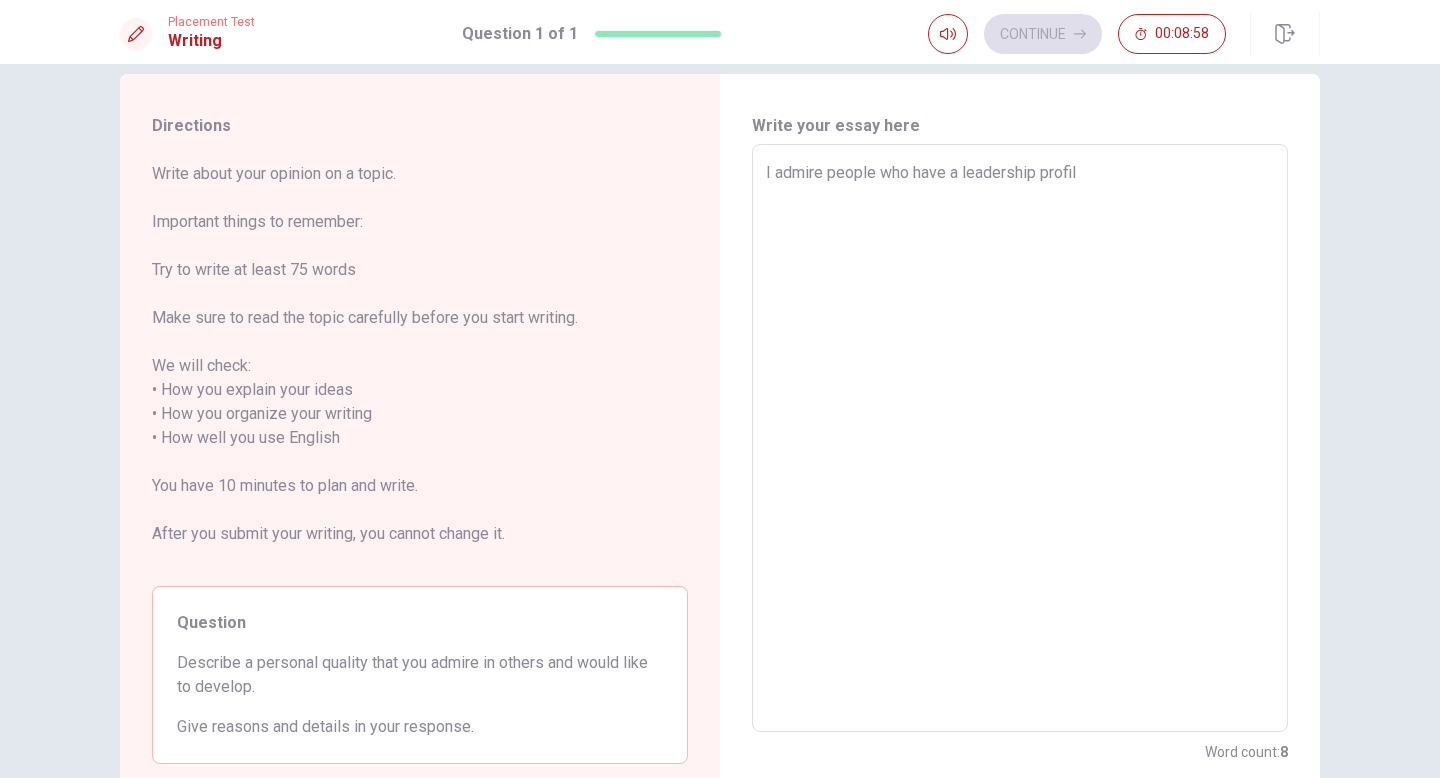 type on "x" 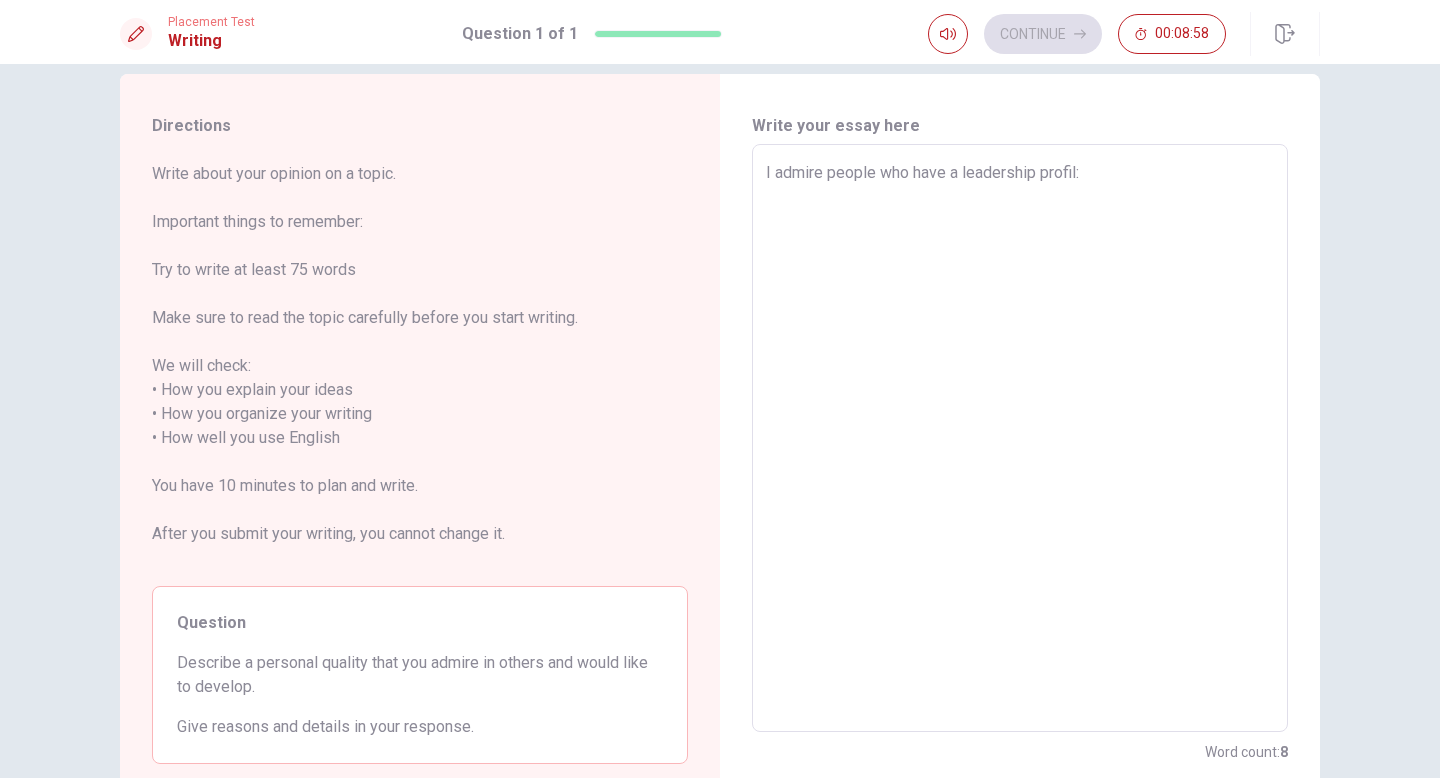 type on "x" 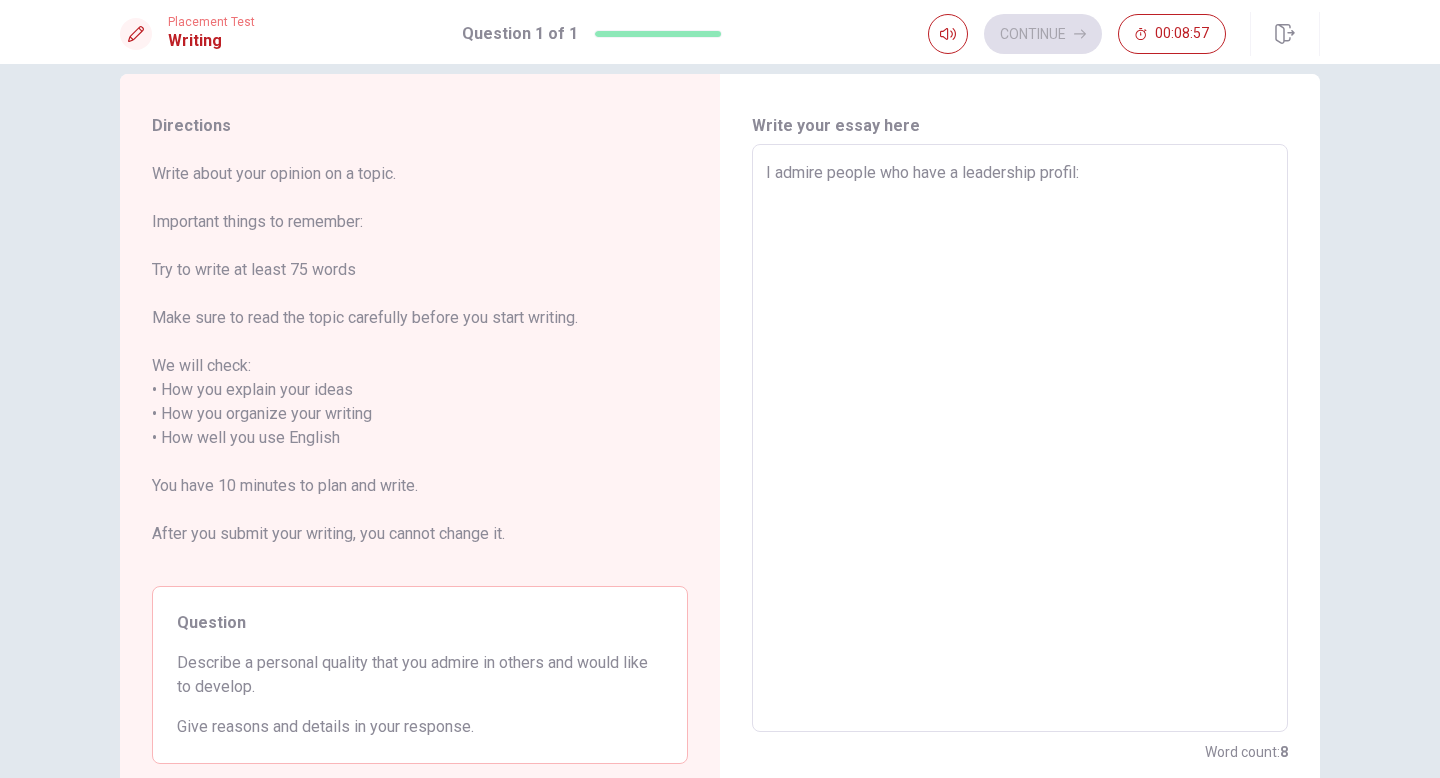 type on "I admire people who have a leadership profil:" 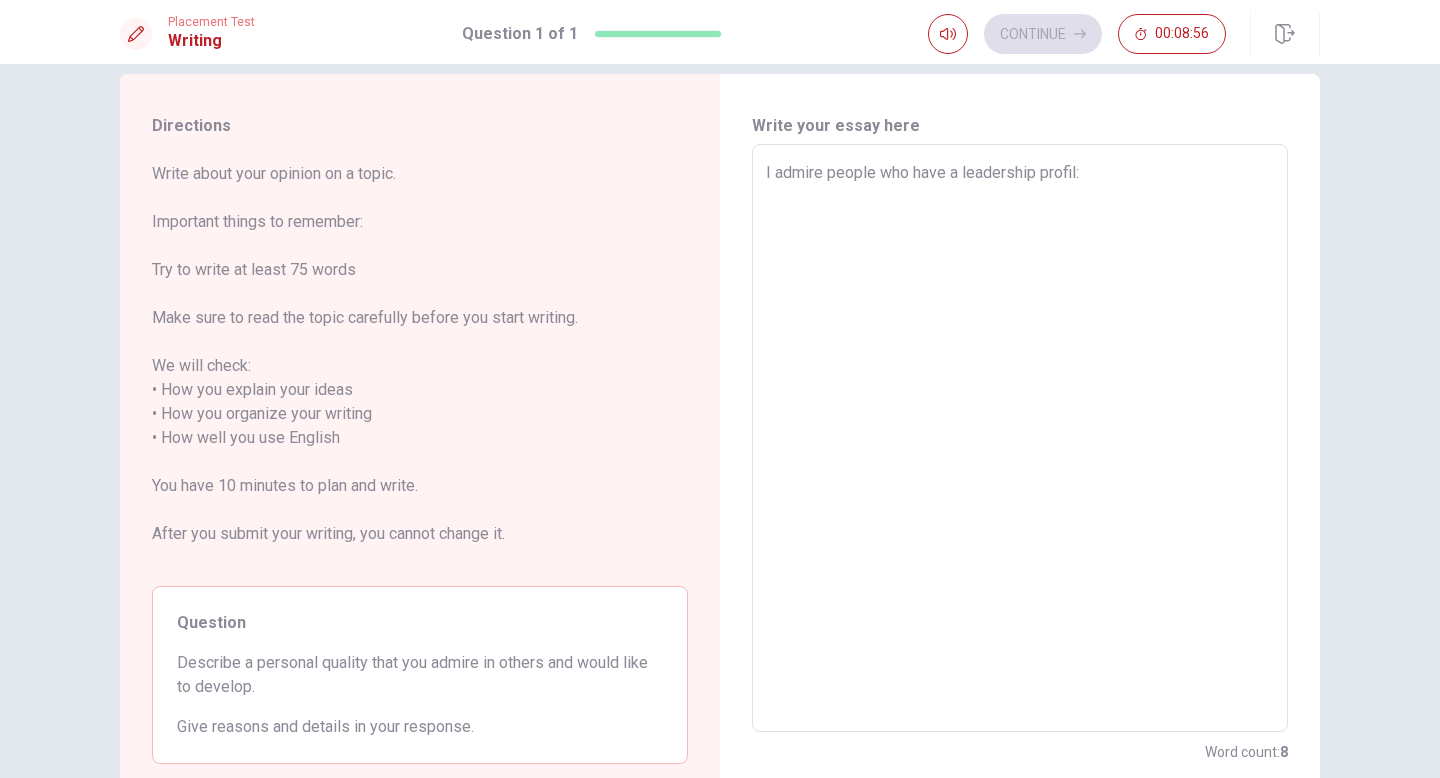 type on "I admire people who have a leadership profil: T" 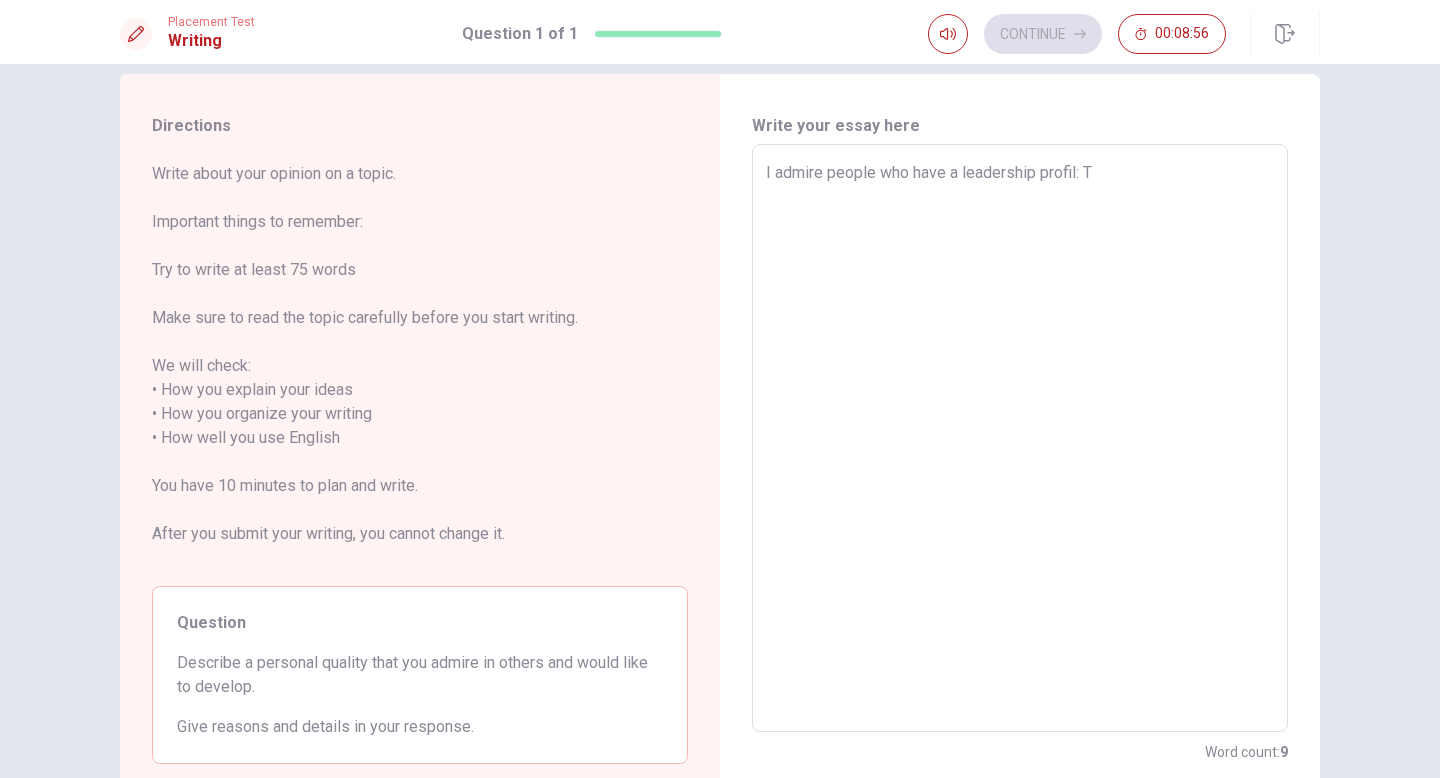 type on "x" 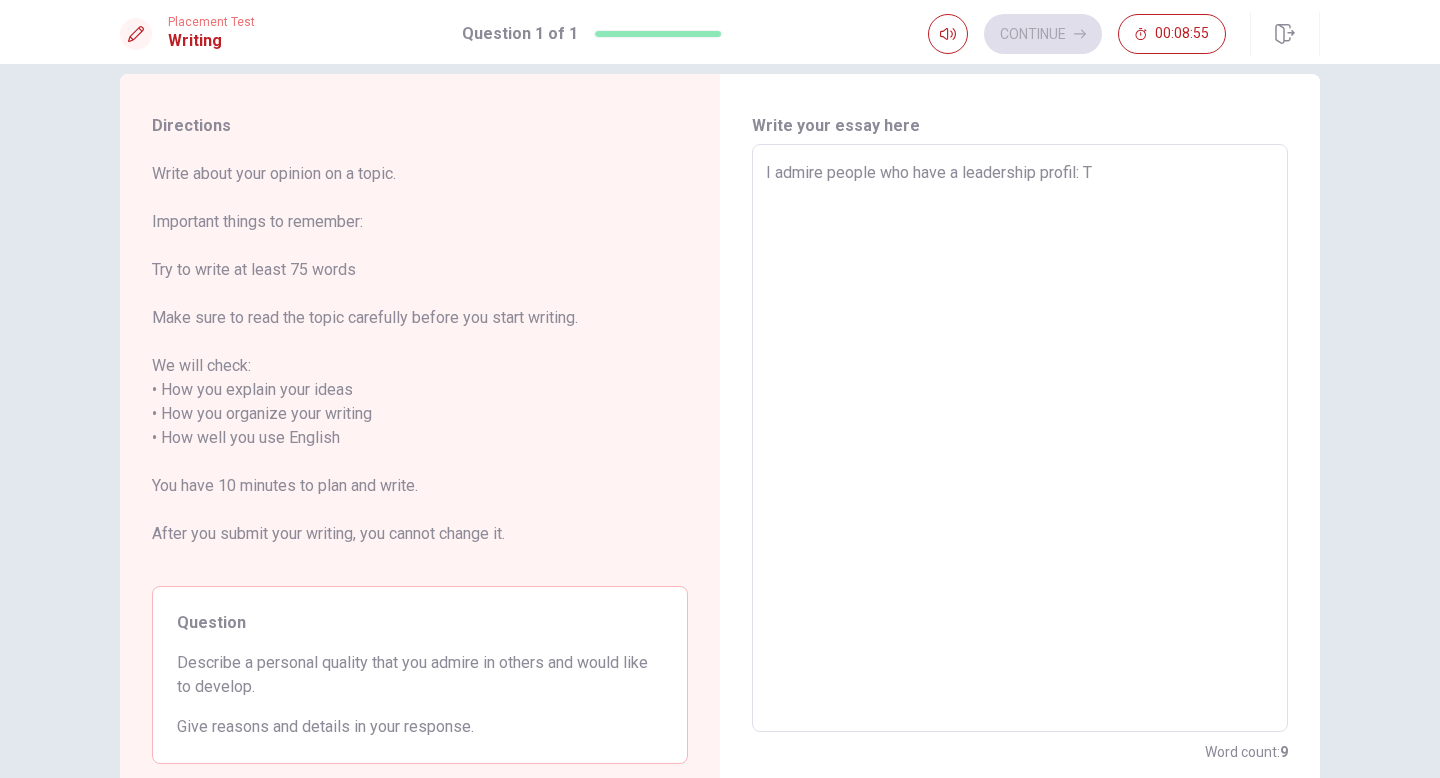 type on "I admire people who have a leadership profil:" 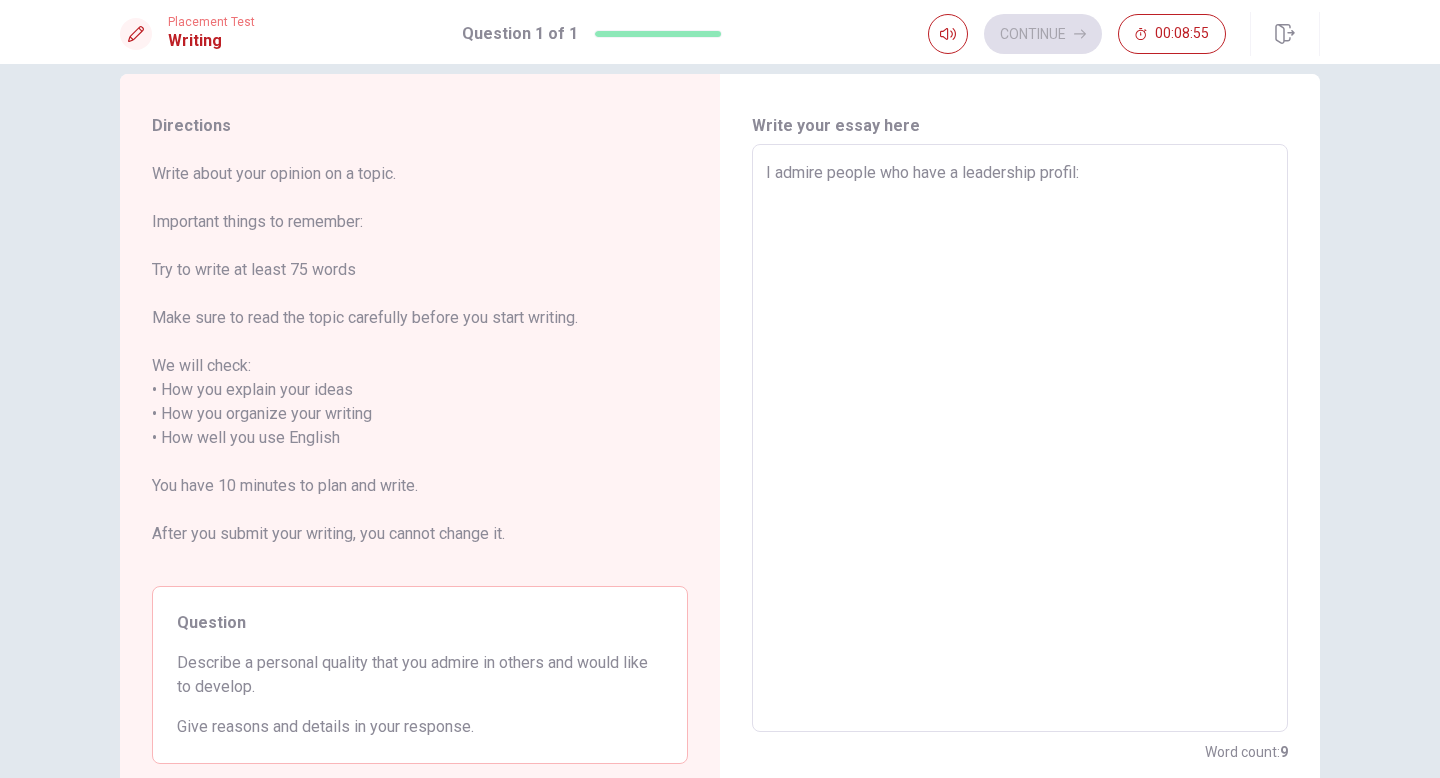 type on "x" 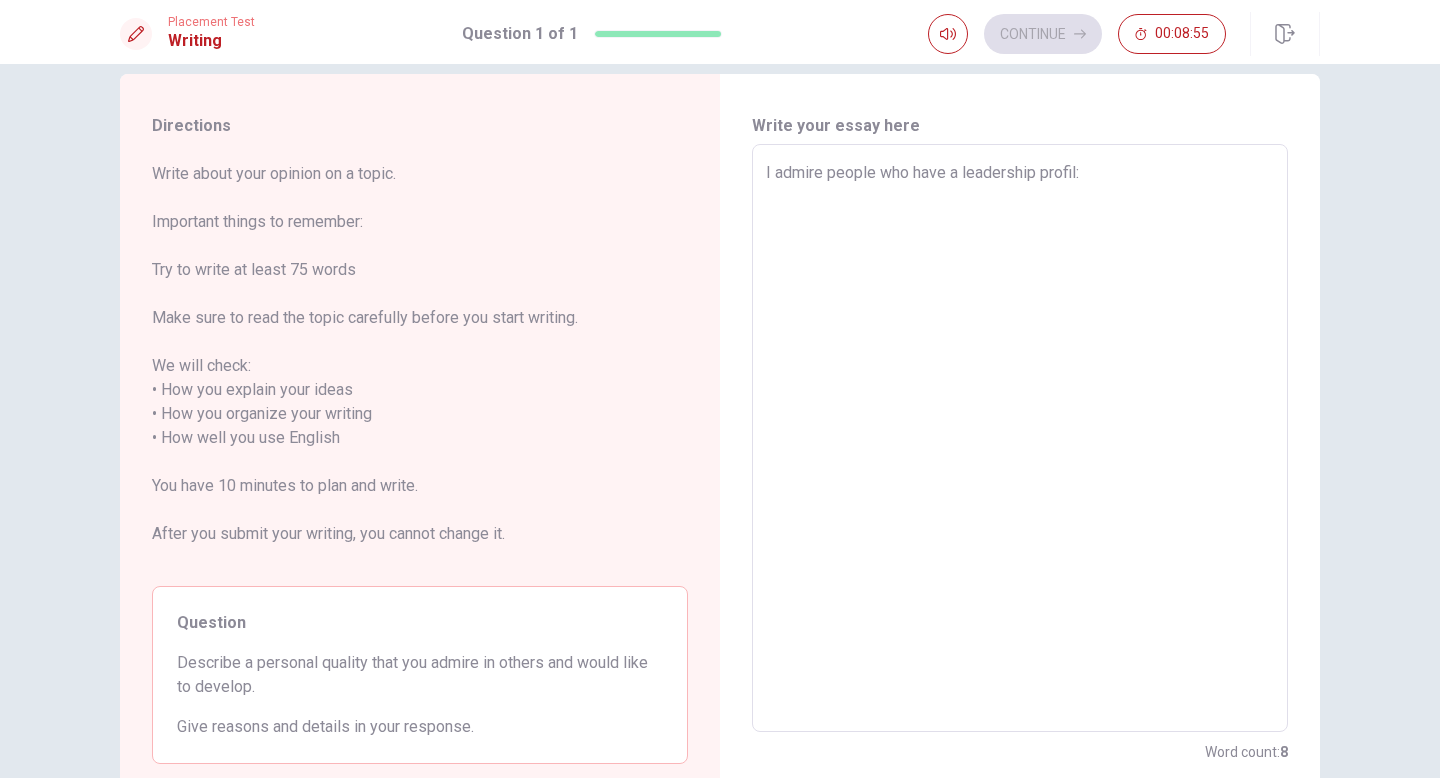 type on "I admire people who have a leadership profil:" 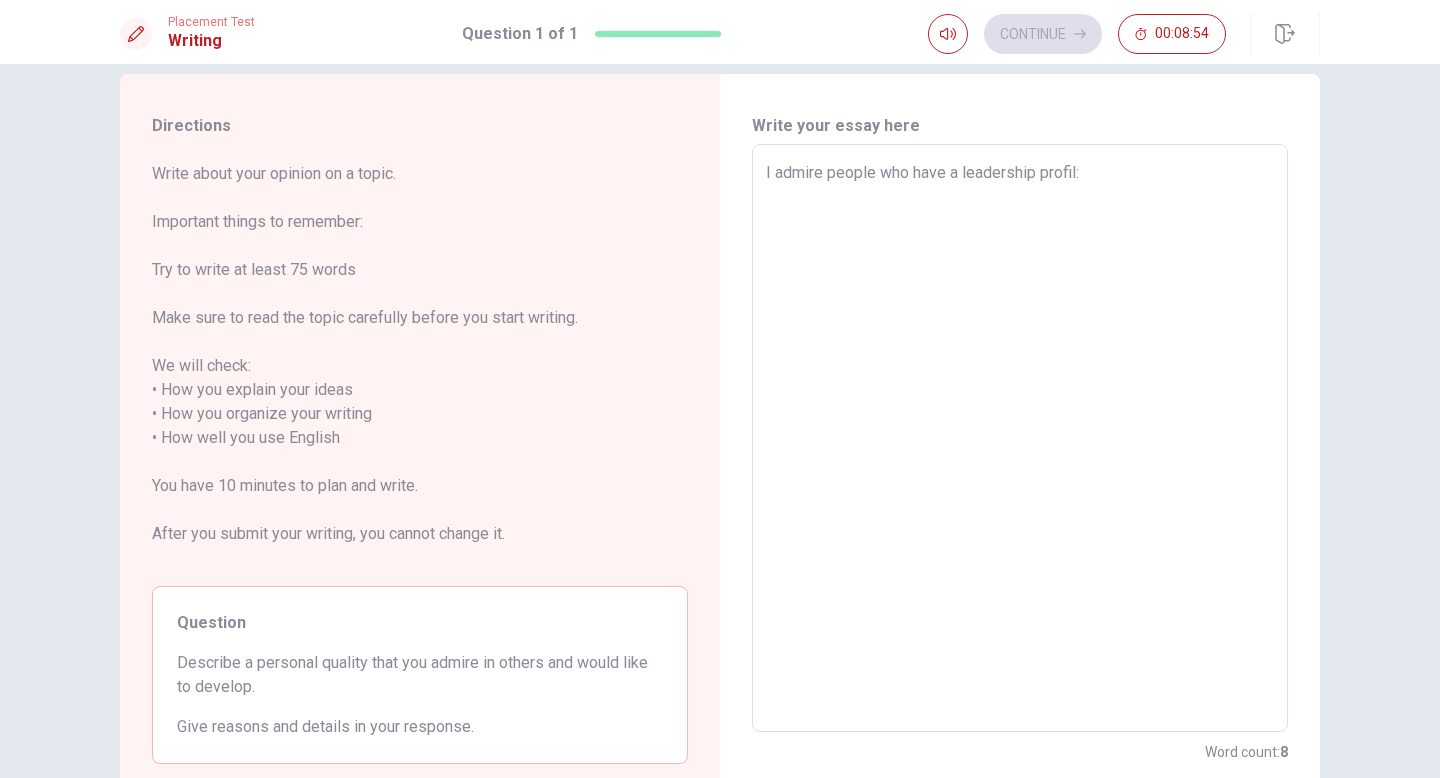 type on "I admire people who have a leadership profil" 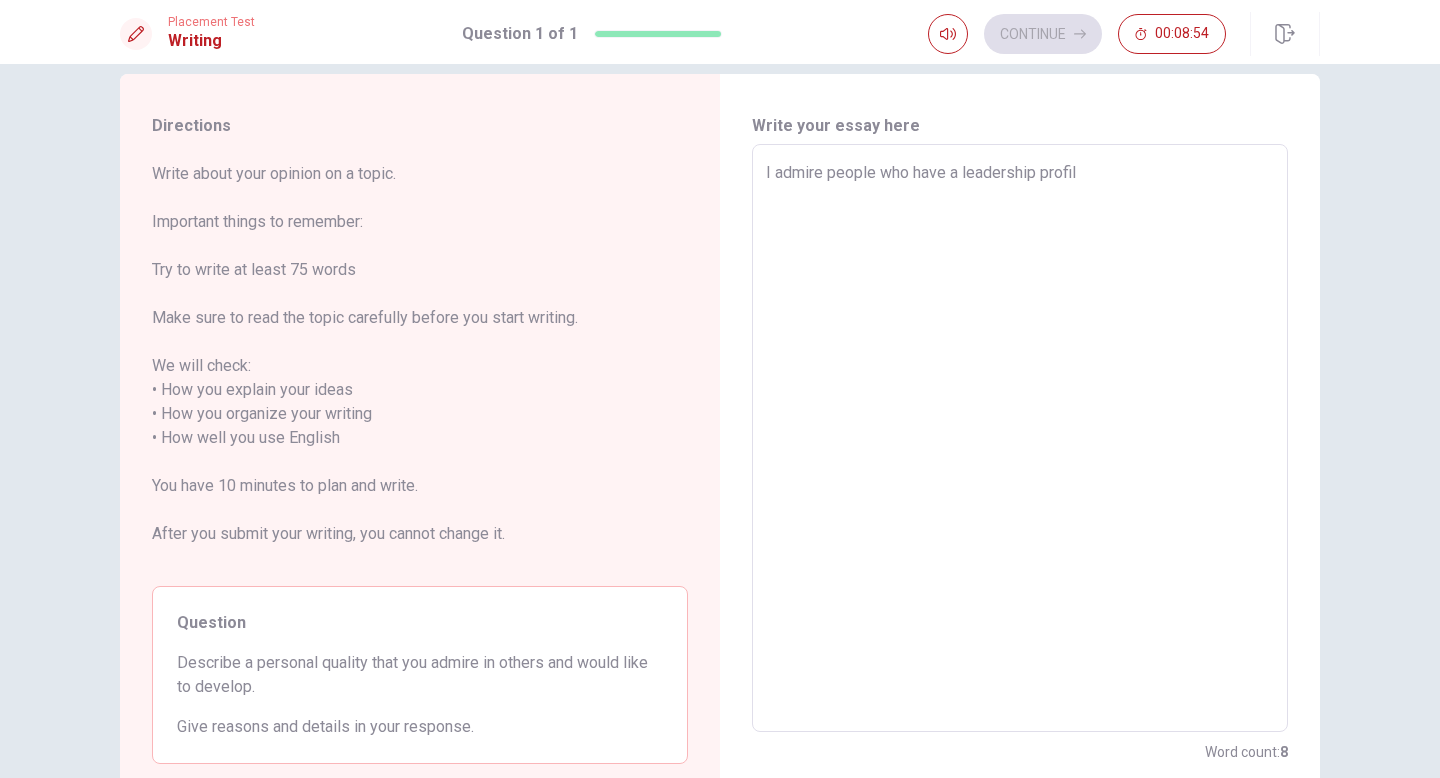 type on "x" 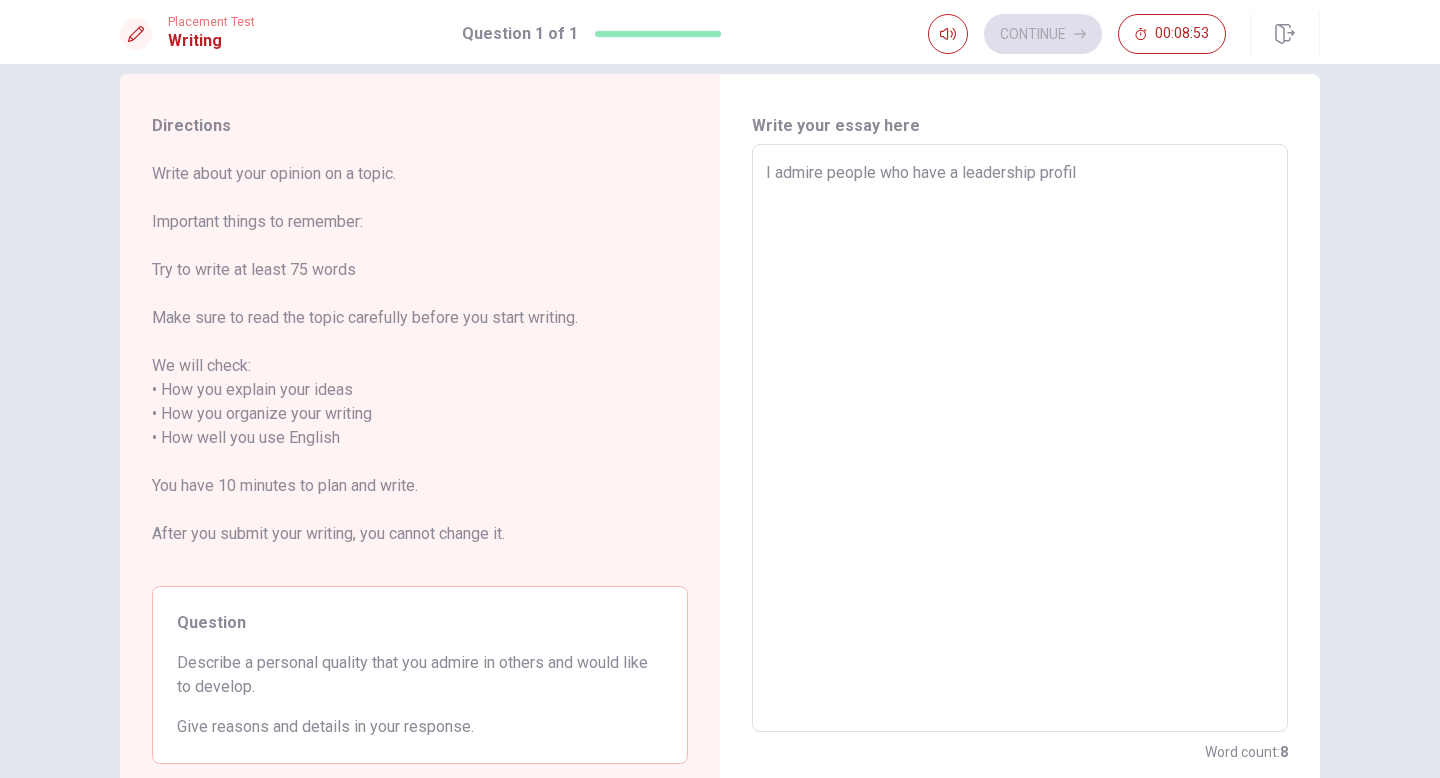 type on "I admire people who have a leadership profil." 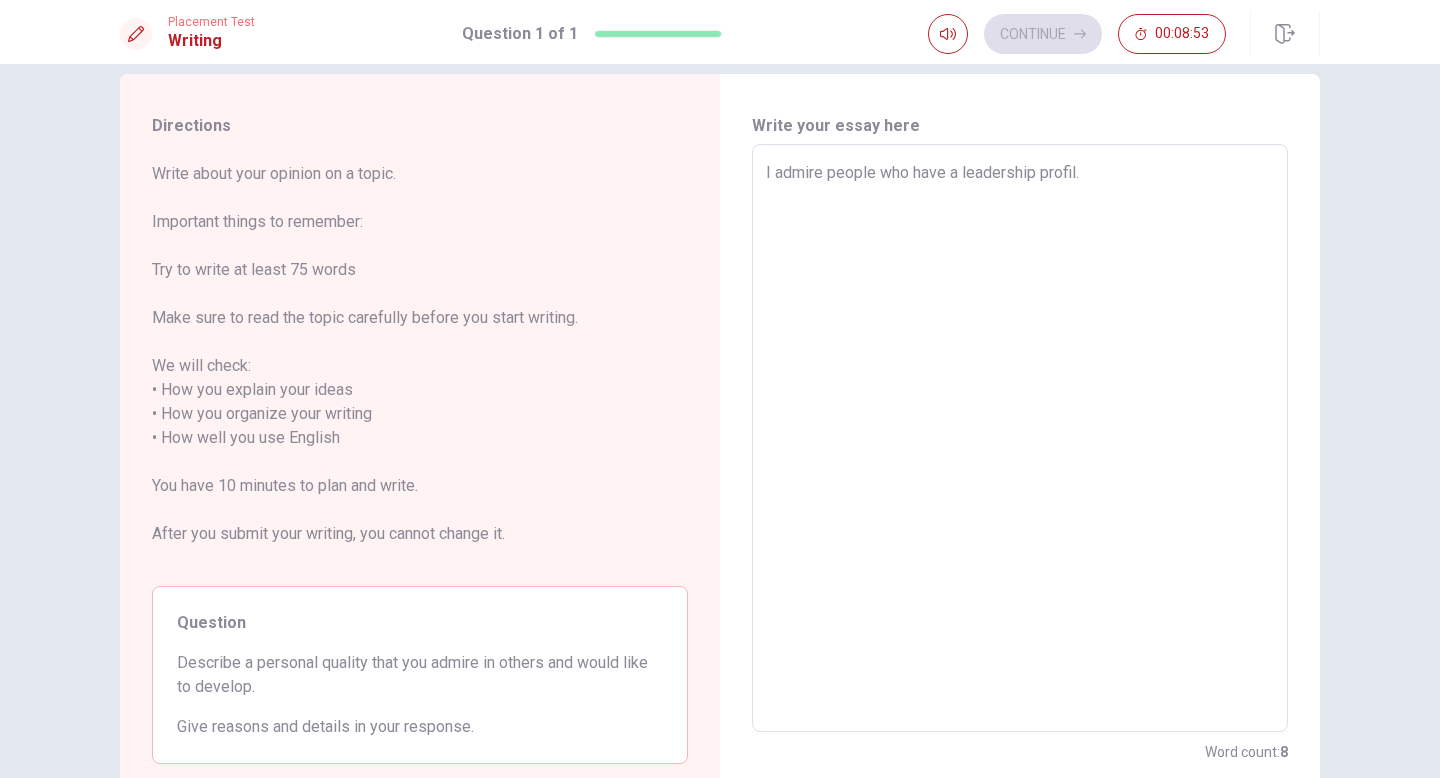 type on "x" 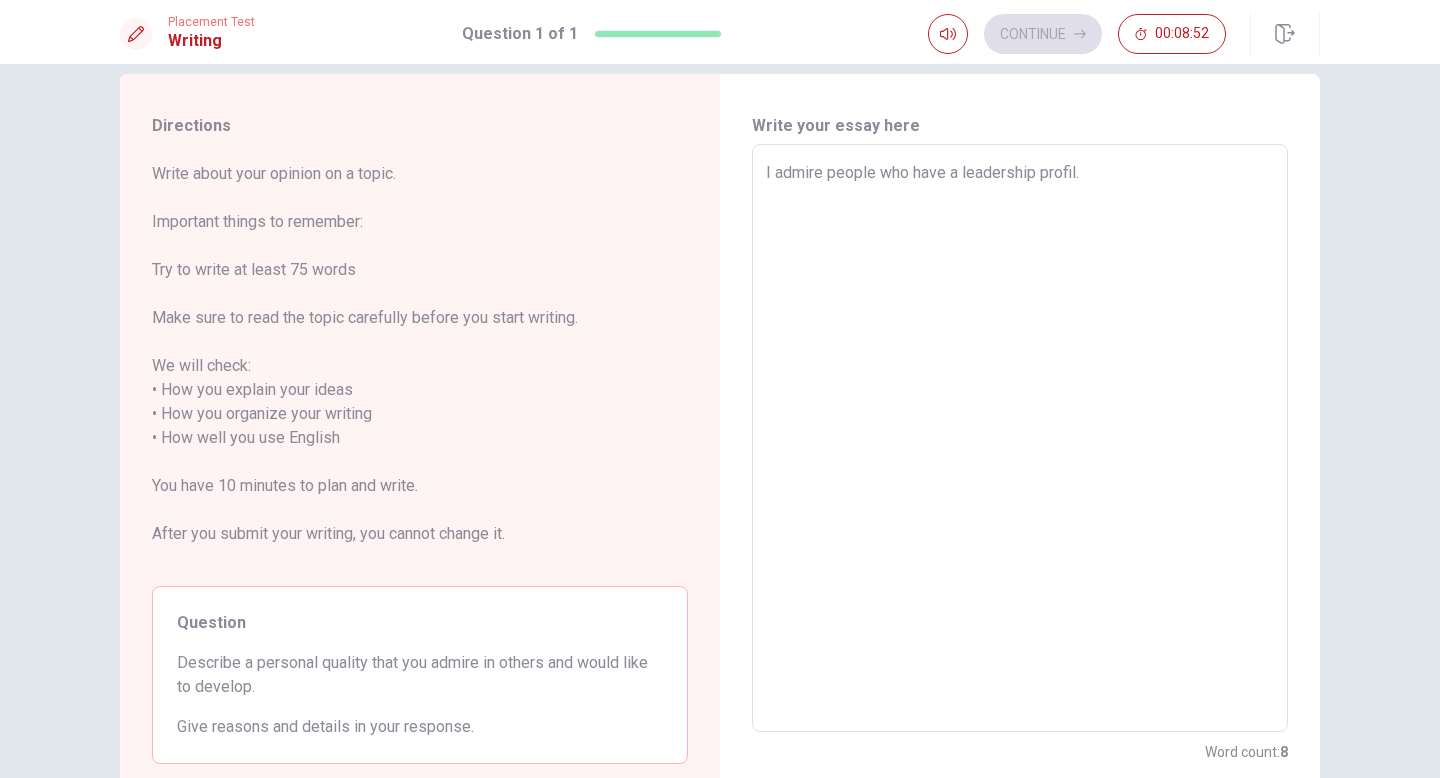 type on "I admire people who have a leadership profil." 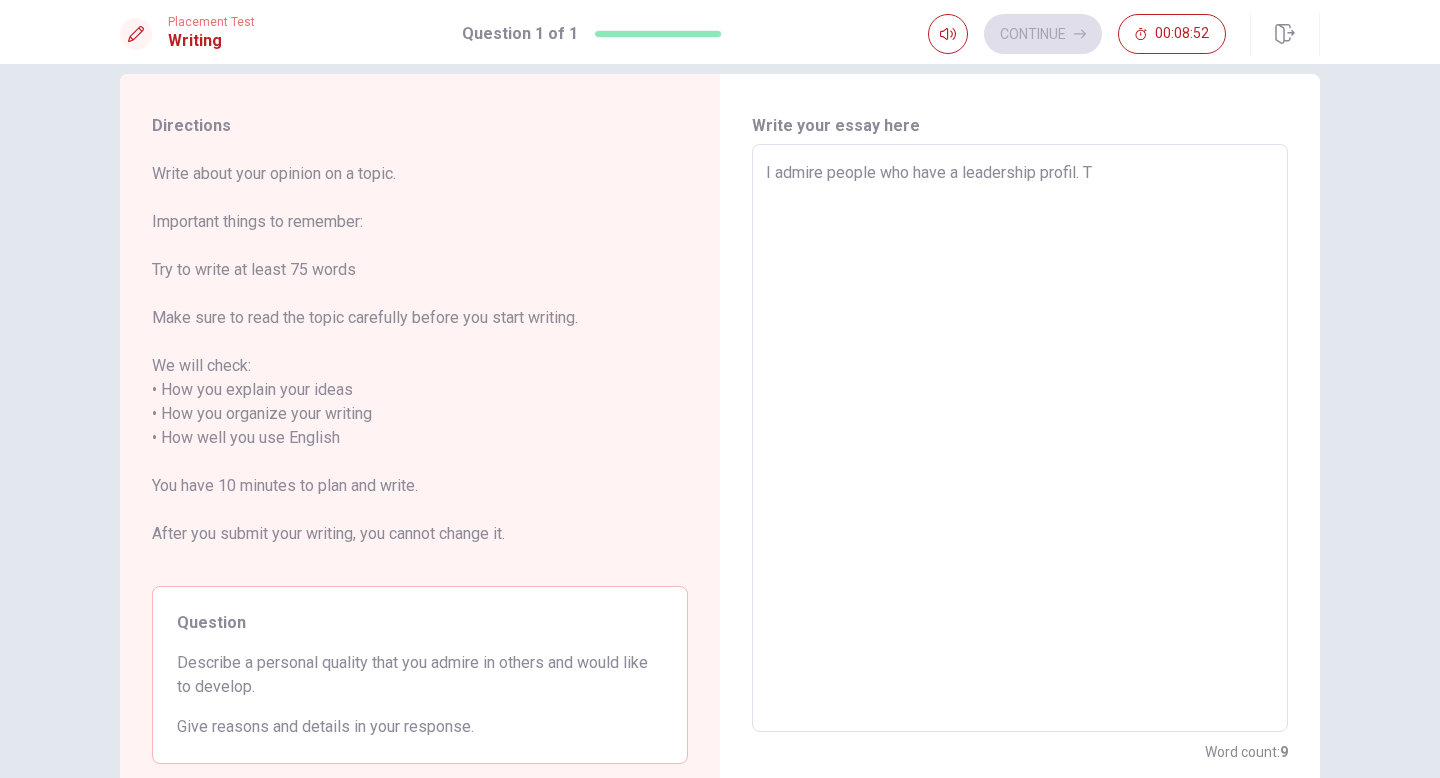 type on "x" 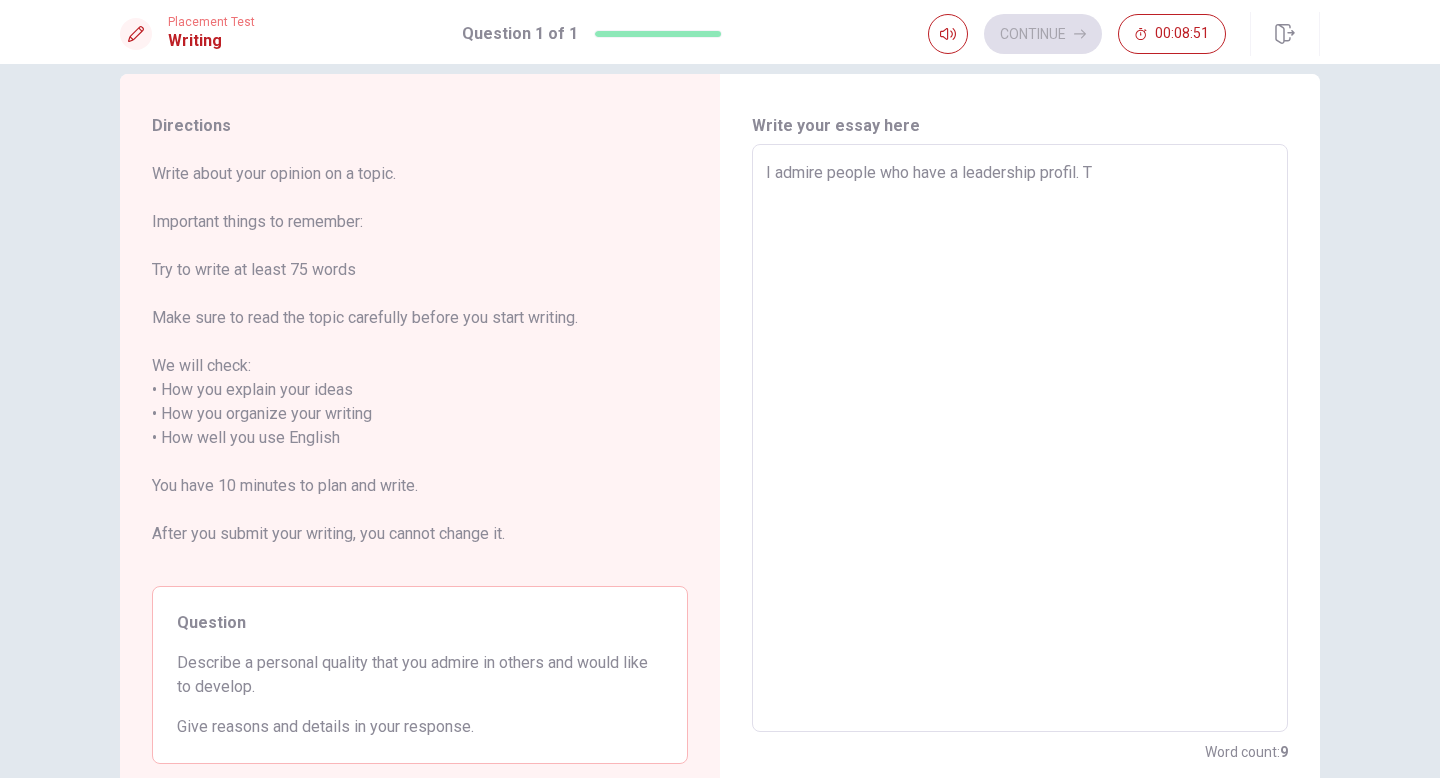 type on "I admire people who have a leadership profil. Th" 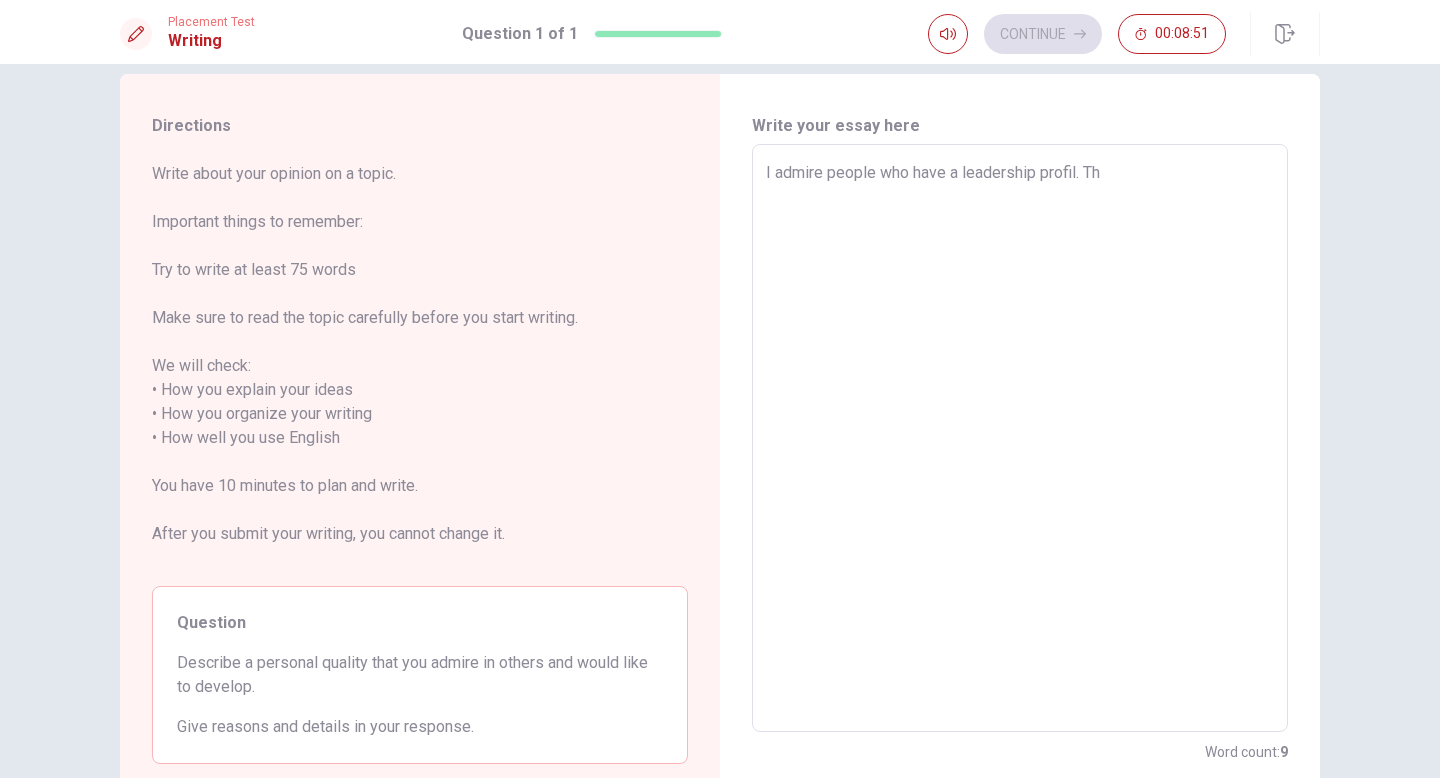 type on "x" 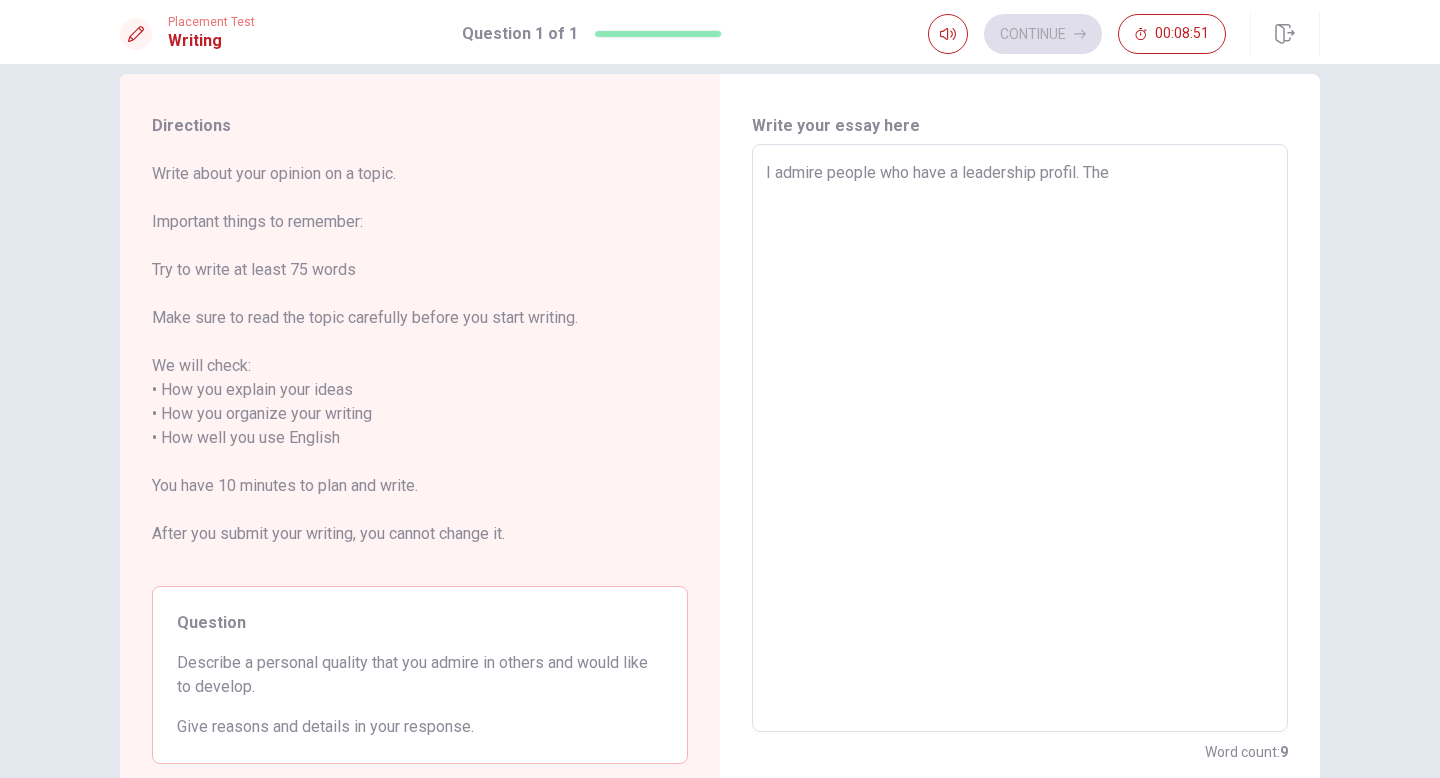 type on "x" 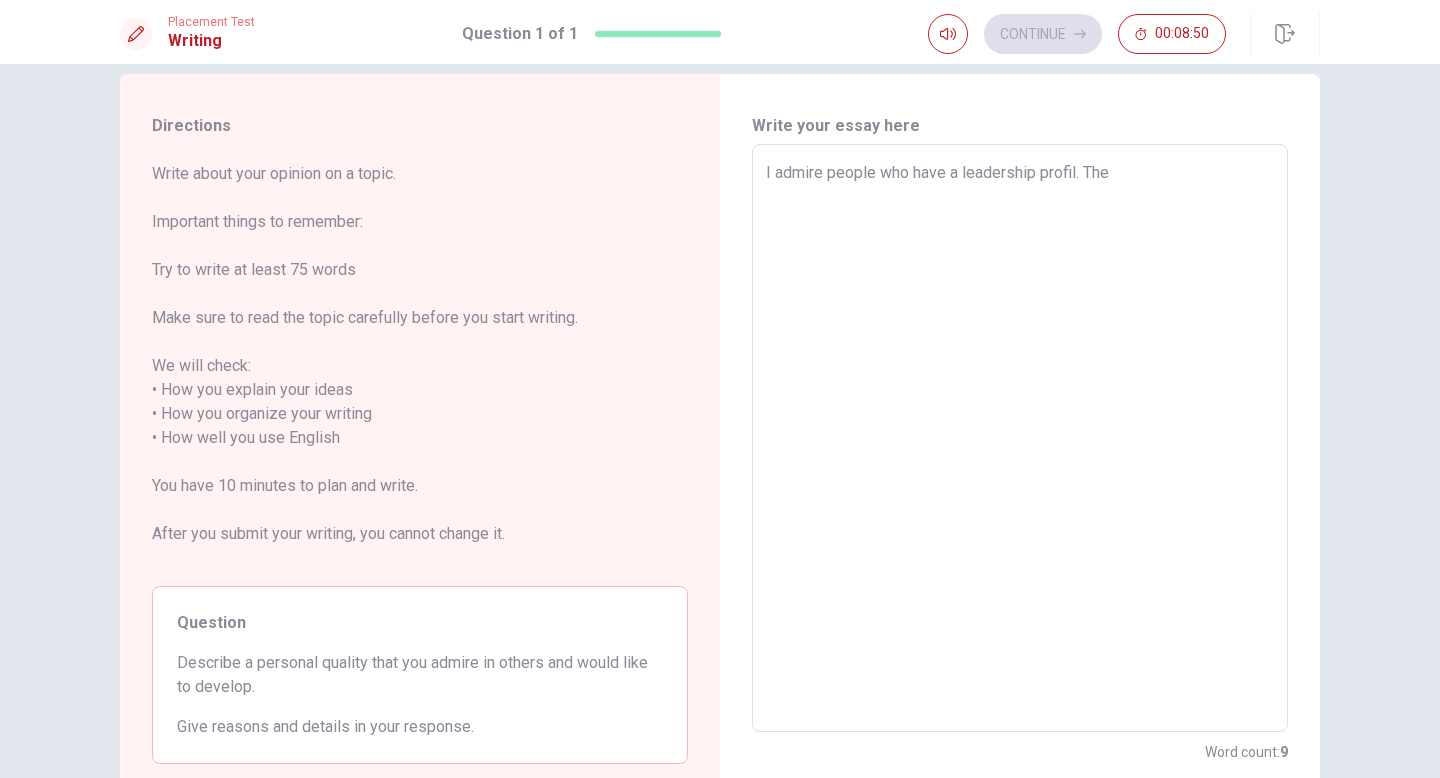 type on "I admire people who have a leadership profil. The" 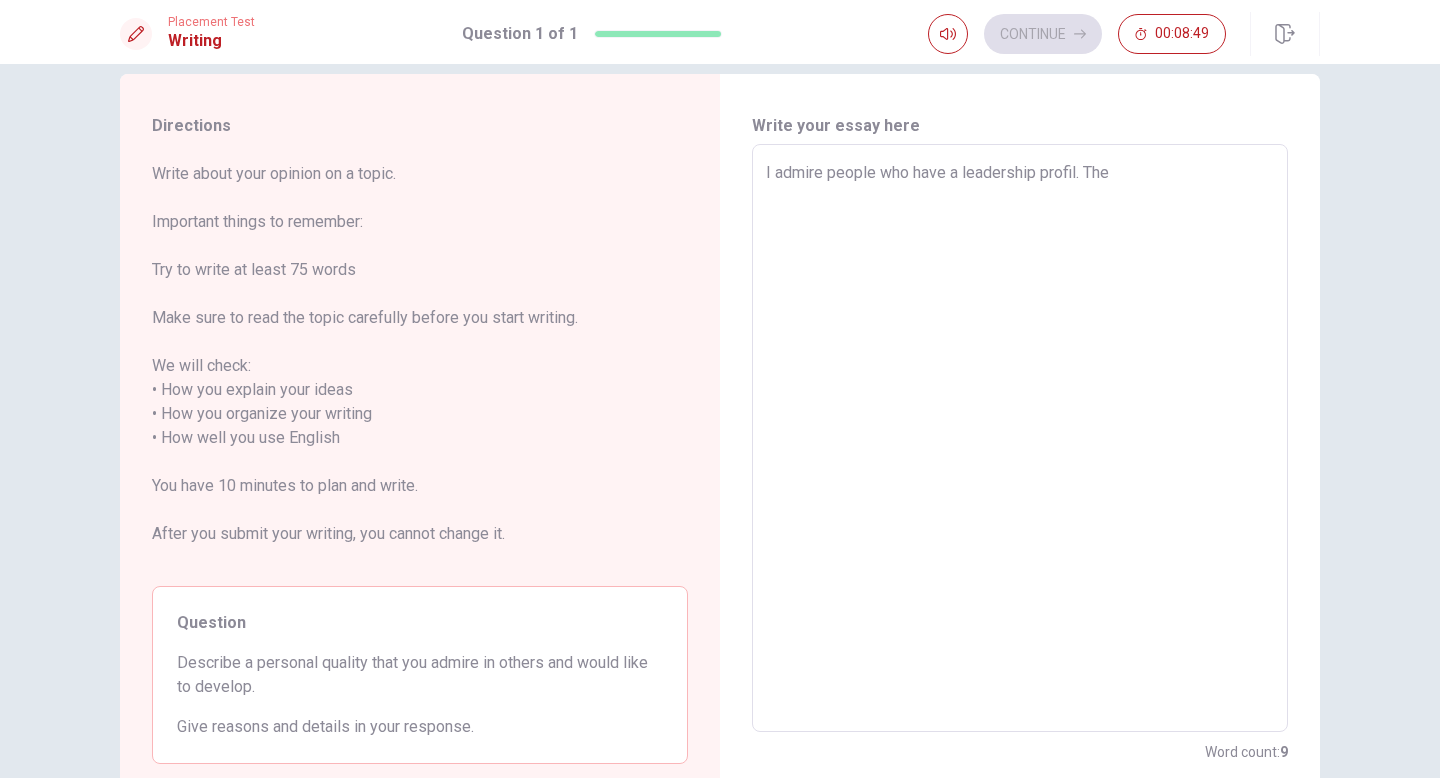 type on "I admire people who have a leadership profil. They" 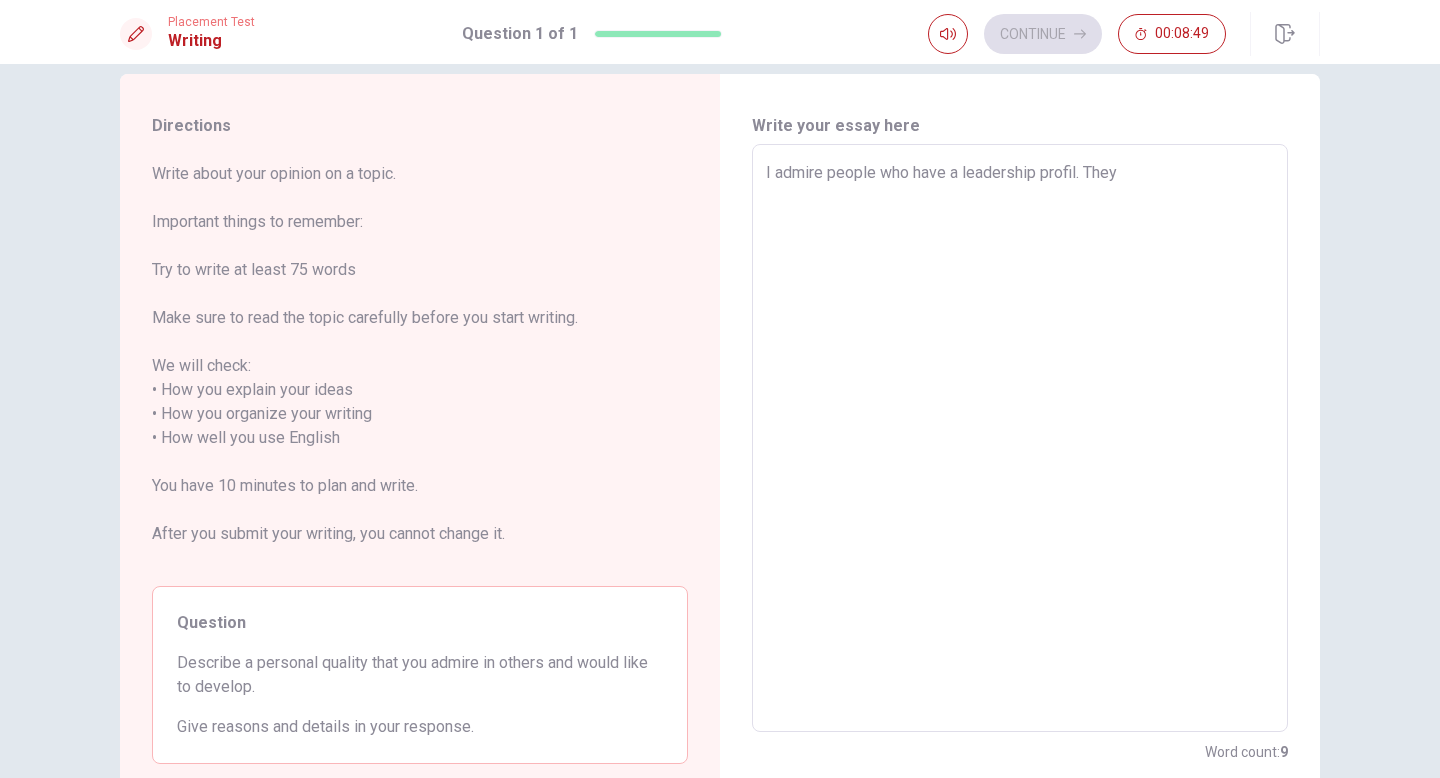 type on "x" 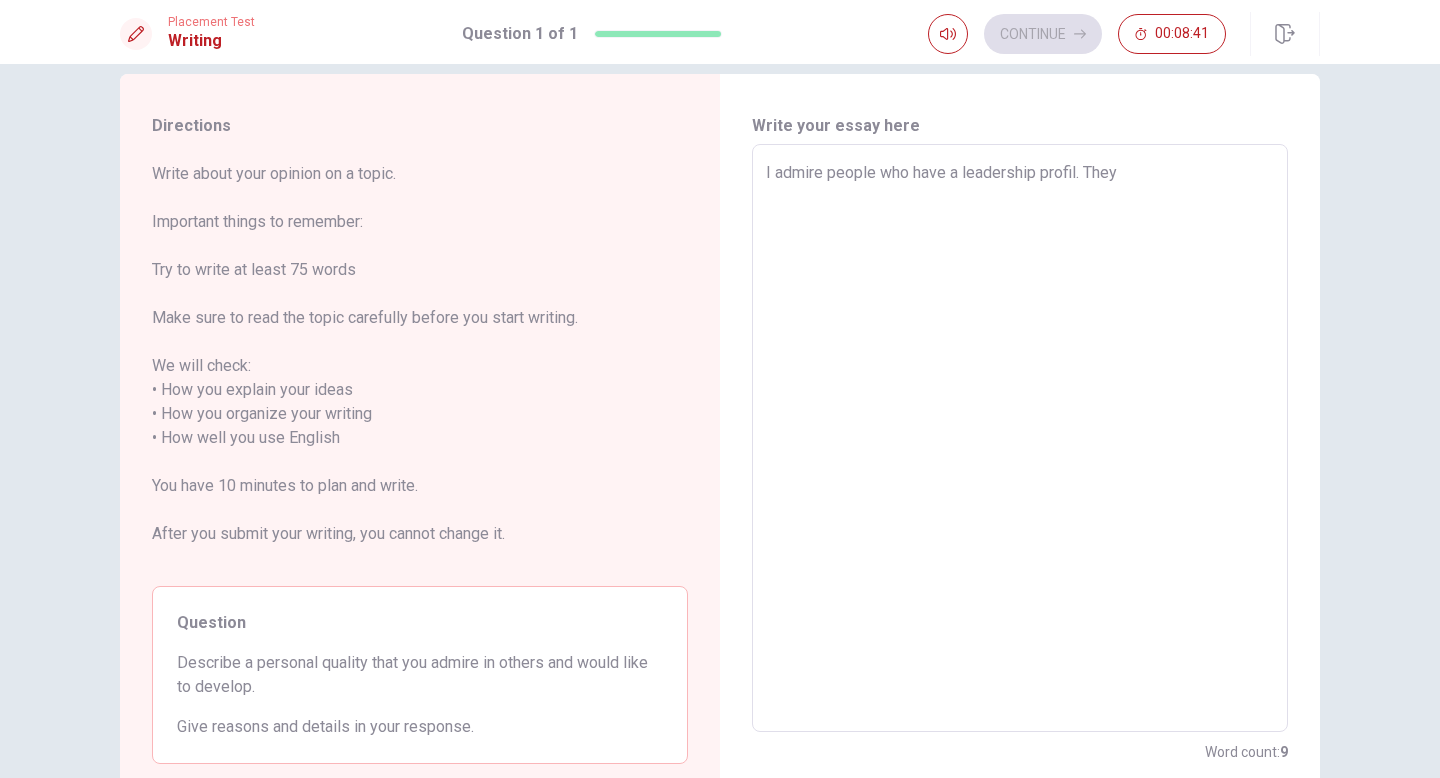 type on "x" 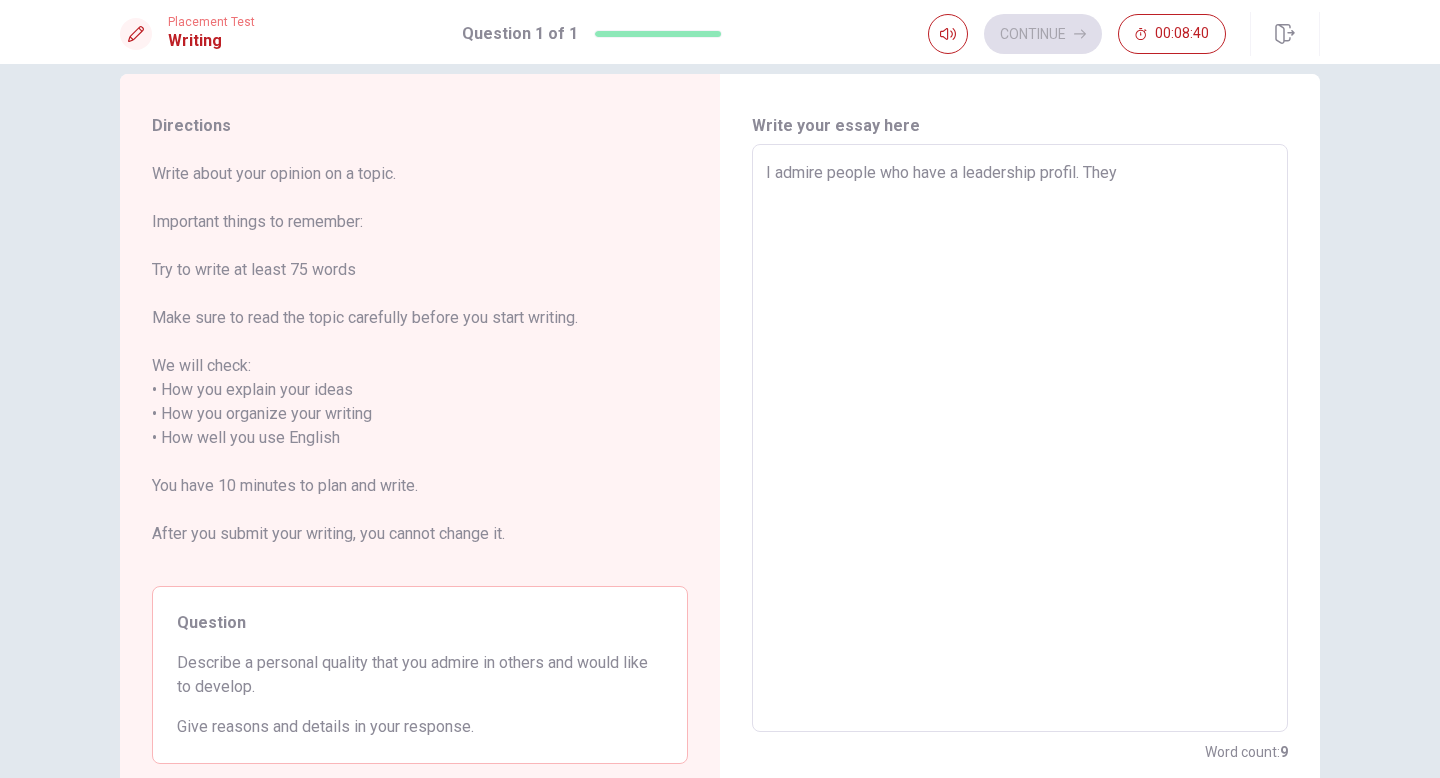 type on "I admire people who have a leadership profil. They t" 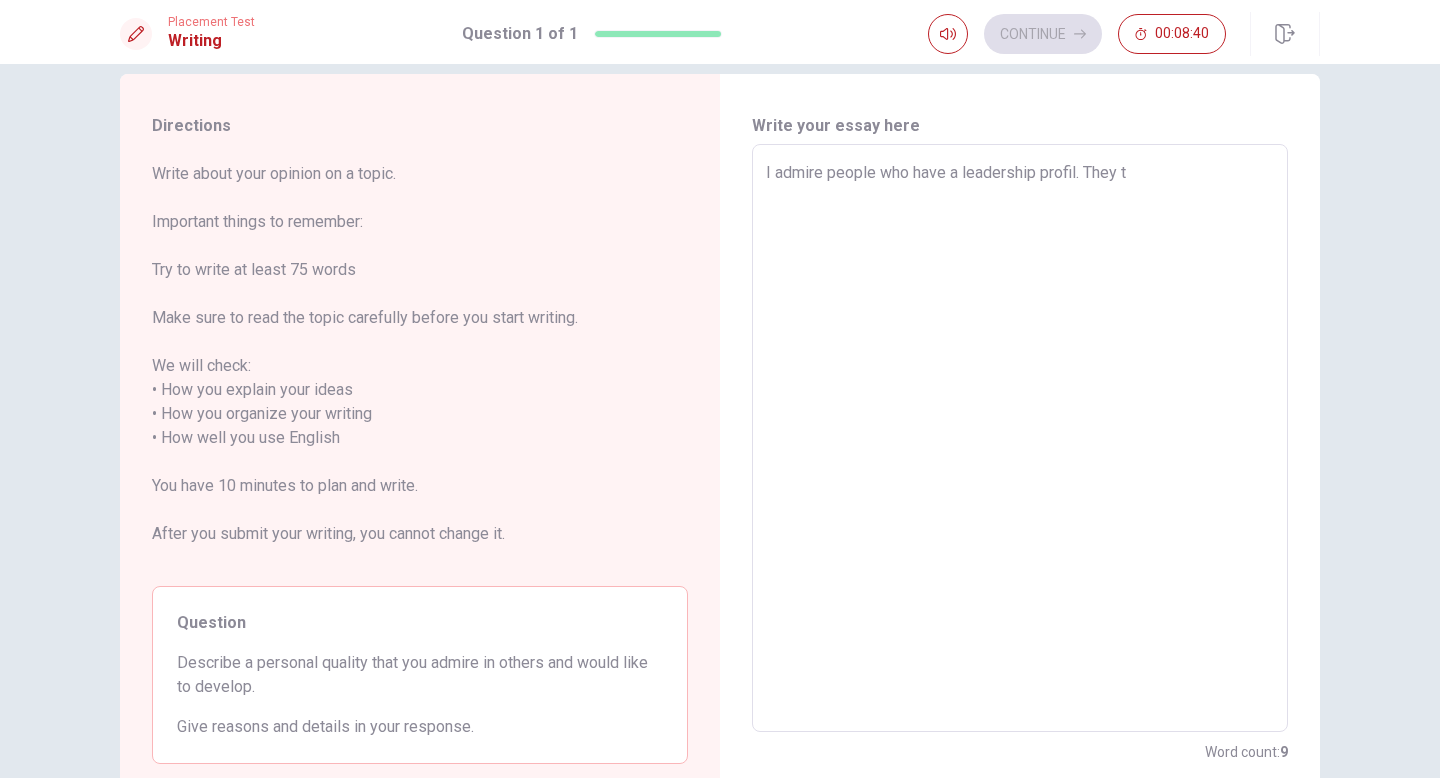 type on "x" 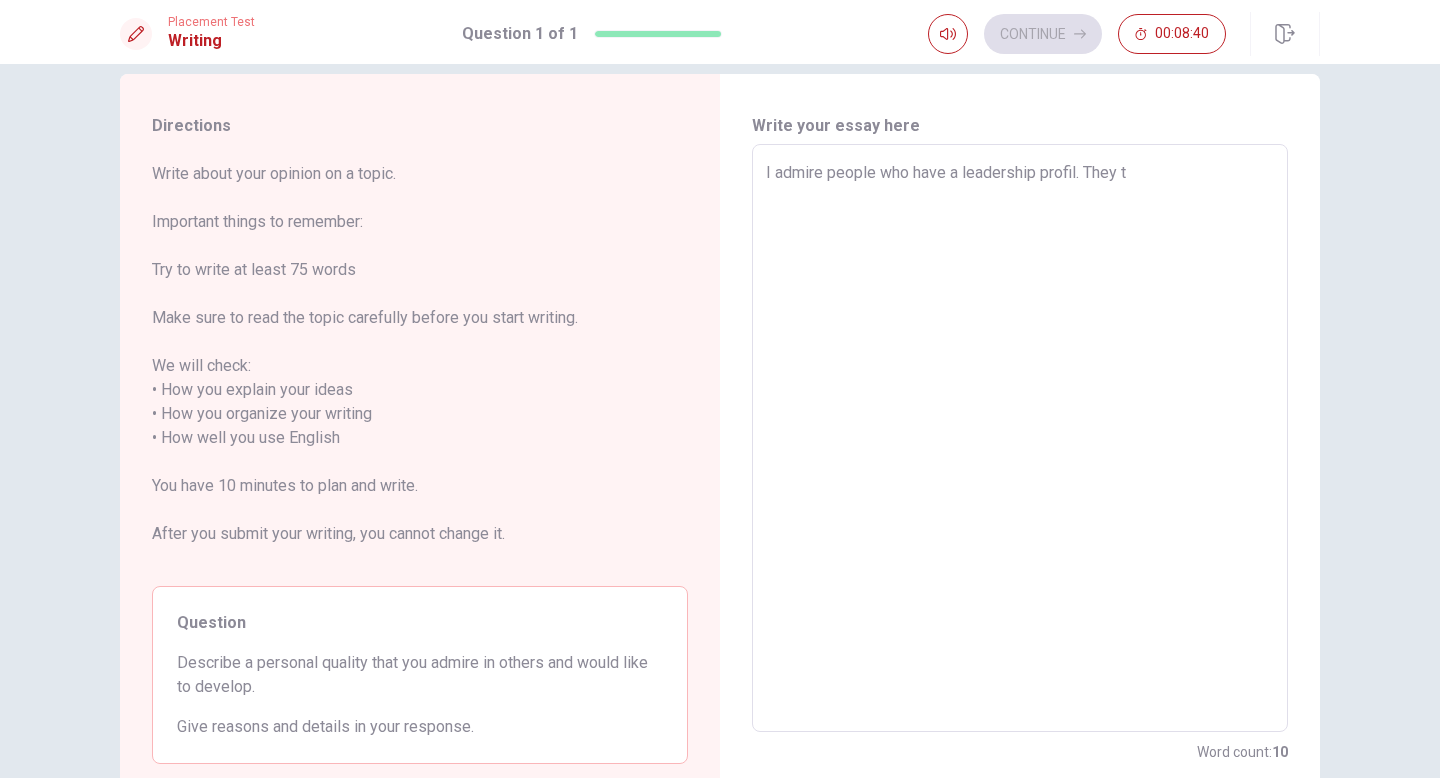 type on "I admire people who have a leadership profil. They ta" 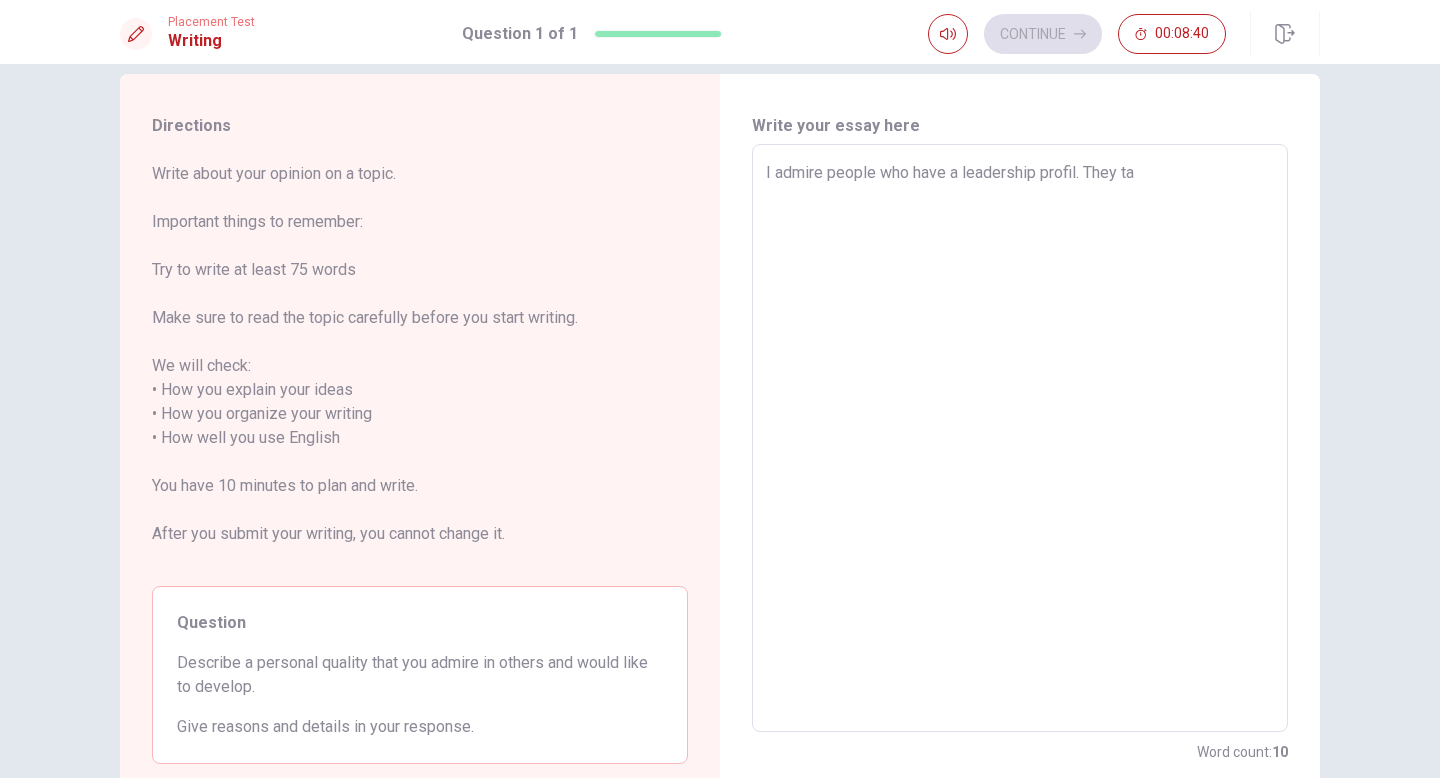 type on "x" 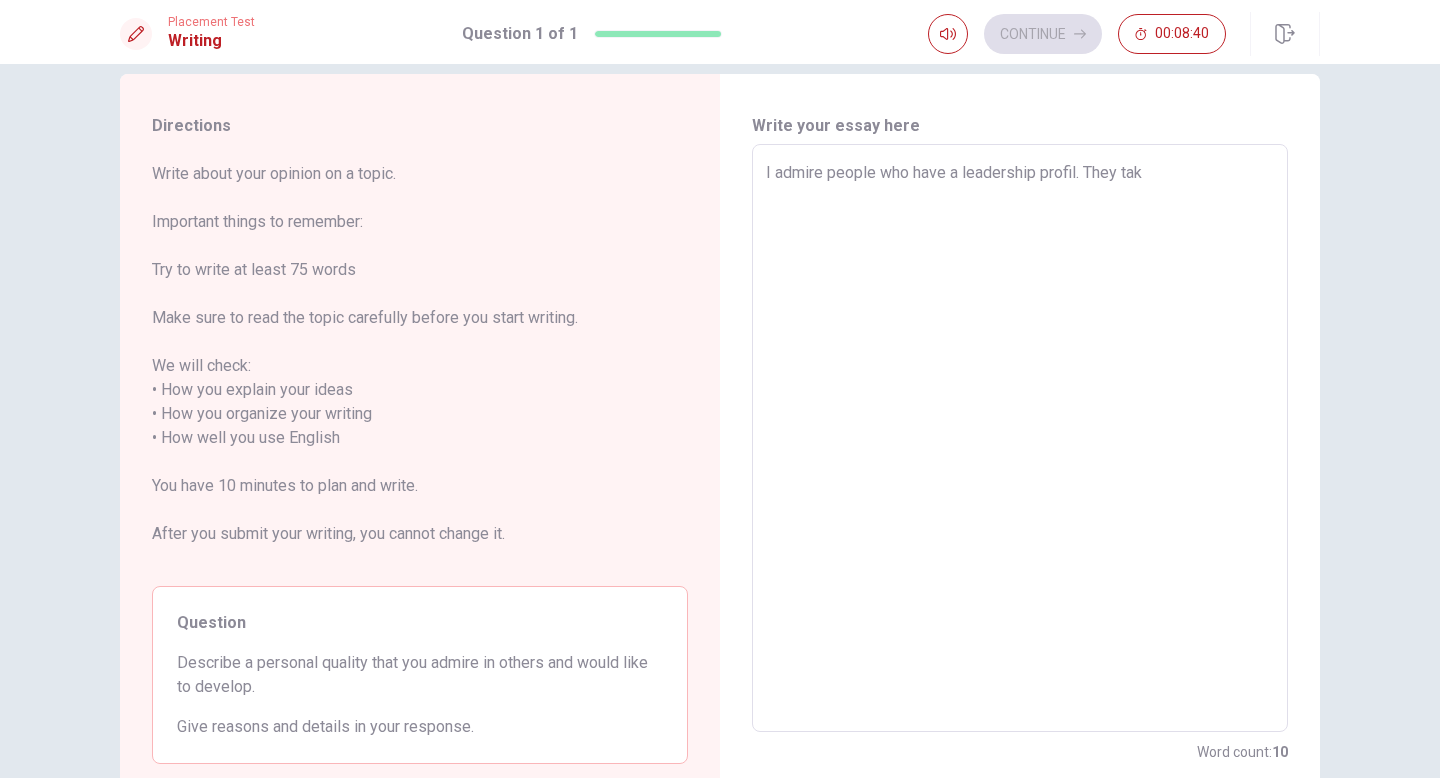 type on "x" 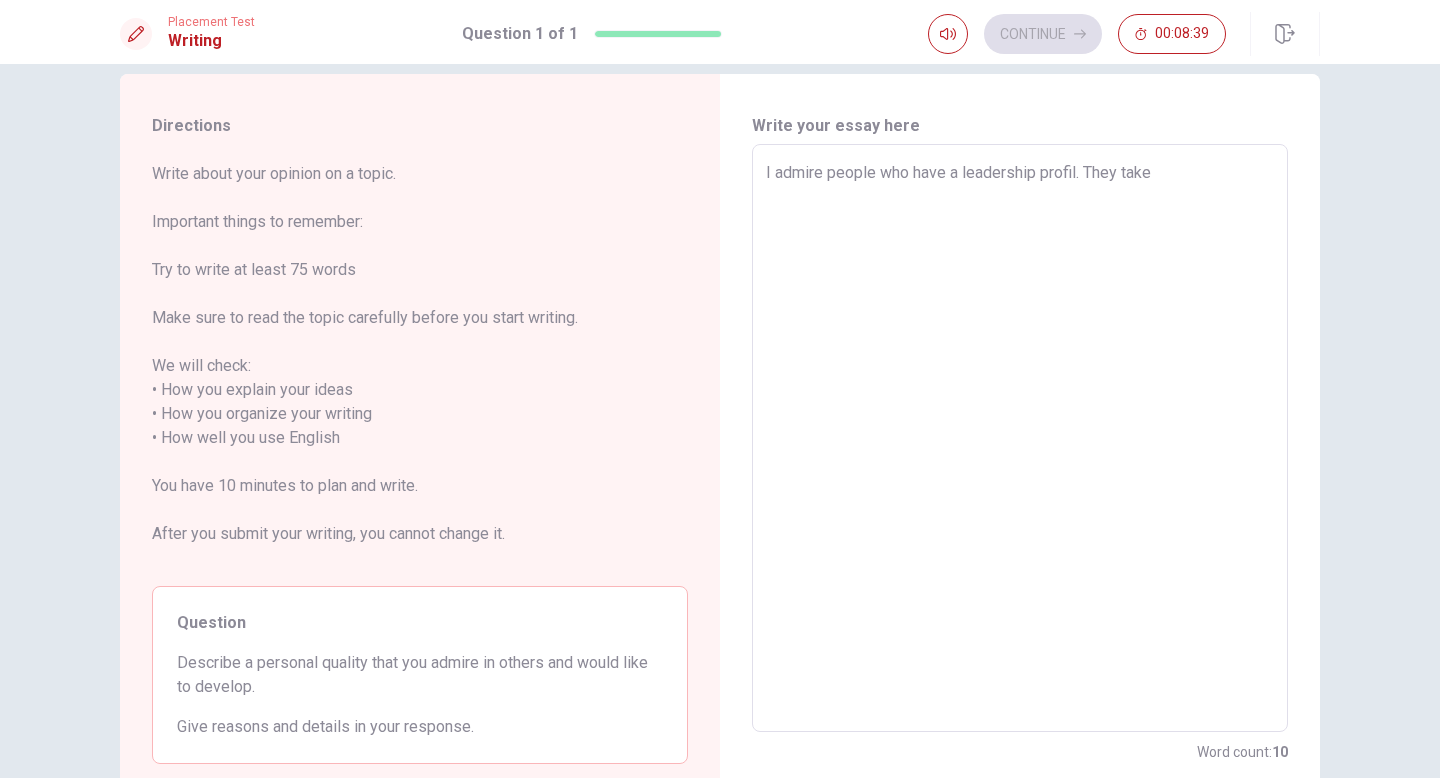 type on "I admire people who have a leadership profil. They take" 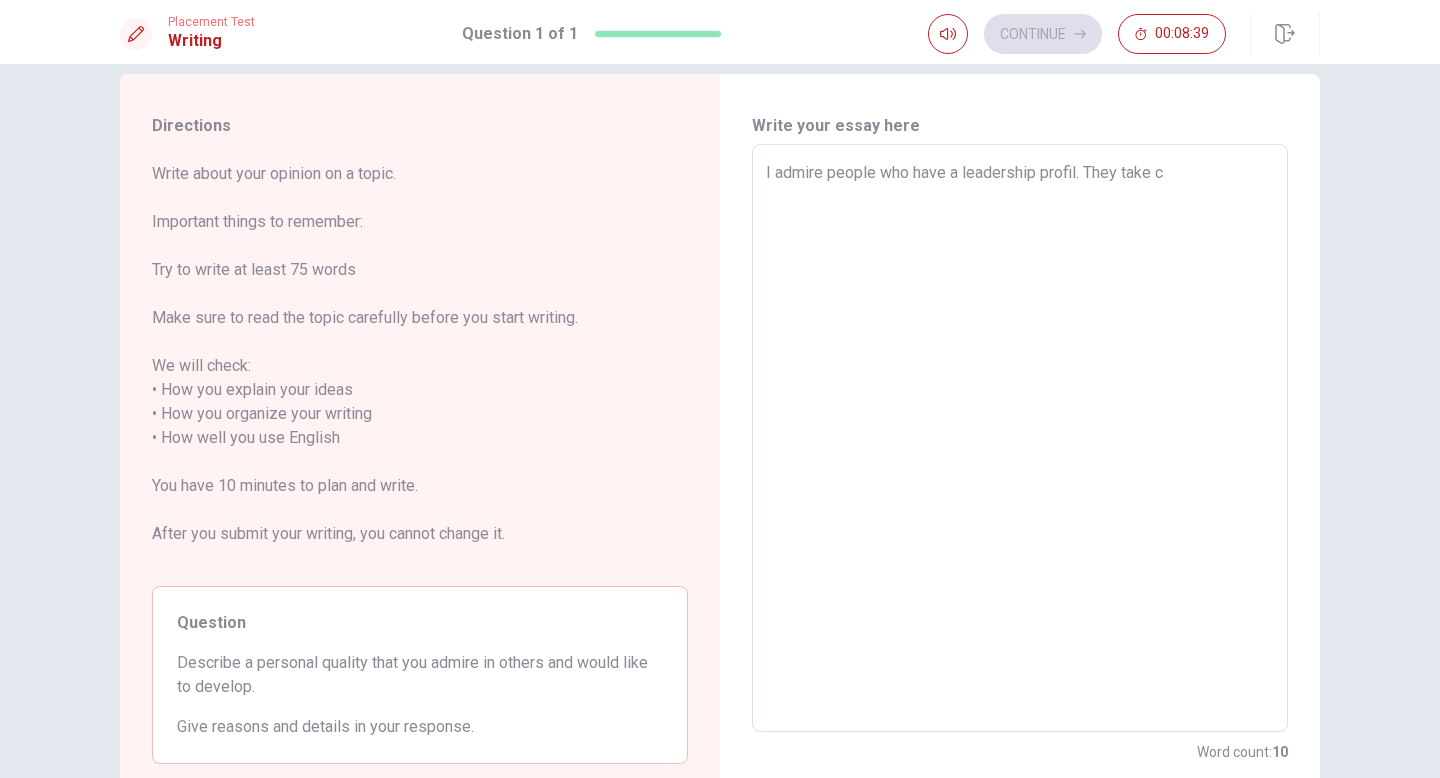 type on "x" 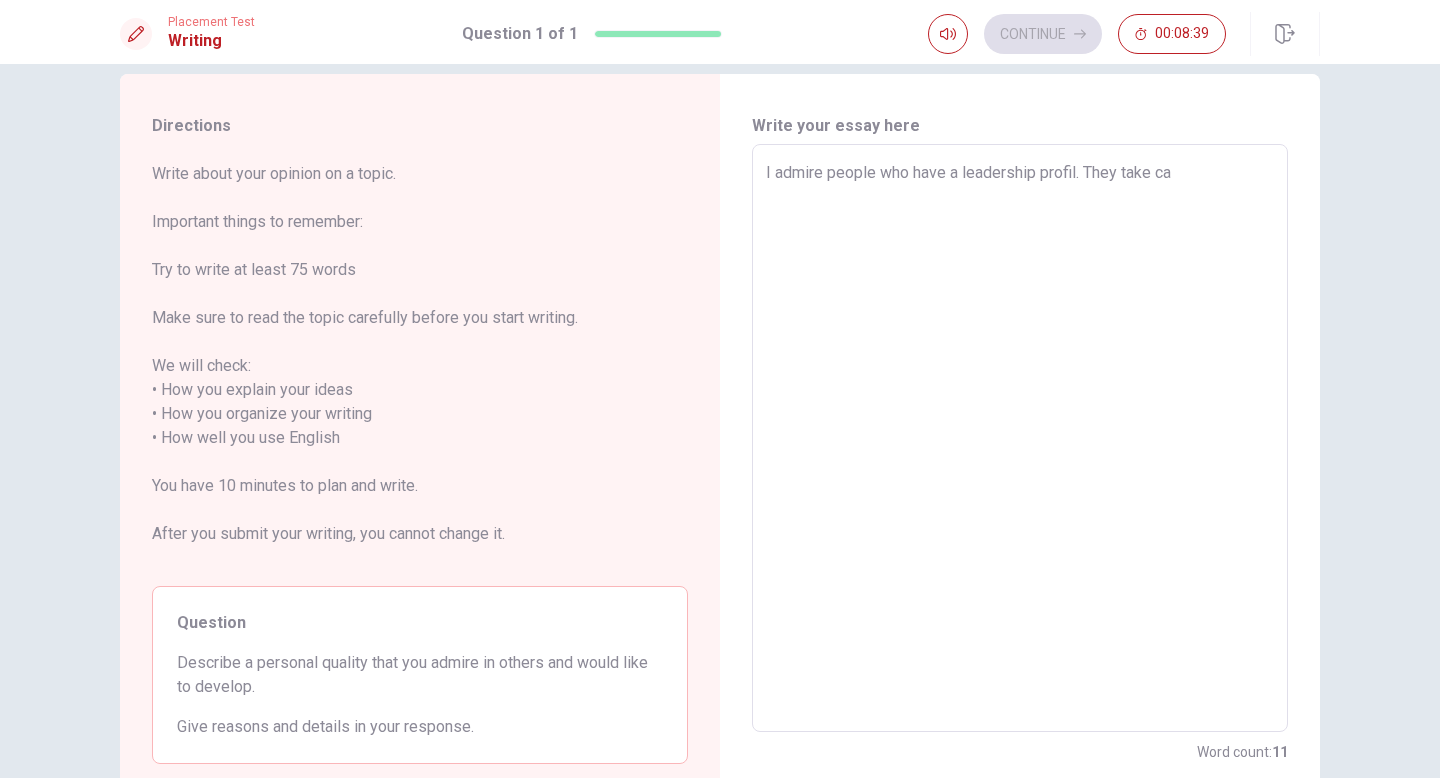 type on "x" 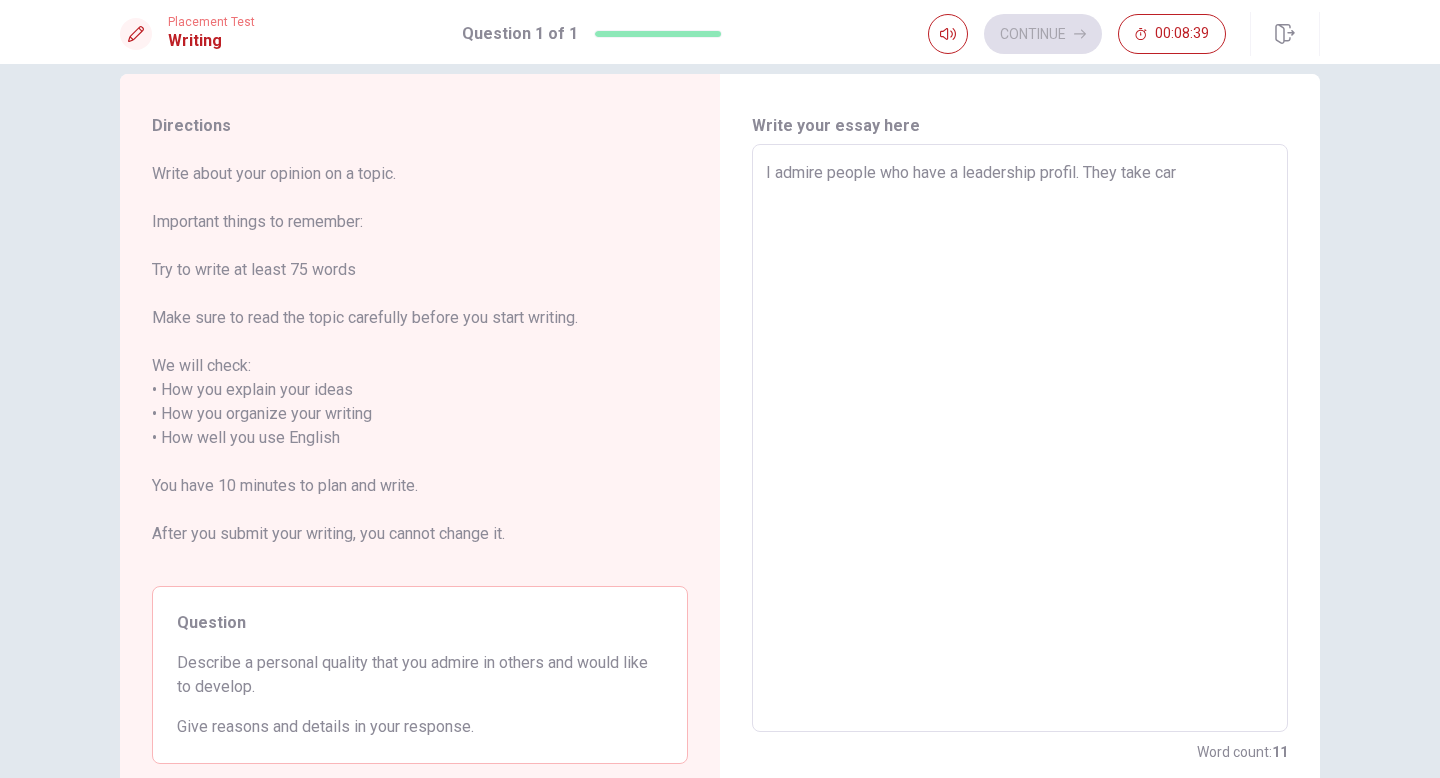 type on "x" 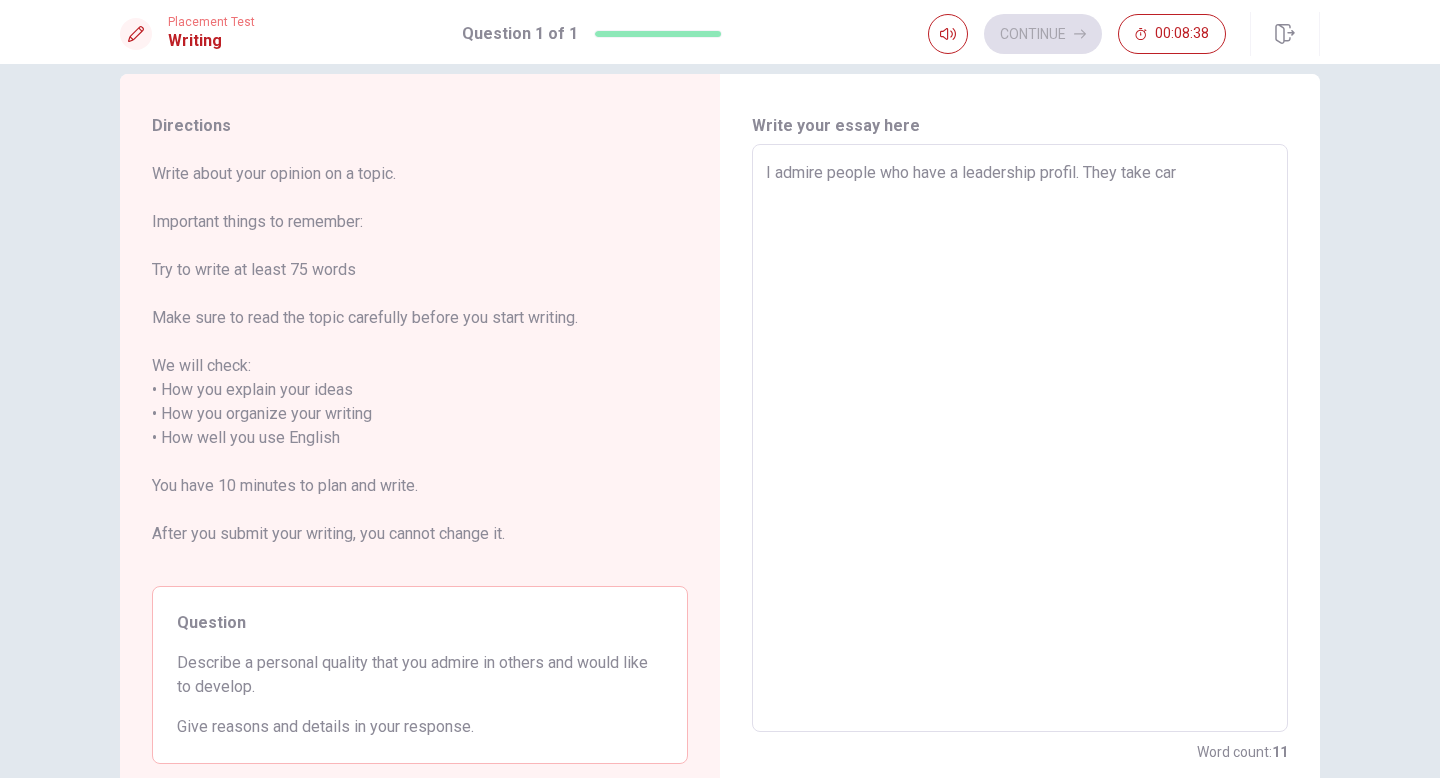 type on "I admire people who have a leadership profil. They take care" 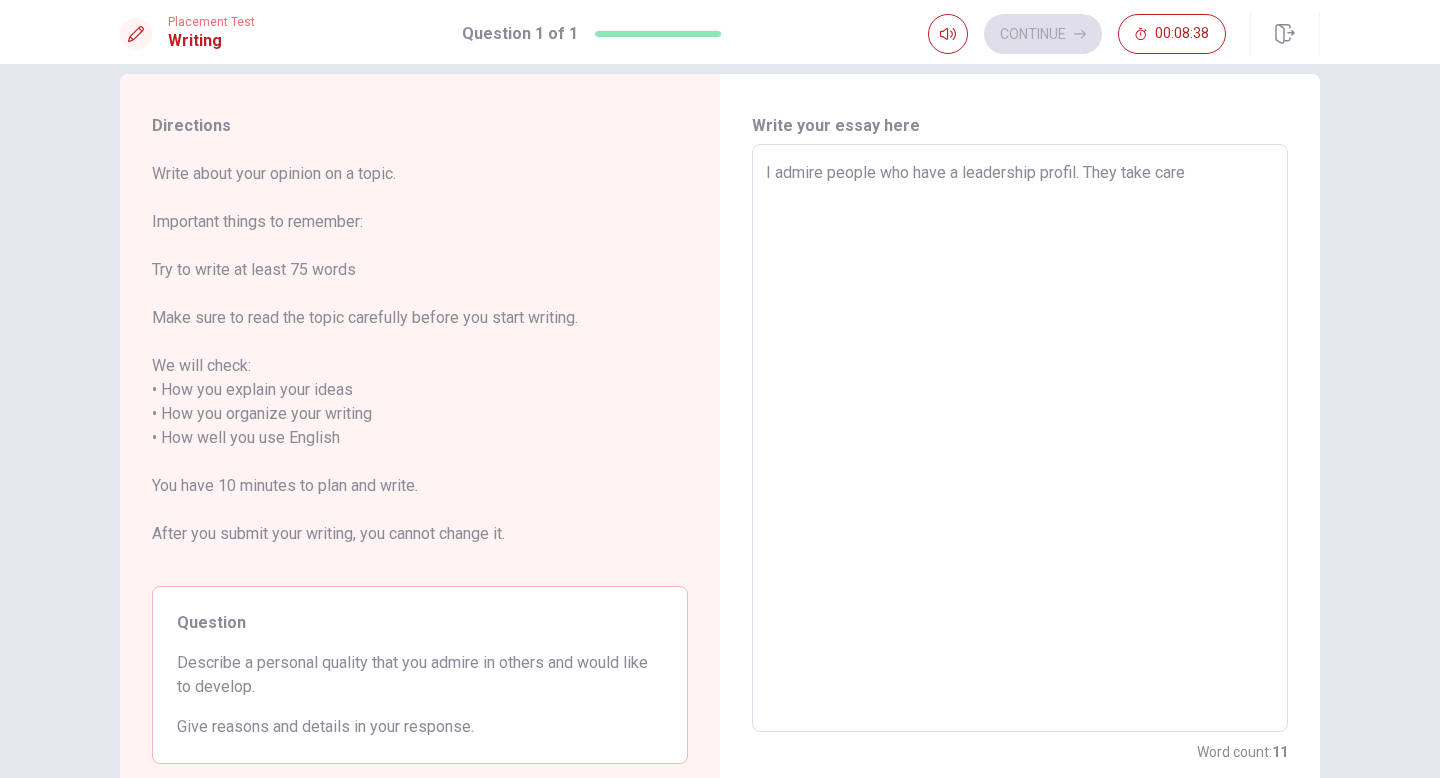type on "x" 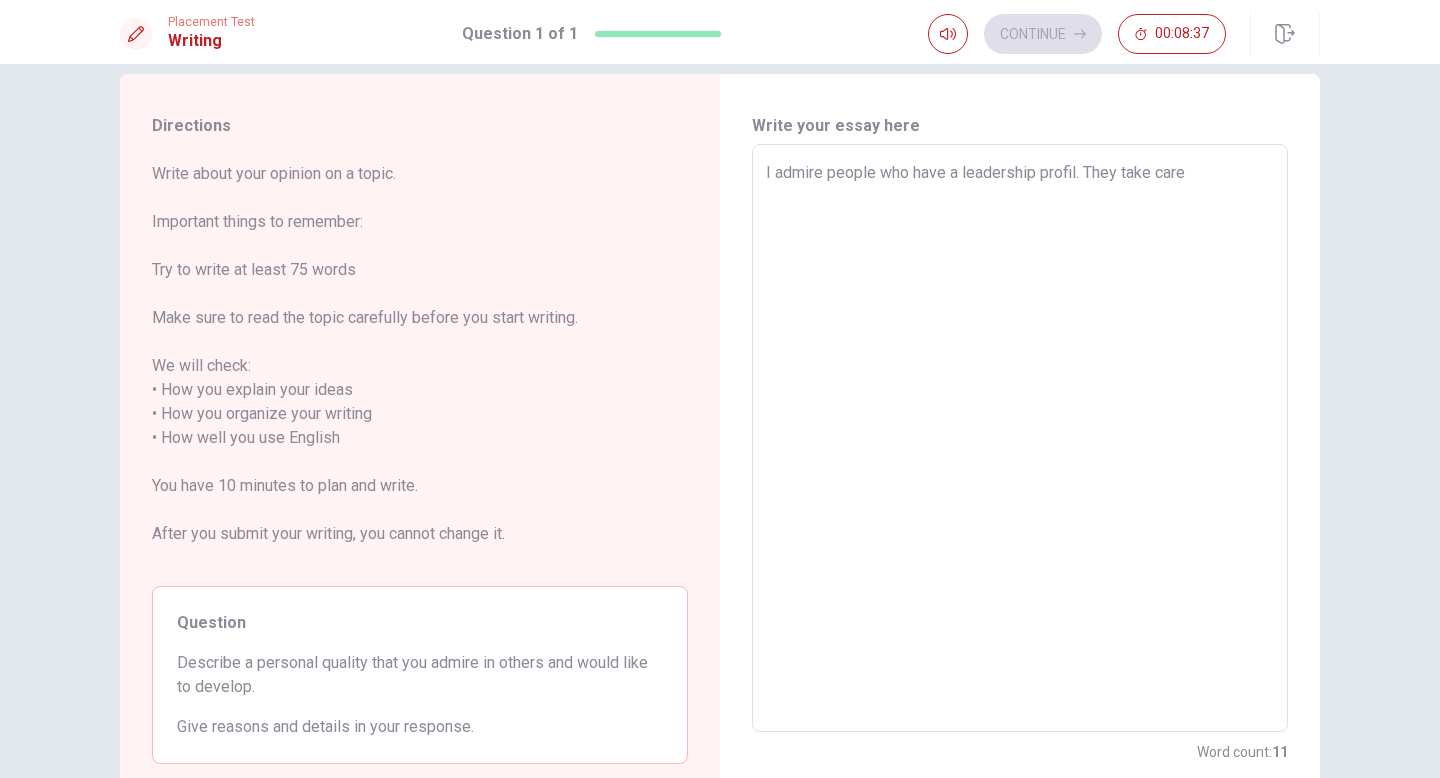 type on "x" 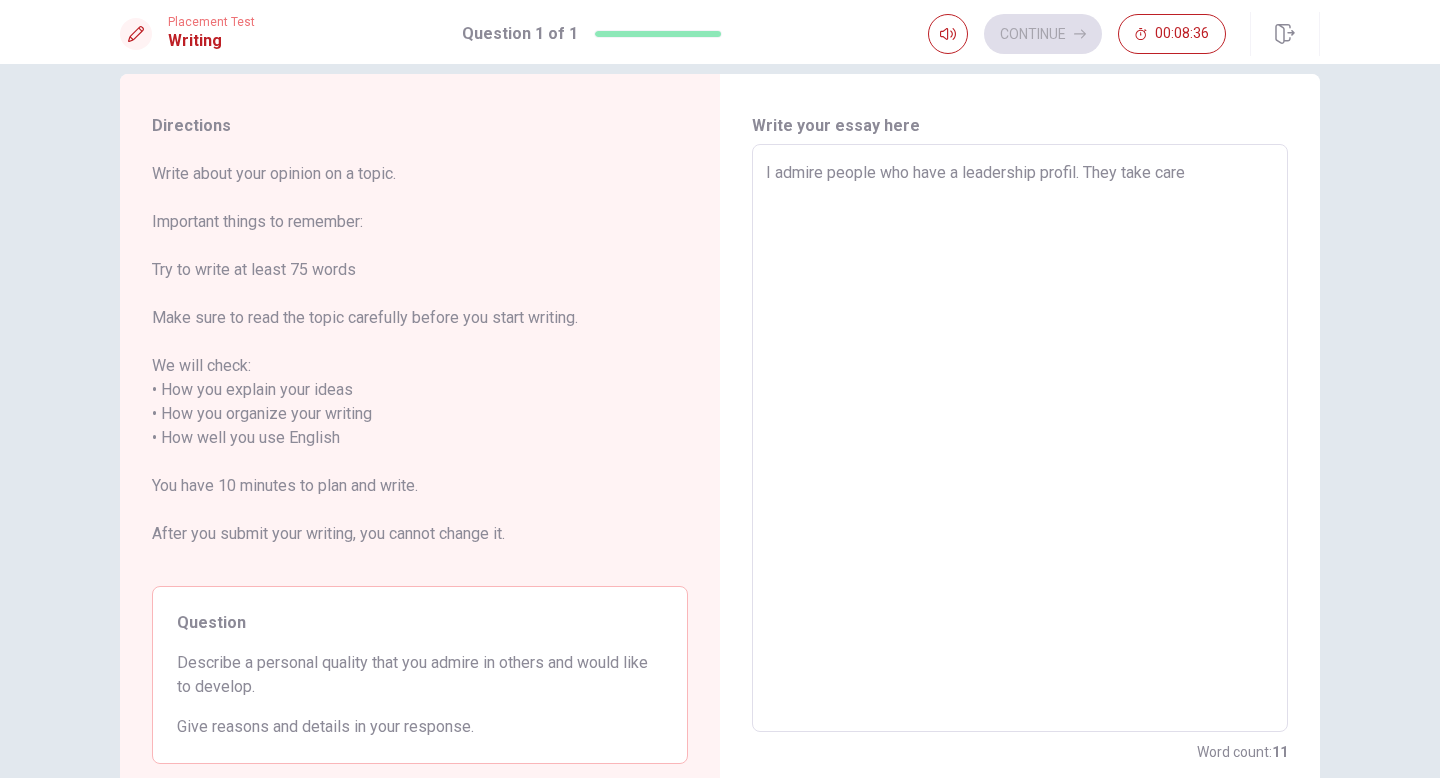 type on "I admire people who have a leadership profil. They take care o" 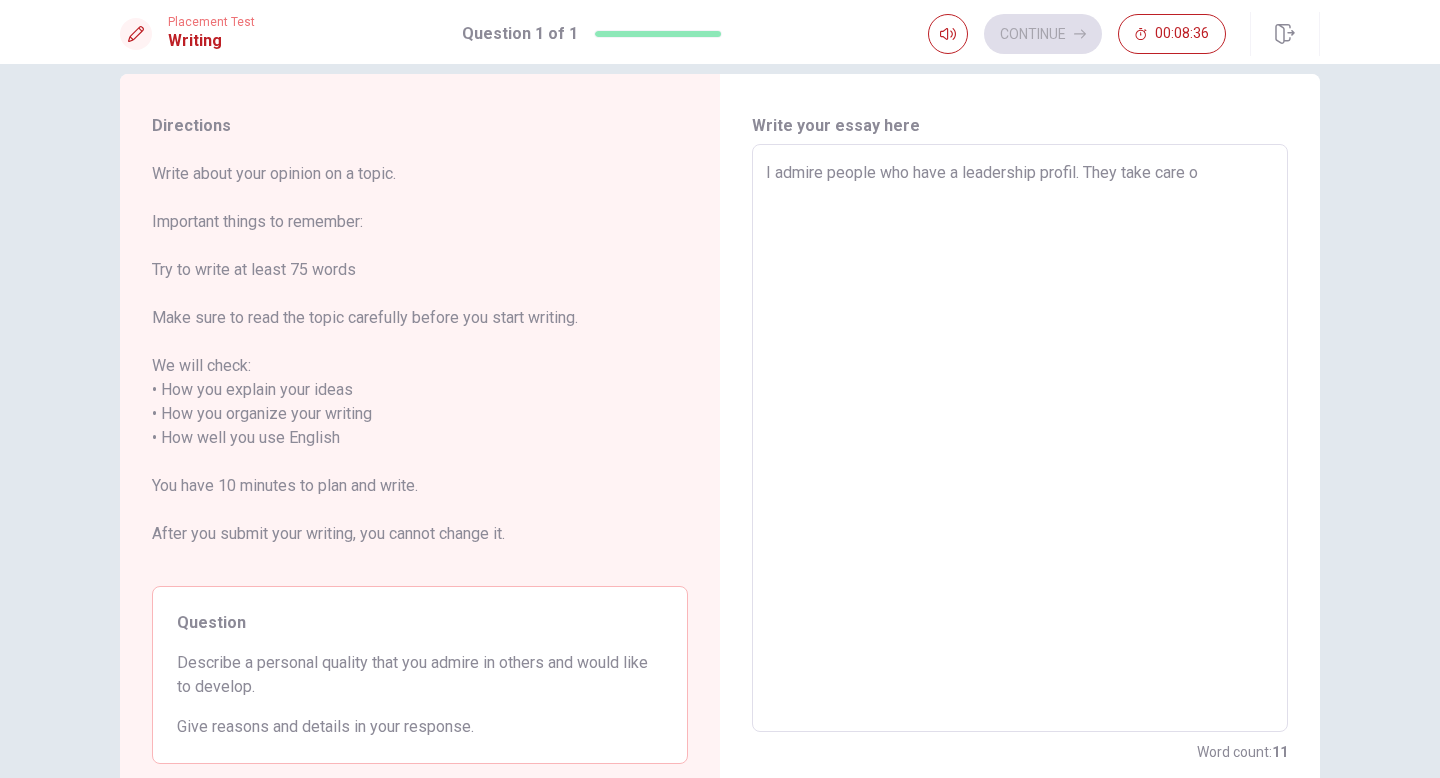type on "x" 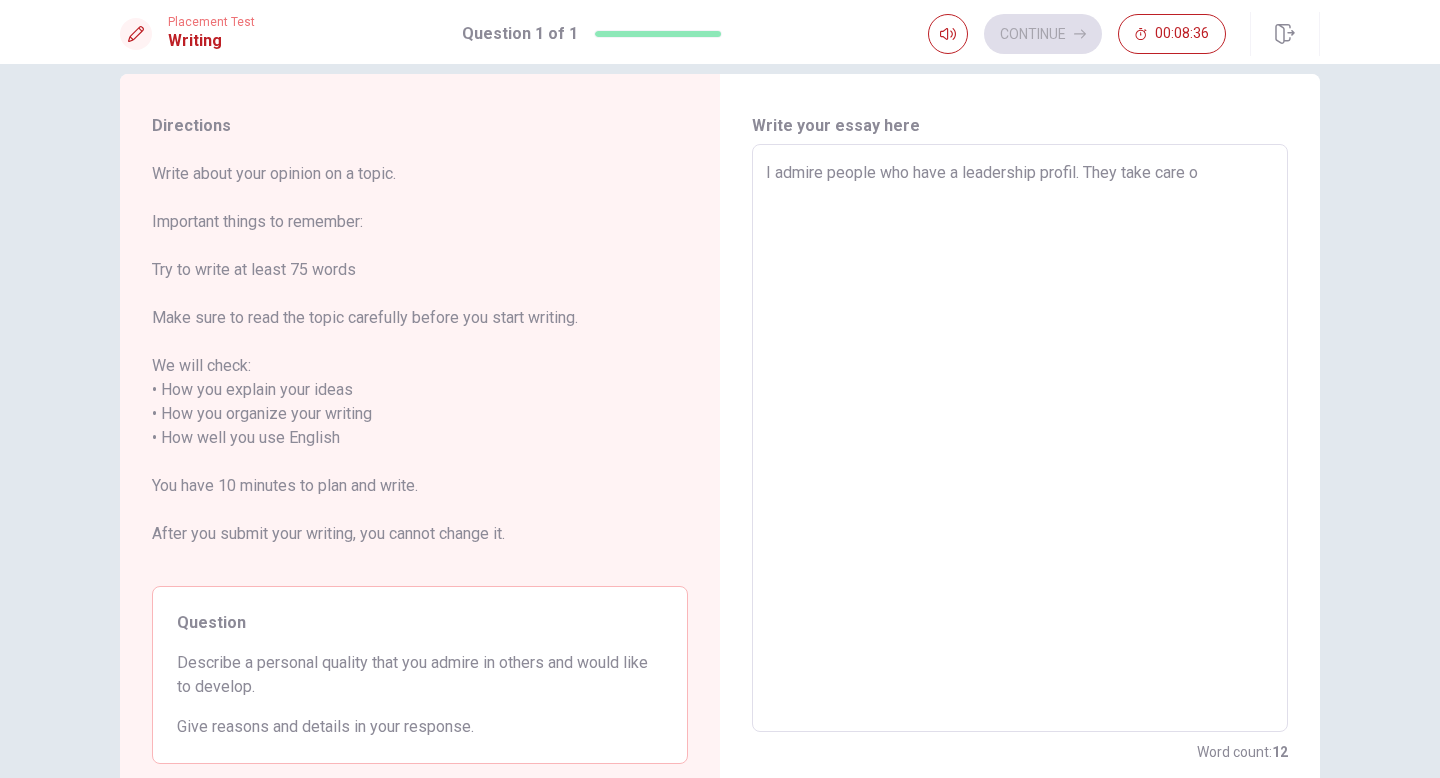 type on "I admire people who have a leadership profil. They take care of" 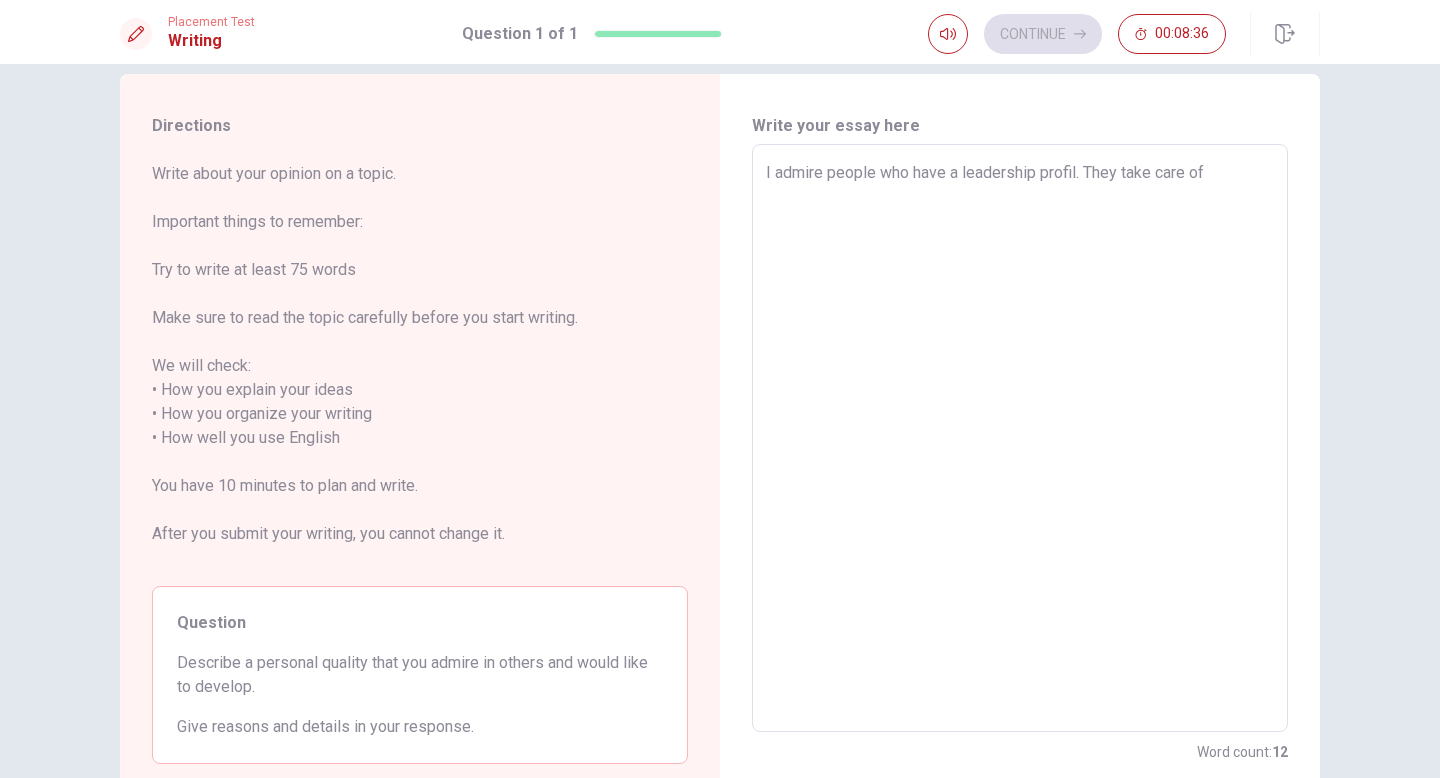type on "x" 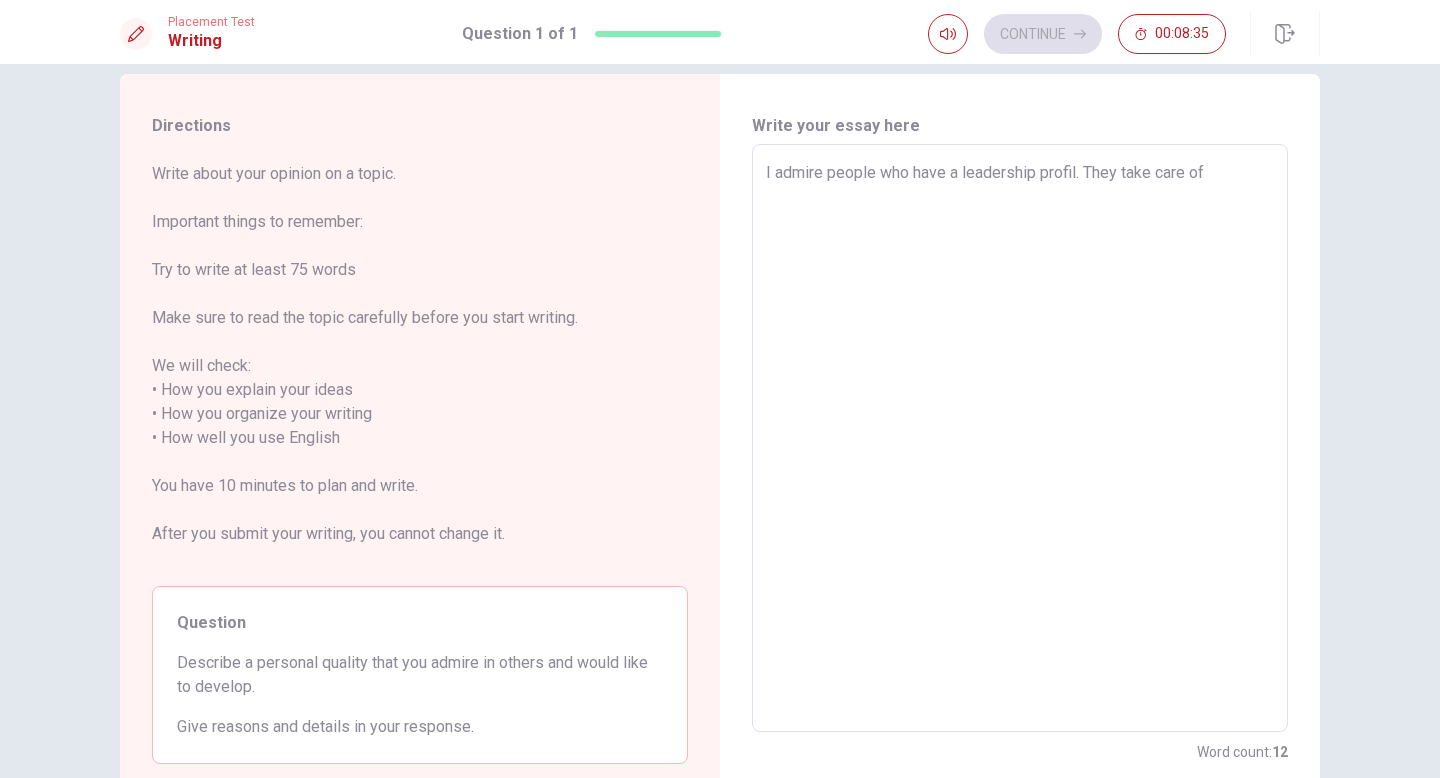 type on "I admire people who have a leadership profil. They take care of o" 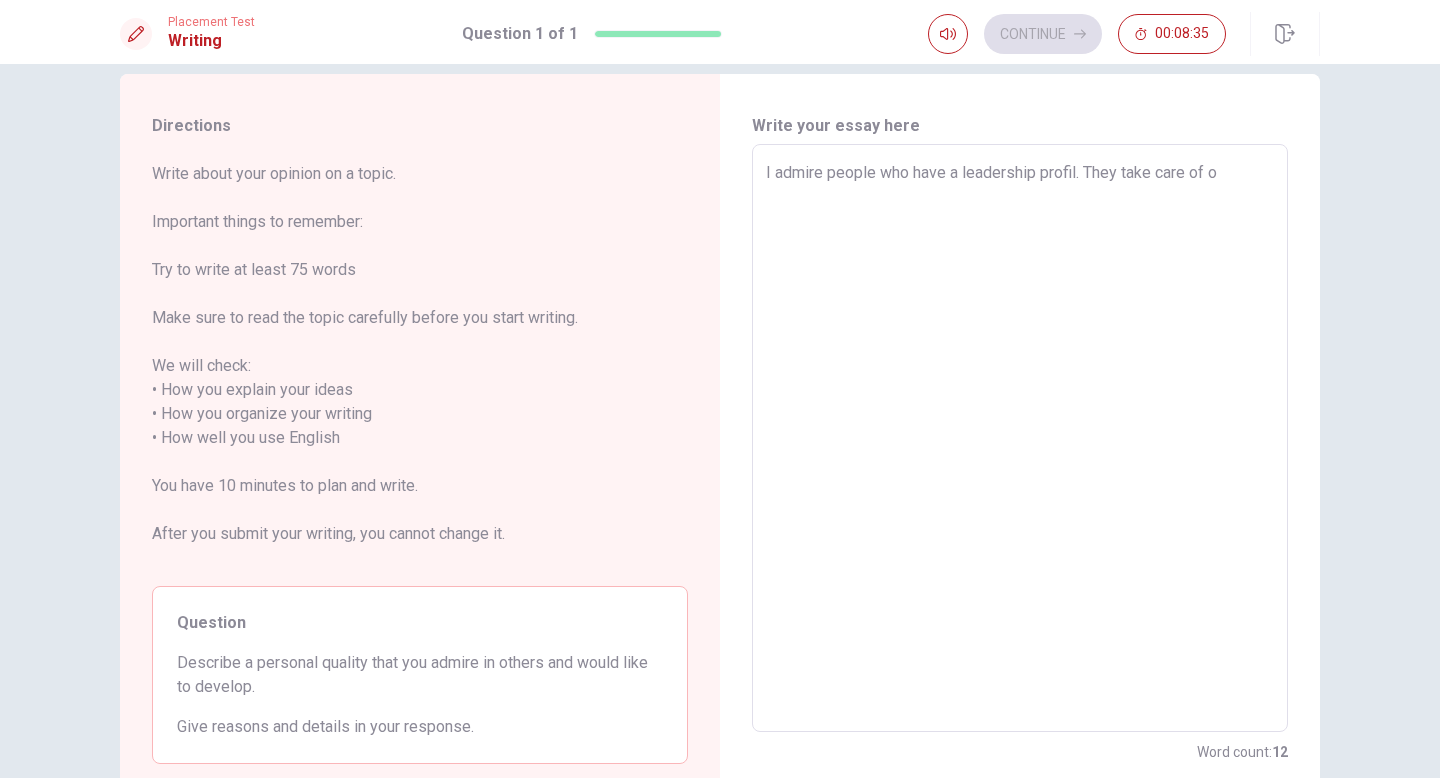 type on "x" 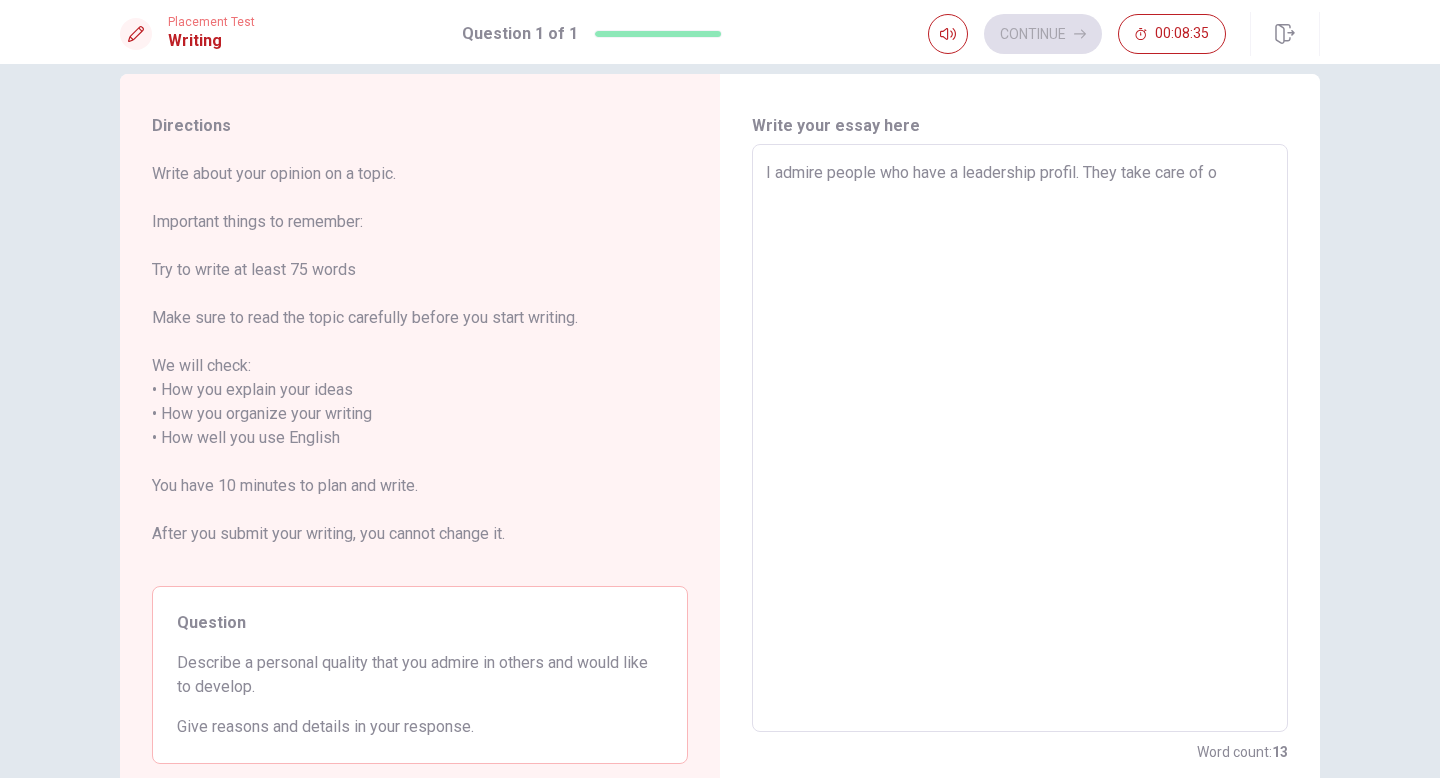 type on "I admire people who have a leadership profil. They take care of ot" 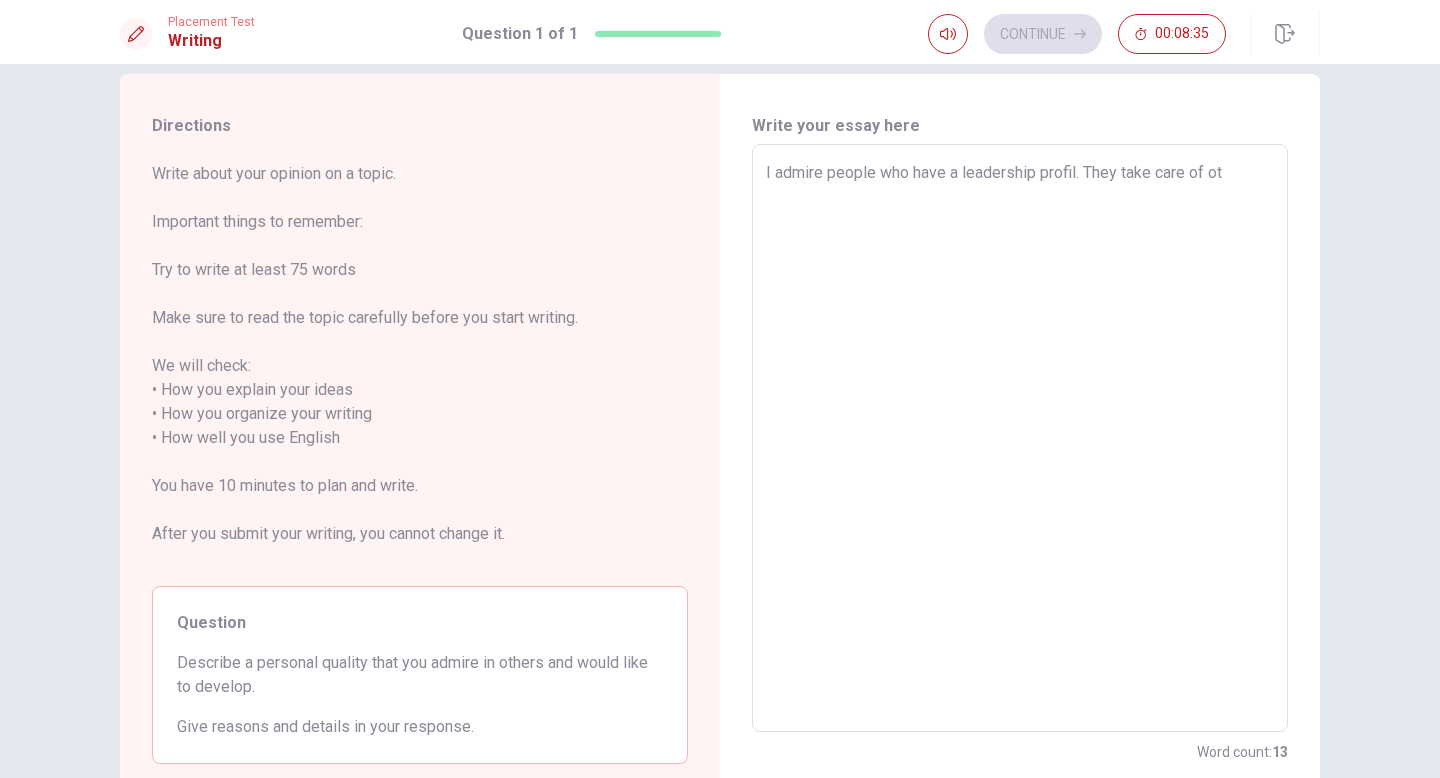 type on "x" 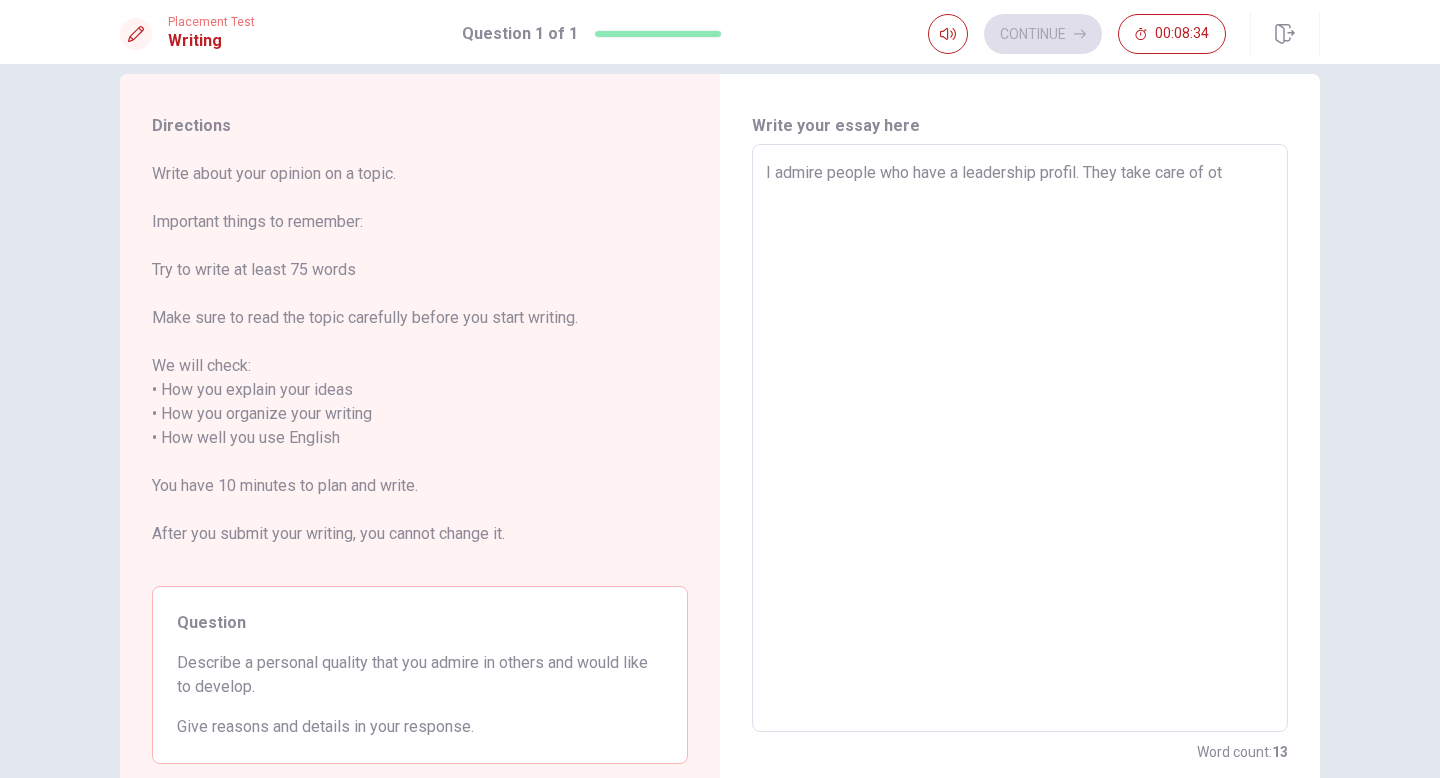 type on "I admire people who have a leadership profil. They take care of oth" 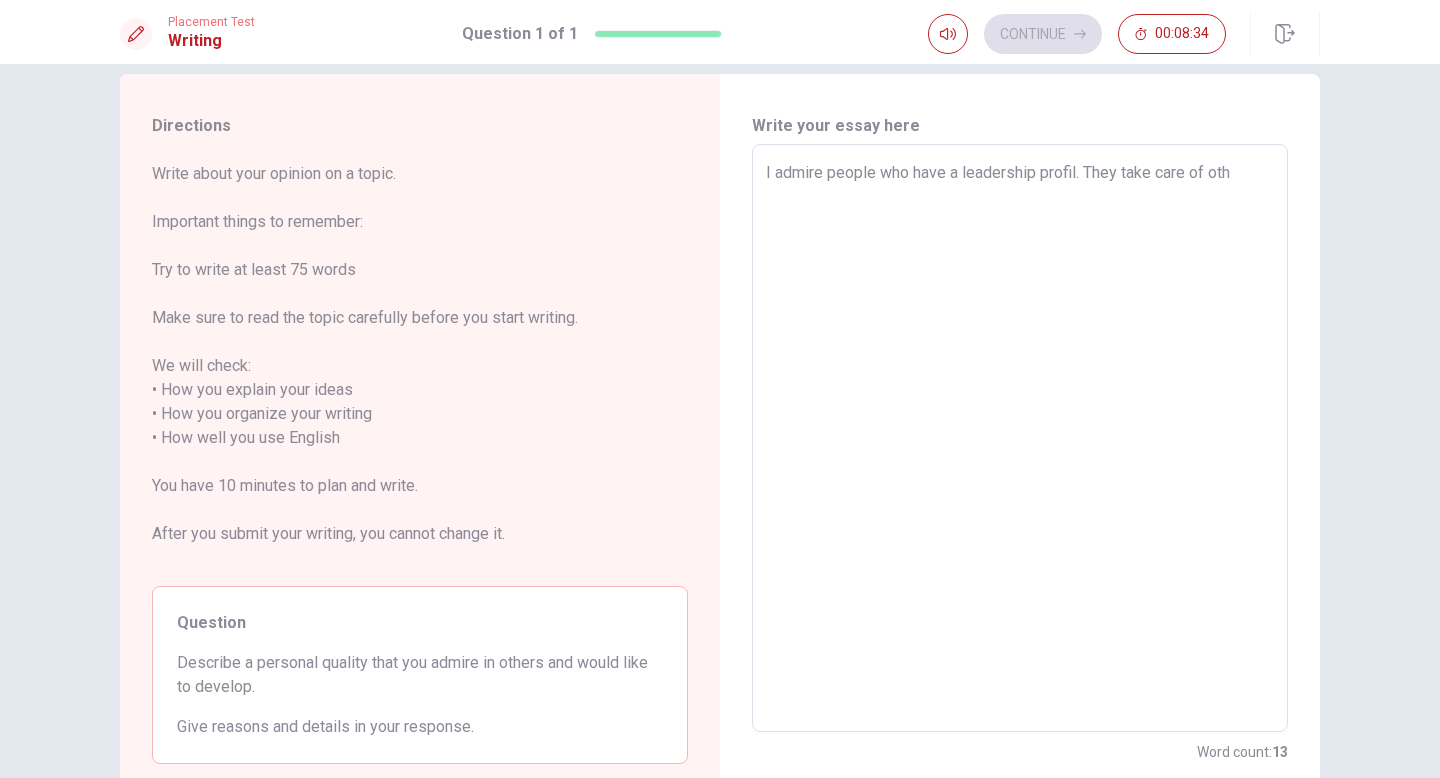 type on "x" 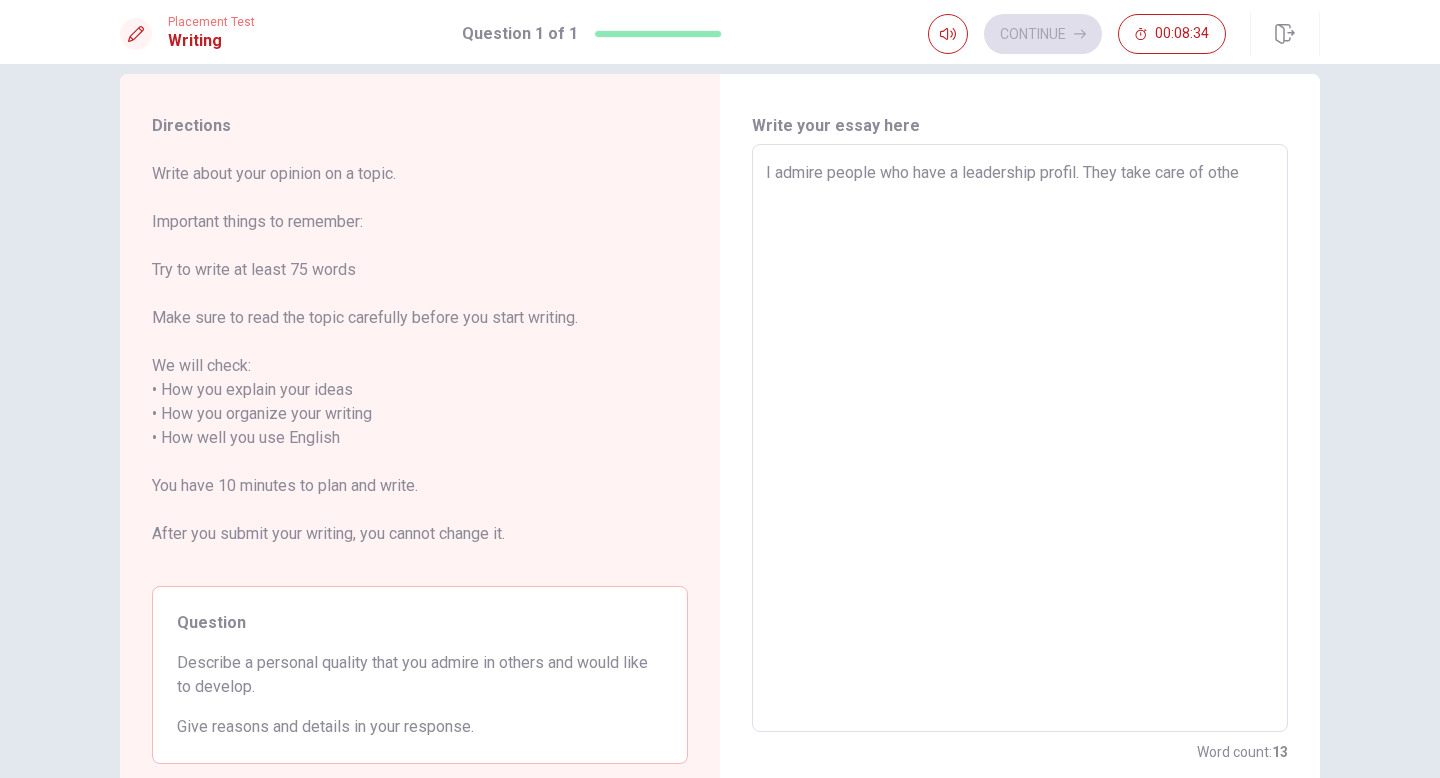 type on "x" 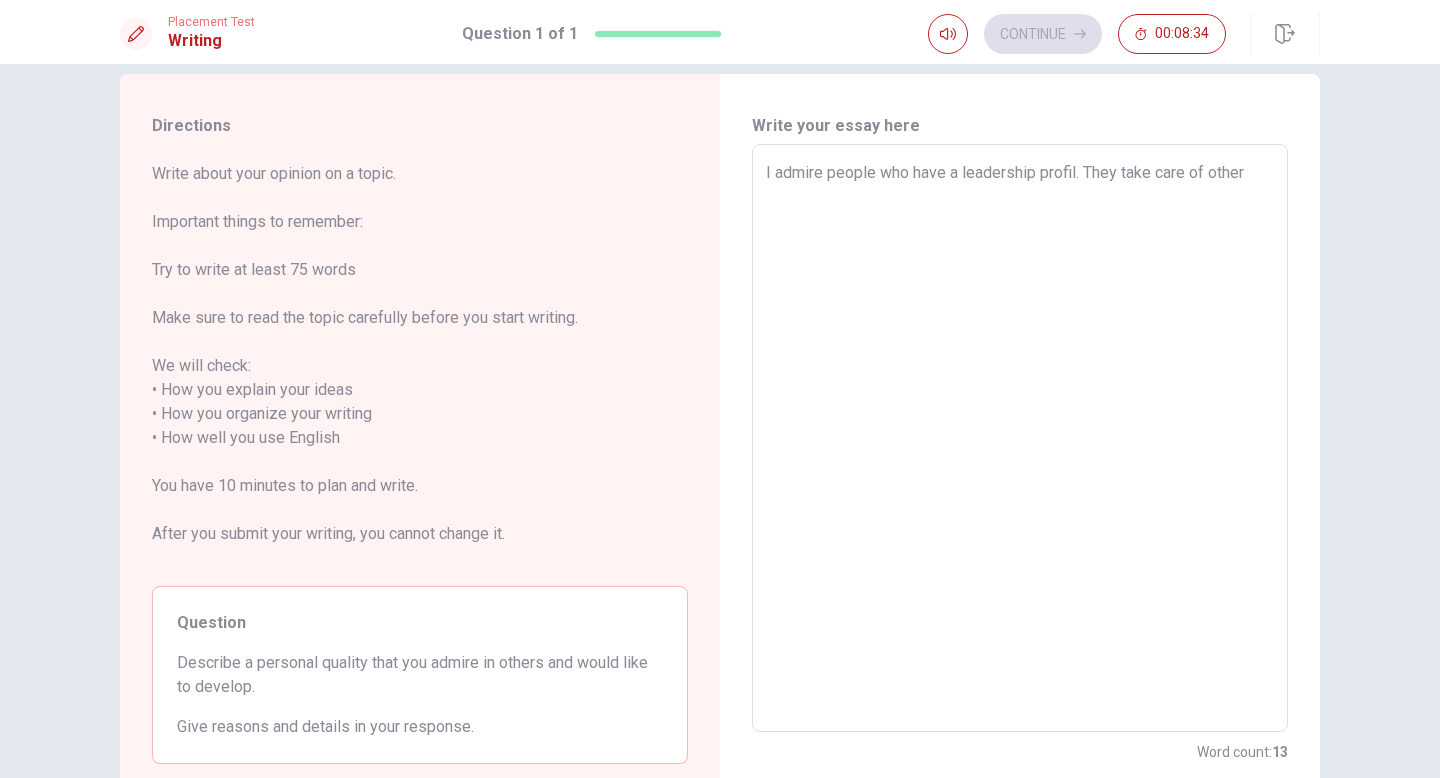 type on "x" 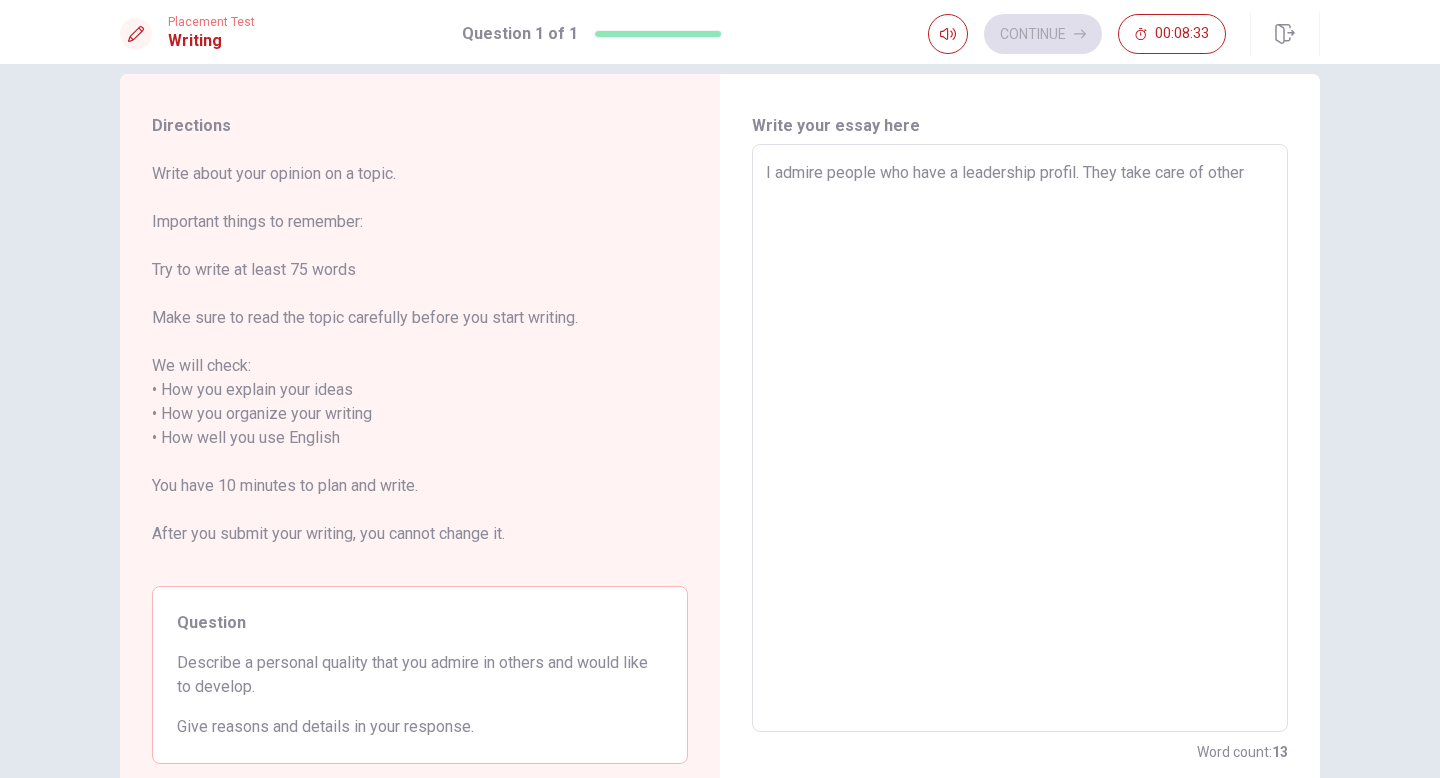 type on "I admire people who have a leadership profil. They take care of other" 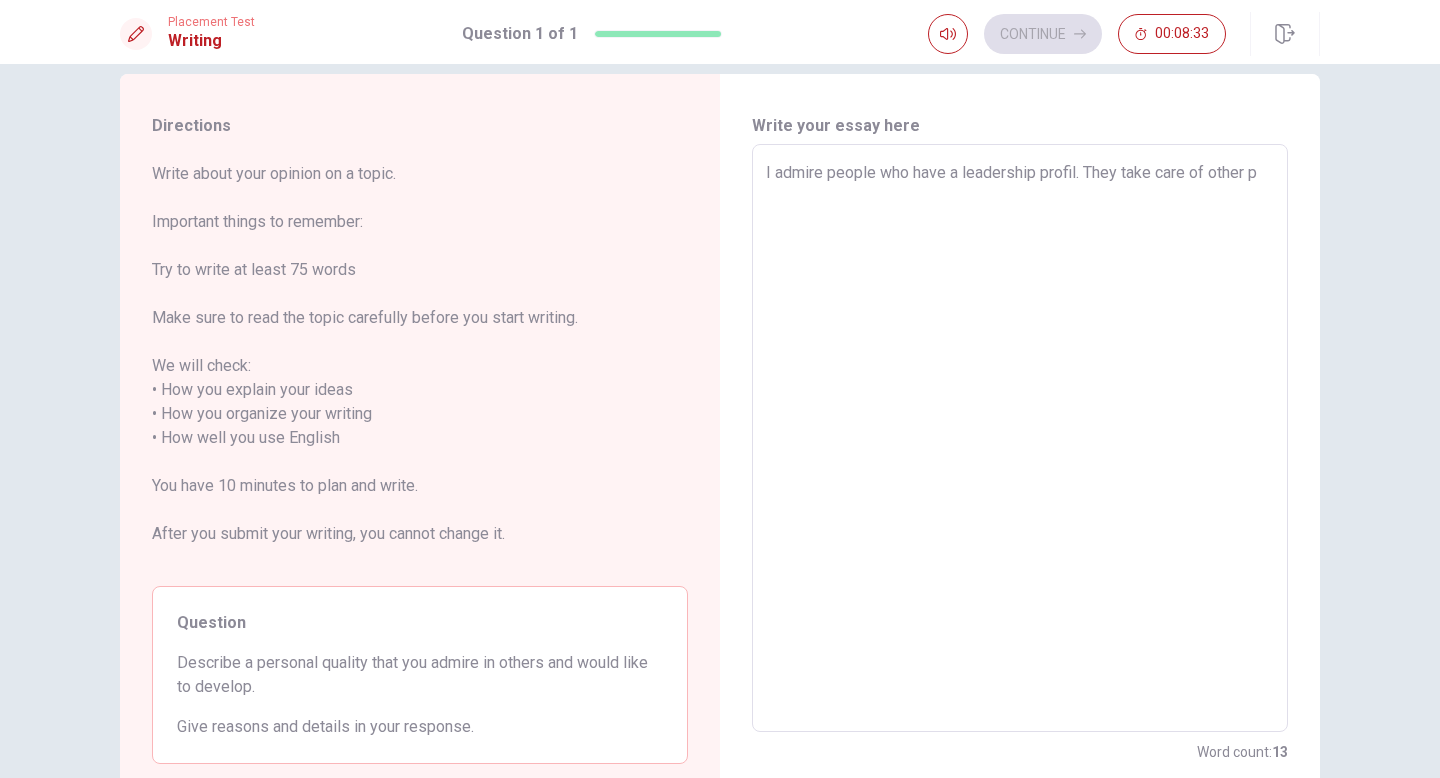 type on "x" 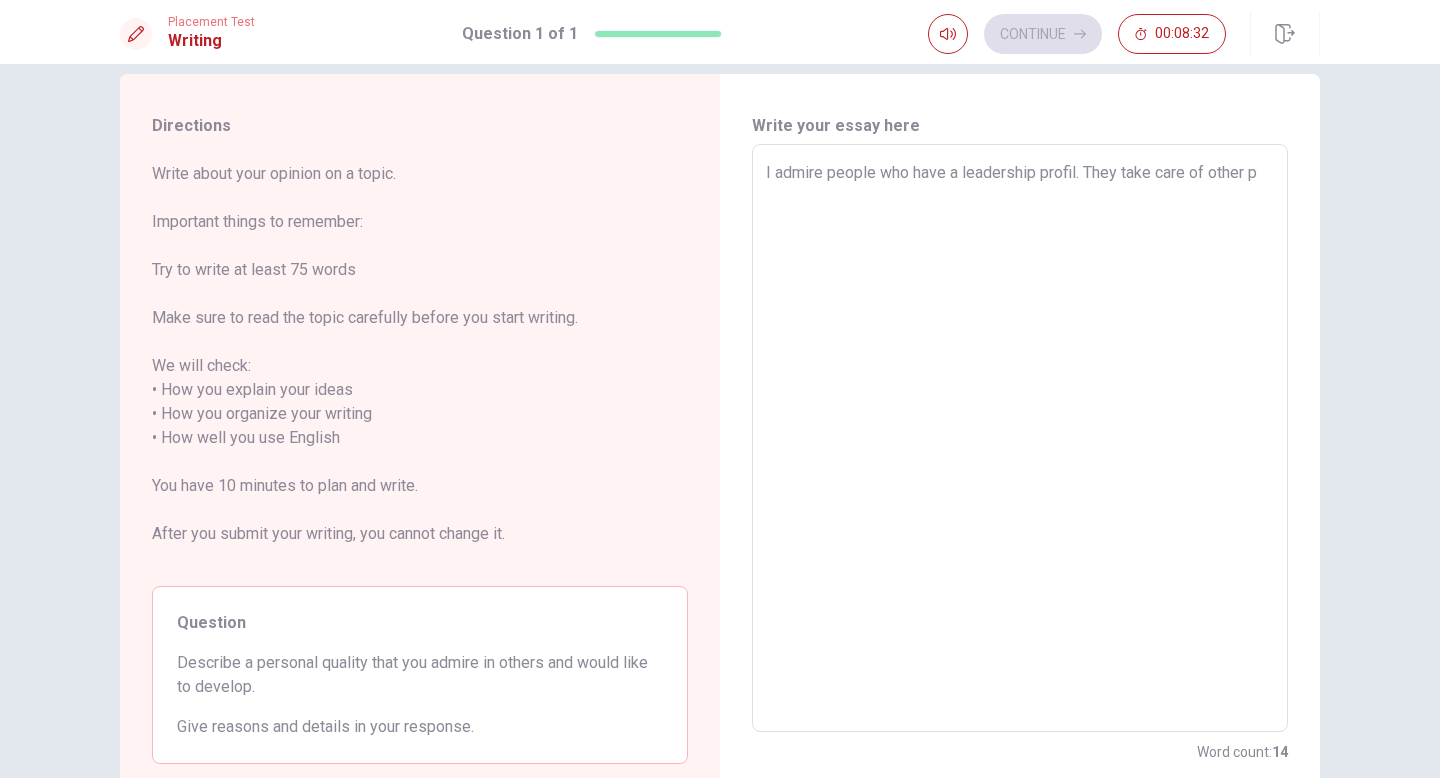 type on "I admire people who have a leadership profil. They take care of other pe" 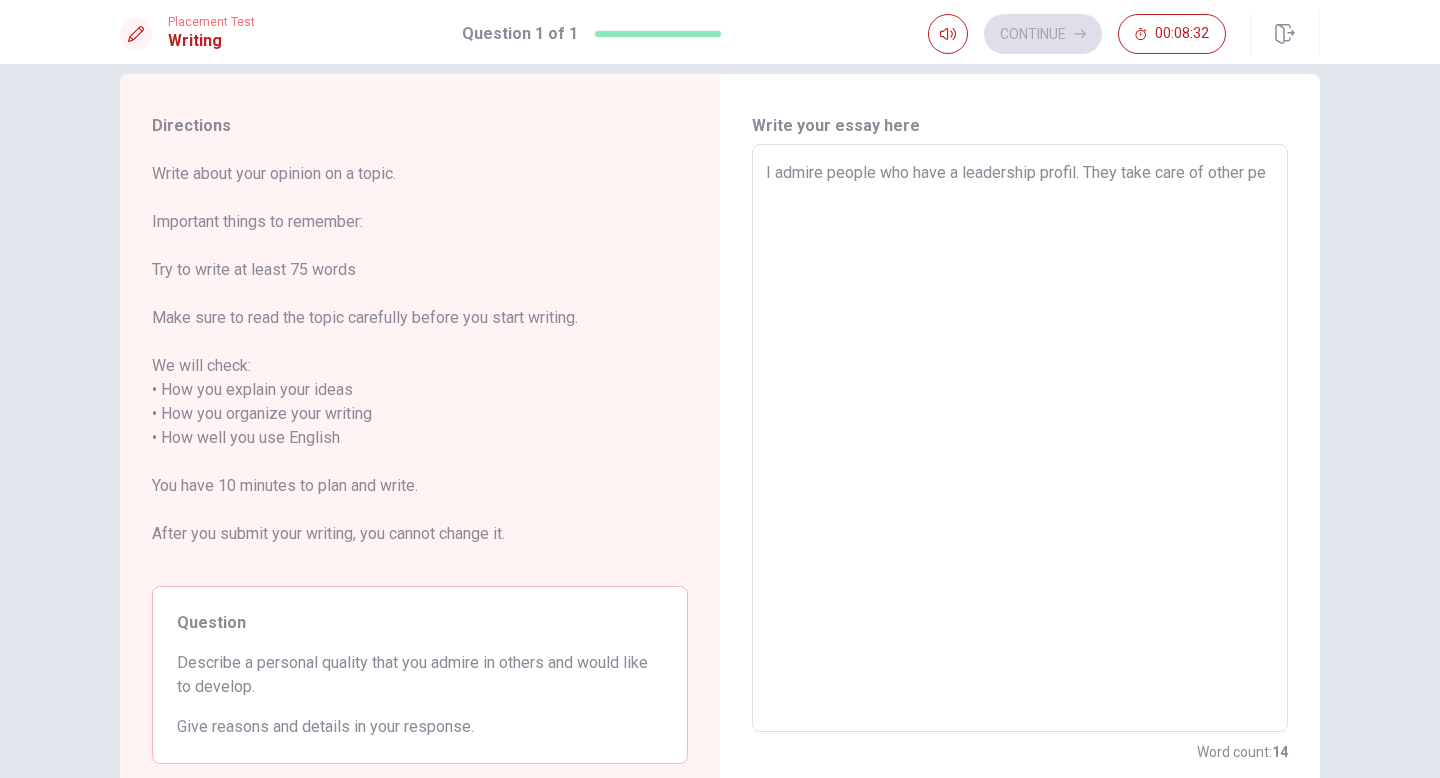 type on "I admire people who have a leadership profil. They take care of other peo" 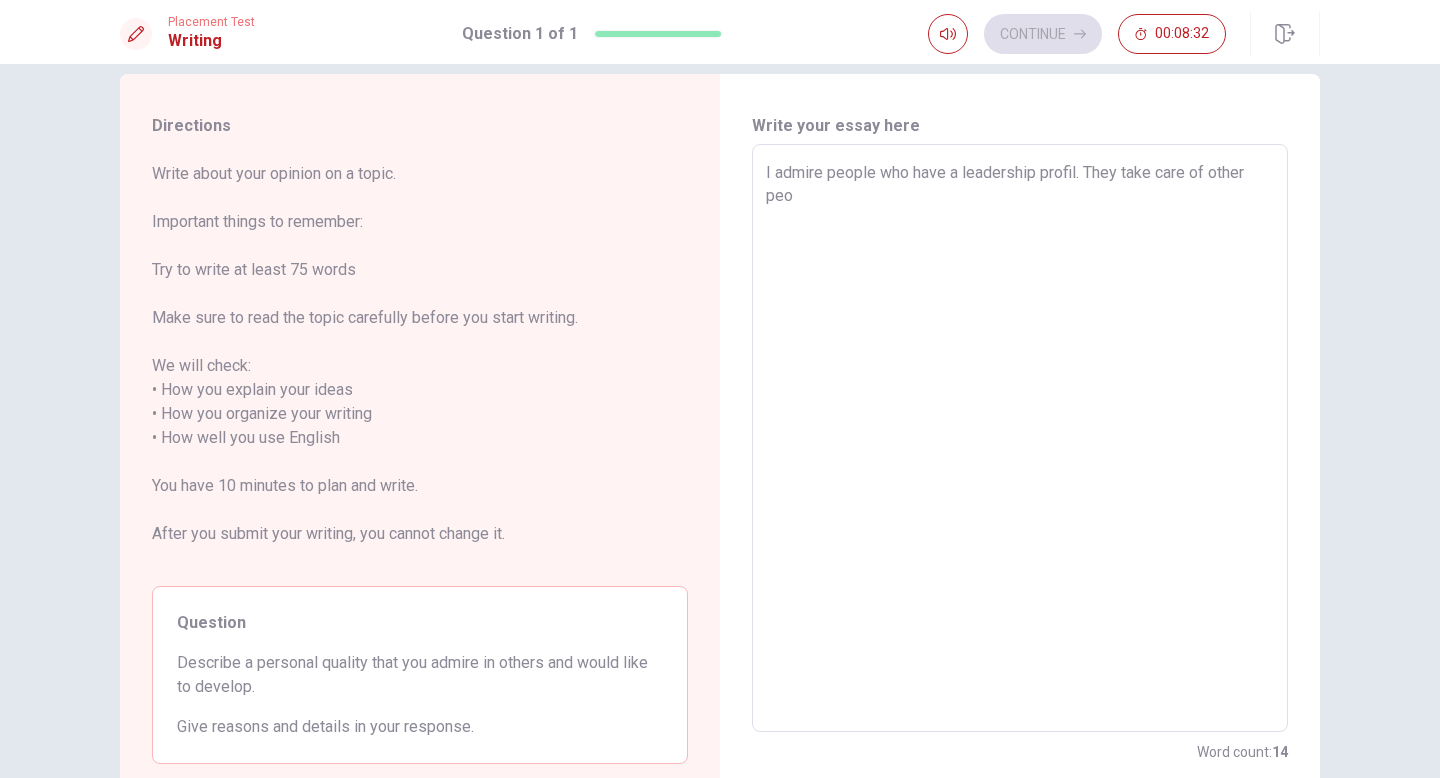 type on "x" 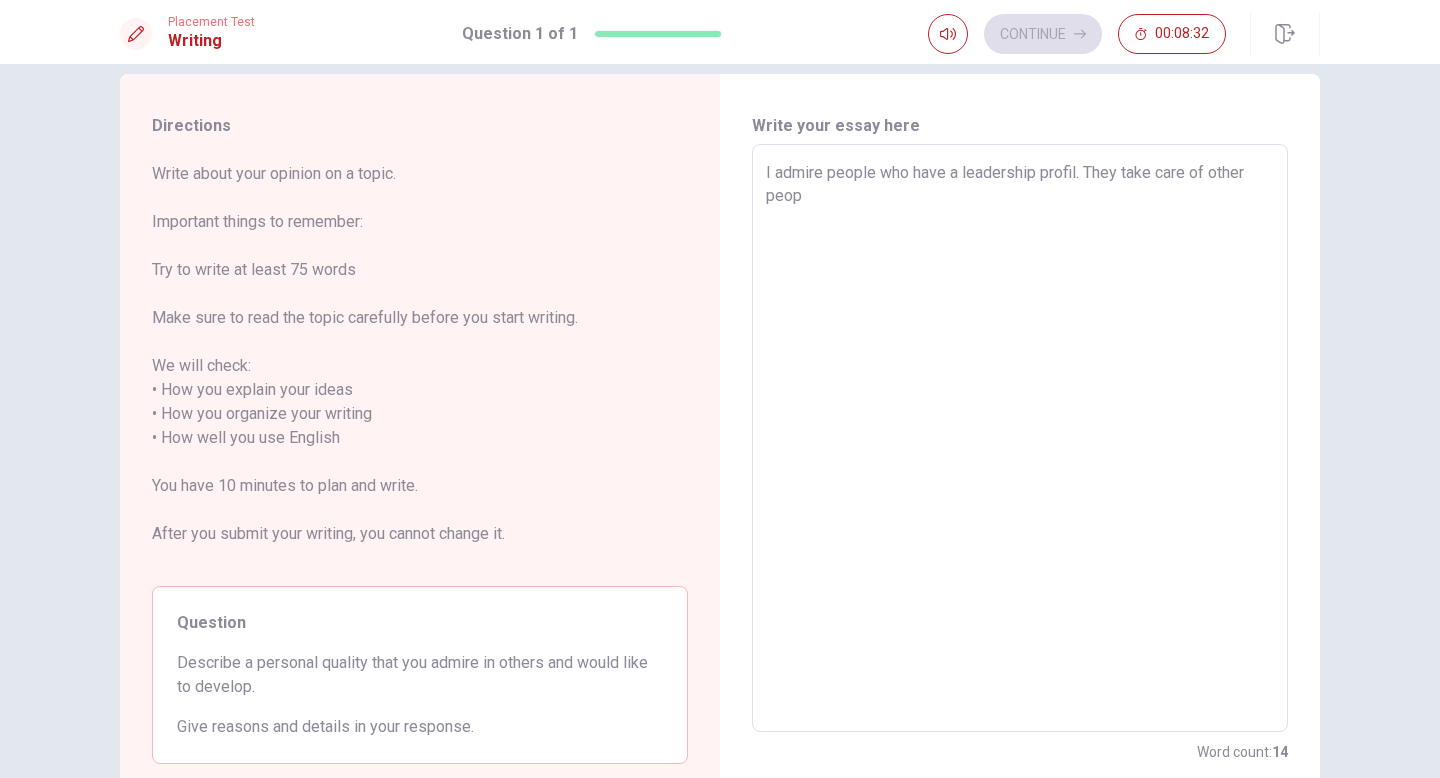 type on "x" 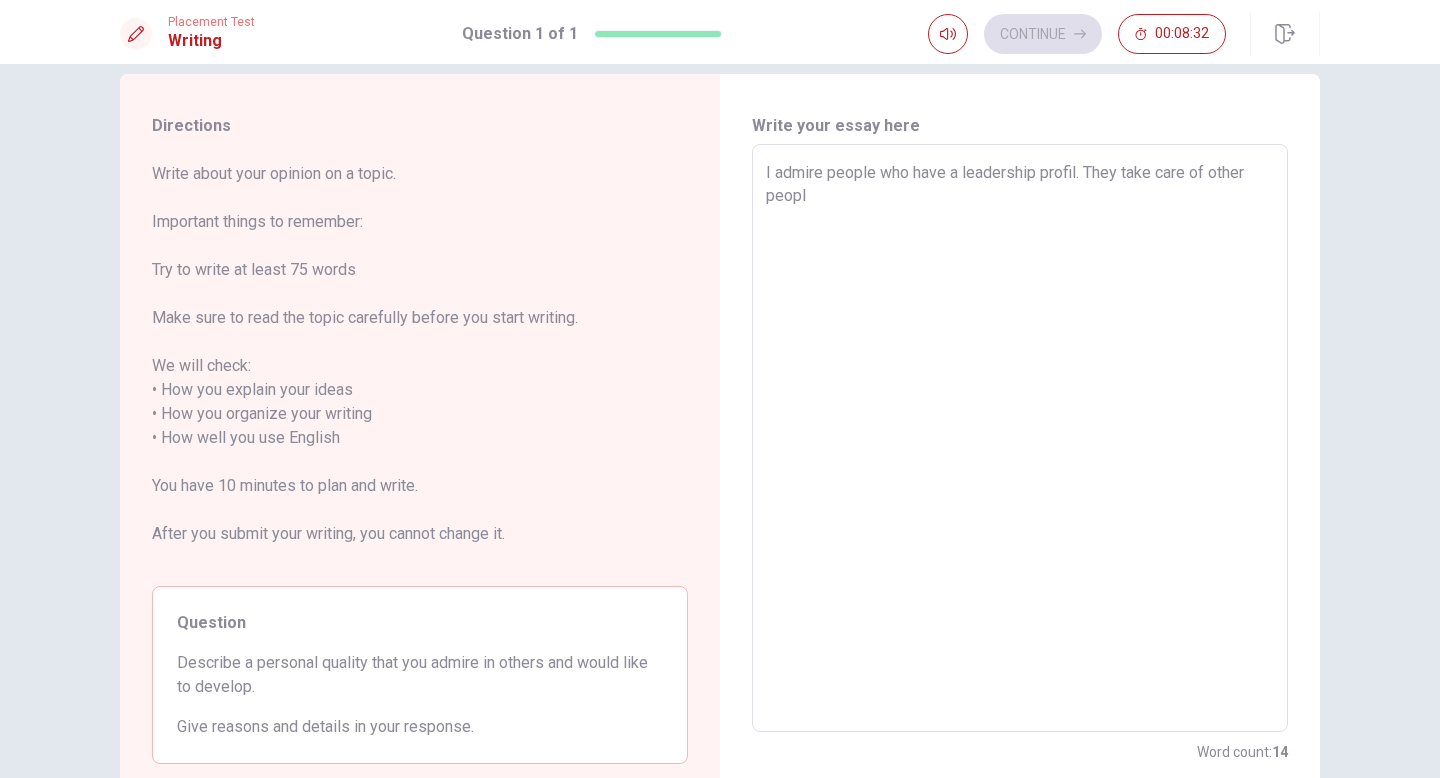 type on "x" 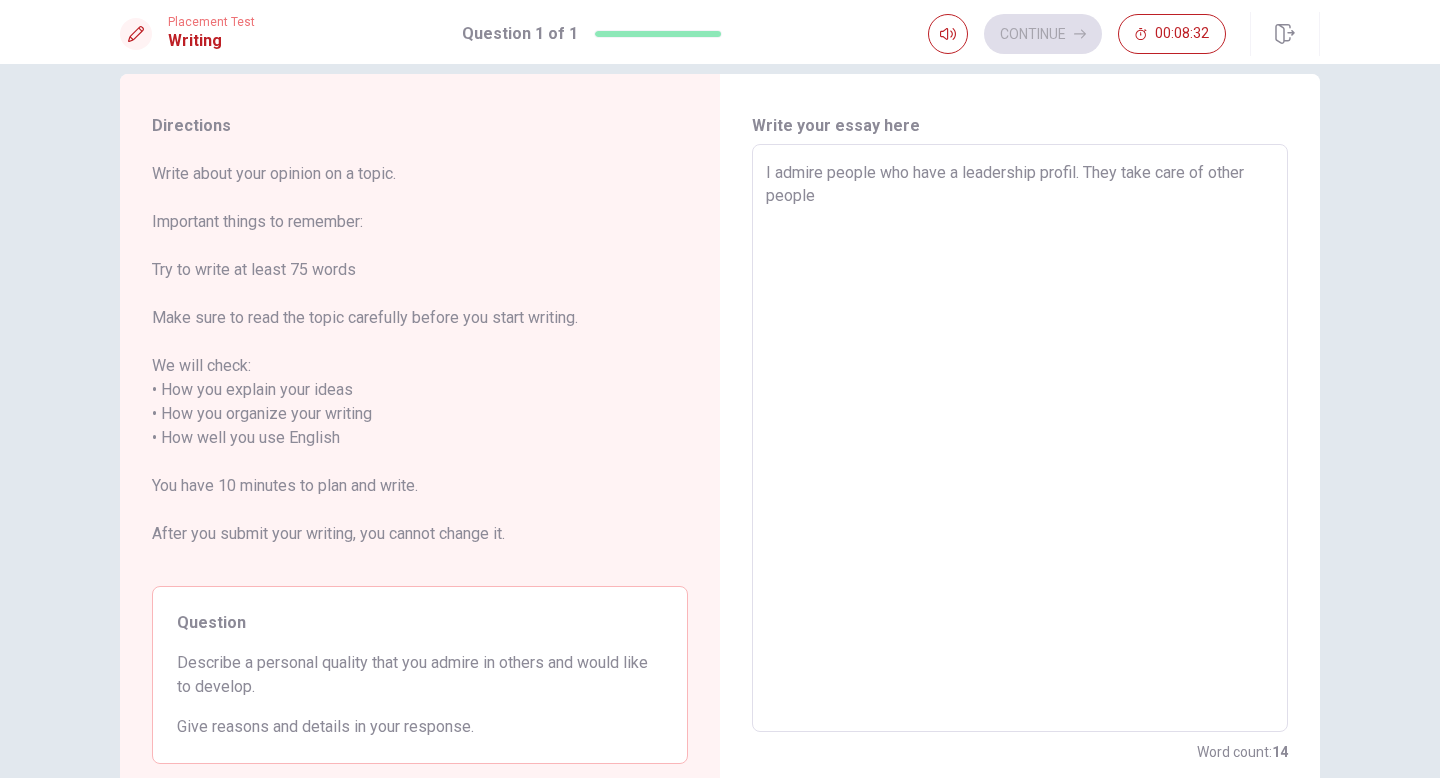 type on "x" 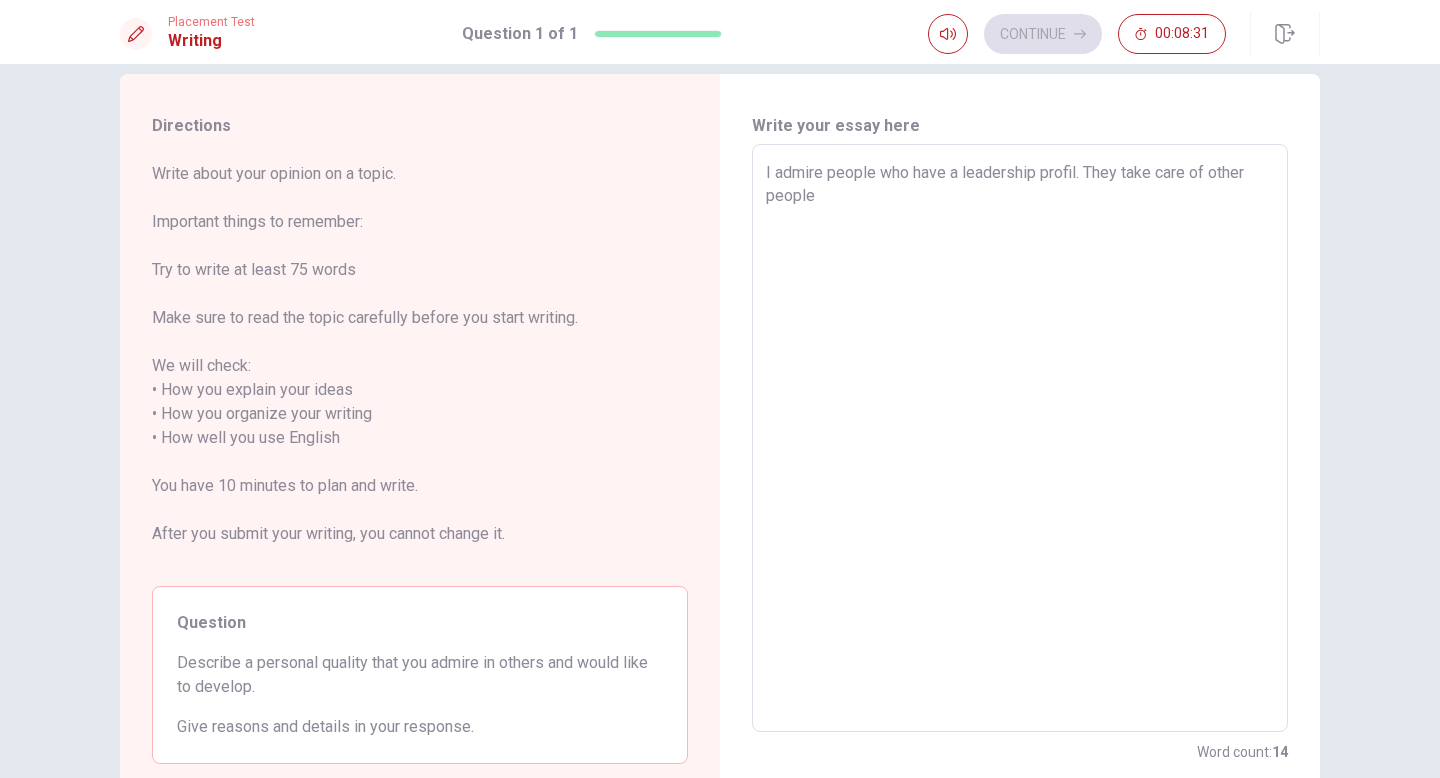 type on "I admire people who have a leadership profil. They take care of other people" 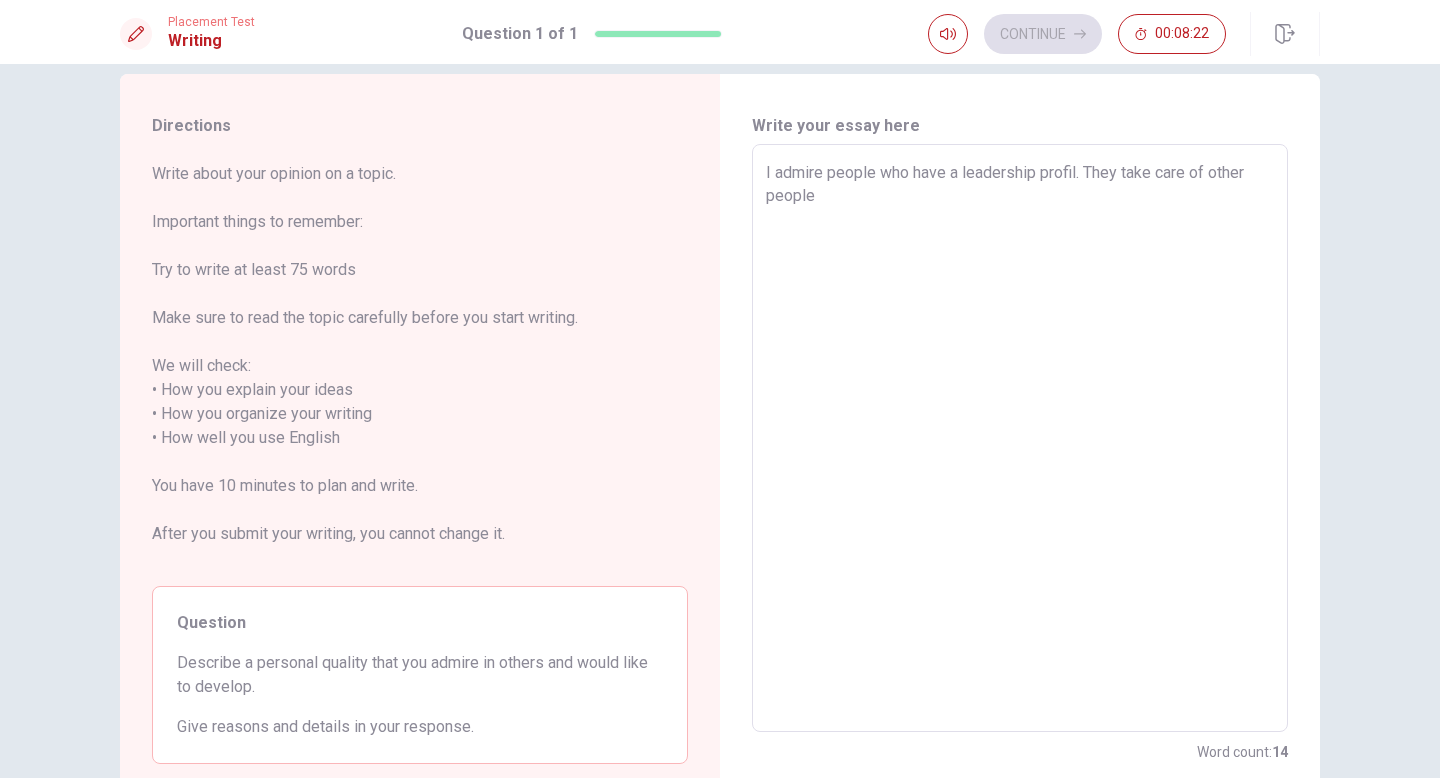 type on "x" 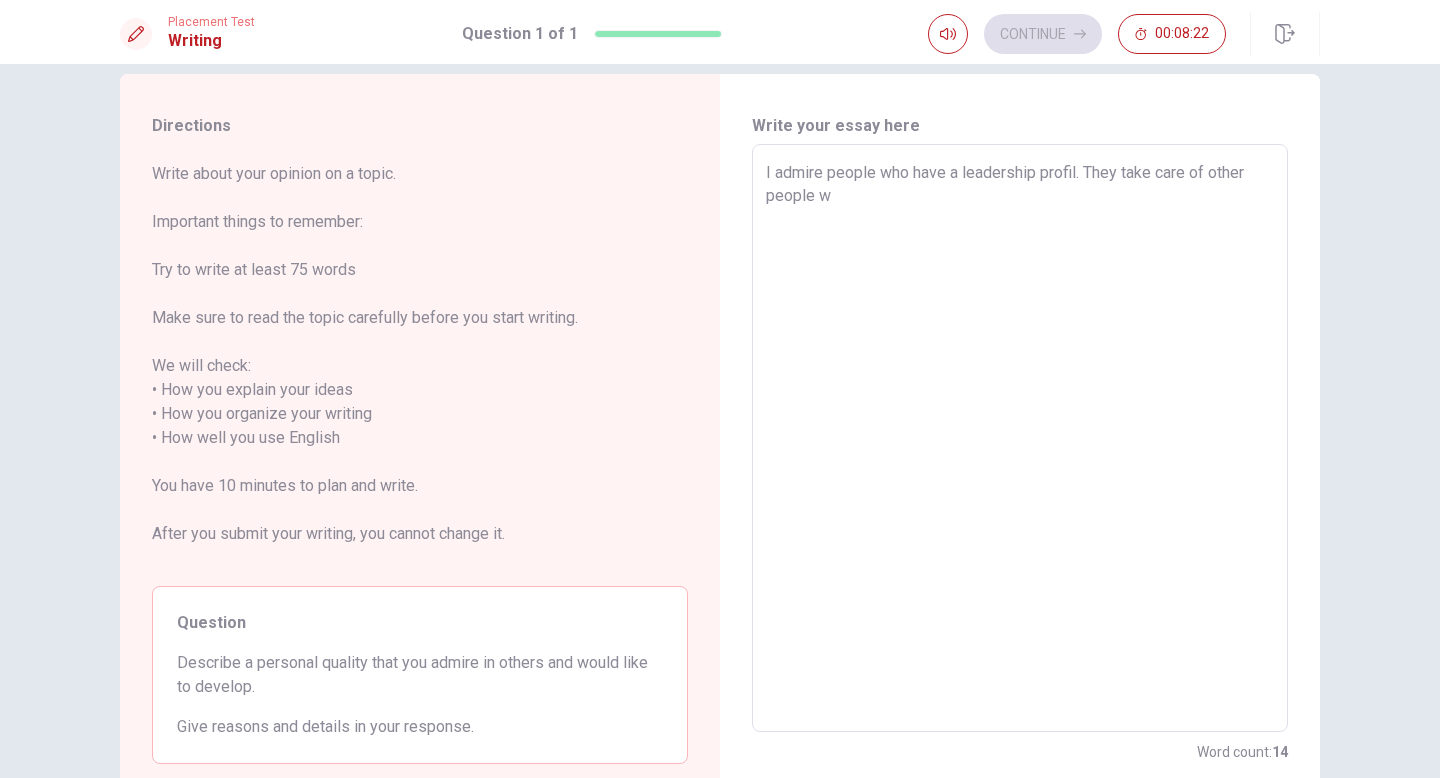 type on "x" 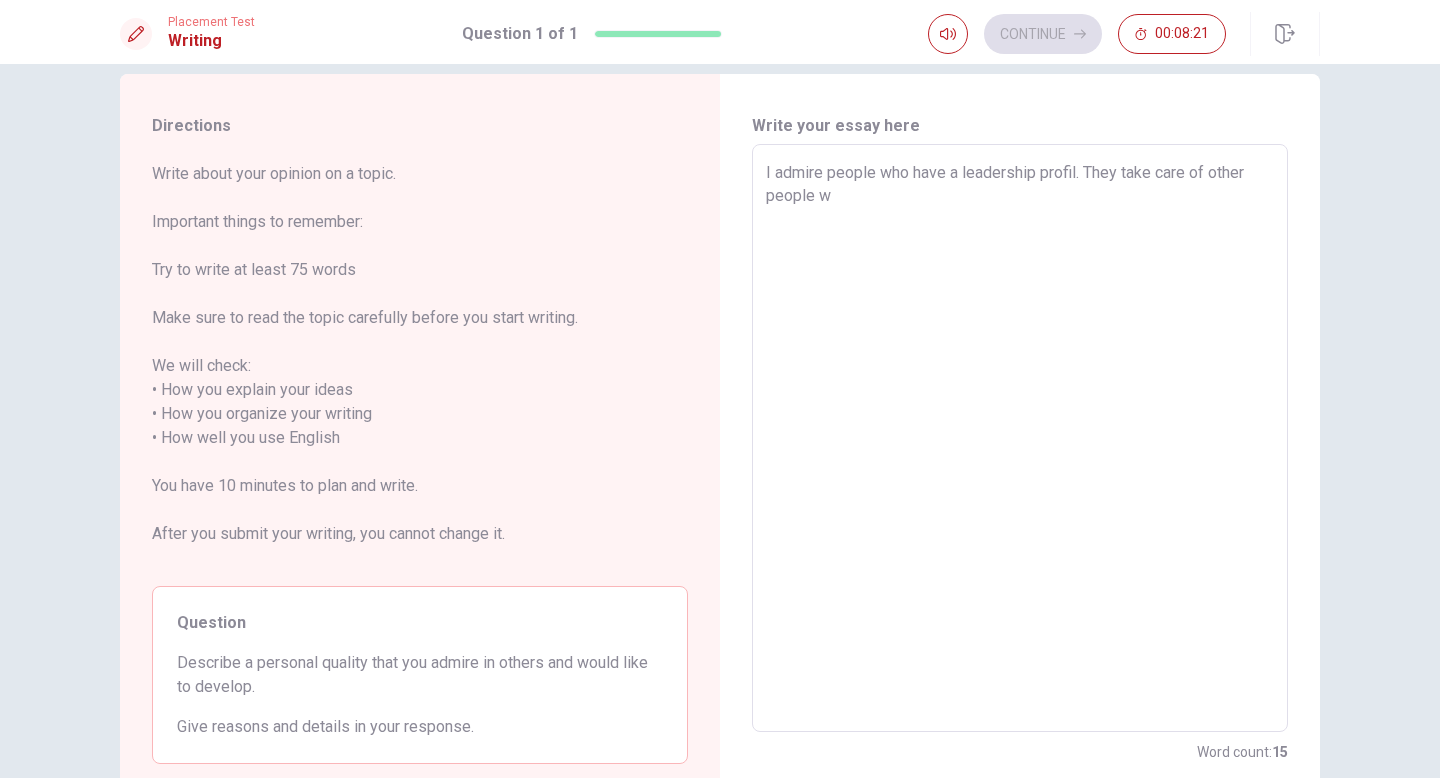 type on "I admire people who have a leadership profil. They take care of other people wi" 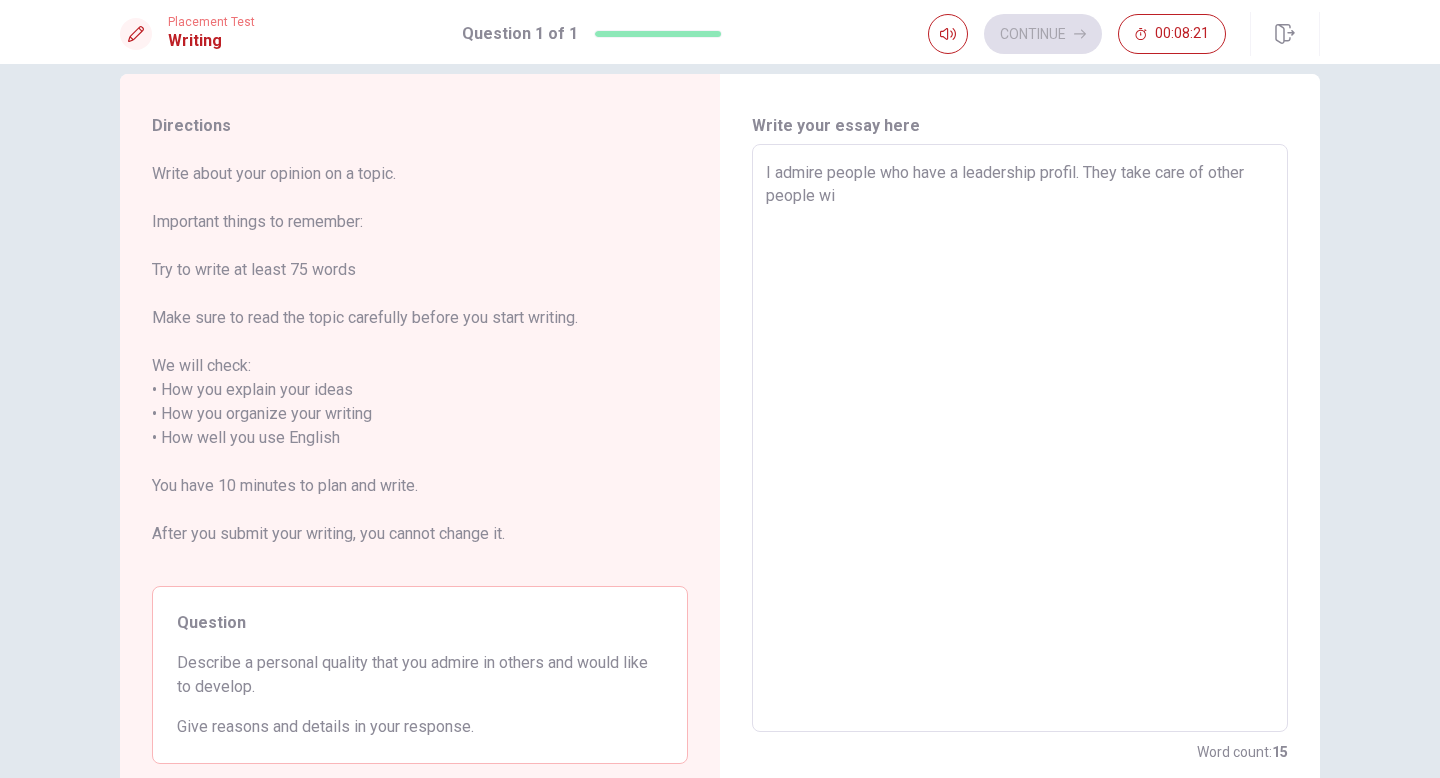 type on "x" 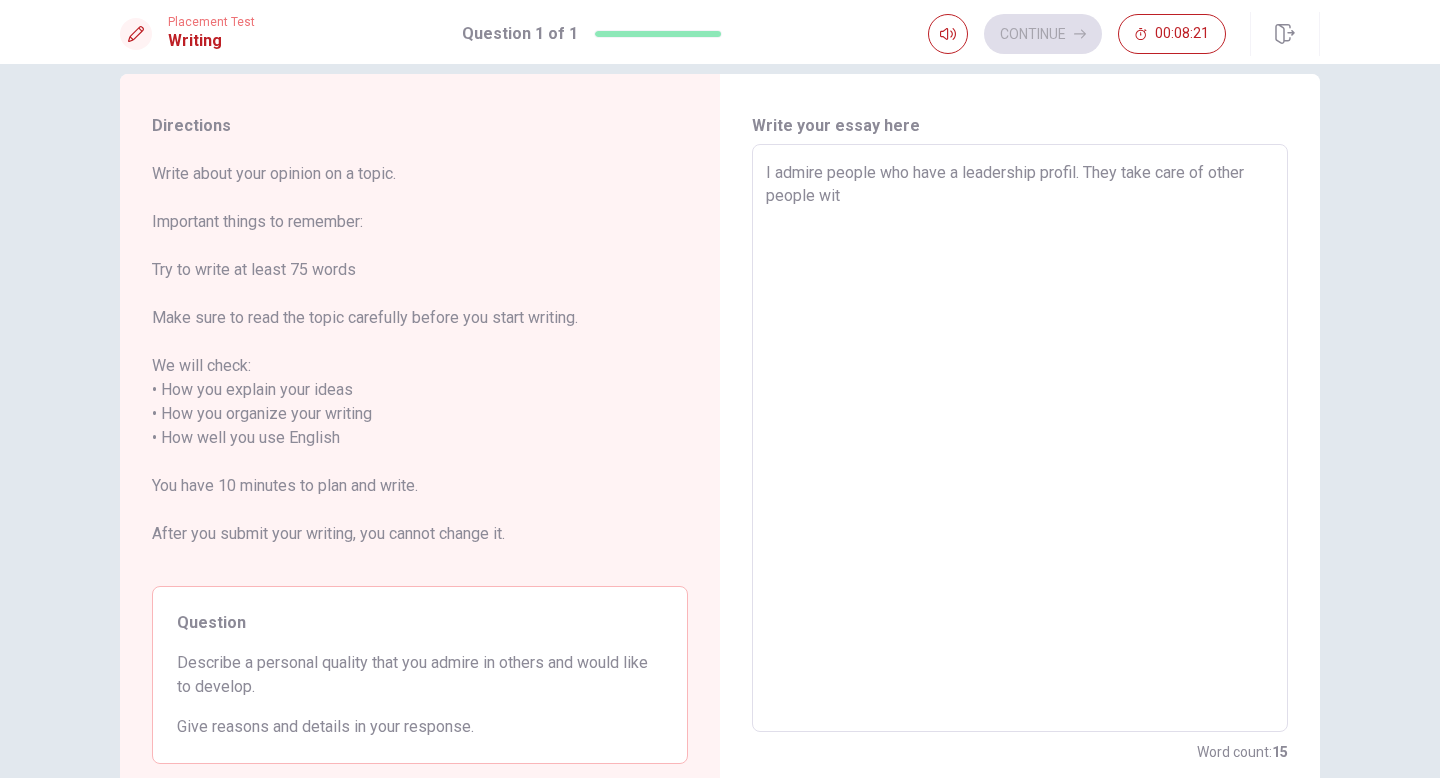 type on "x" 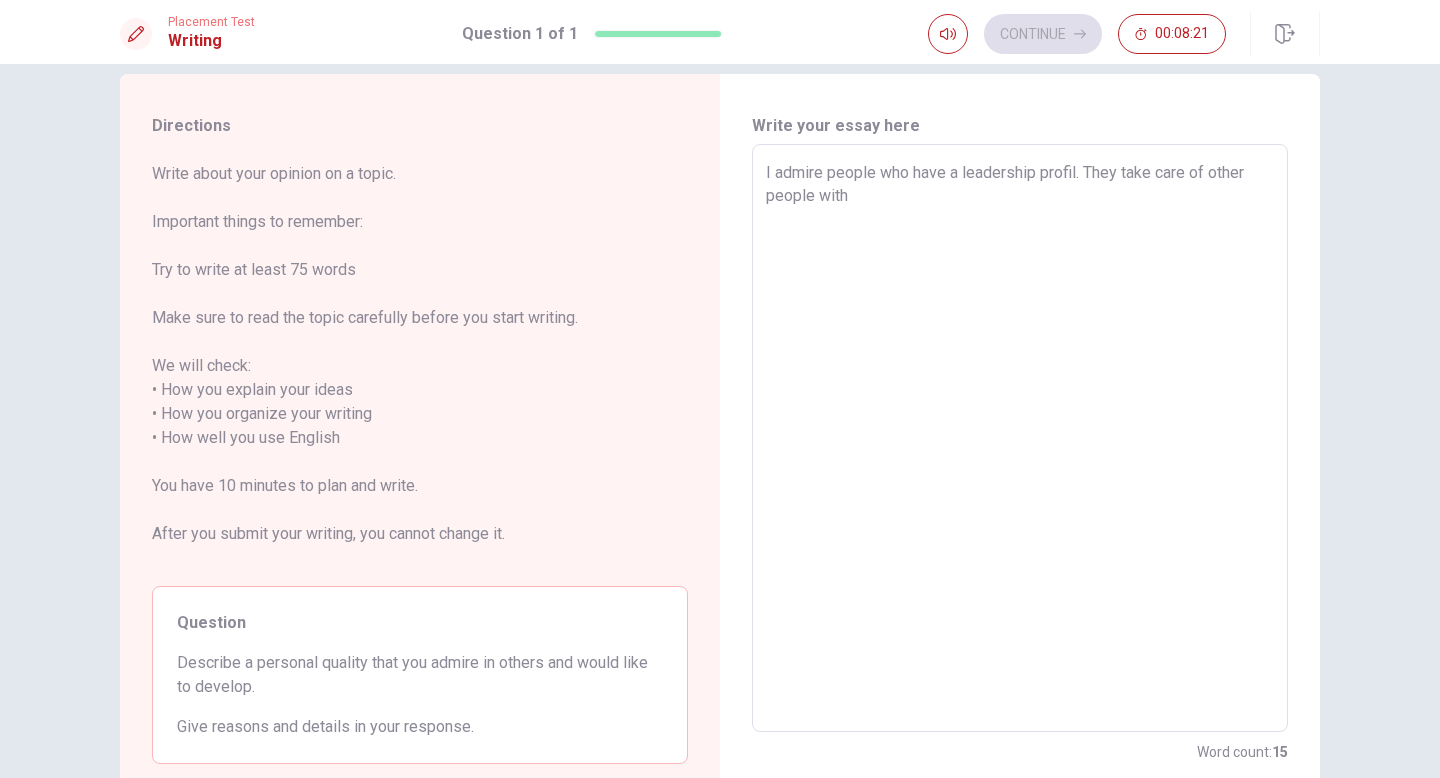 type 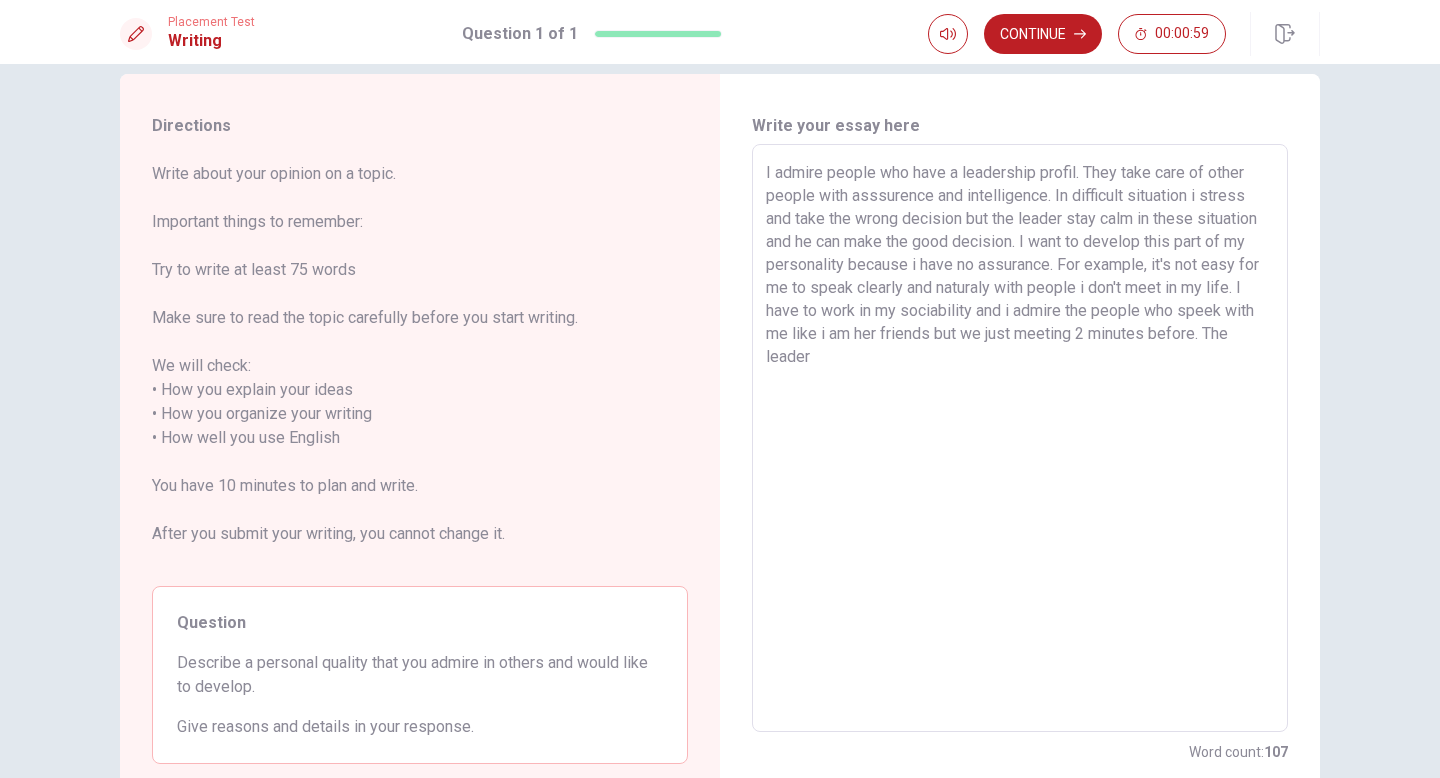 click on "I admire people who have a leadership profil. They take care of other people with asssurence and intelligence. In difficult situation i stress and take the wrong decision but the leader stay calm in these situation and he can make the good decision. I want to develop this part of my personality because i have no assurance. For example, it's not easy for me to speak clearly and naturaly with people i don't meet in my life. I have to work in my sociability and i admire the people who speek with me like i am her friends but we just meeting 2 minutes before. The leader" at bounding box center (1020, 438) 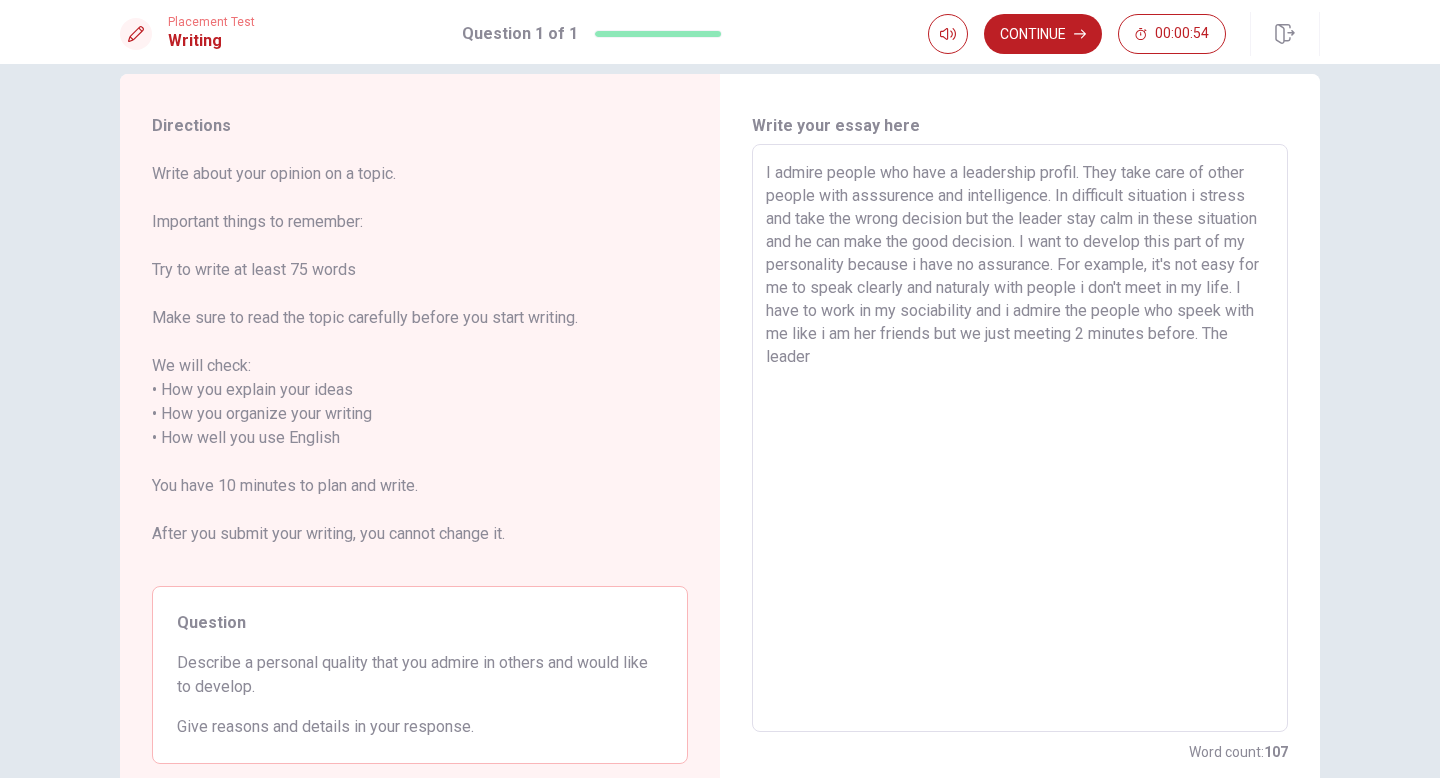 click on "I admire people who have a leadership profil. They take care of other people with asssurence and intelligence. In difficult situation i stress and take the wrong decision but the leader stay calm in these situation and he can make the good decision. I want to develop this part of my personality because i have no assurance. For example, it's not easy for me to speak clearly and naturaly with people i don't meet in my life. I have to work in my sociability and i admire the people who speek with me like i am her friends but we just meeting 2 minutes before. The leader" at bounding box center [1020, 438] 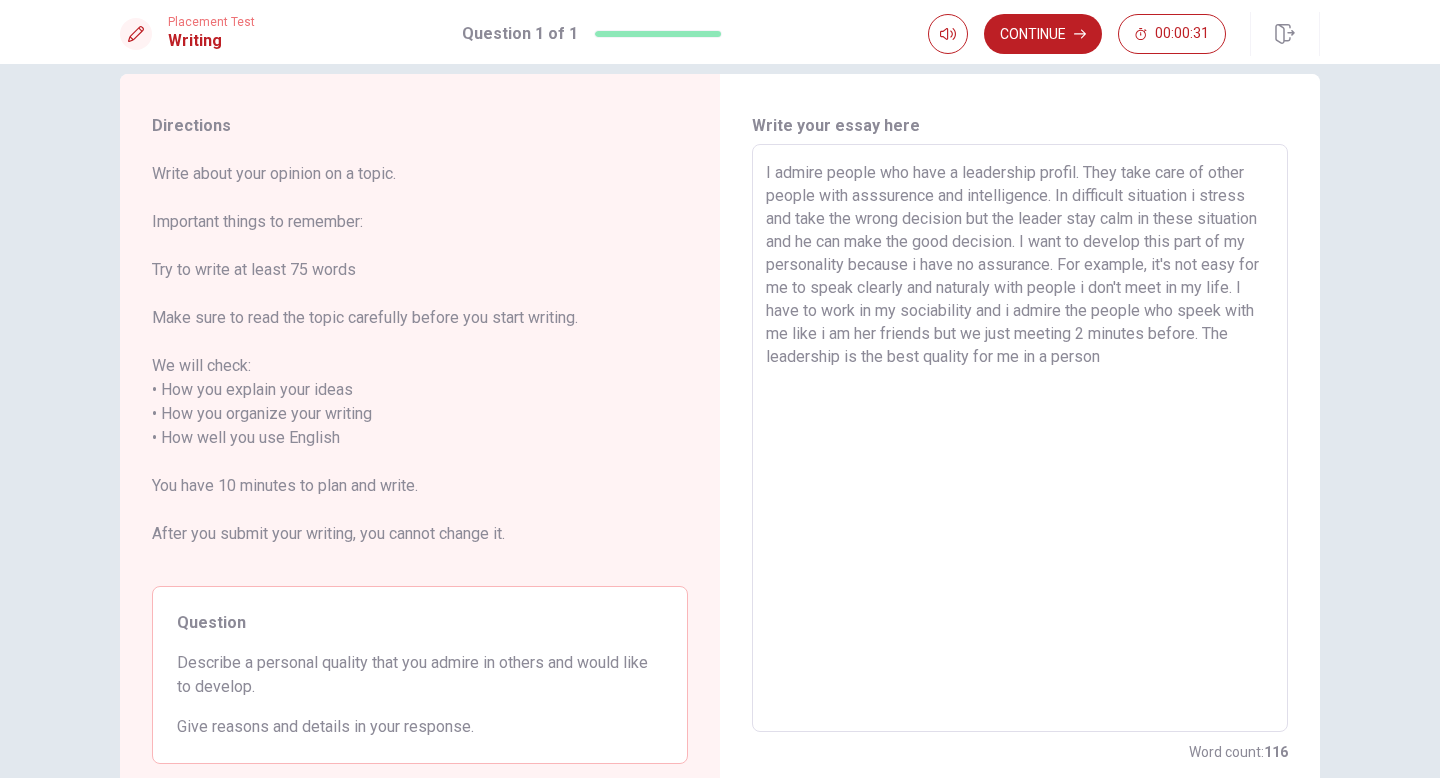 click on "I admire people who have a leadership profil. They take care of other people with asssurence and intelligence. In difficult situation i stress and take the wrong decision but the leader stay calm in these situation and he can make the good decision. I want to develop this part of my personality because i have no assurance. For example, it's not easy for me to speak clearly and naturaly with people i don't meet in my life. I have to work in my sociability and i admire the people who speek with me like i am her friends but we just meeting 2 minutes before. The leadership is the best quality for me in a person" at bounding box center (1020, 438) 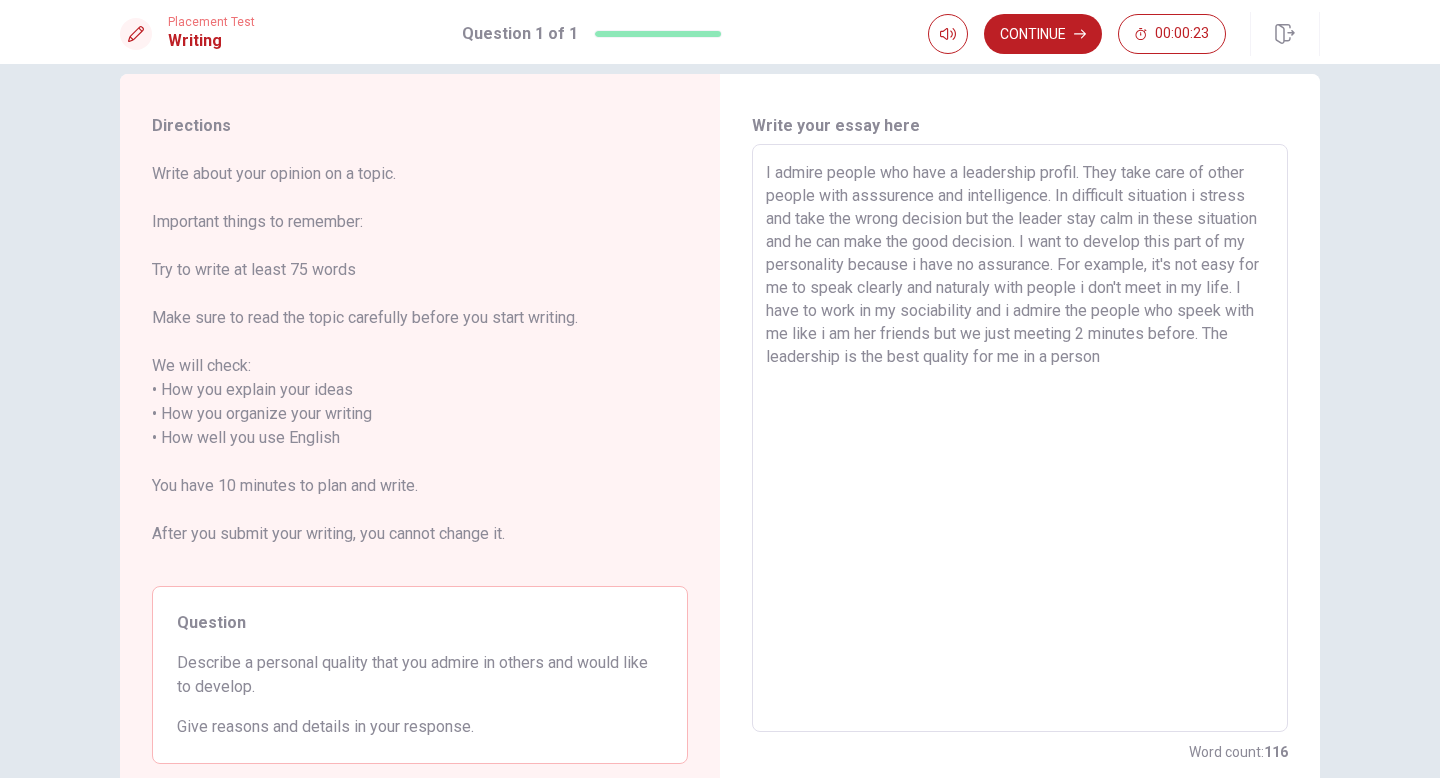 click on "I admire people who have a leadership profil. They take care of other people with asssurence and intelligence. In difficult situation i stress and take the wrong decision but the leader stay calm in these situation and he can make the good decision. I want to develop this part of my personality because i have no assurance. For example, it's not easy for me to speak clearly and naturaly with people i don't meet in my life. I have to work in my sociability and i admire the people who speek with me like i am her friends but we just meeting 2 minutes before. The leadership is the best quality for me in a person" at bounding box center [1020, 438] 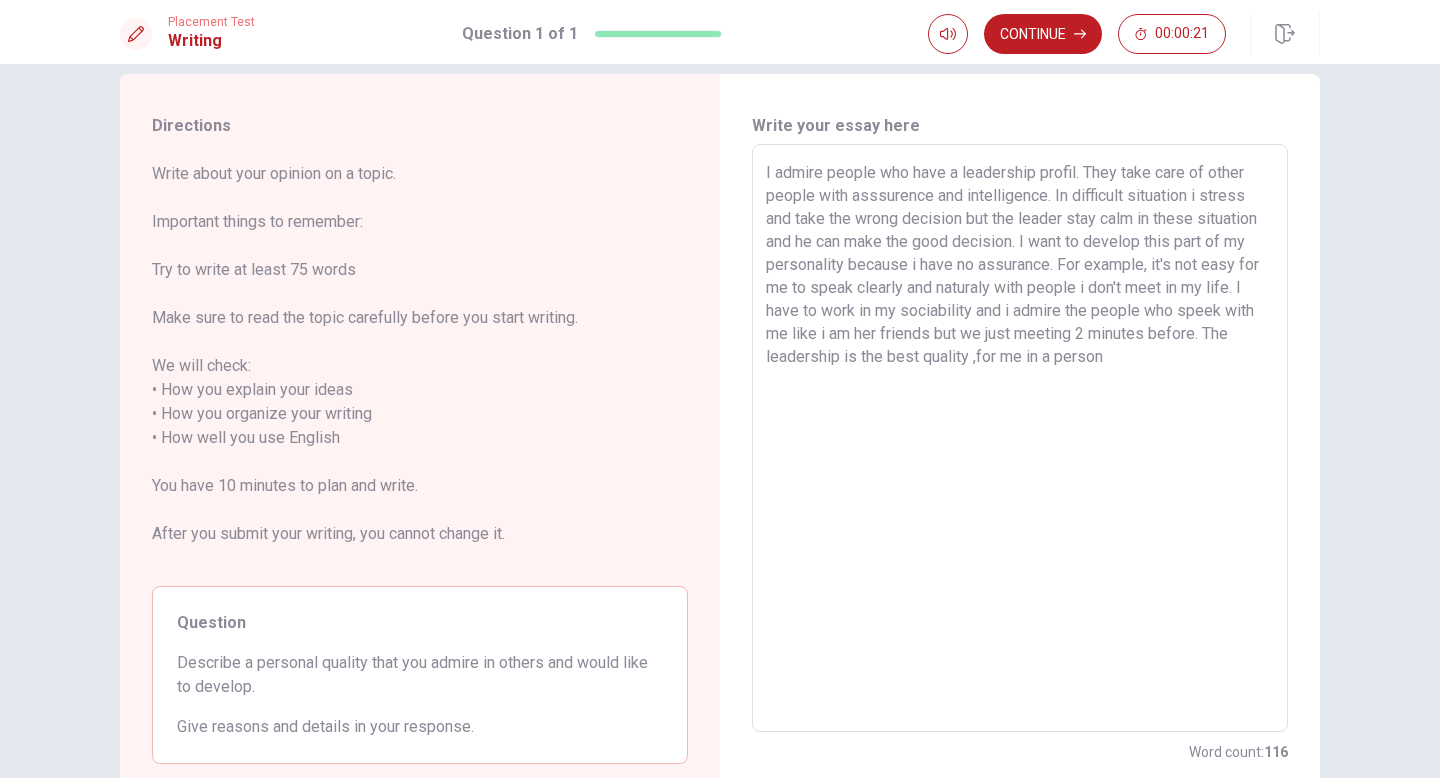 click on "I admire people who have a leadership profil. They take care of other people with asssurence and intelligence. In difficult situation i stress and take the wrong decision but the leader stay calm in these situation and he can make the good decision. I want to develop this part of my personality because i have no assurance. For example, it's not easy for me to speak clearly and naturaly with people i don't meet in my life. I have to work in my sociability and i admire the people who speek with me like i am her friends but we just meeting 2 minutes before. The leadership is the best quality ,for me in a person" at bounding box center [1020, 438] 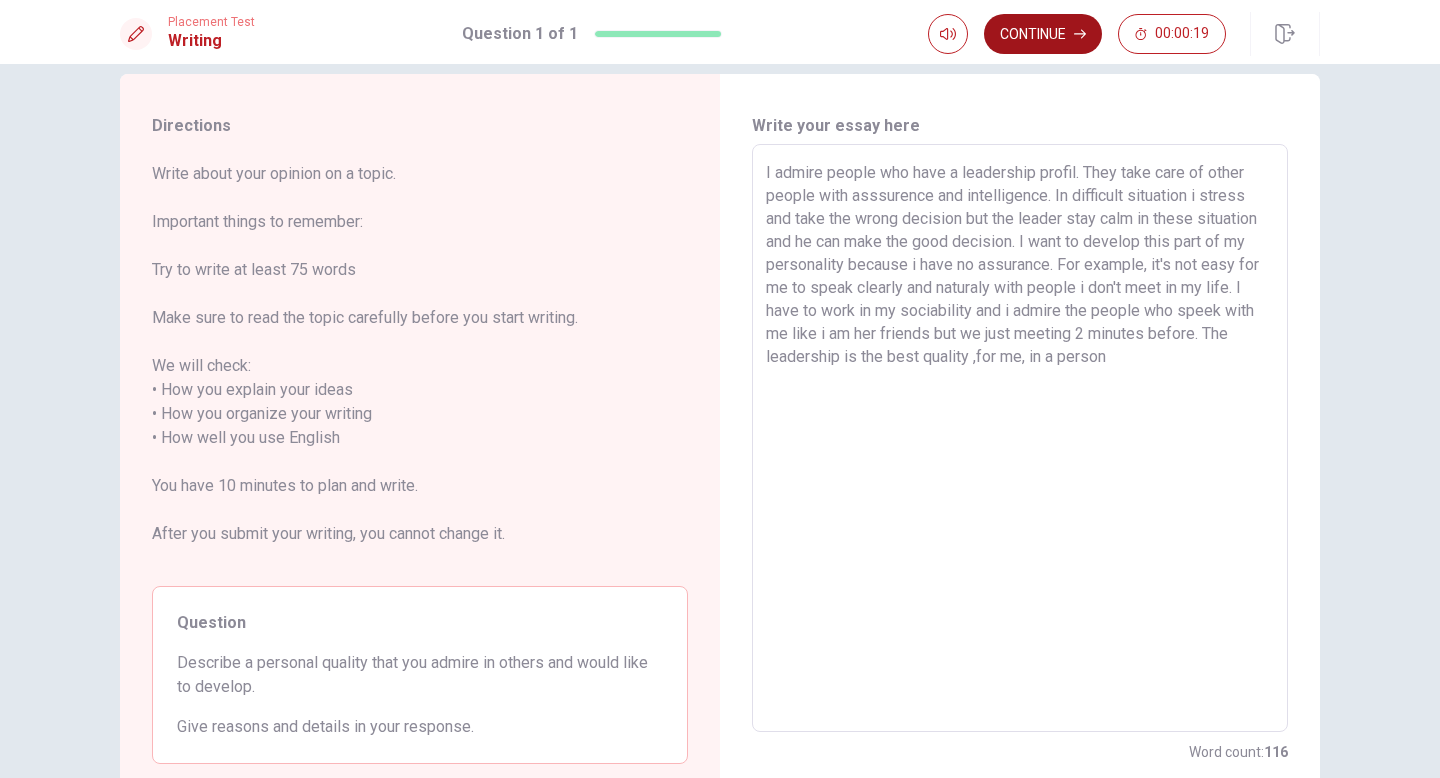 click on "Continue" at bounding box center (1043, 34) 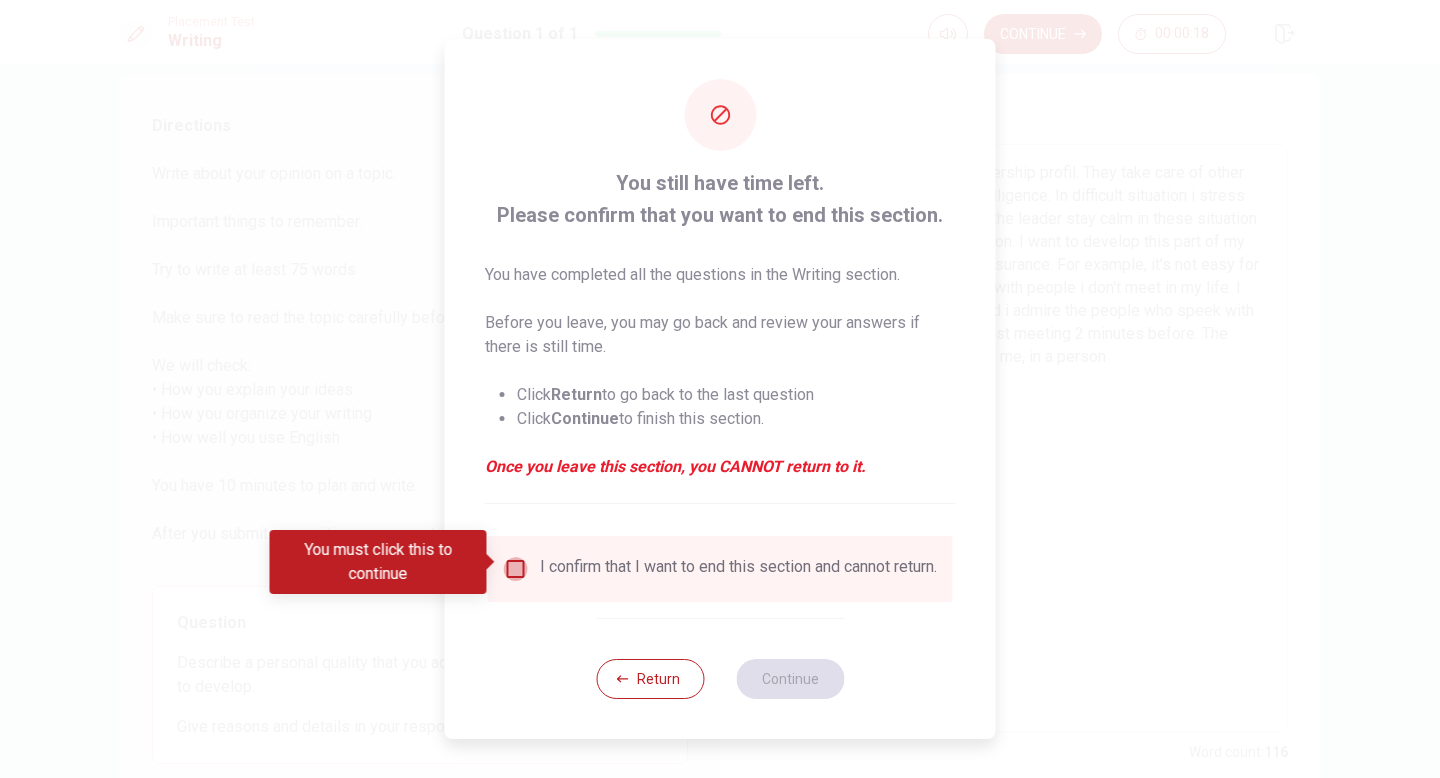 click at bounding box center (516, 569) 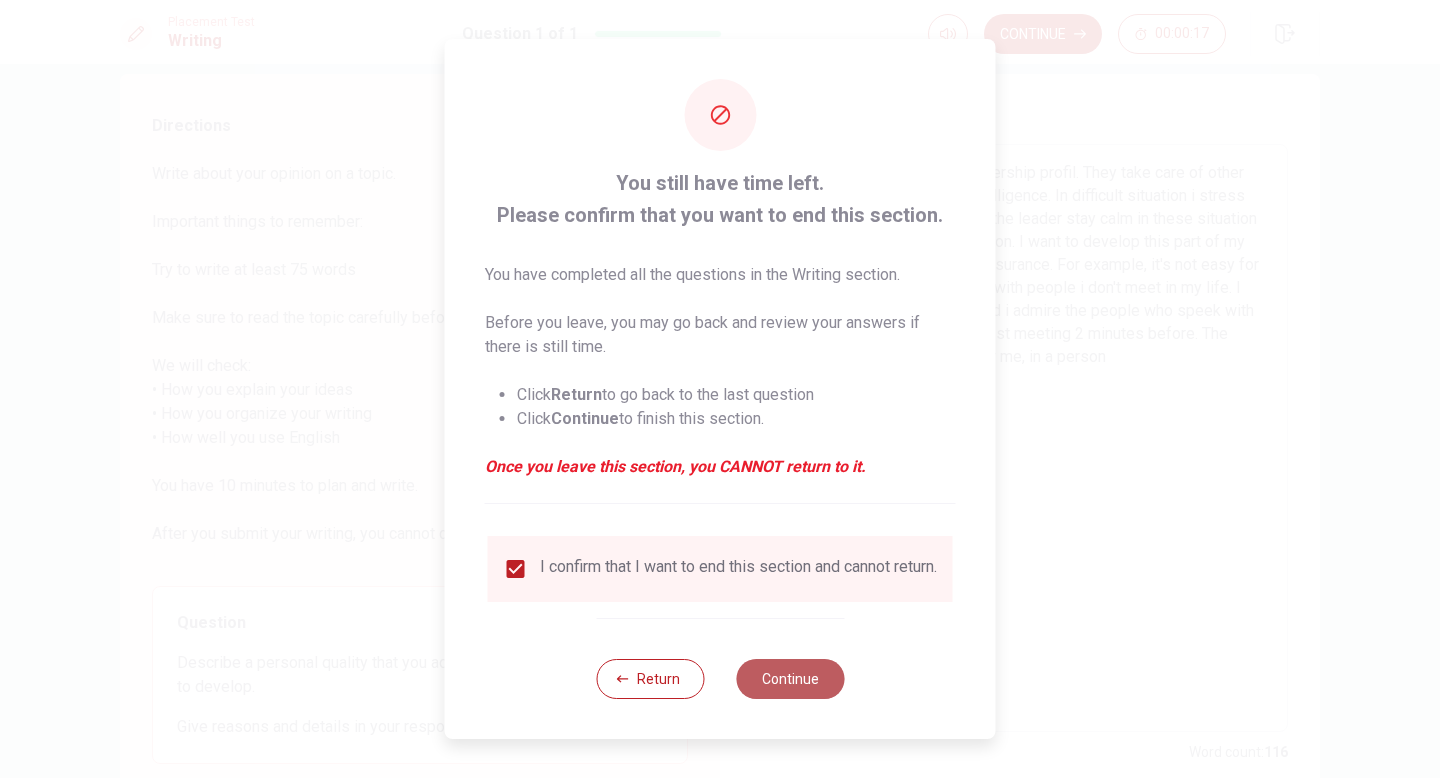click on "Continue" at bounding box center (790, 679) 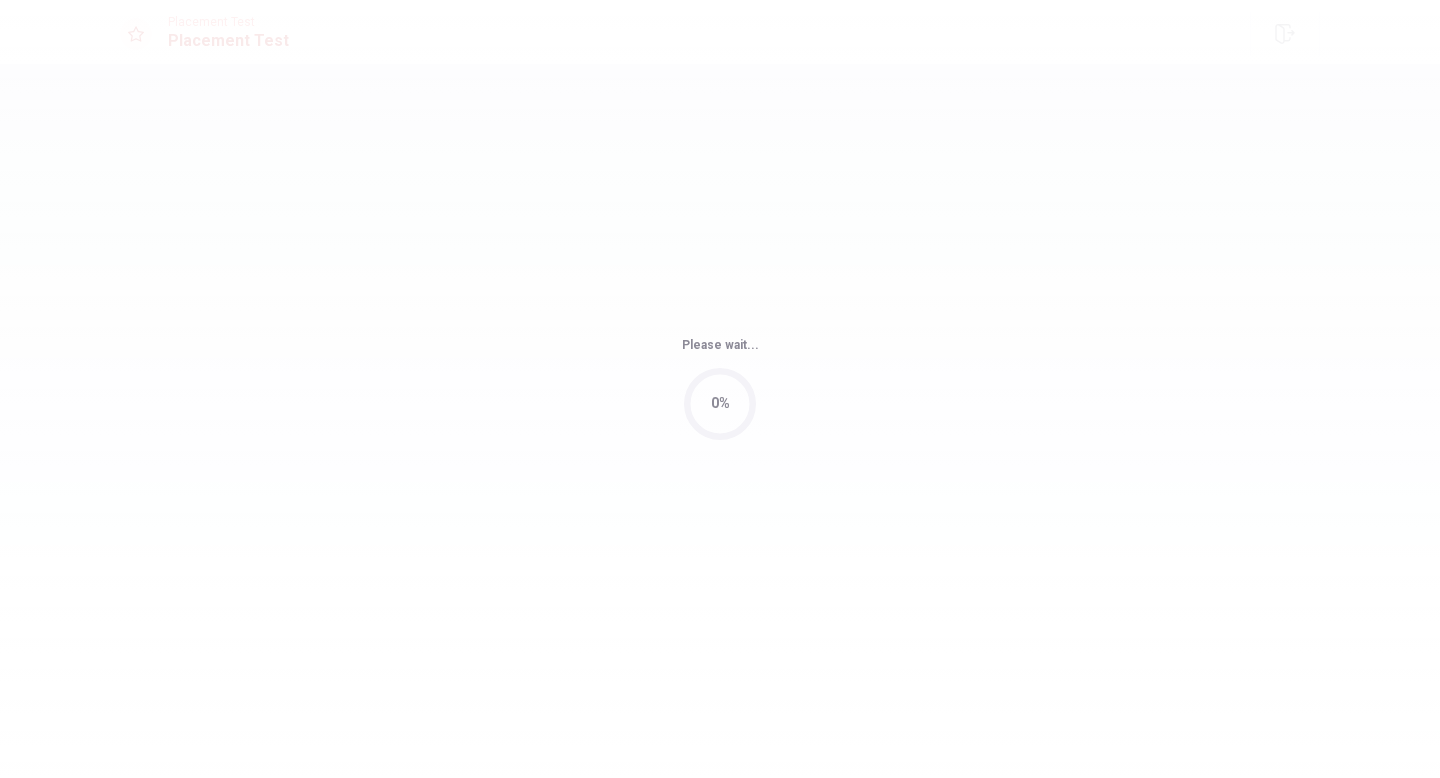 scroll, scrollTop: 0, scrollLeft: 0, axis: both 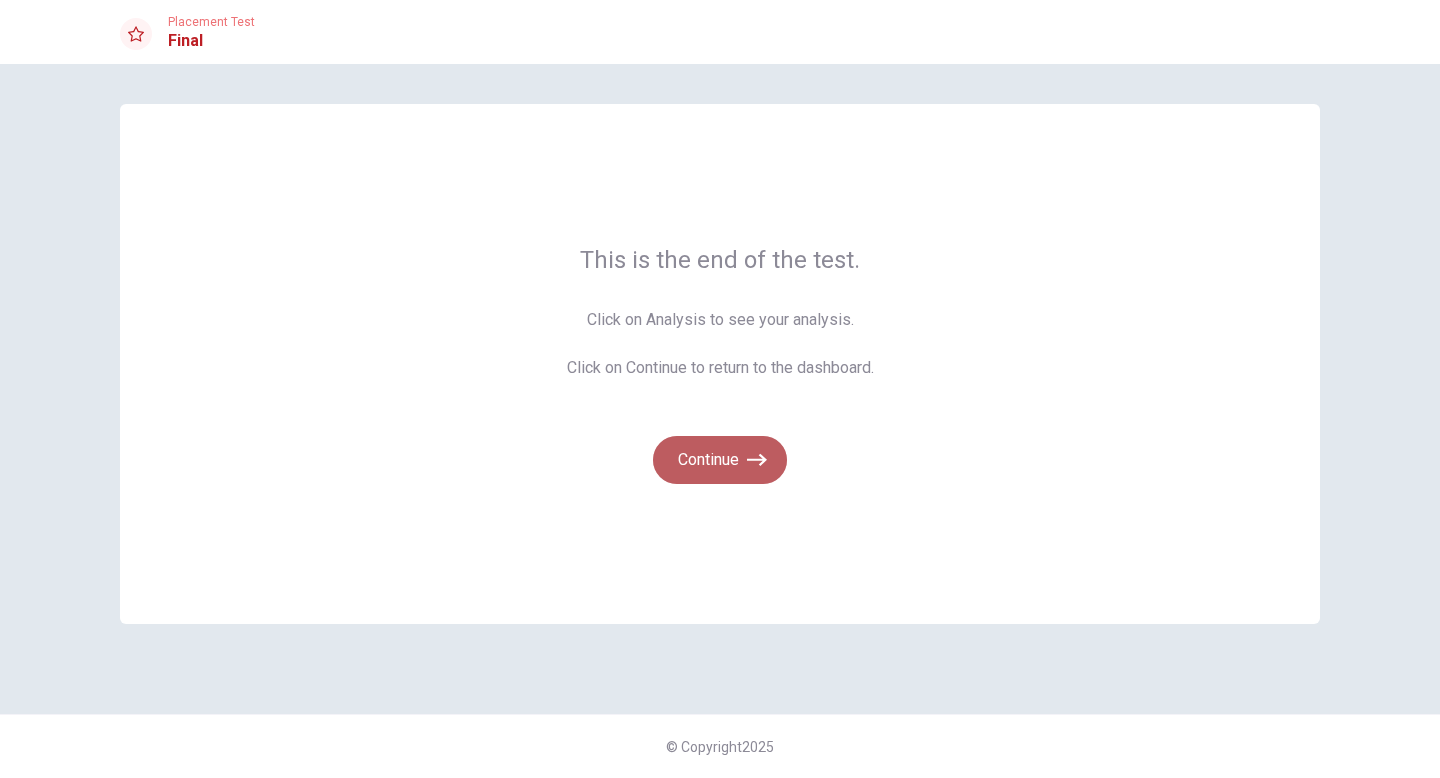 click on "Continue" at bounding box center [720, 460] 